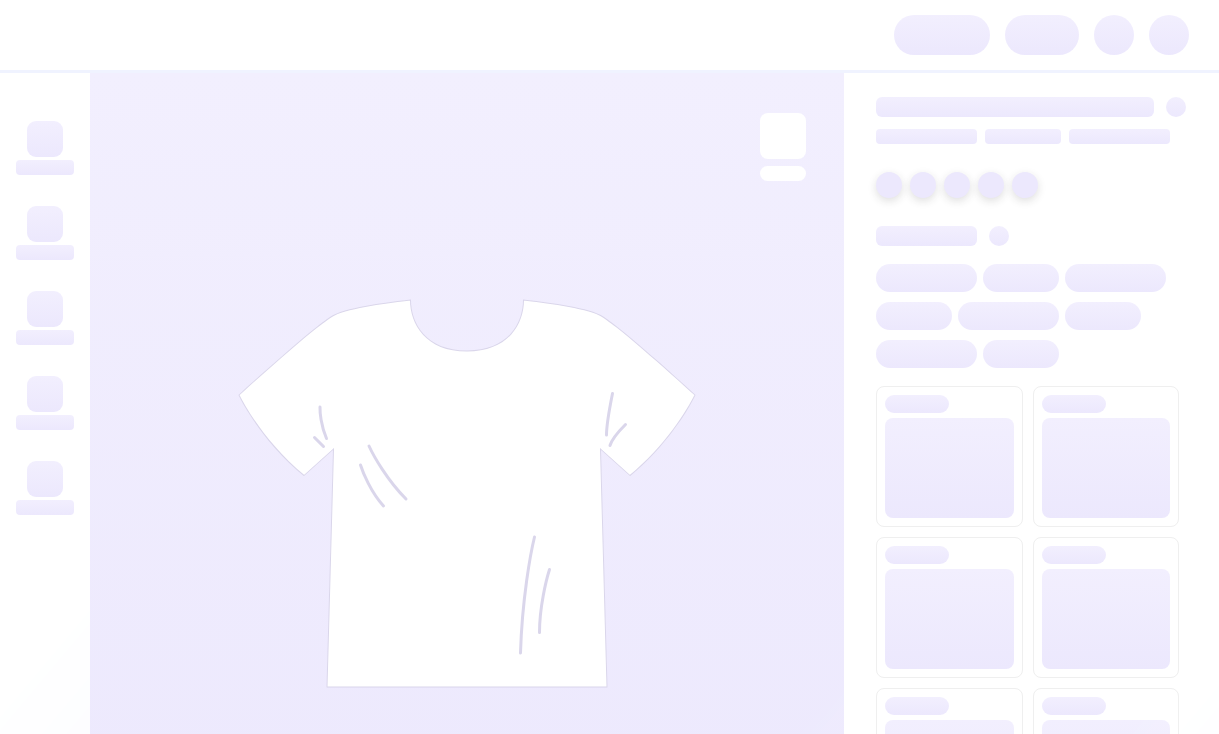 scroll, scrollTop: 0, scrollLeft: 0, axis: both 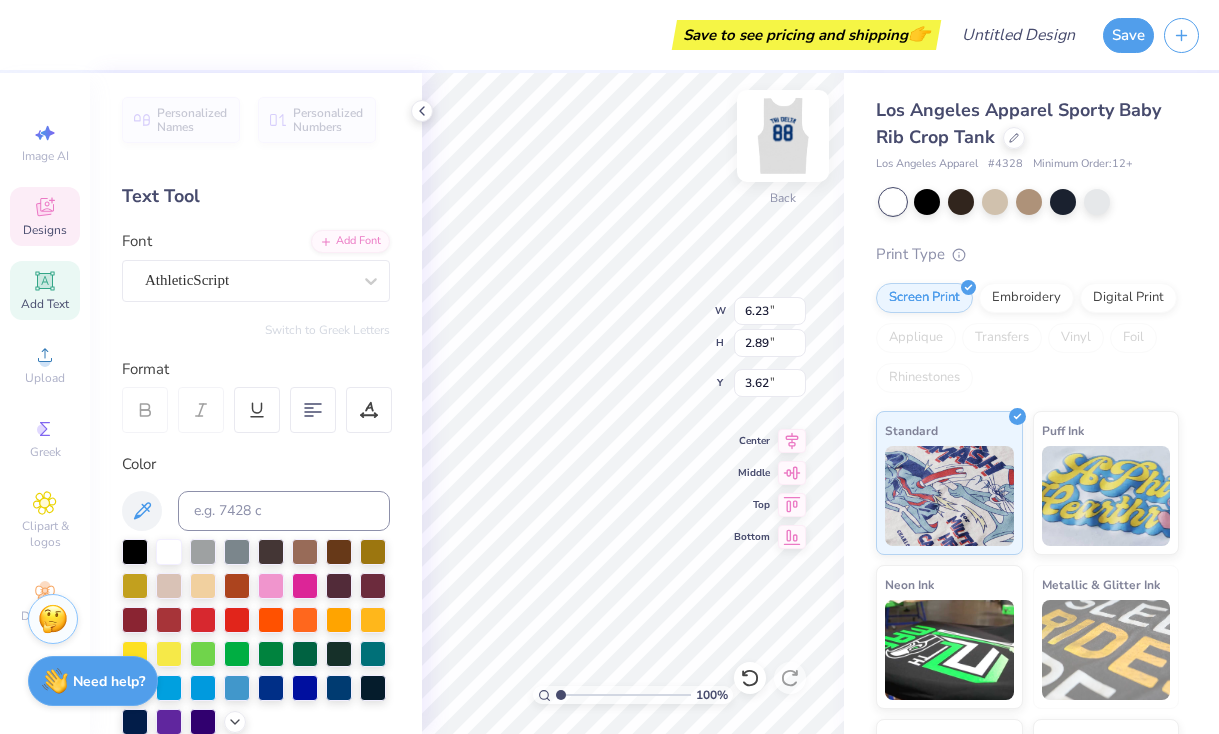 type on "3.56" 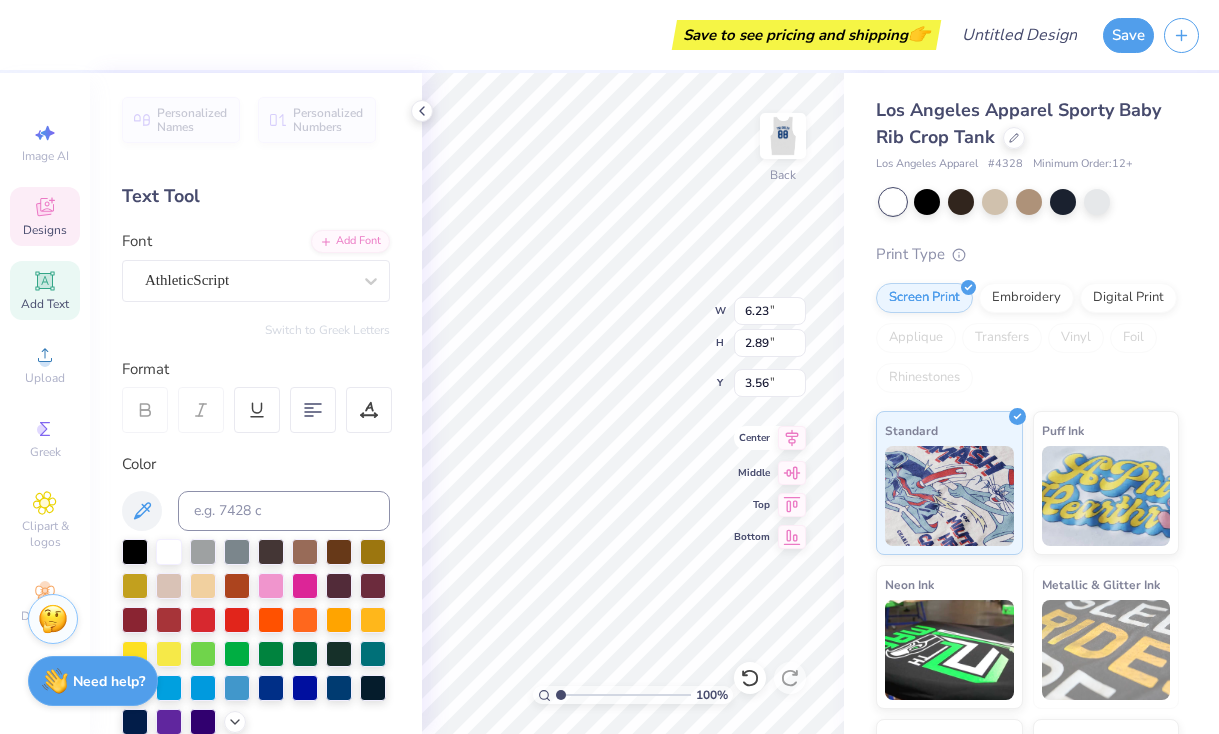 scroll, scrollTop: 0, scrollLeft: 1, axis: horizontal 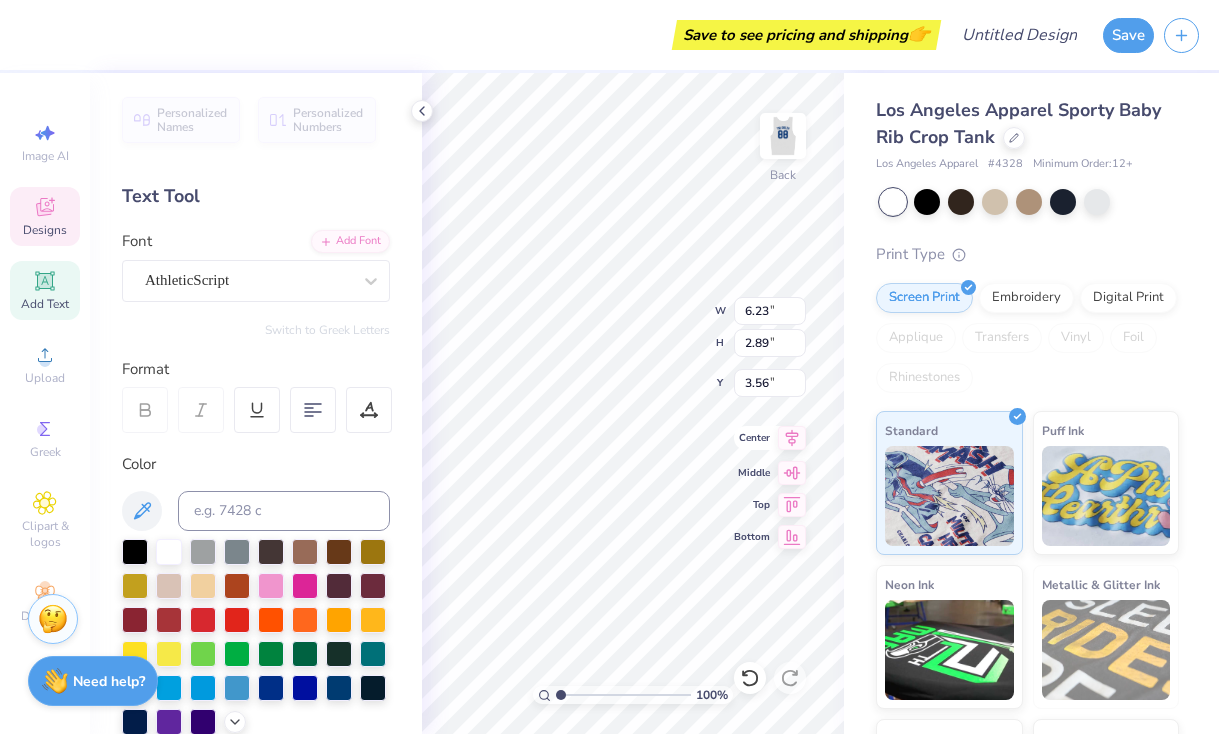 type on "Lambda Sigma Gamma" 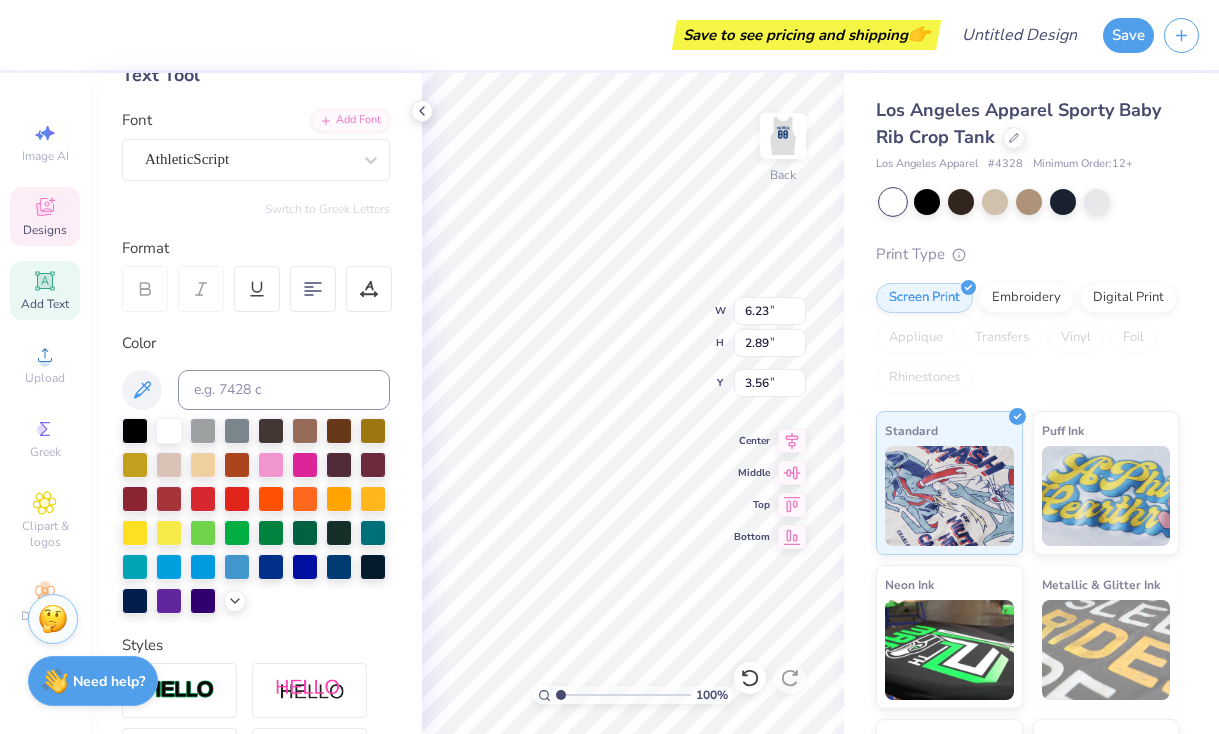 scroll, scrollTop: 0, scrollLeft: 0, axis: both 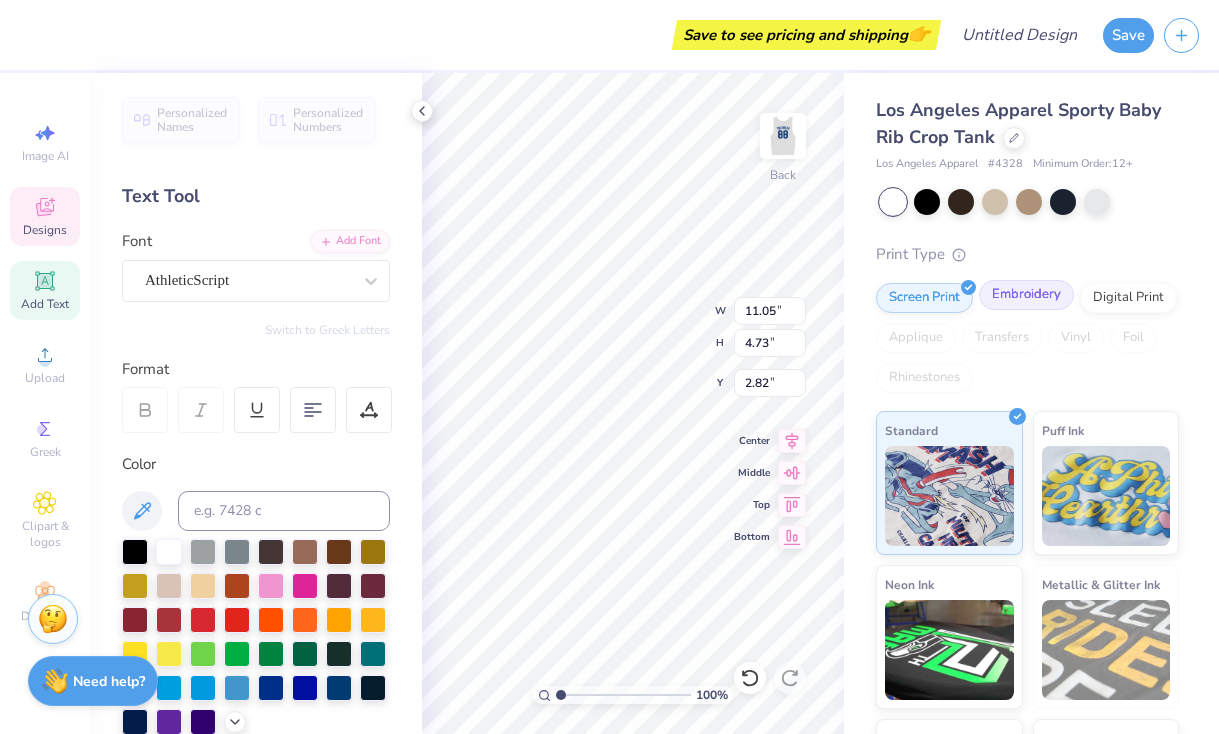 click on "Embroidery" at bounding box center (1026, 295) 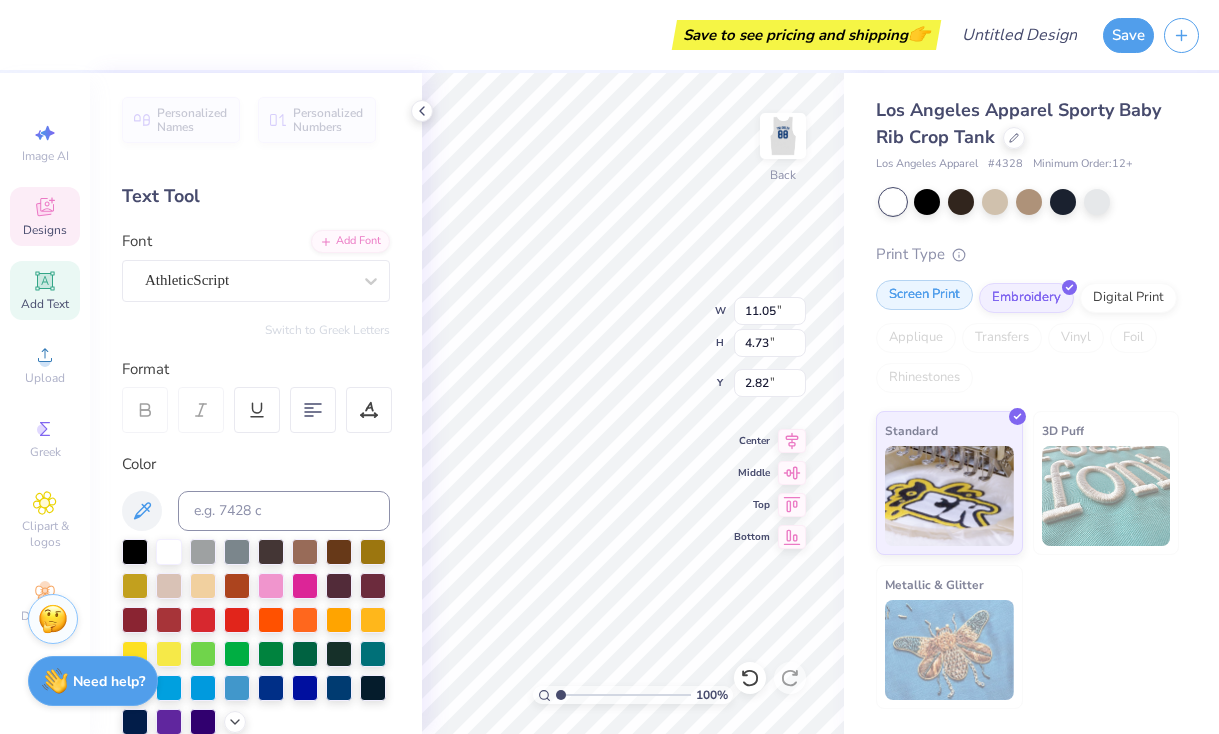 click on "Screen Print" at bounding box center [924, 295] 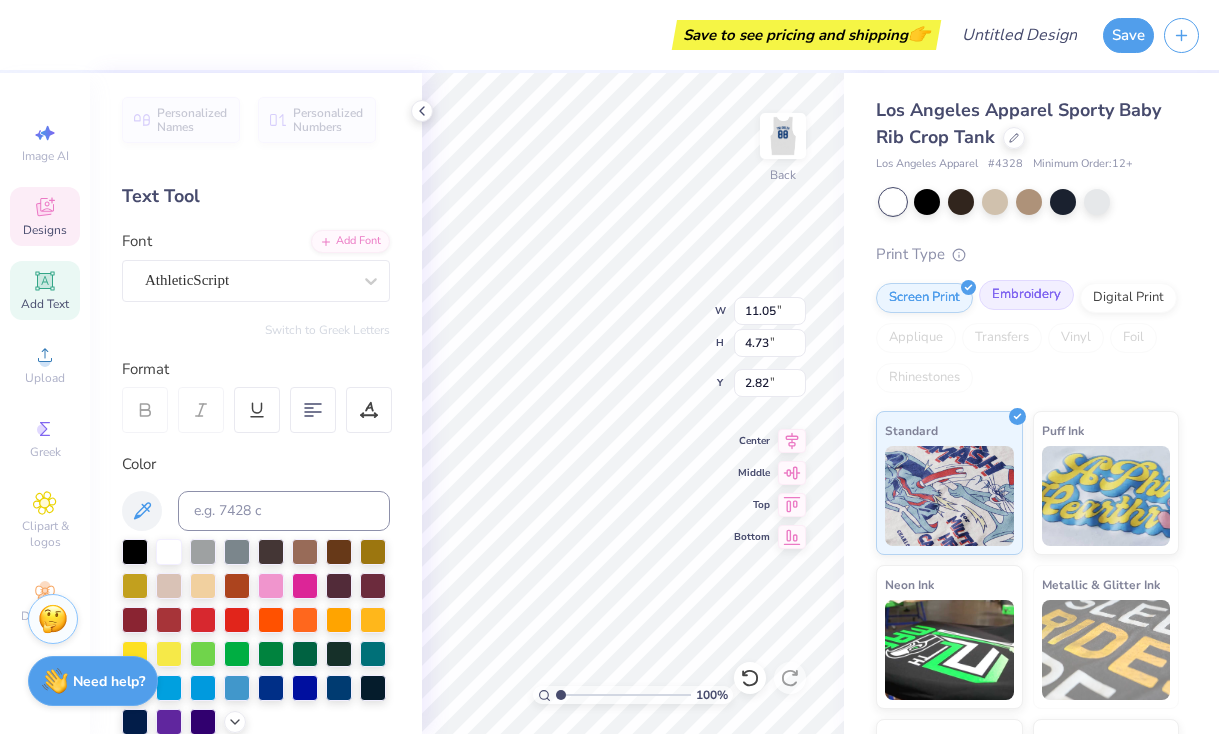click on "Embroidery" at bounding box center (1026, 295) 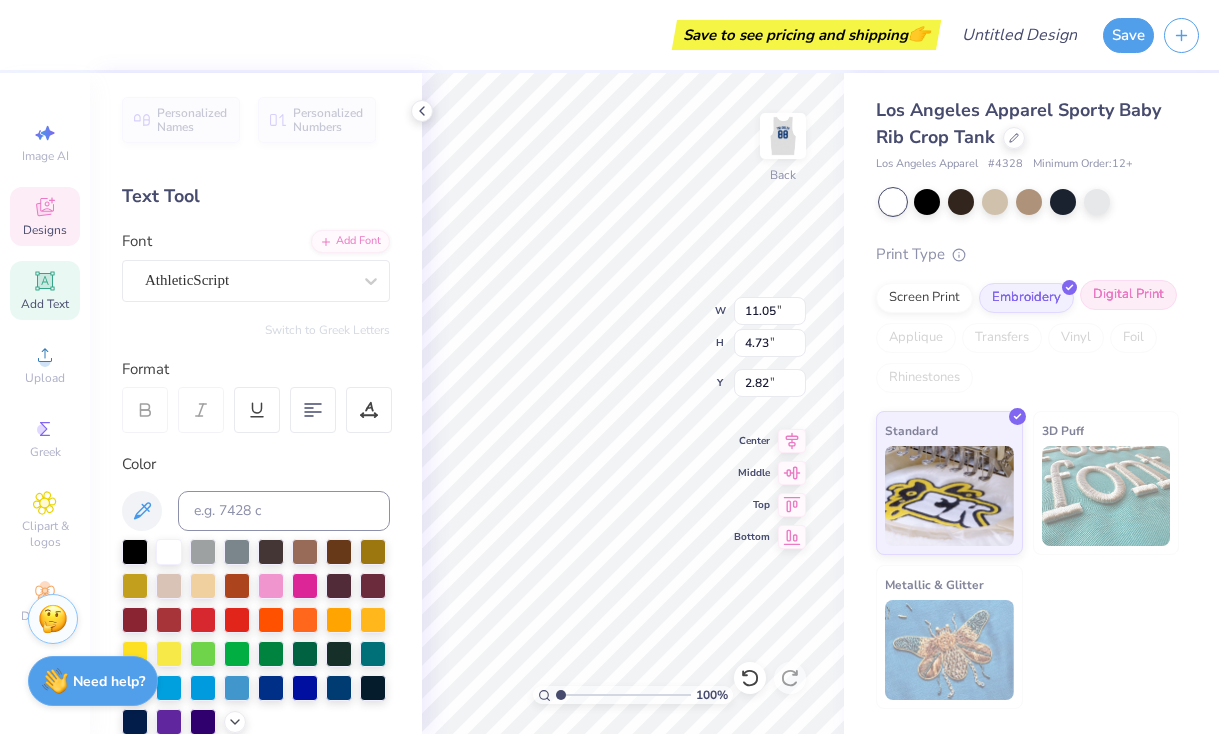 click on "Digital Print" at bounding box center (1128, 295) 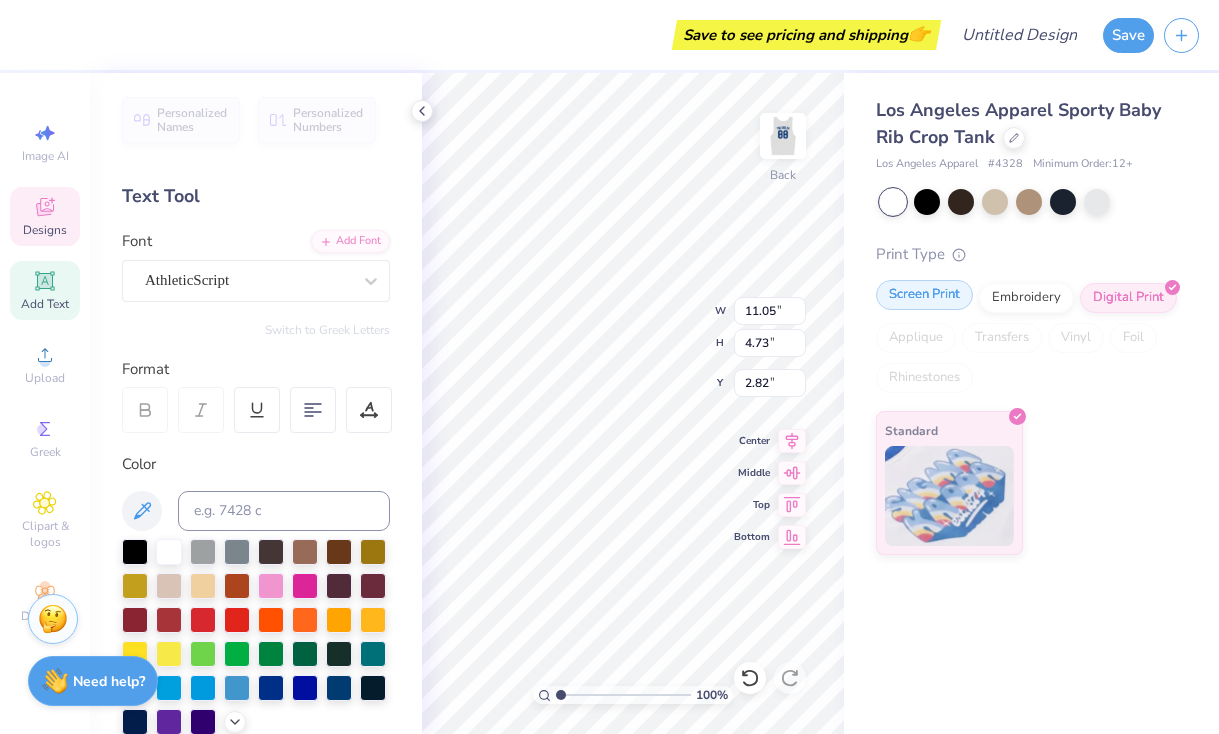 click on "Screen Print" at bounding box center (924, 295) 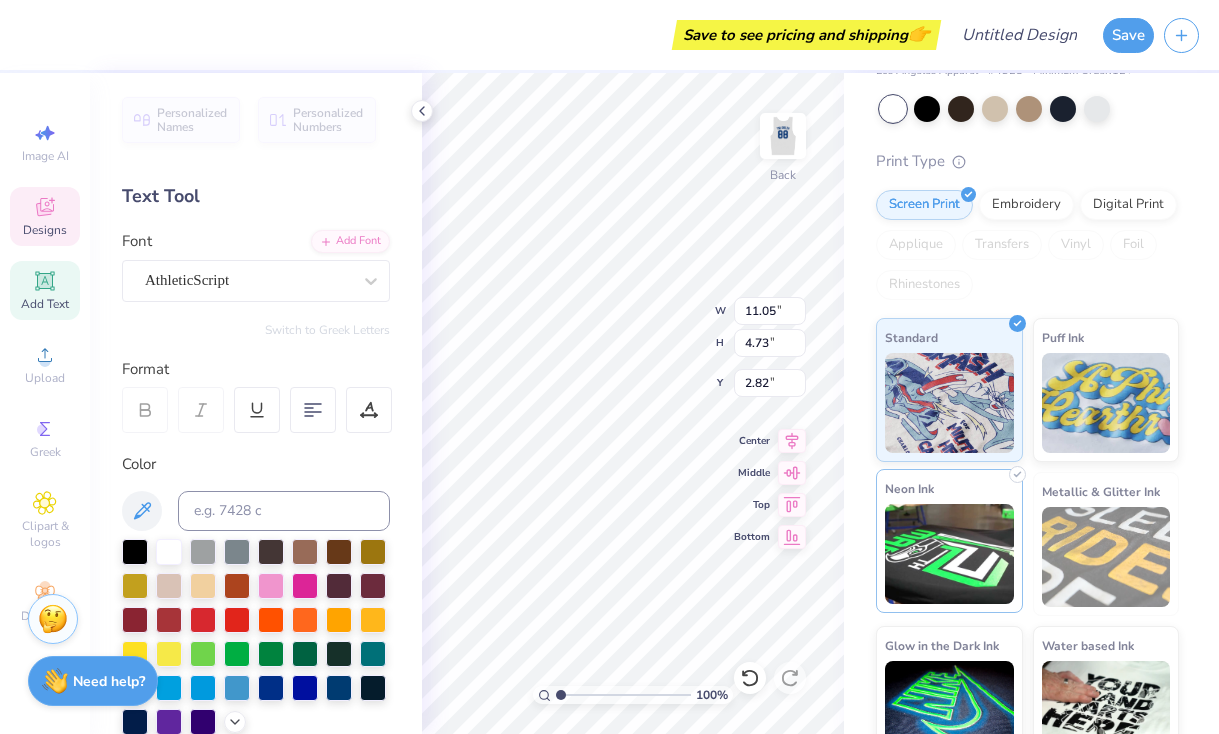 scroll, scrollTop: 0, scrollLeft: 0, axis: both 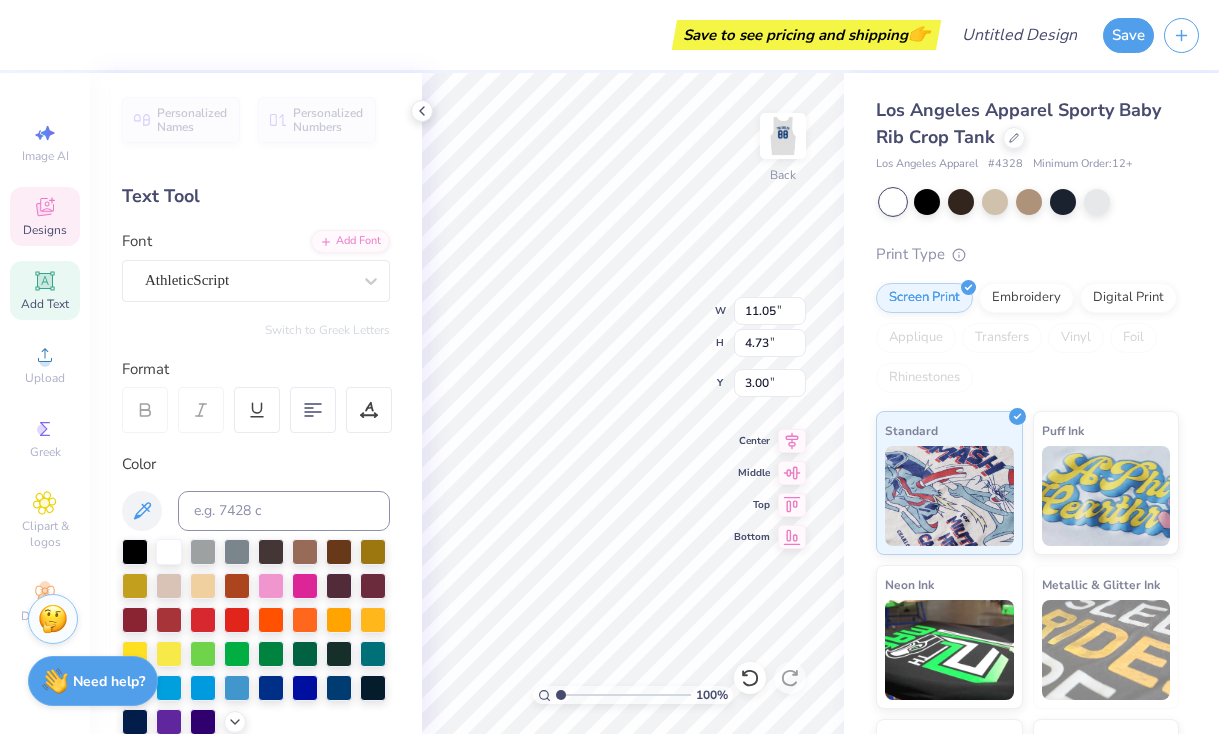 type on "2.00" 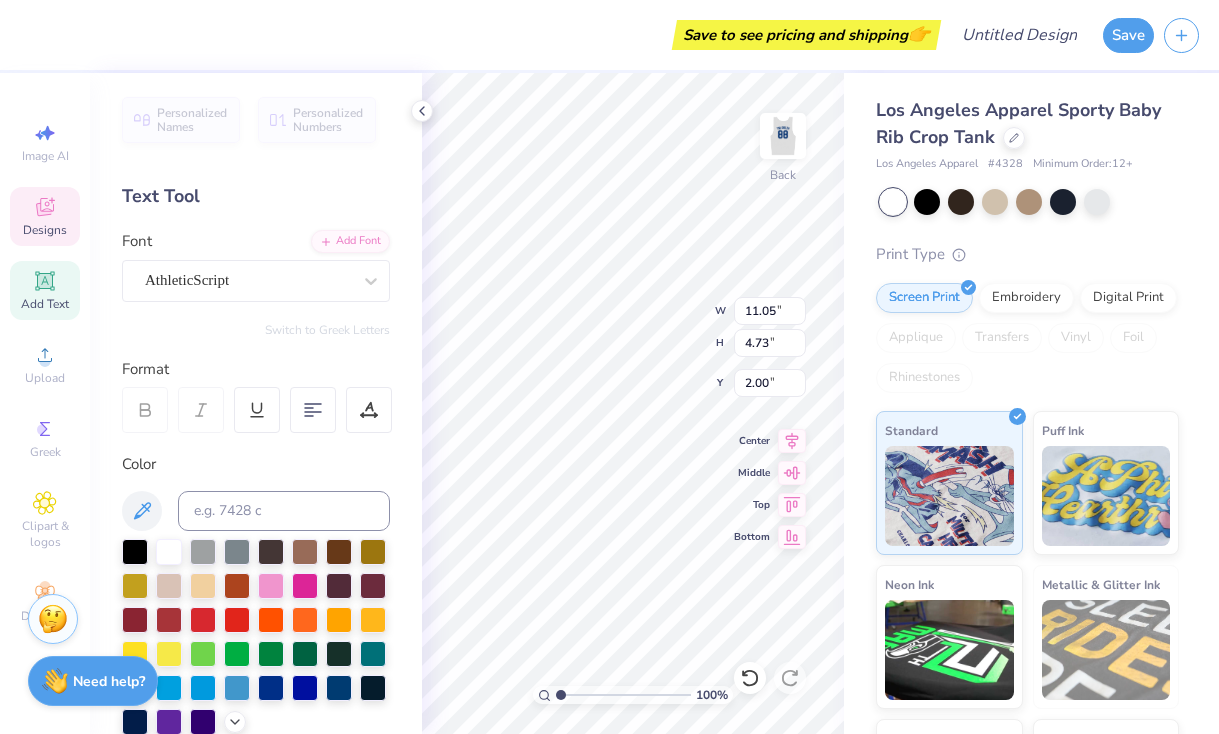 type on "5.83" 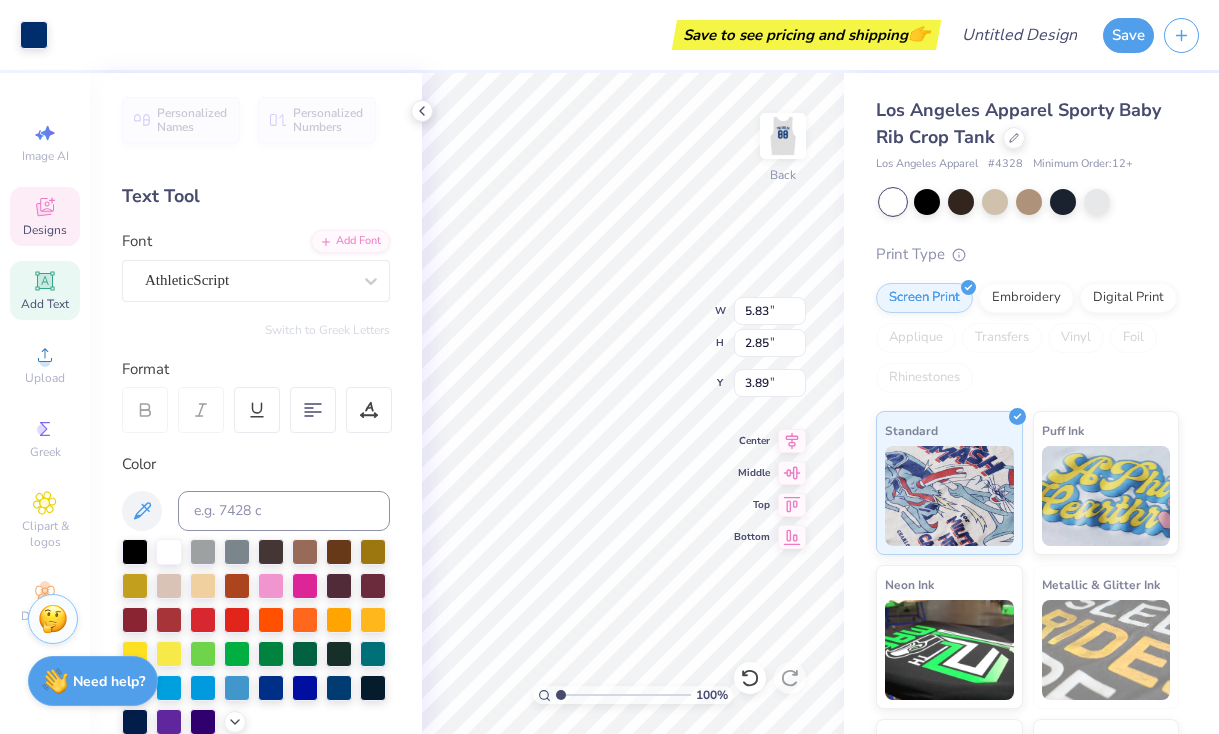type on "4.07" 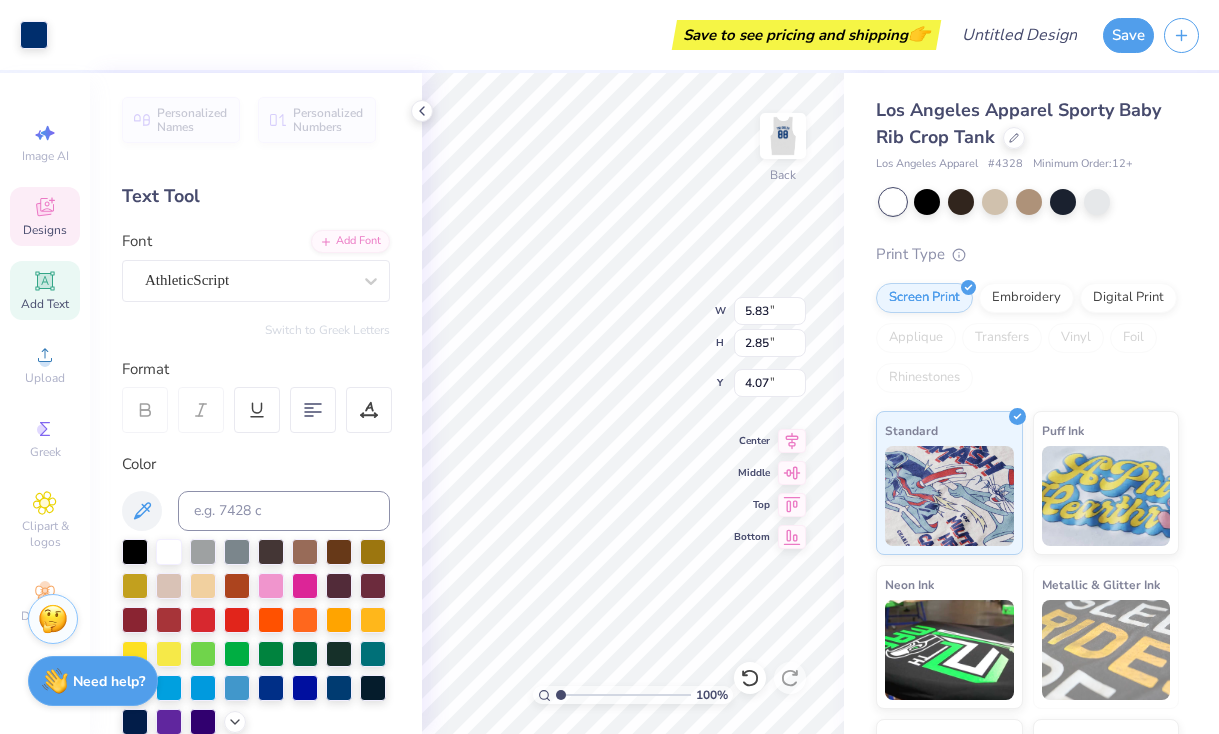 type on "7.30" 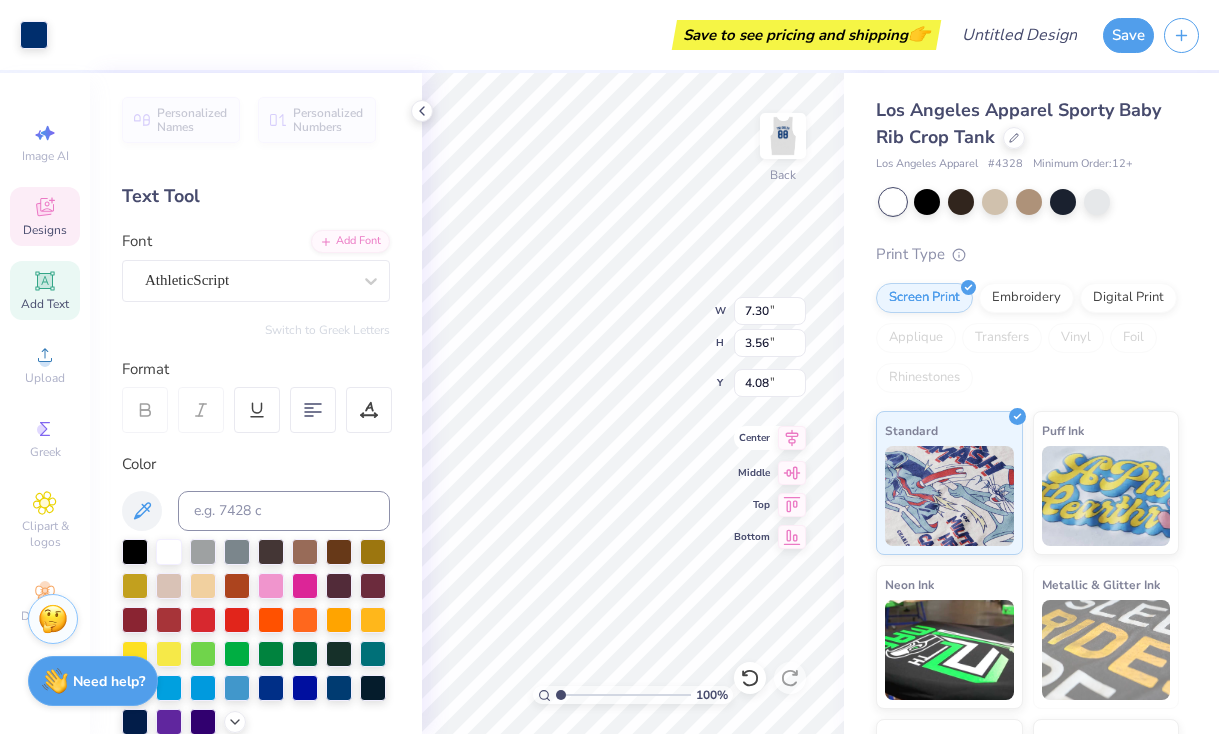 type on "9.57" 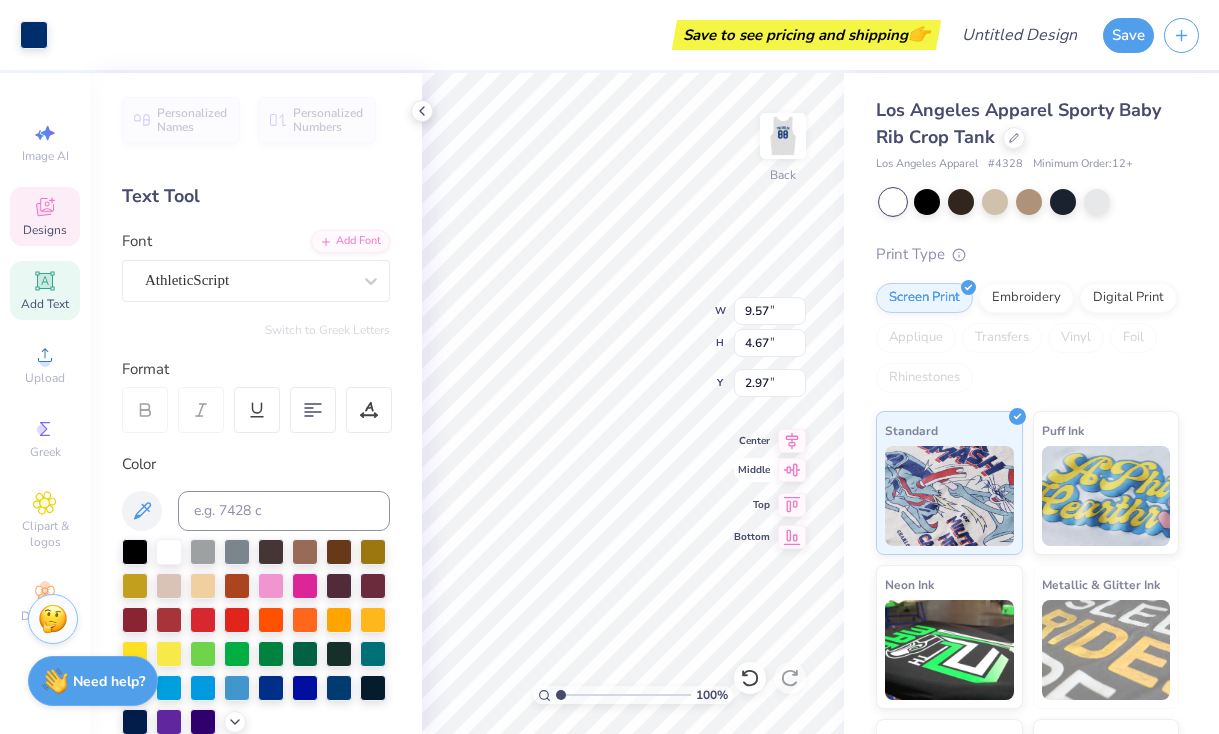 type on "11.05" 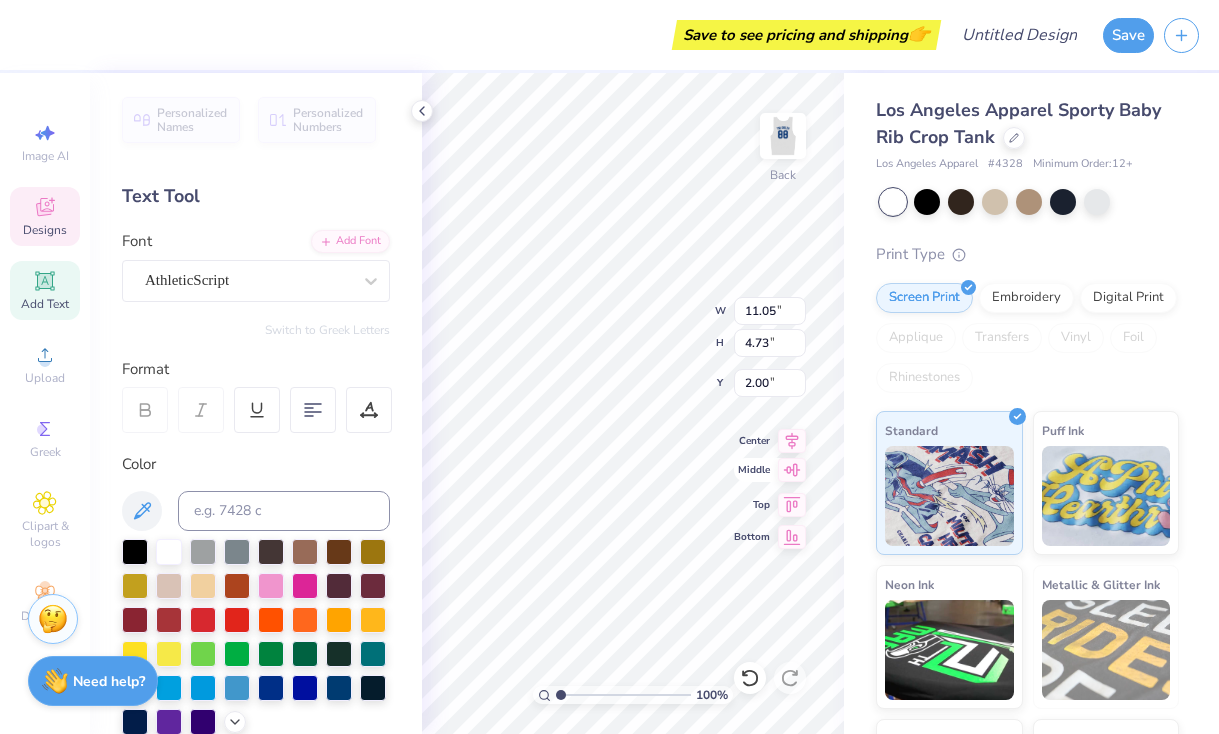 type on "2.64" 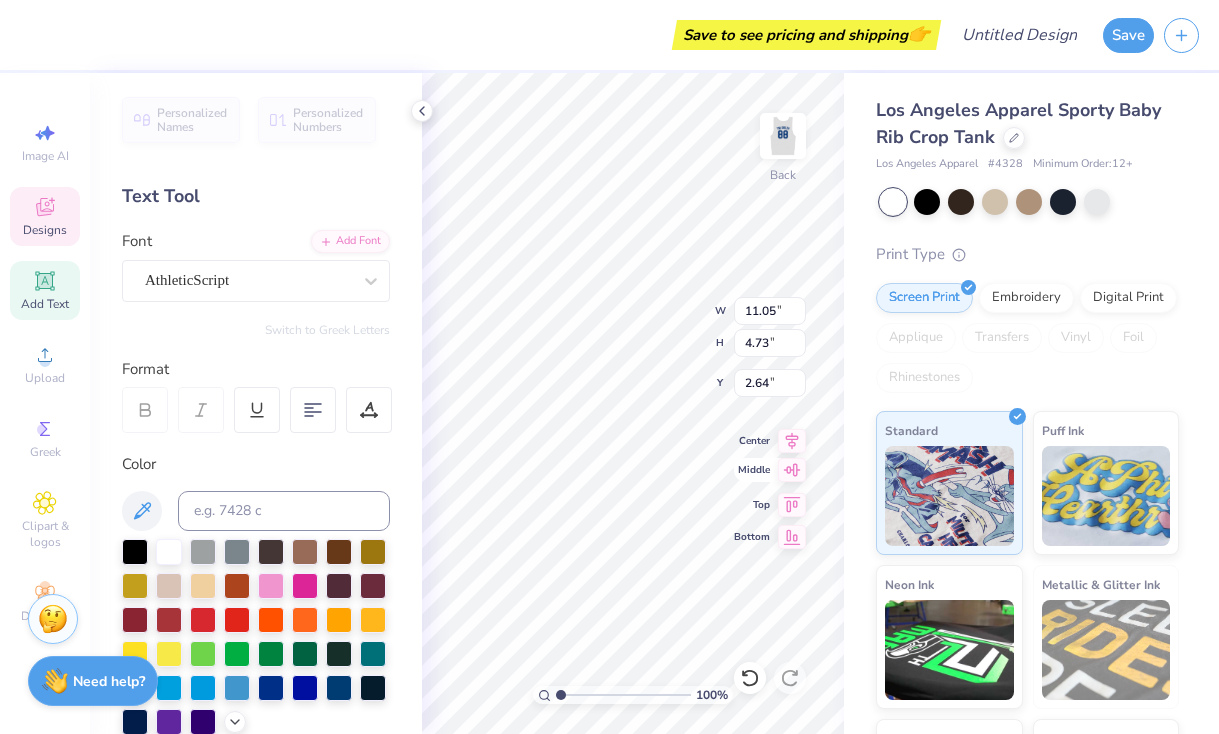 type on "9.57" 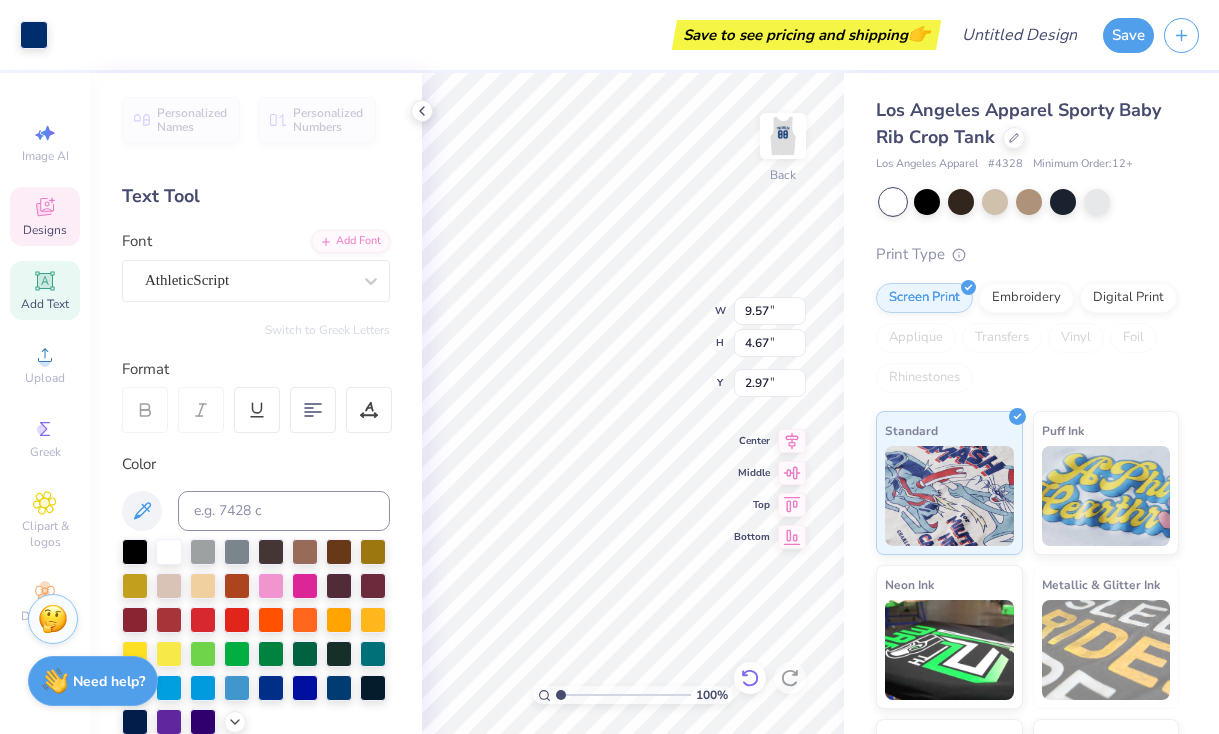 click 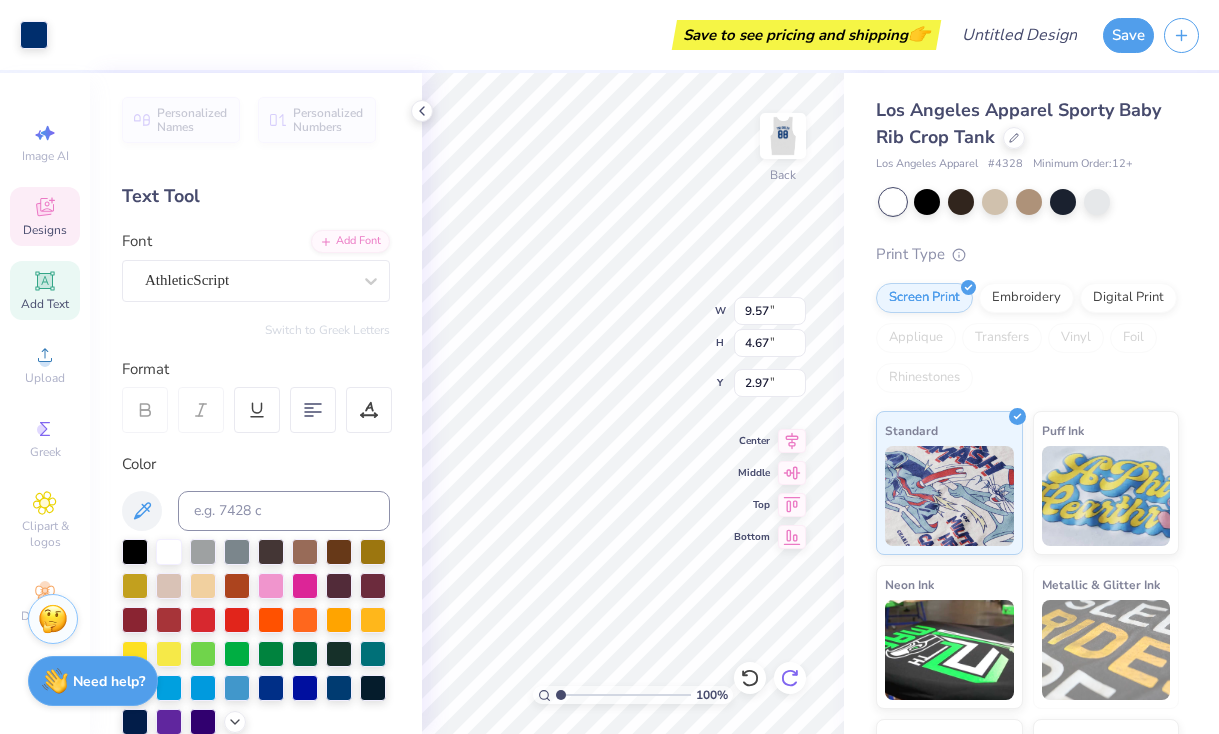 click 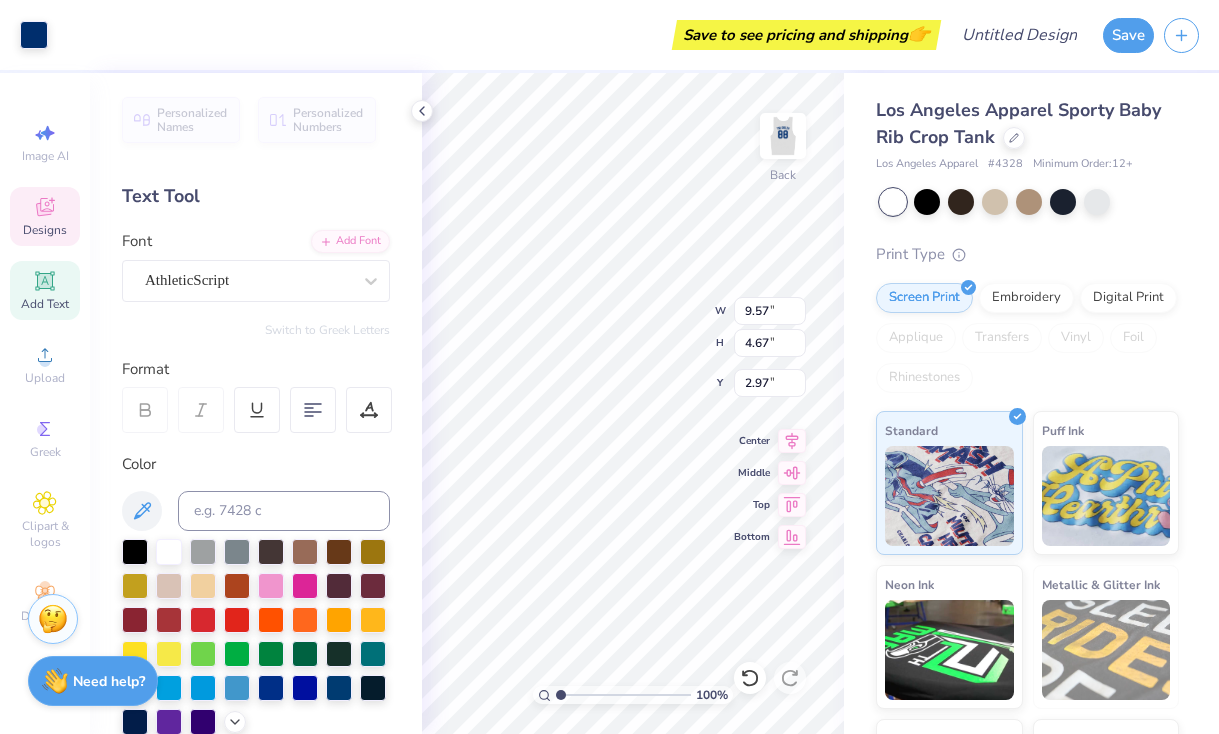 click on "Art colors Save to see pricing and shipping  👉 Design Title Save Image AI Designs Add Text Upload Greek Clipart & logos Decorate Personalized Names Personalized Numbers Text Tool  Add Font Font AthleticScript Switch to Greek Letters Format Color Styles Text Shape 100  % Back W 9.57 9.57 " H 4.67 4.67 " Y 2.97 2.97 " Center Middle Top Bottom Los Angeles Apparel Sporty Baby Rib Crop Tank Los Angeles Apparel # 4328 Minimum Order:  12 +   Print Type Screen Print Embroidery Digital Print Applique Transfers Vinyl Foil Rhinestones Standard Puff Ink Neon Ink Metallic & Glitter Ink Glow in the Dark Ink Water based Ink Stuck?  Our Art team will finish your design for free. Need help?  Chat with us." at bounding box center (609, 367) 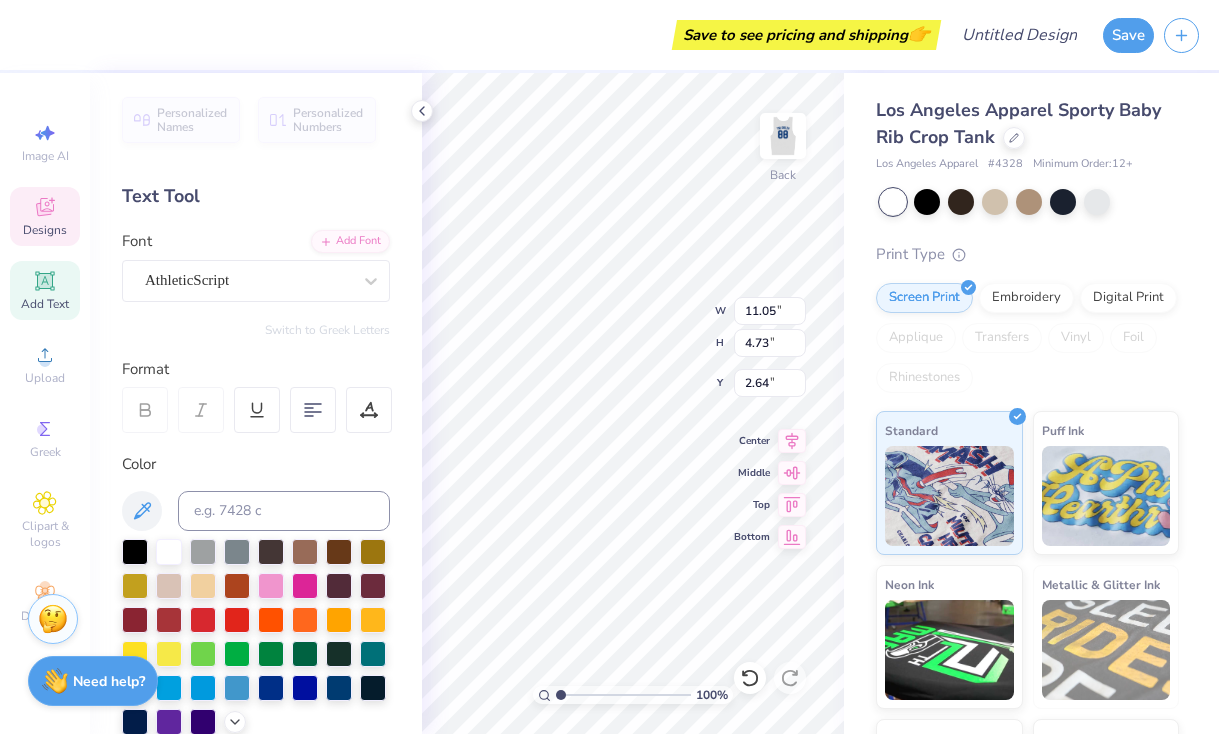 type on "10.28" 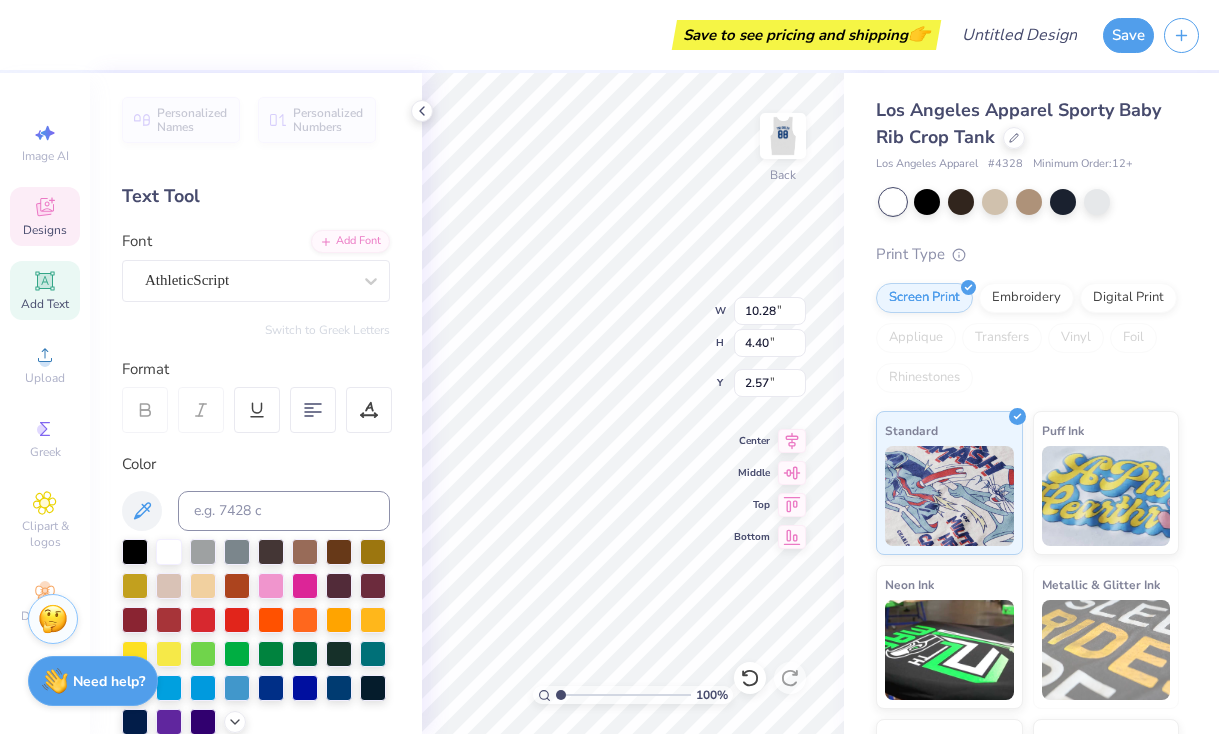 type on "3.00" 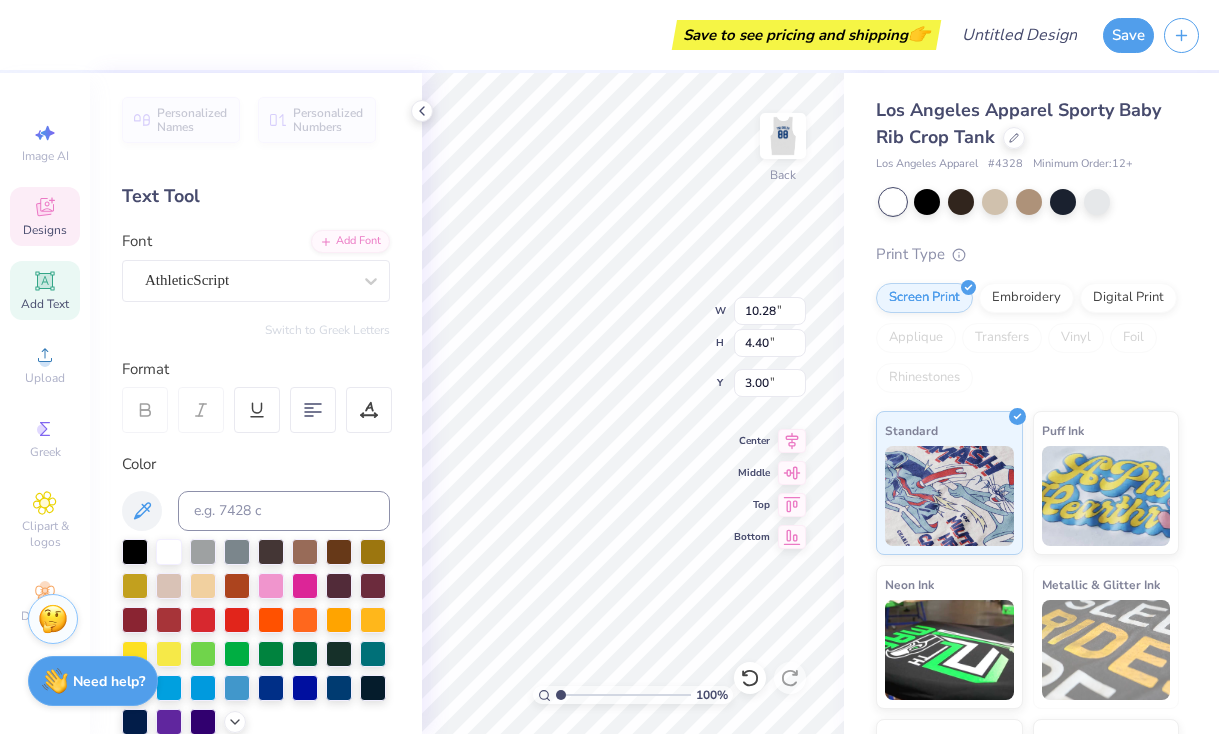 type on "9.72" 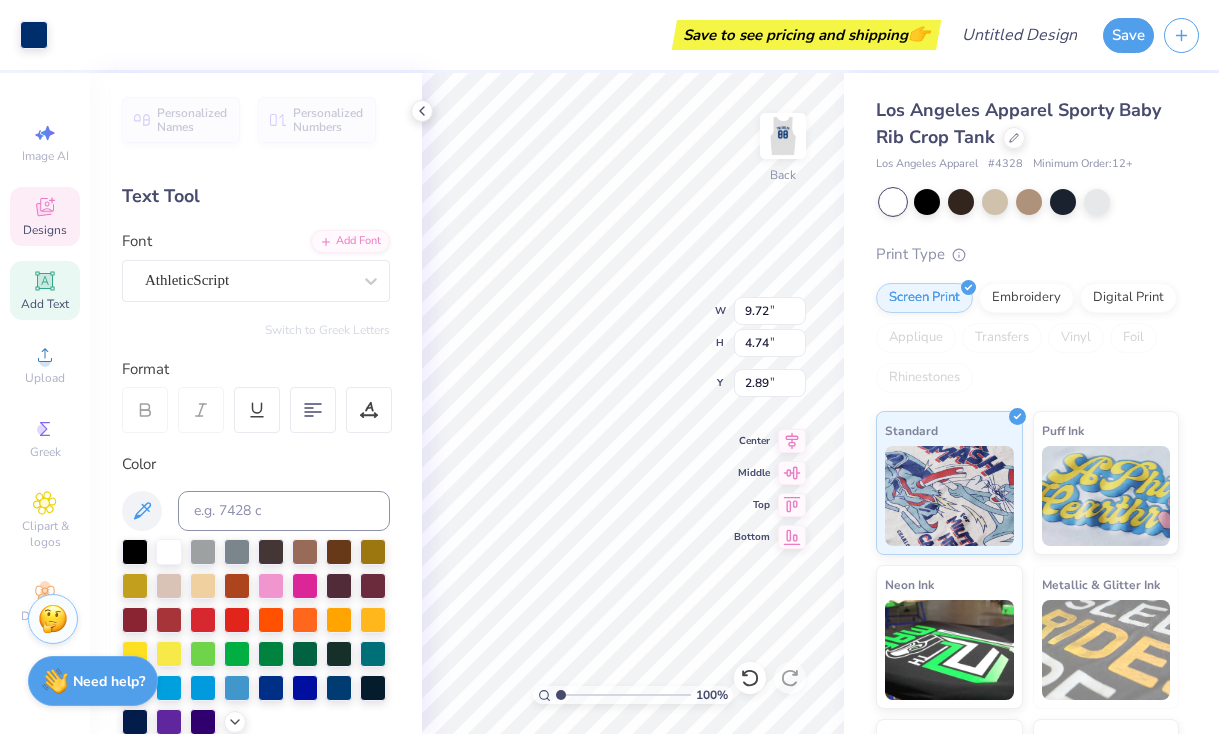 type on "3.00" 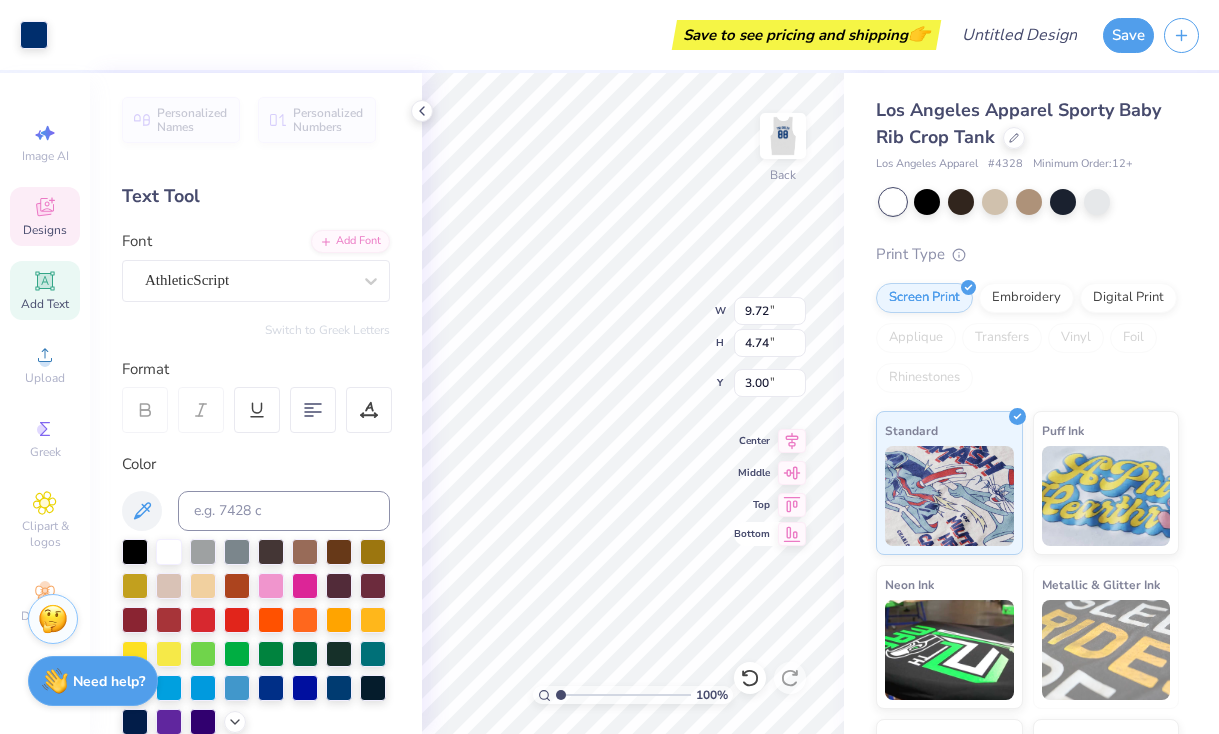 type on "9.96" 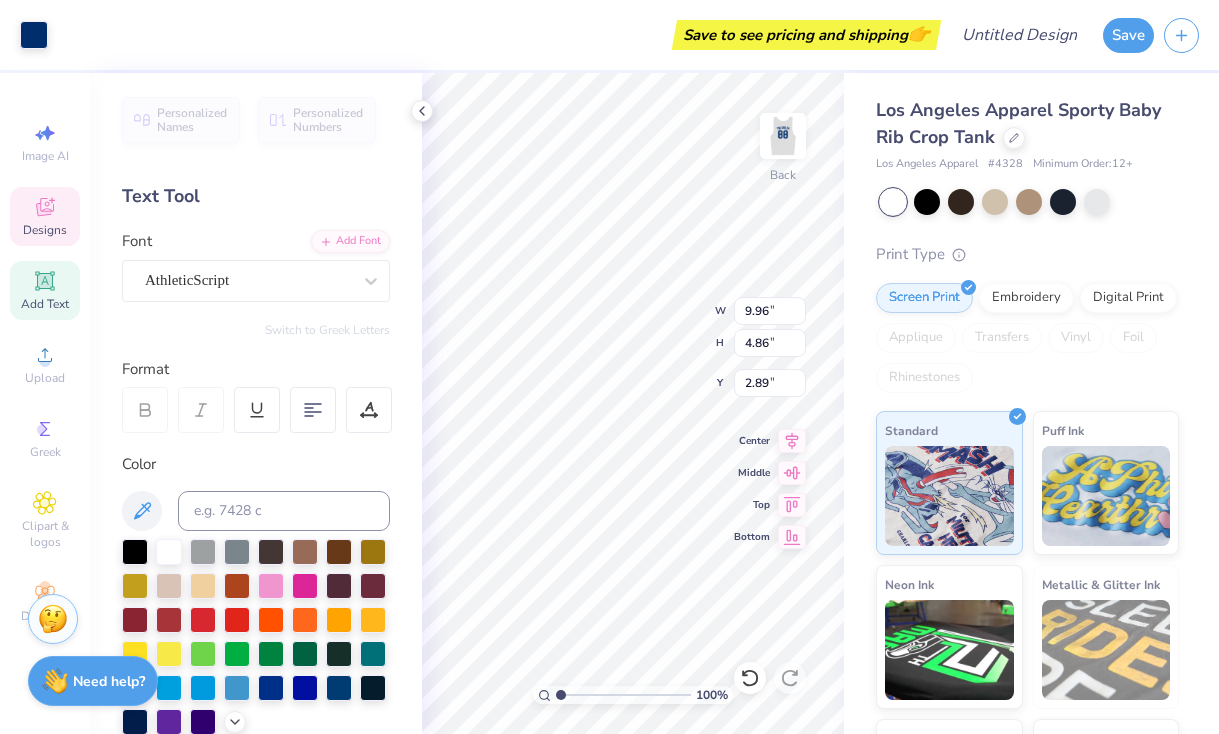 type on "10.36" 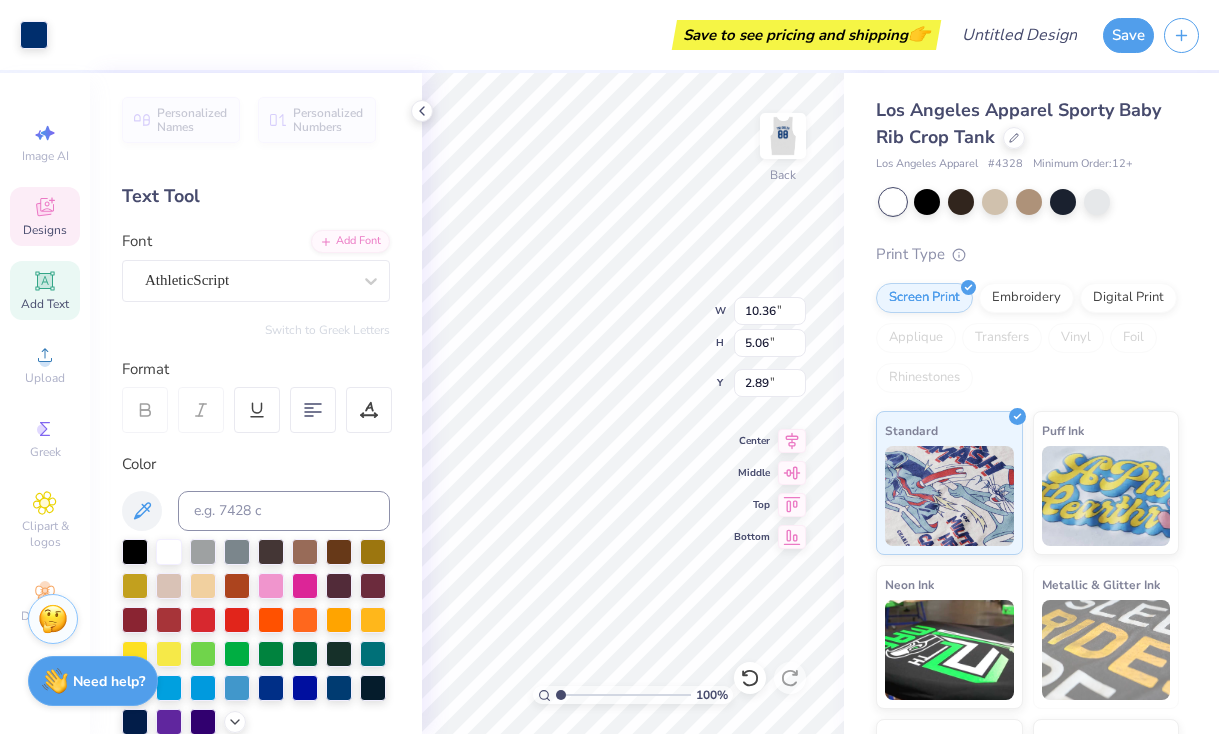 type on "10.28" 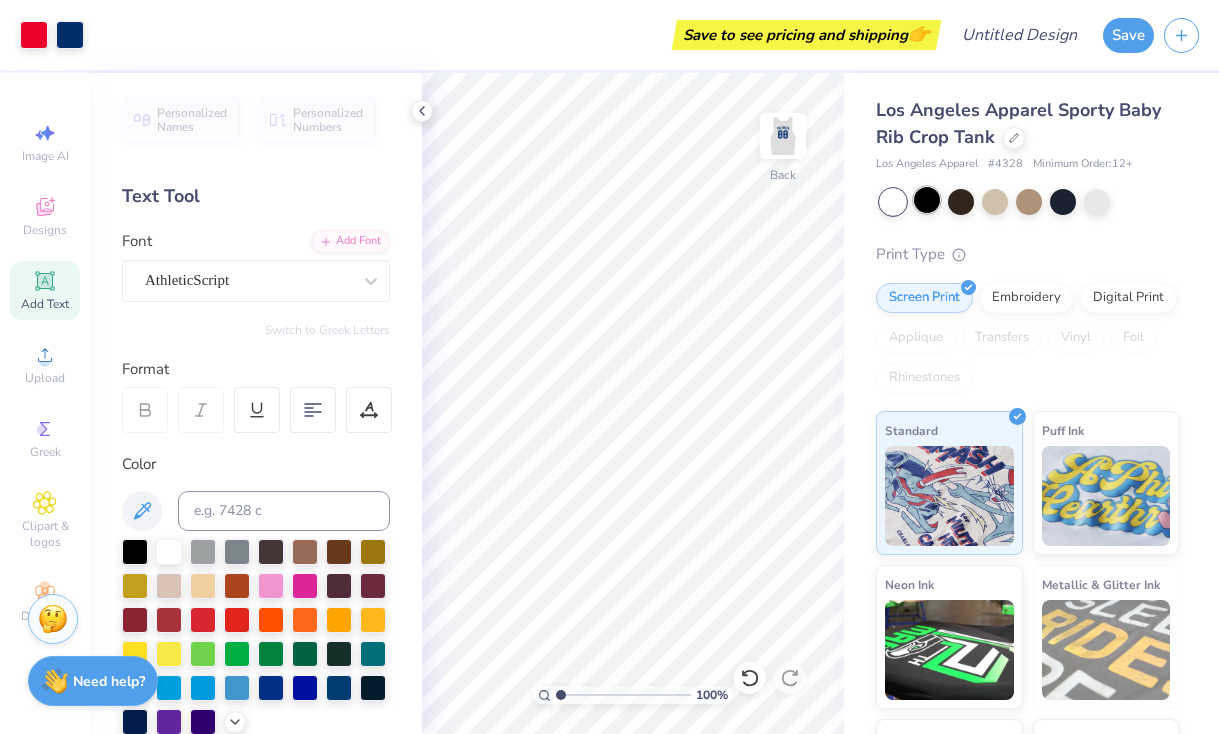 click at bounding box center [927, 200] 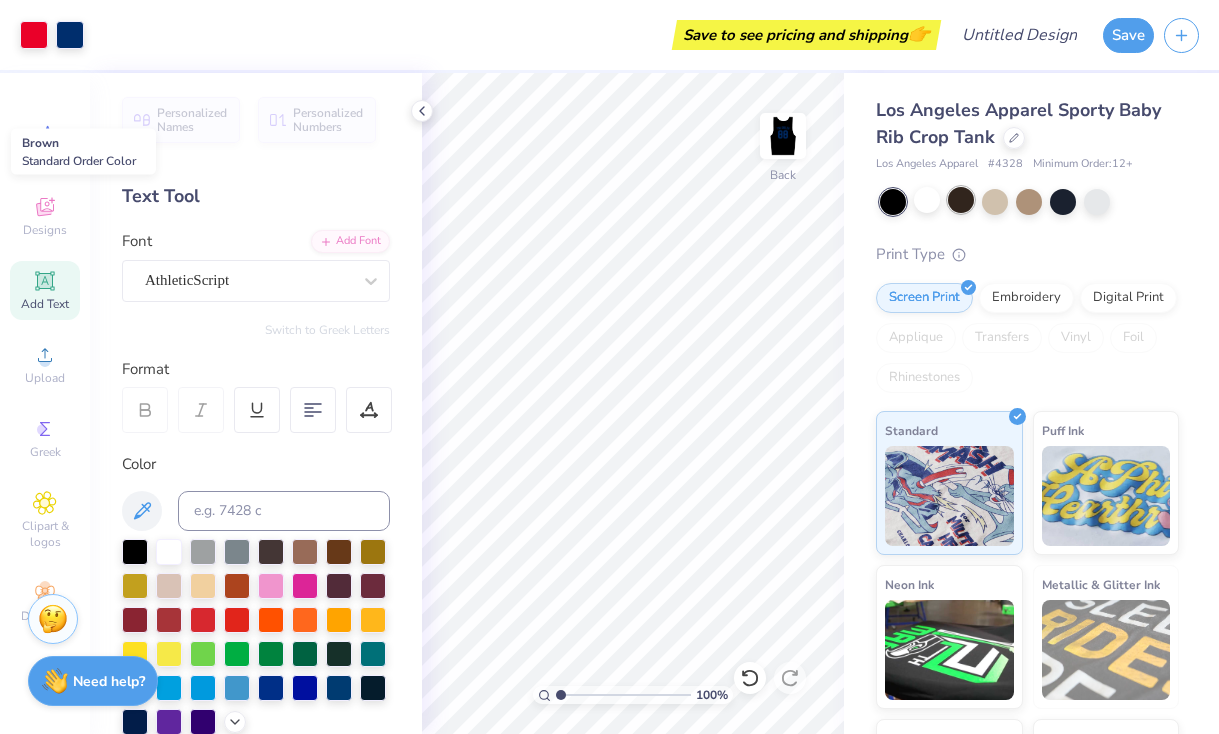 click at bounding box center [961, 200] 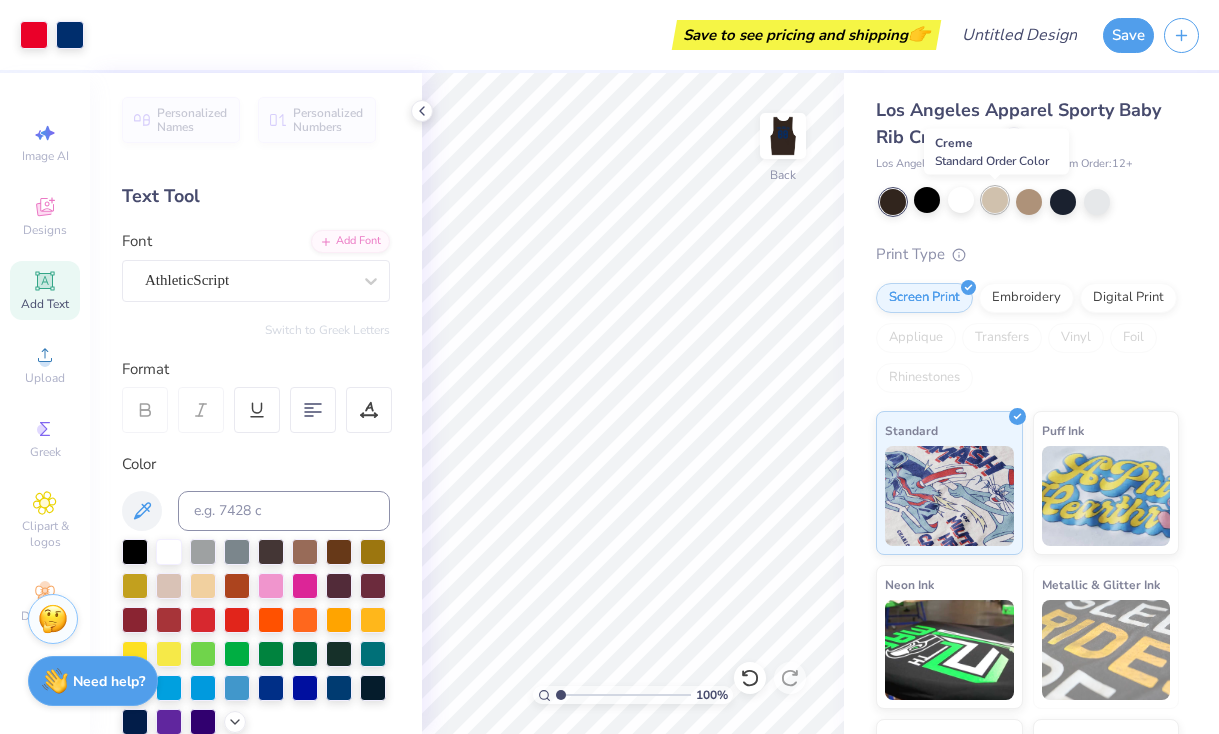 click at bounding box center (995, 200) 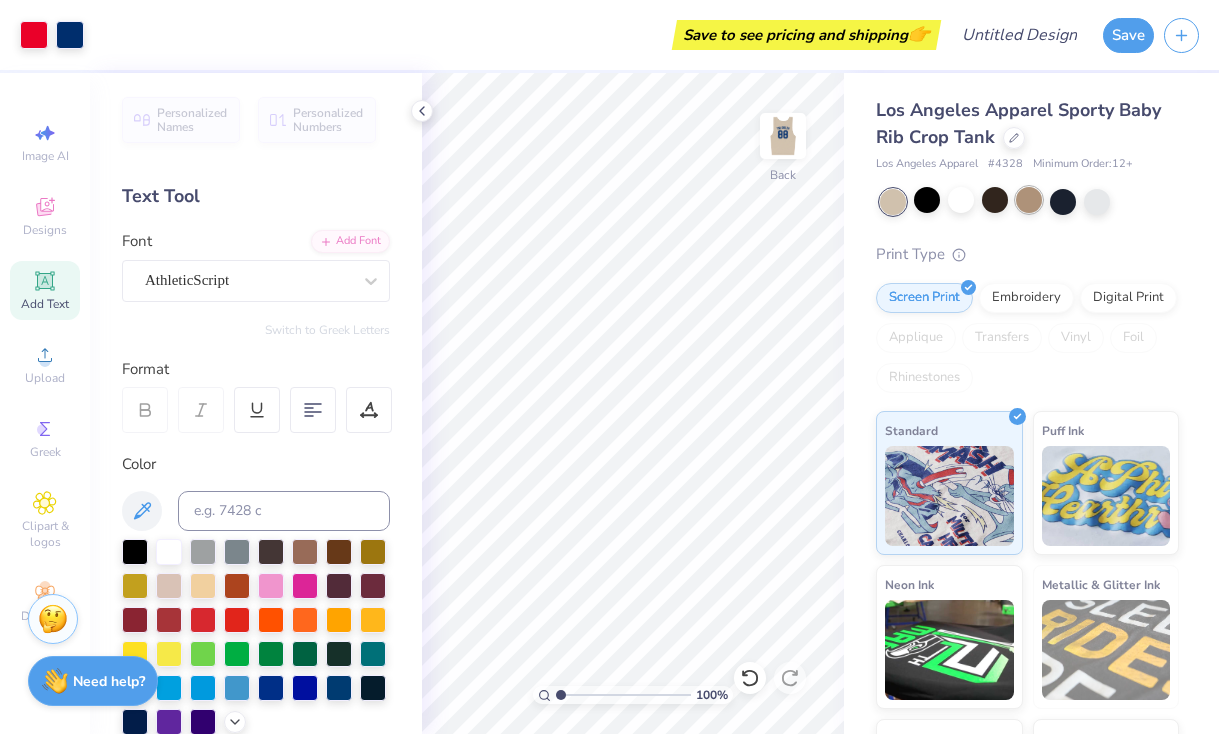 click at bounding box center (1029, 200) 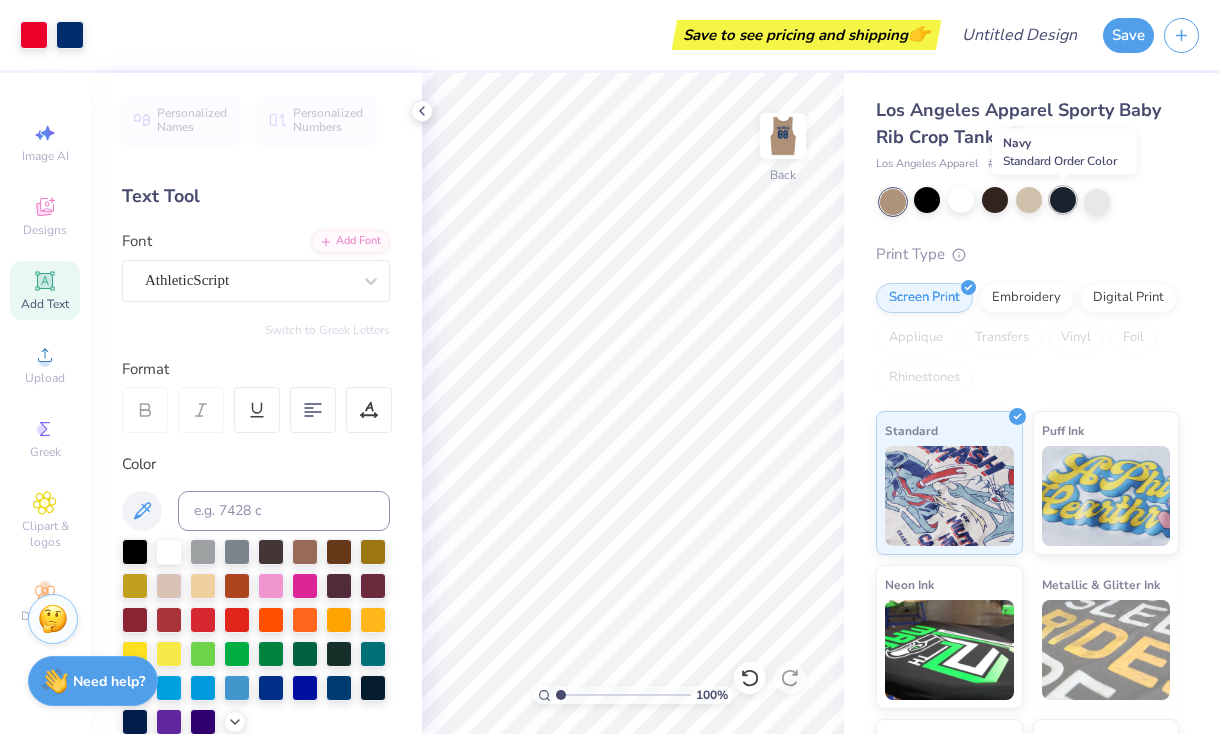 click at bounding box center (1063, 200) 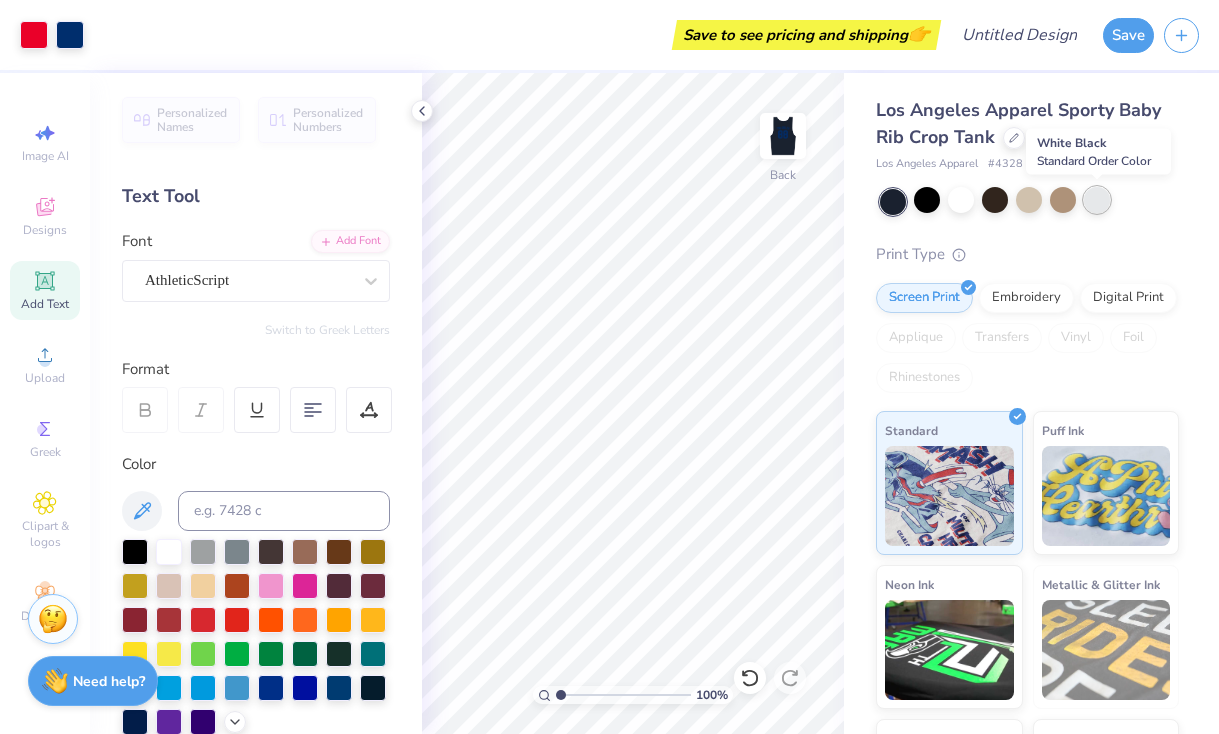 click at bounding box center (1097, 200) 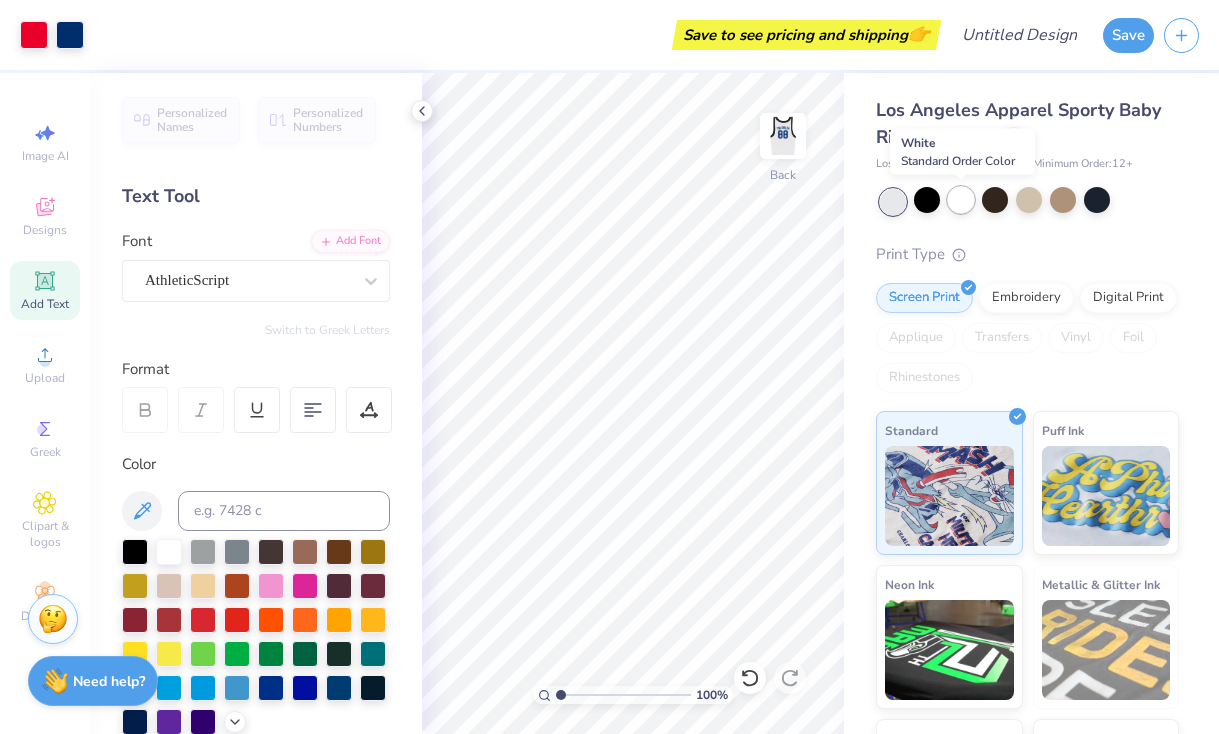 click at bounding box center (961, 200) 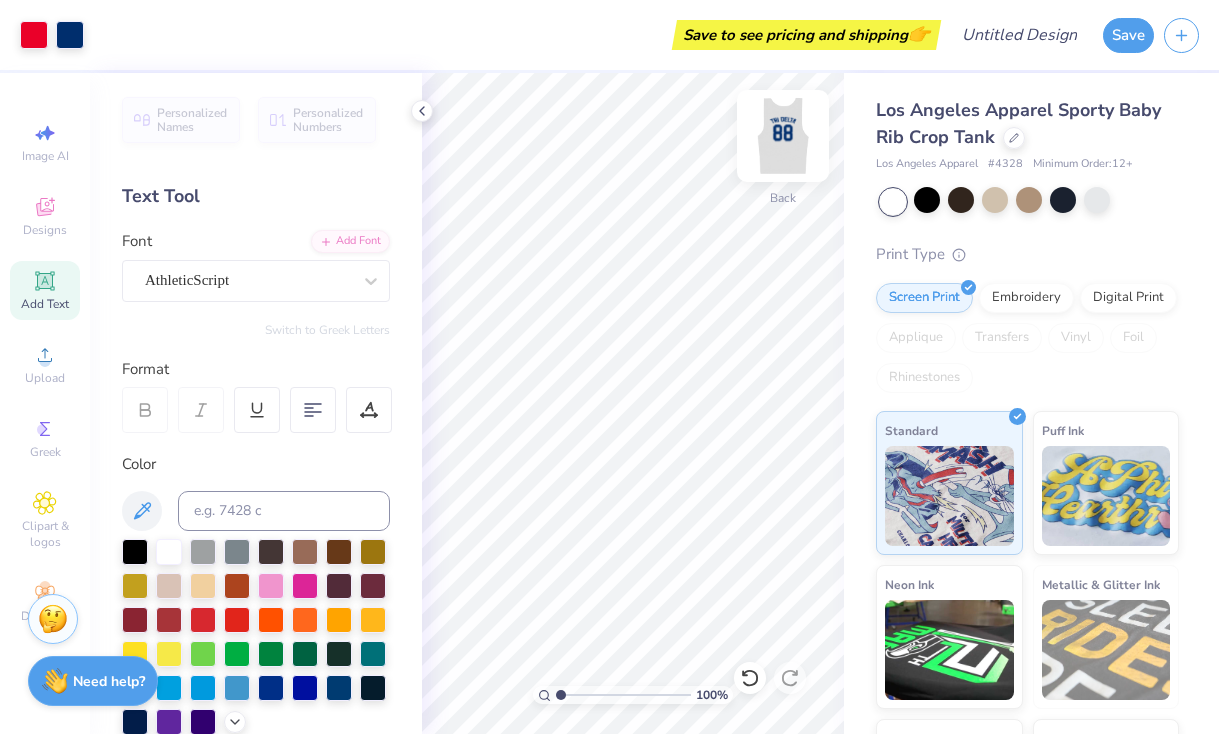 click at bounding box center (783, 136) 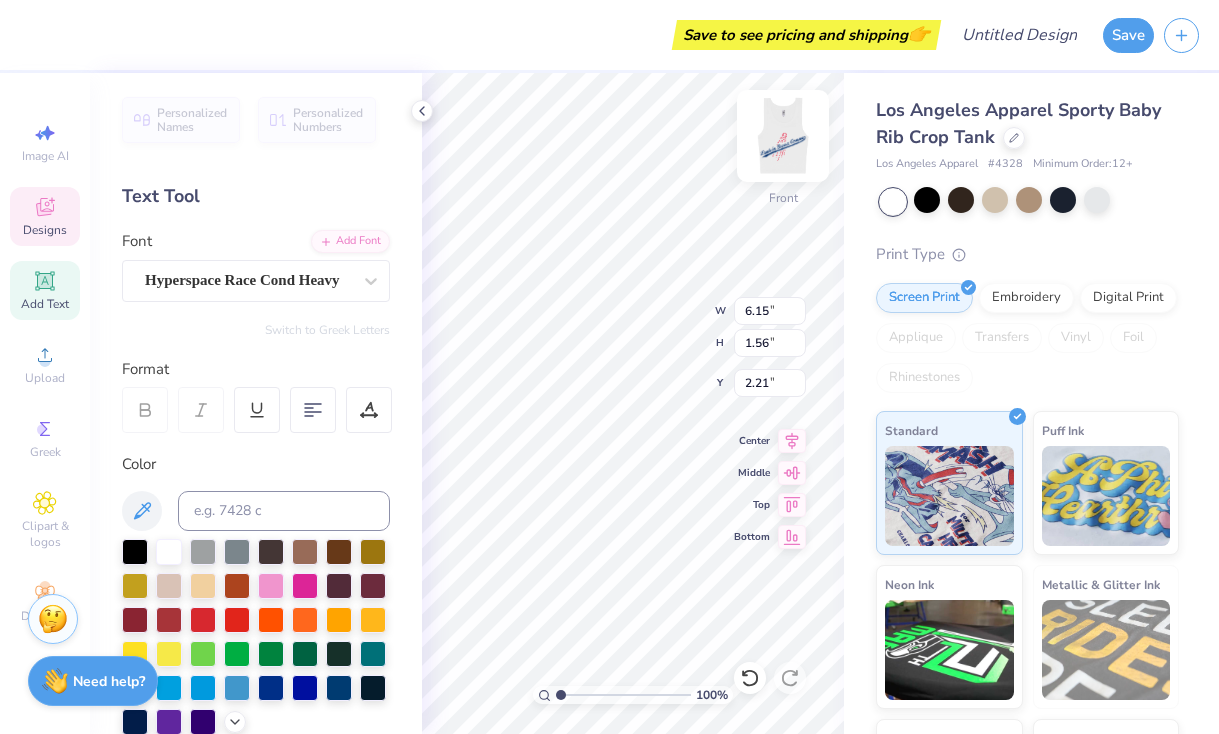 scroll, scrollTop: 0, scrollLeft: 1, axis: horizontal 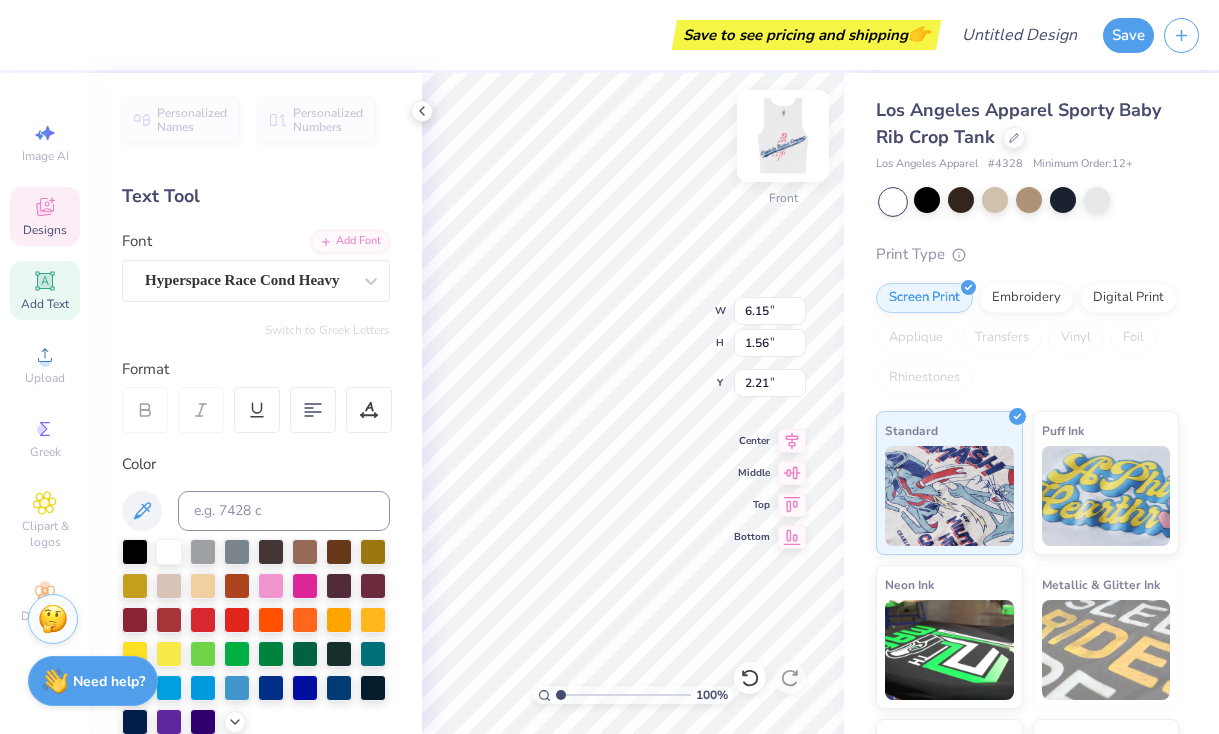 type on "LSG IPSE" 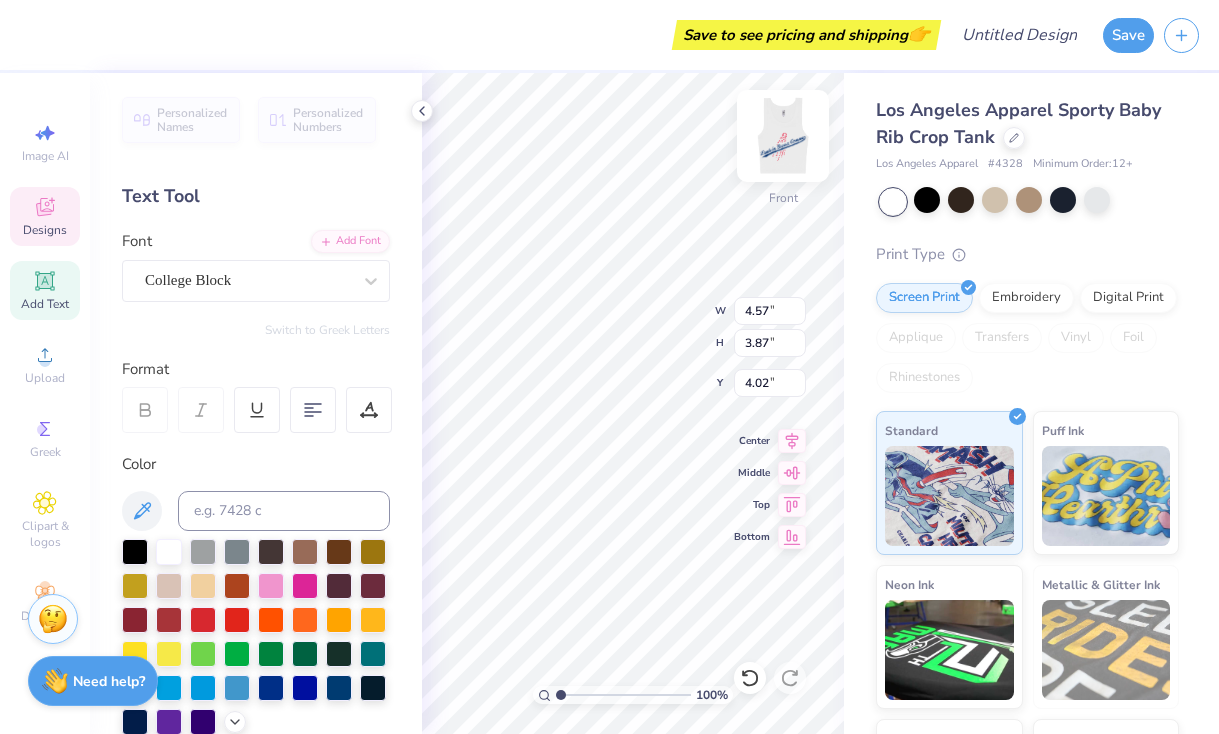 type on "*" 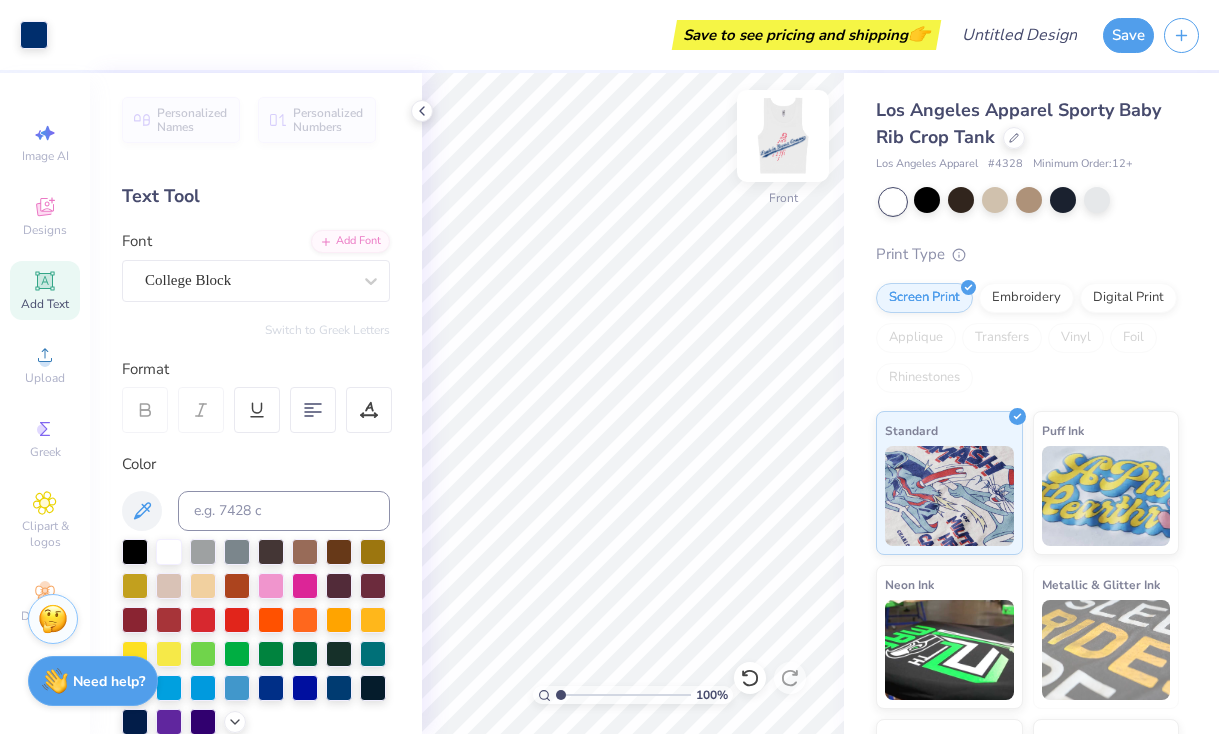 click at bounding box center [783, 136] 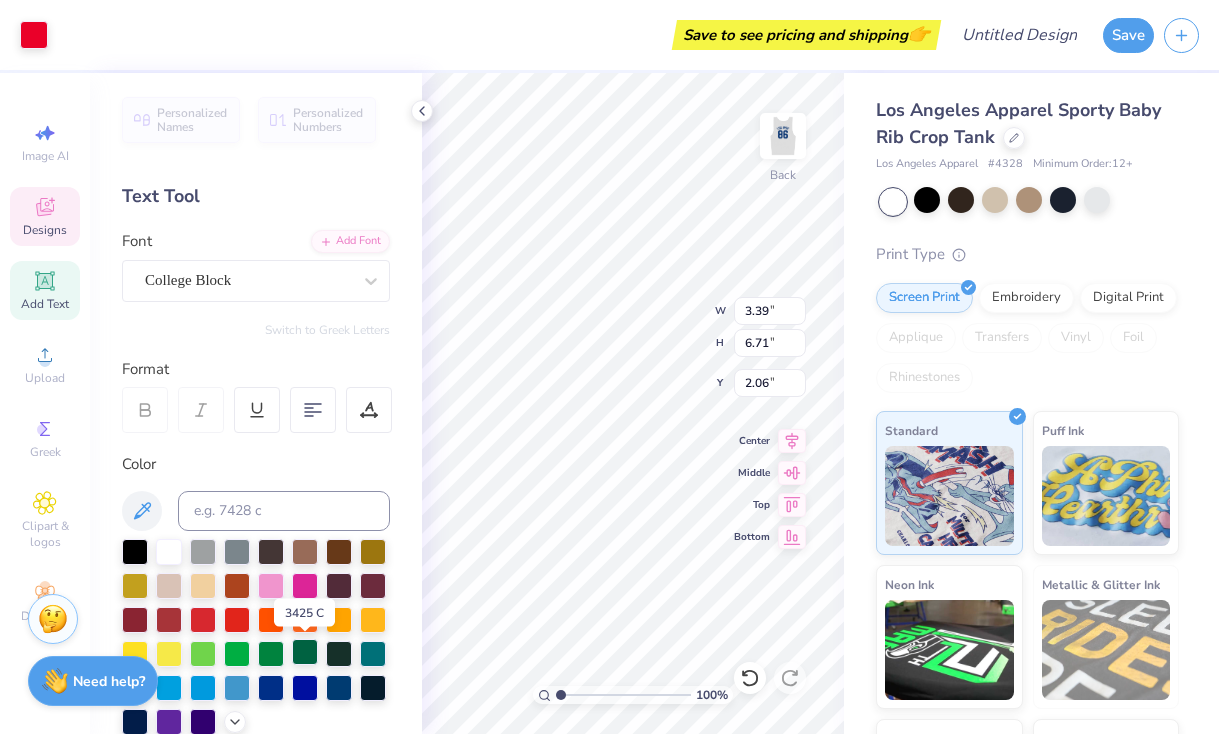 click at bounding box center (305, 652) 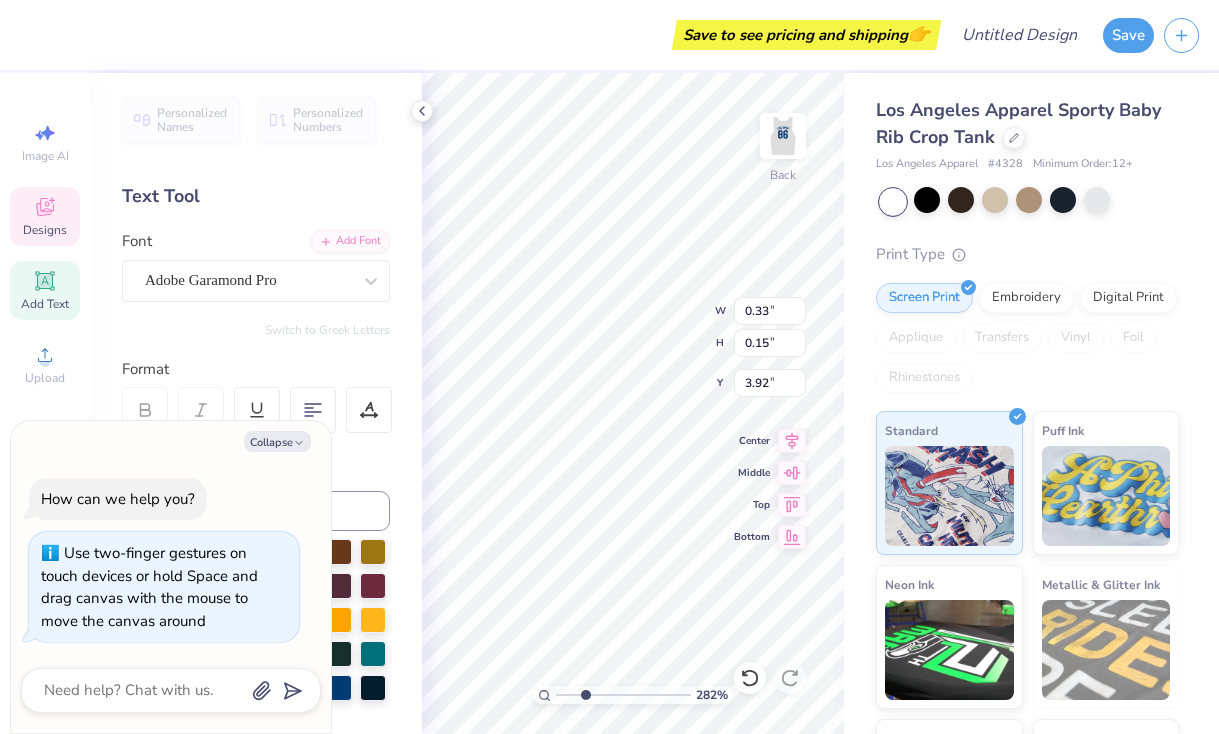 drag, startPoint x: 561, startPoint y: 690, endPoint x: 585, endPoint y: 691, distance: 24.020824 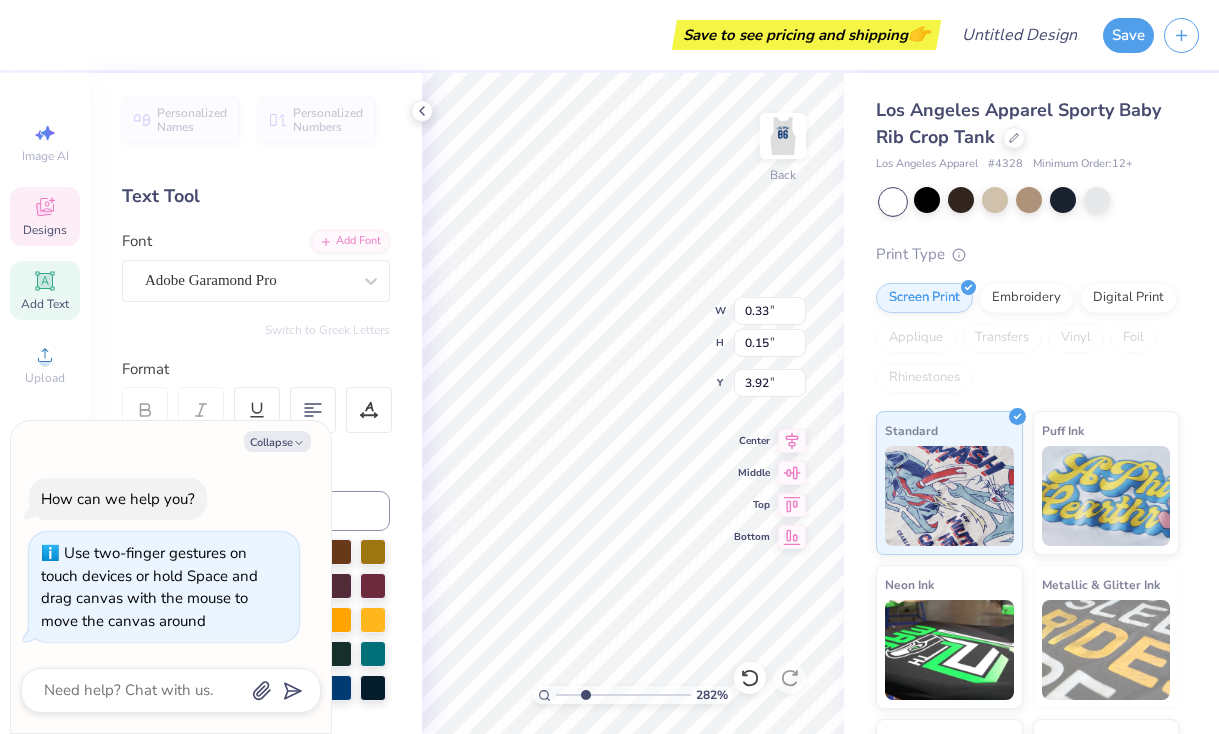 type on "2.82" 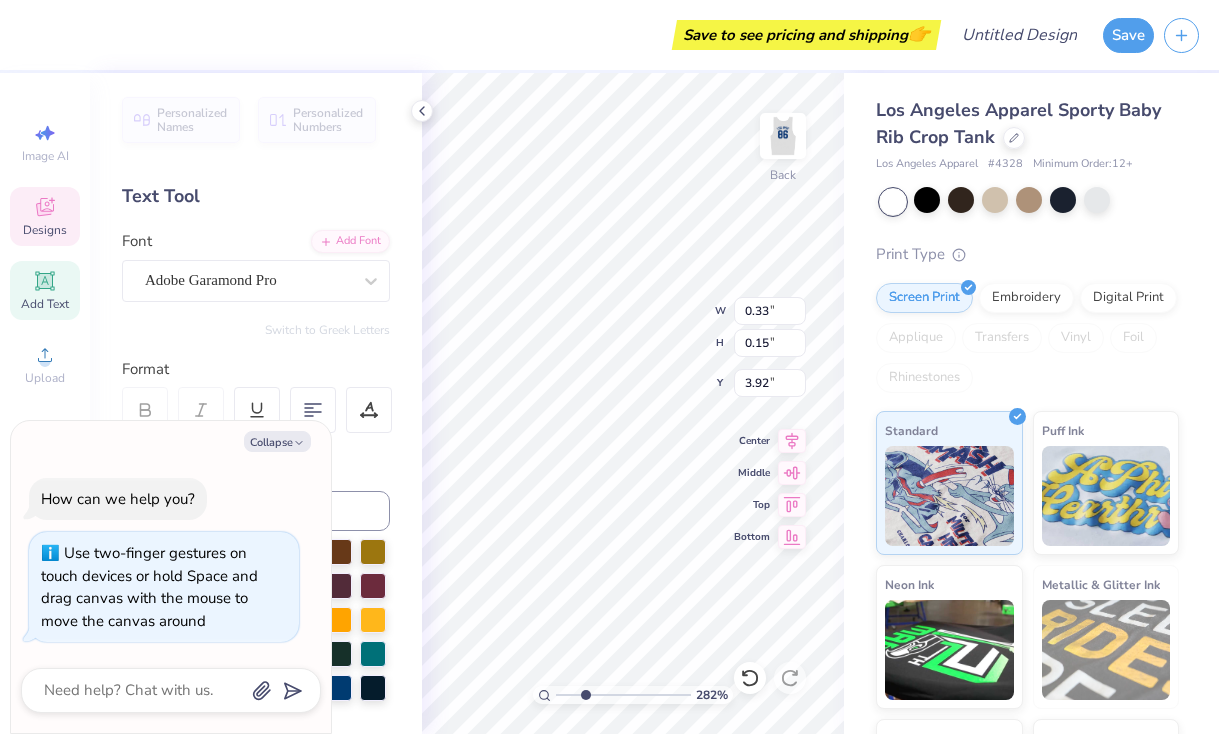 type on "x" 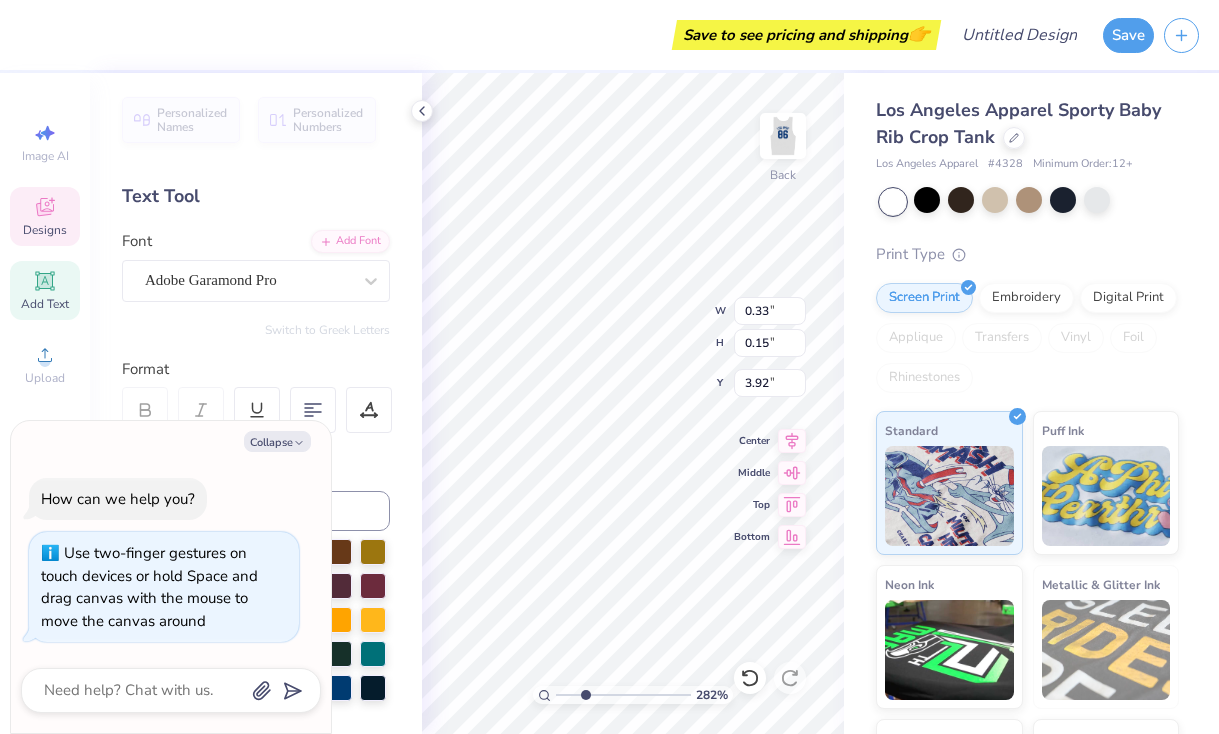 type on "3.66" 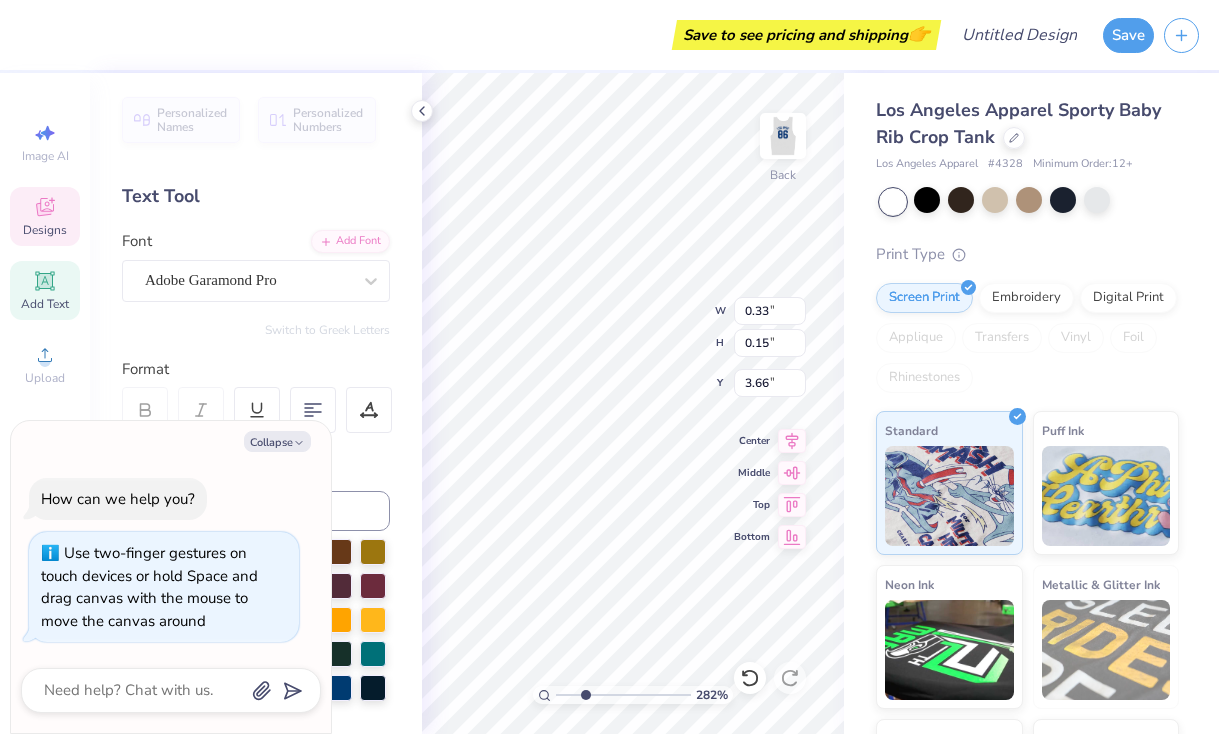 type on "x" 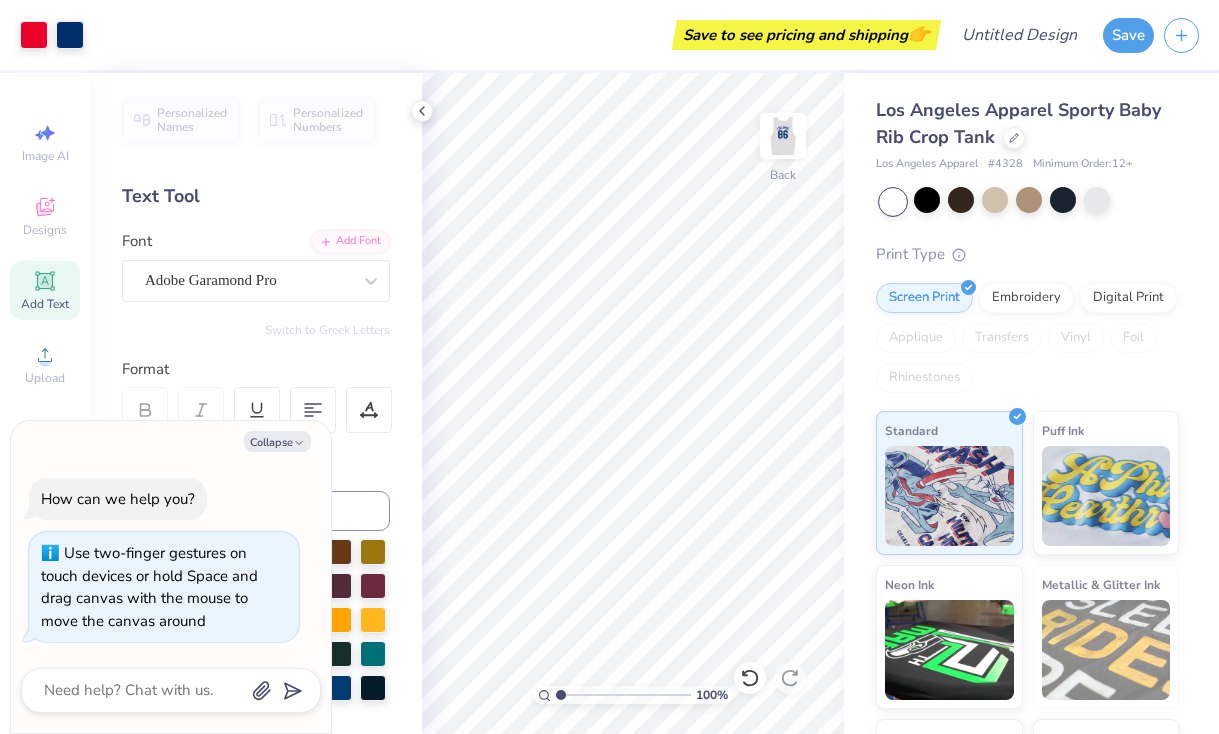 drag, startPoint x: 583, startPoint y: 692, endPoint x: 541, endPoint y: 686, distance: 42.426407 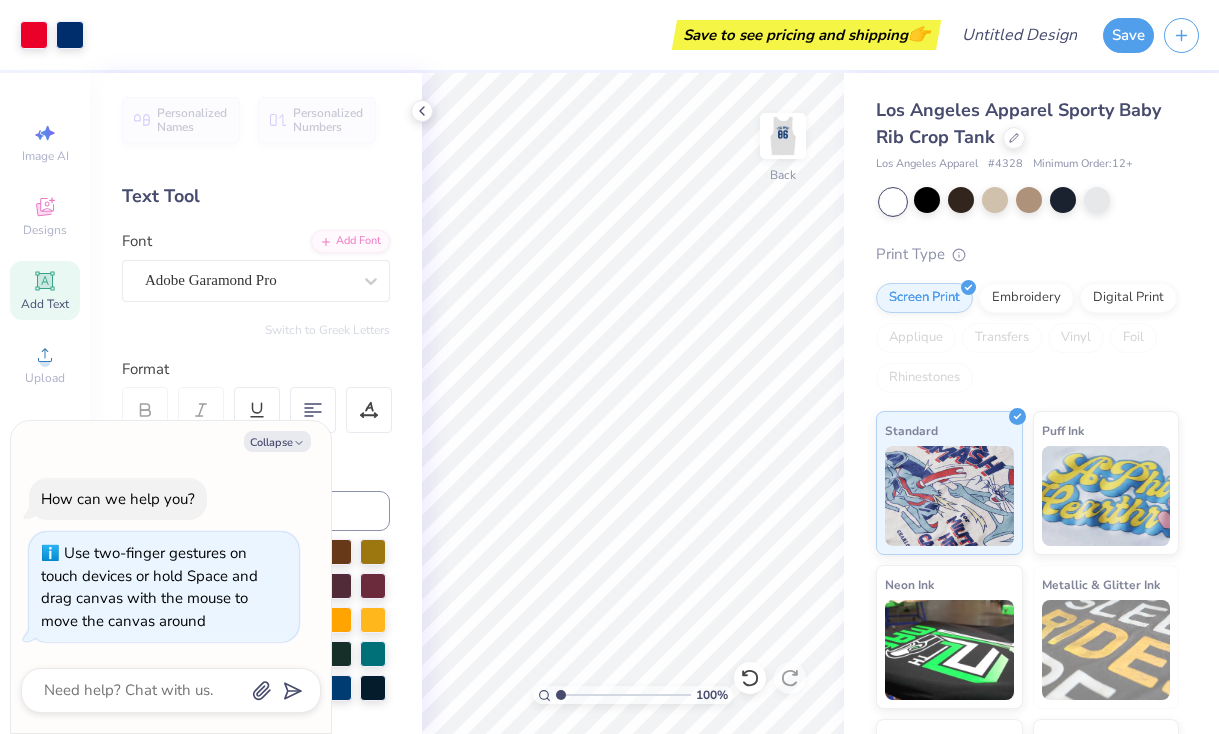type on "1" 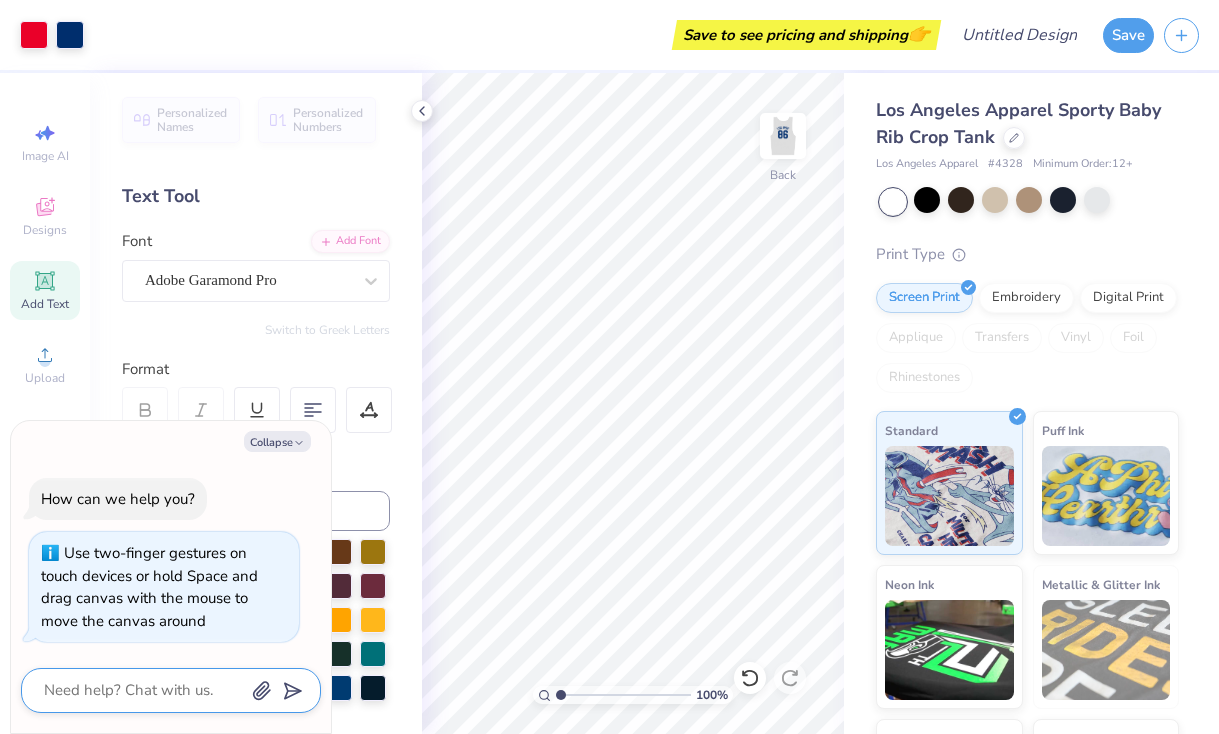 click at bounding box center [143, 690] 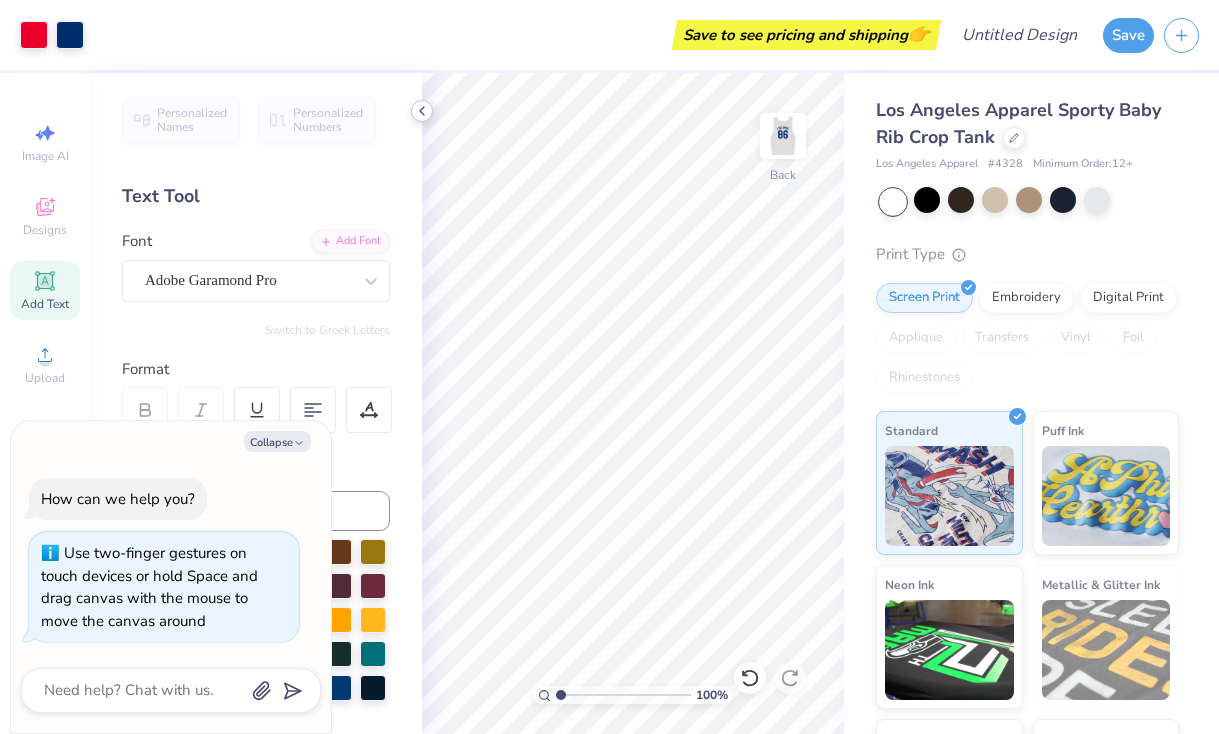 click 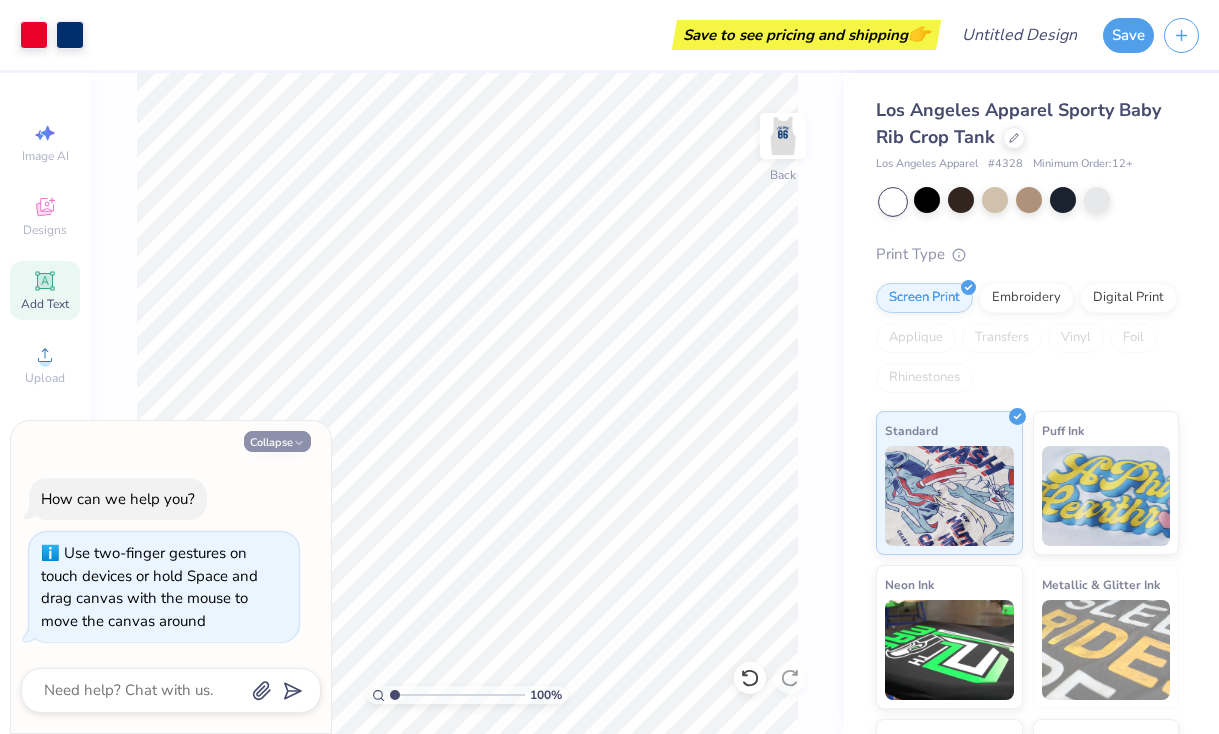 click on "Collapse" at bounding box center [277, 441] 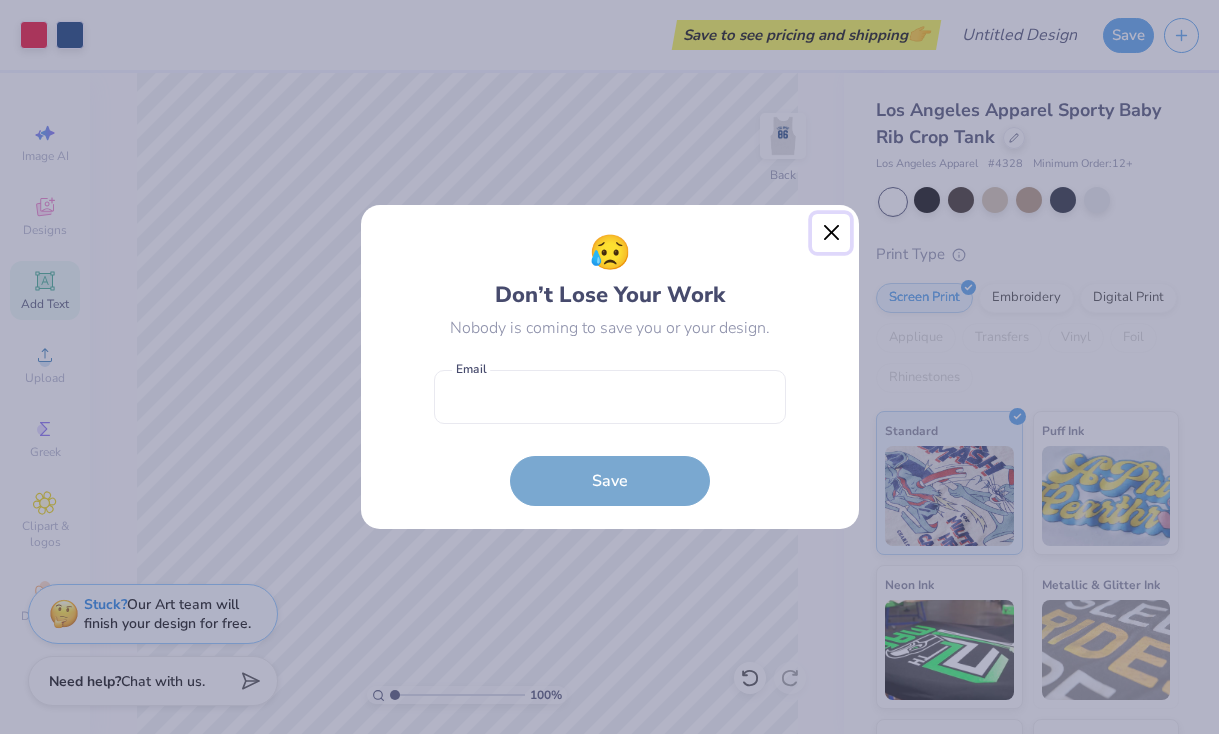 click at bounding box center (831, 233) 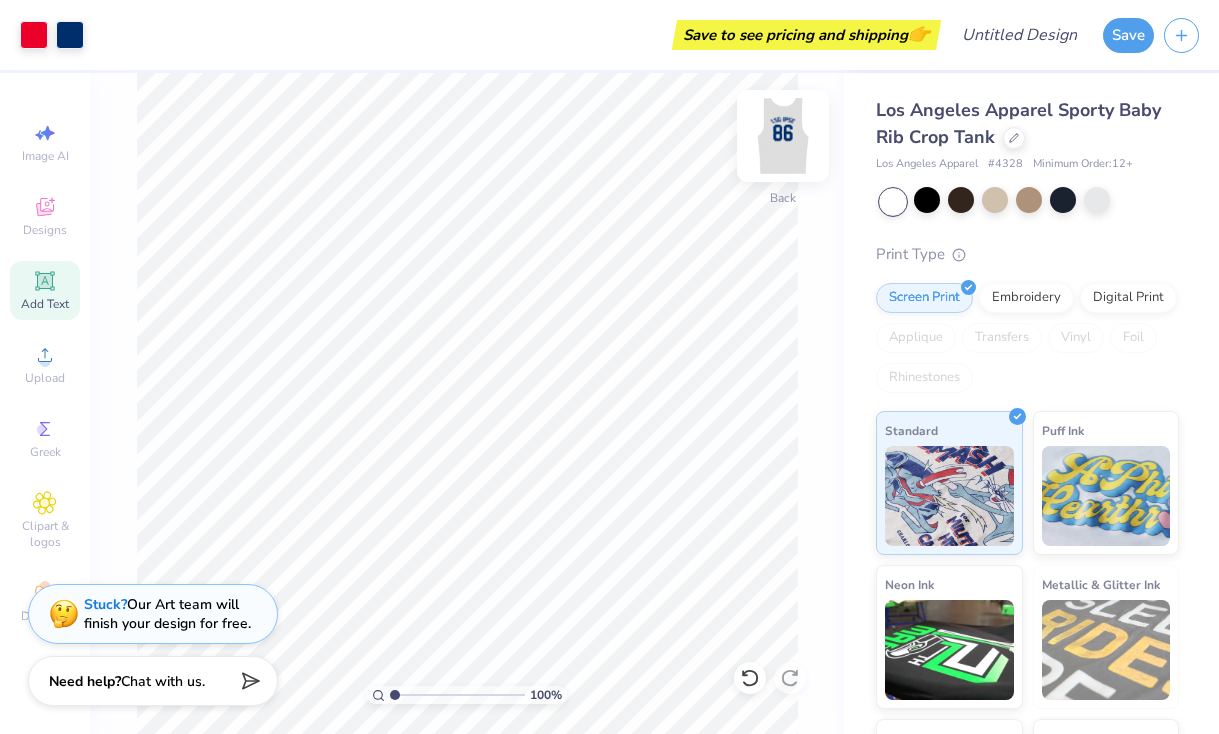 click at bounding box center (783, 136) 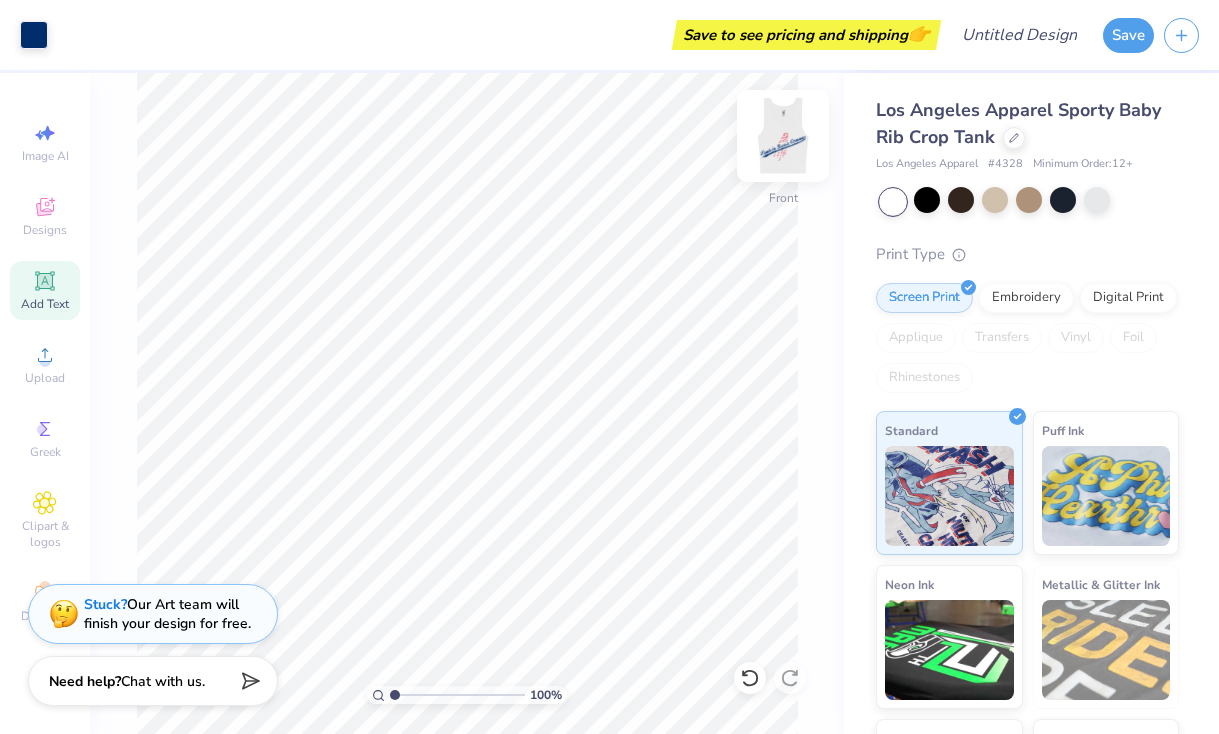click at bounding box center [783, 136] 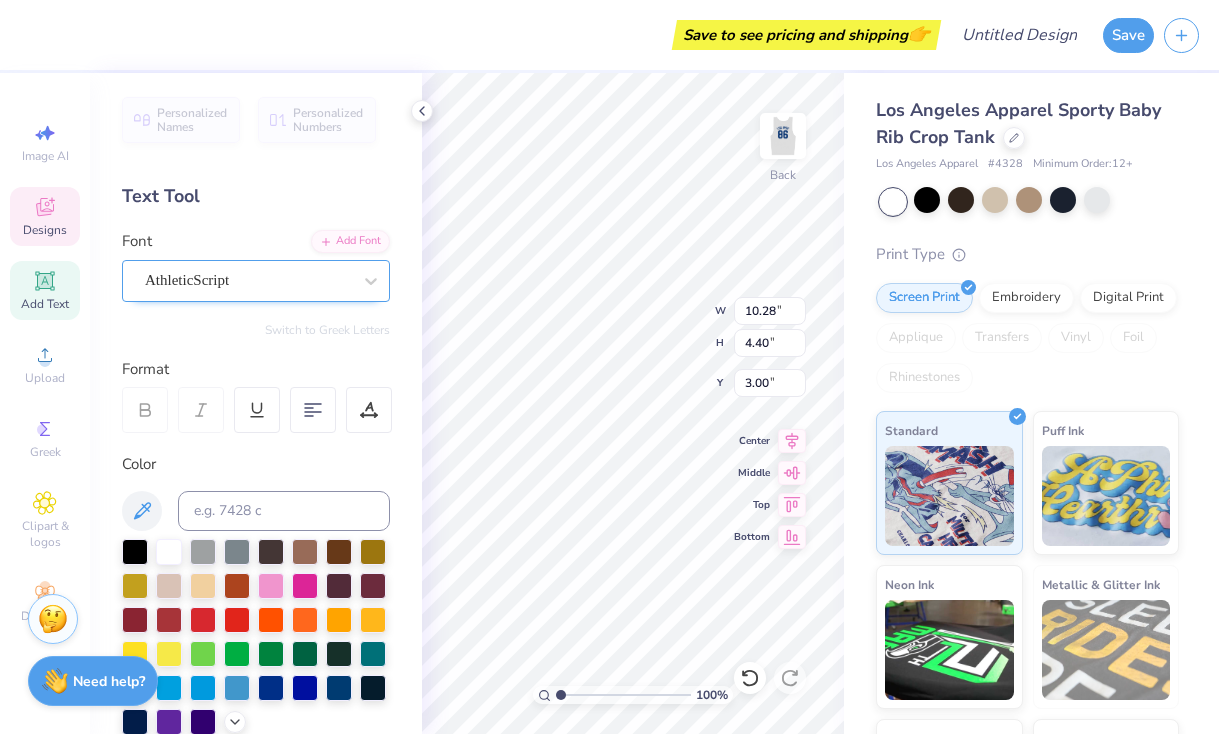 click on "AthleticScript" at bounding box center [248, 280] 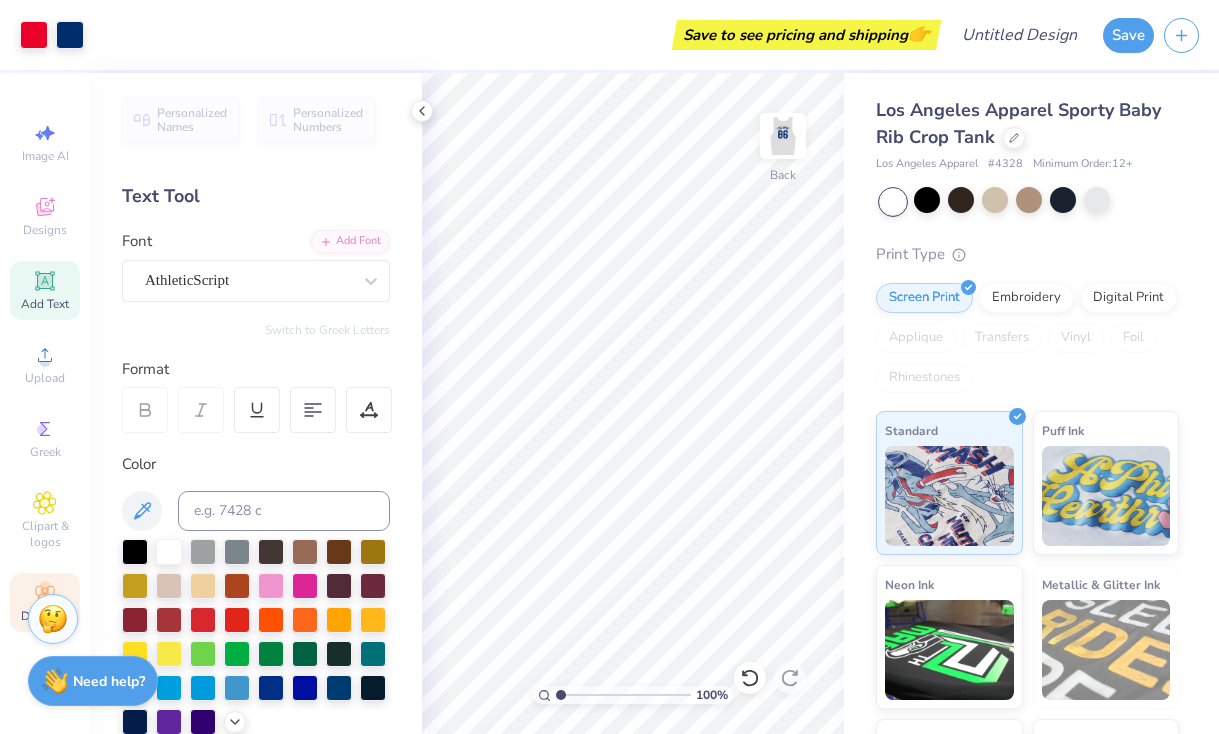 click on "Decorate" at bounding box center (45, 602) 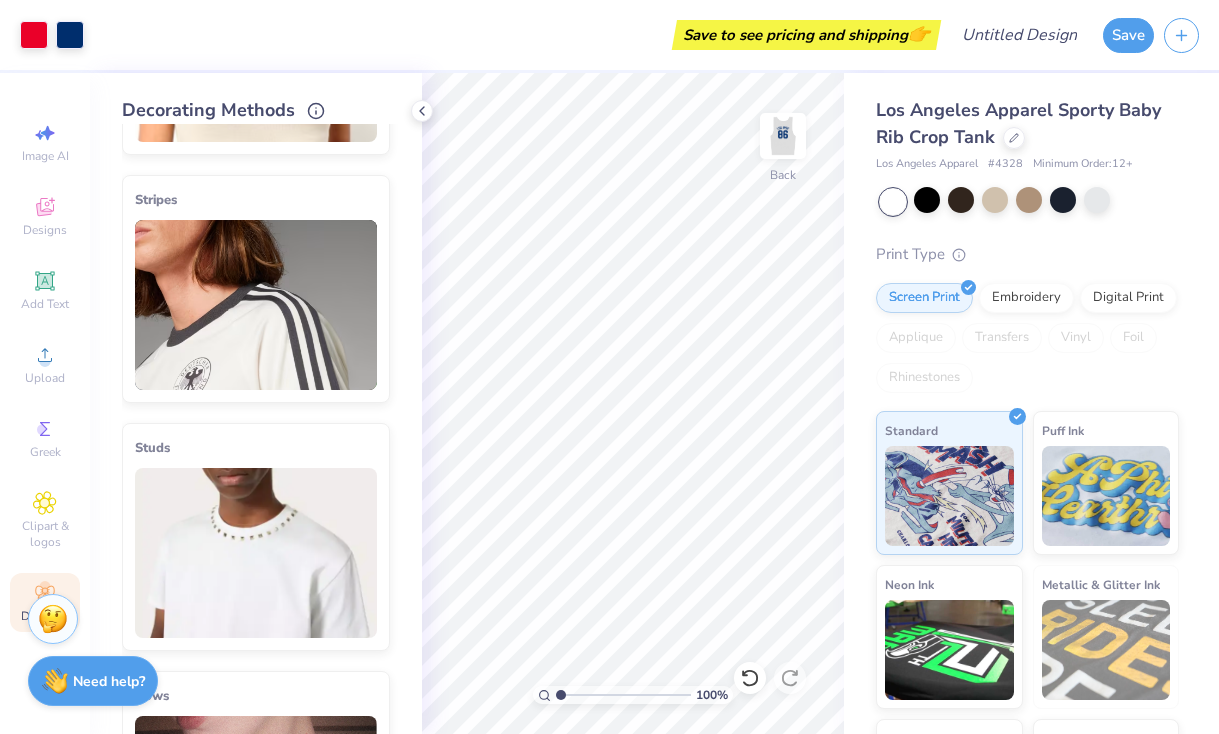 scroll, scrollTop: 0, scrollLeft: 0, axis: both 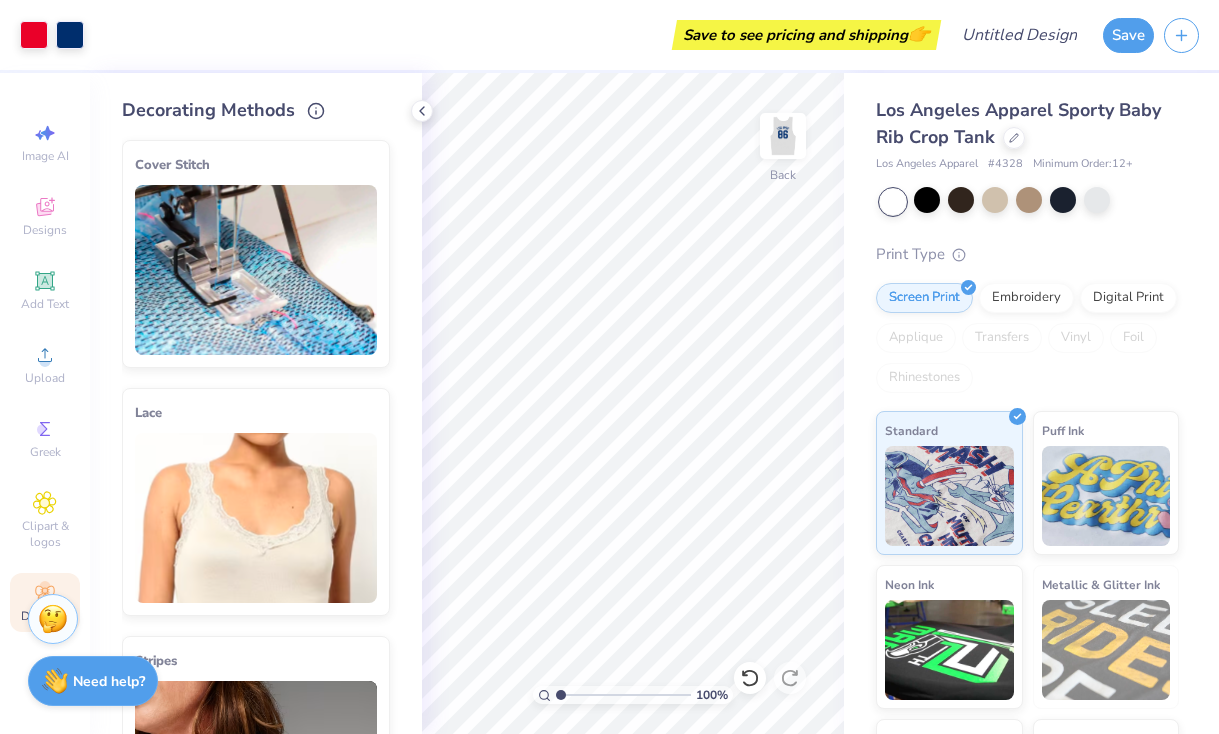 click at bounding box center [256, 518] 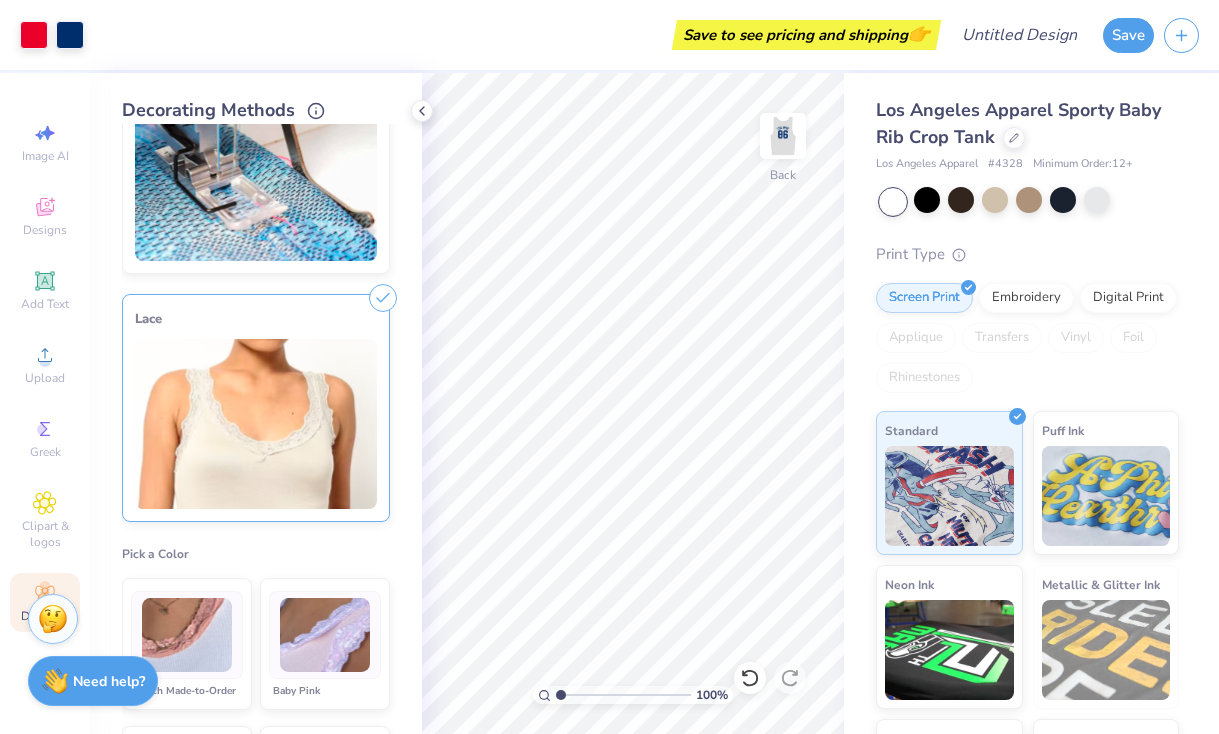 scroll, scrollTop: 0, scrollLeft: 0, axis: both 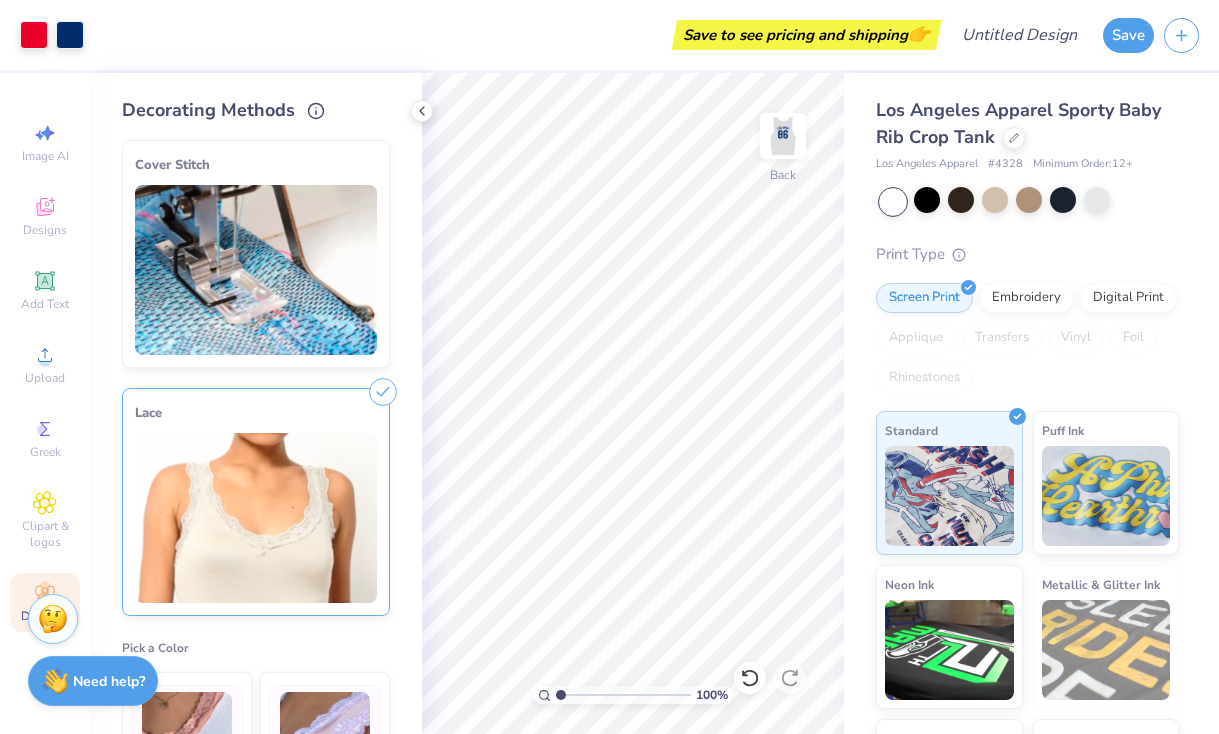 click at bounding box center (256, 518) 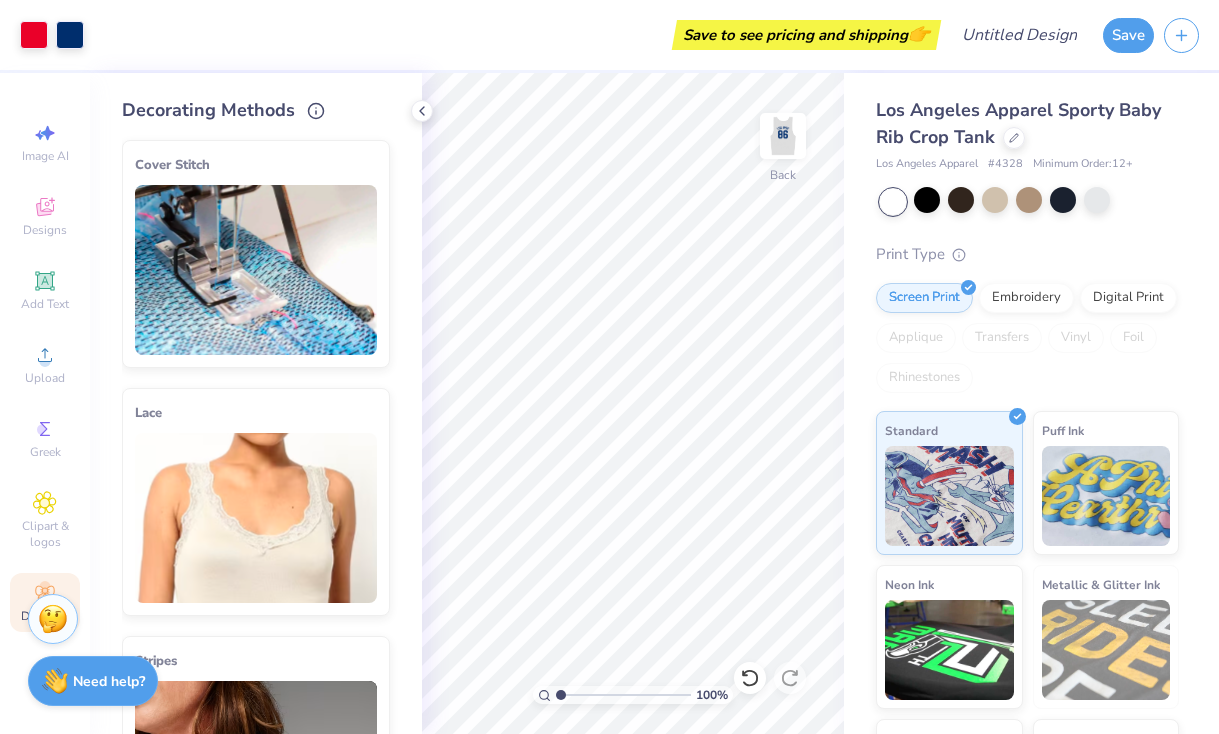 click 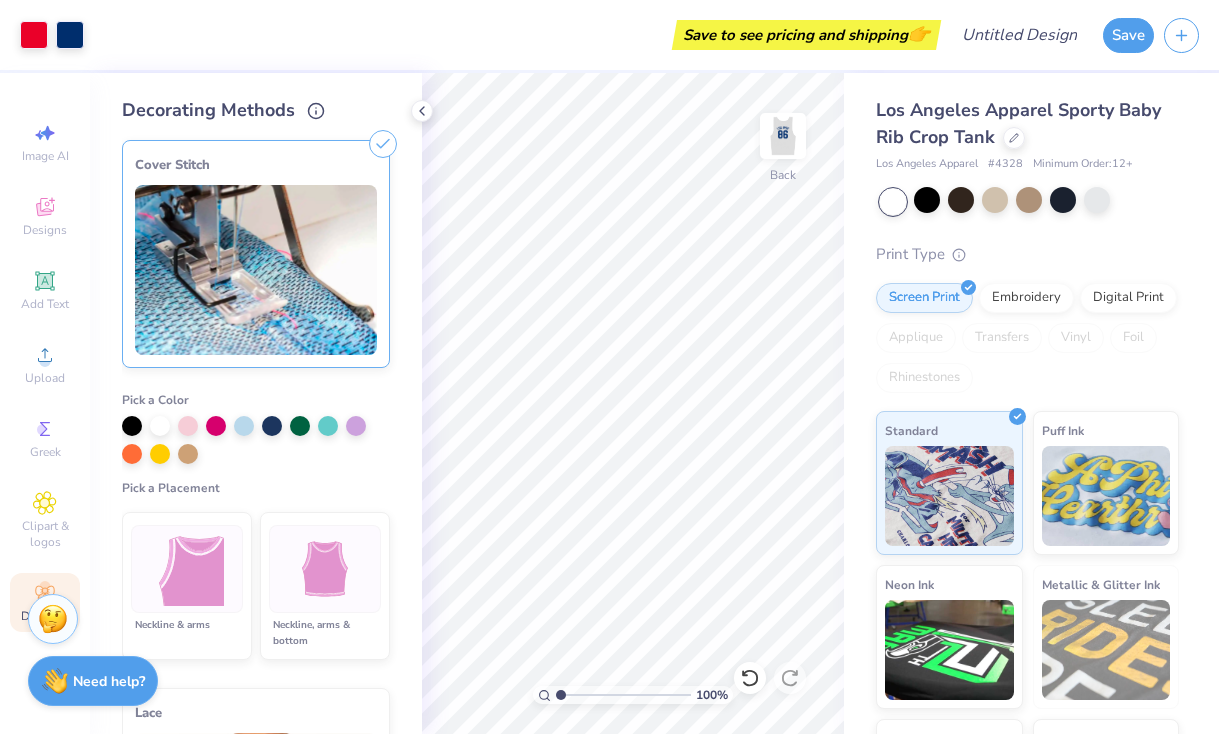 click at bounding box center [256, 270] 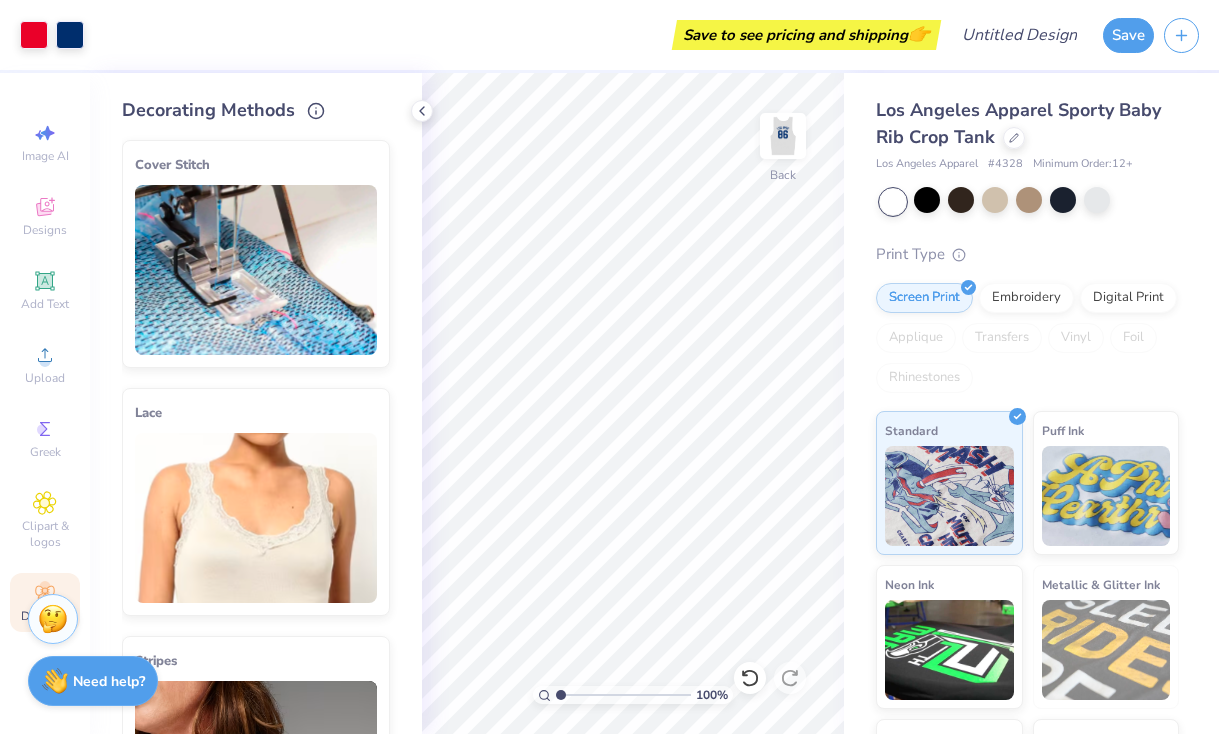 click at bounding box center [256, 270] 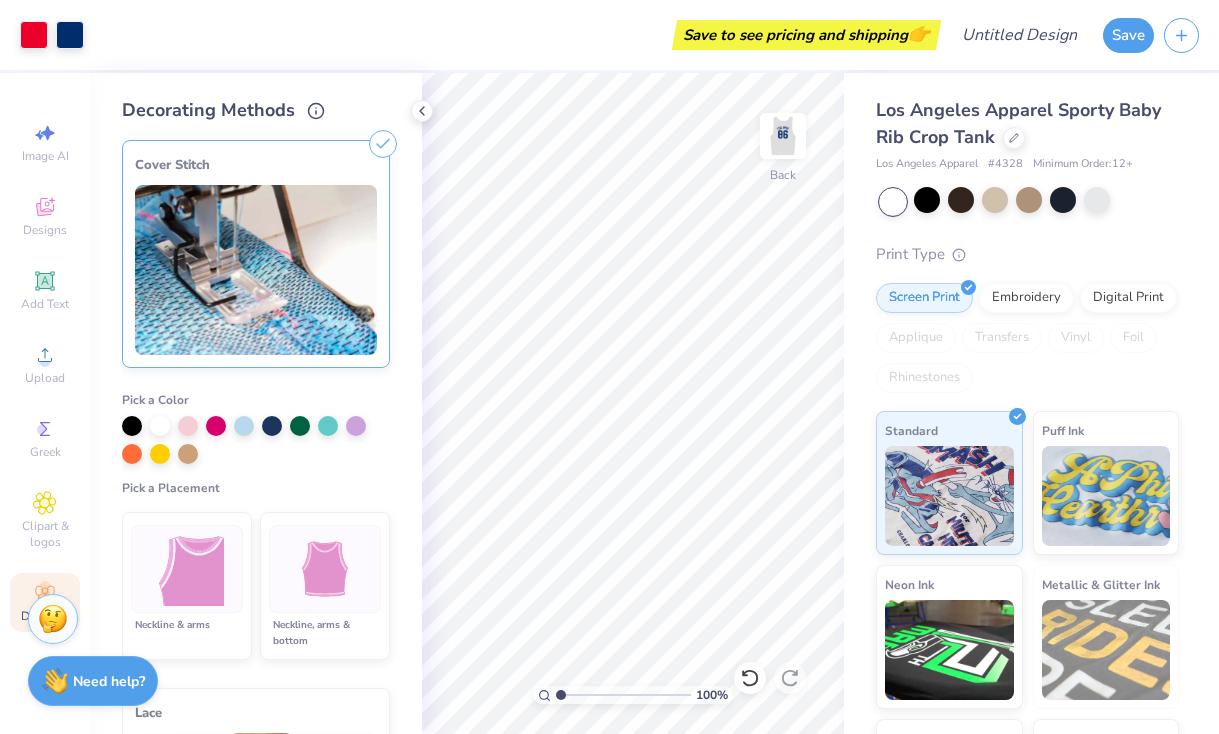 click at bounding box center [256, 270] 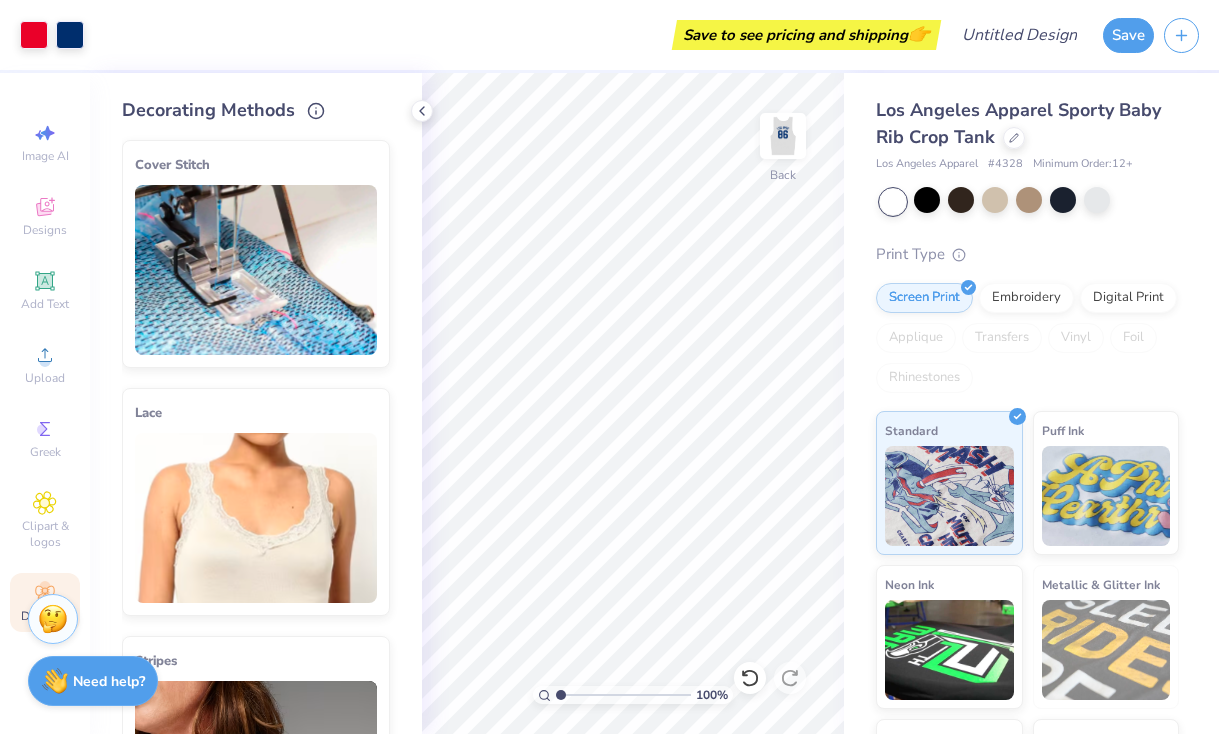 click at bounding box center (256, 270) 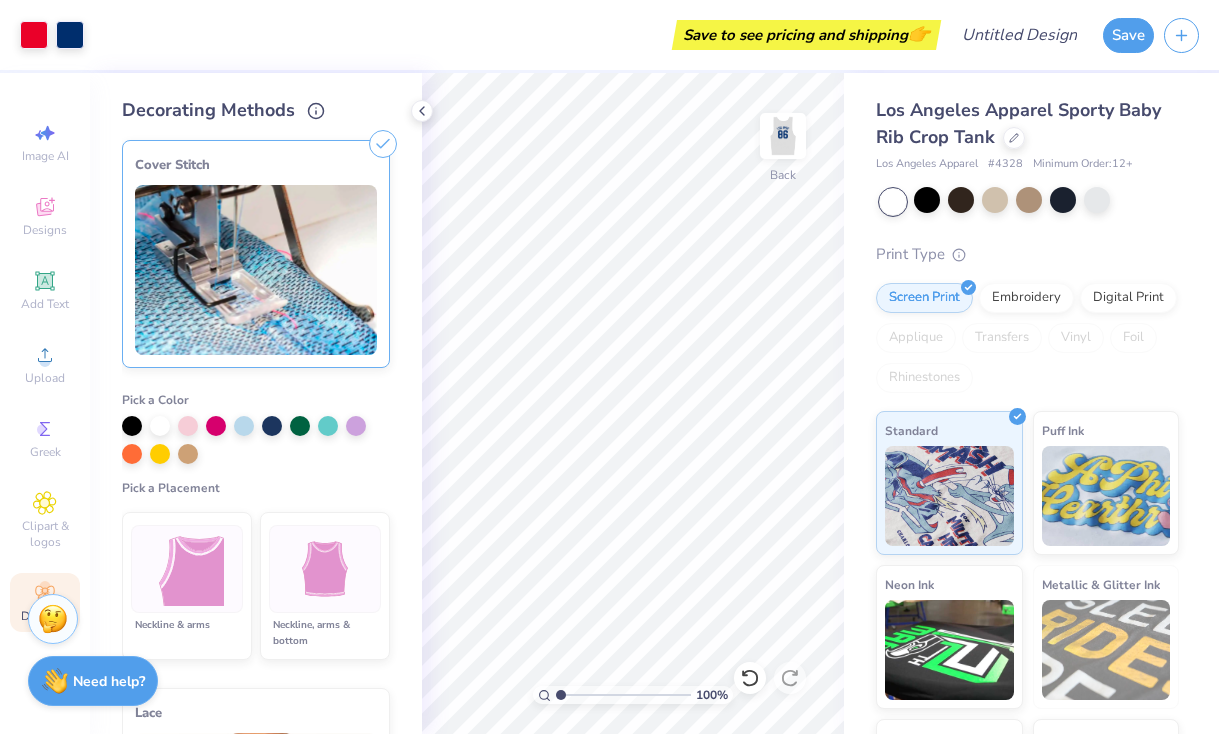 click at bounding box center (256, 270) 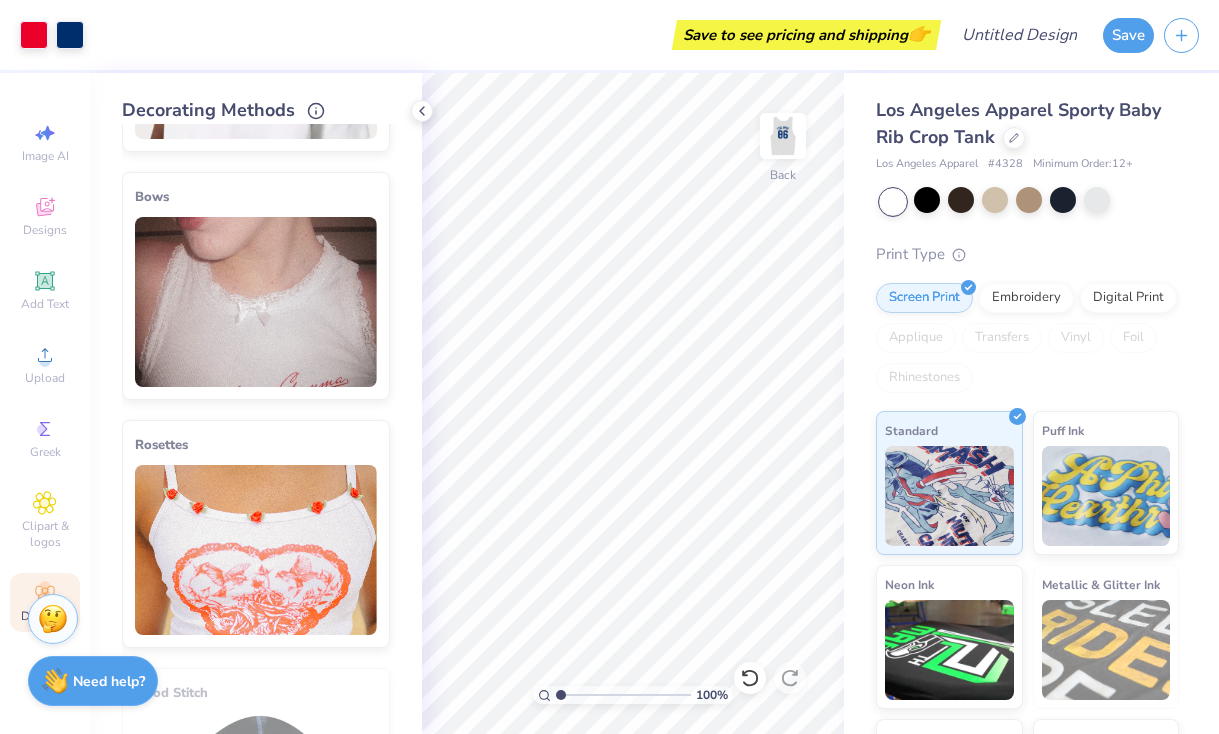 click at bounding box center (256, 550) 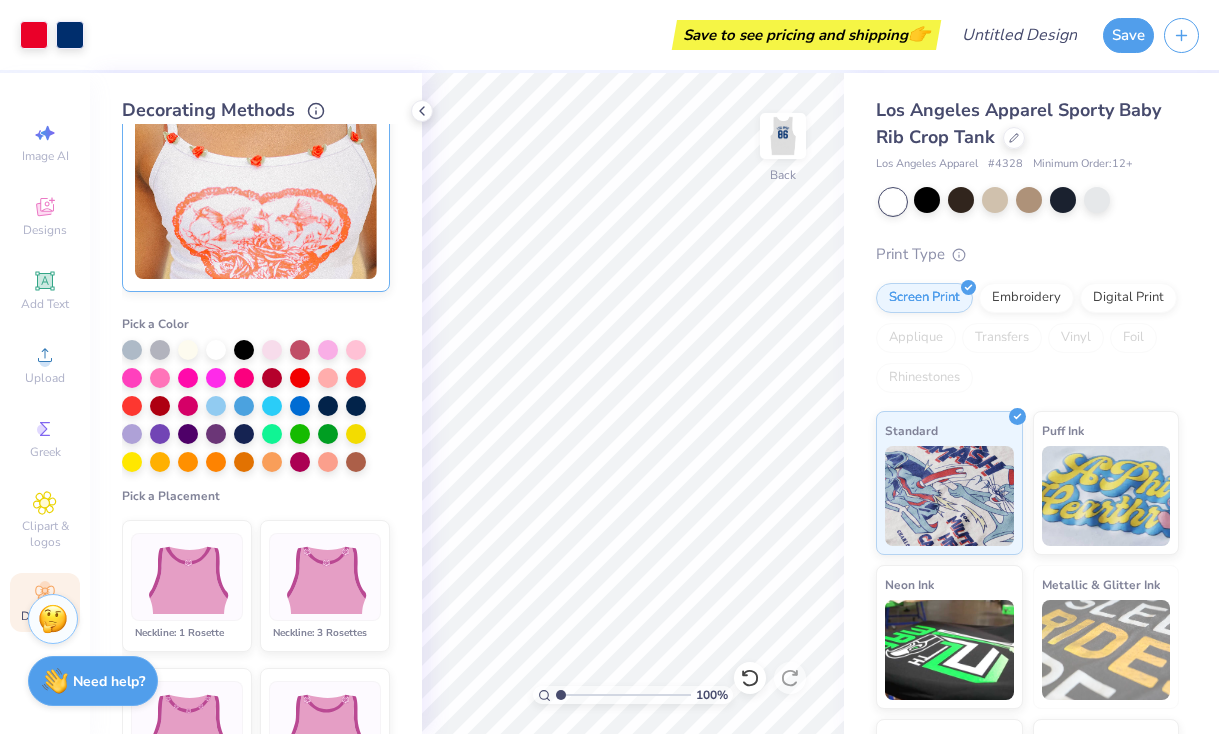 scroll, scrollTop: 1476, scrollLeft: 0, axis: vertical 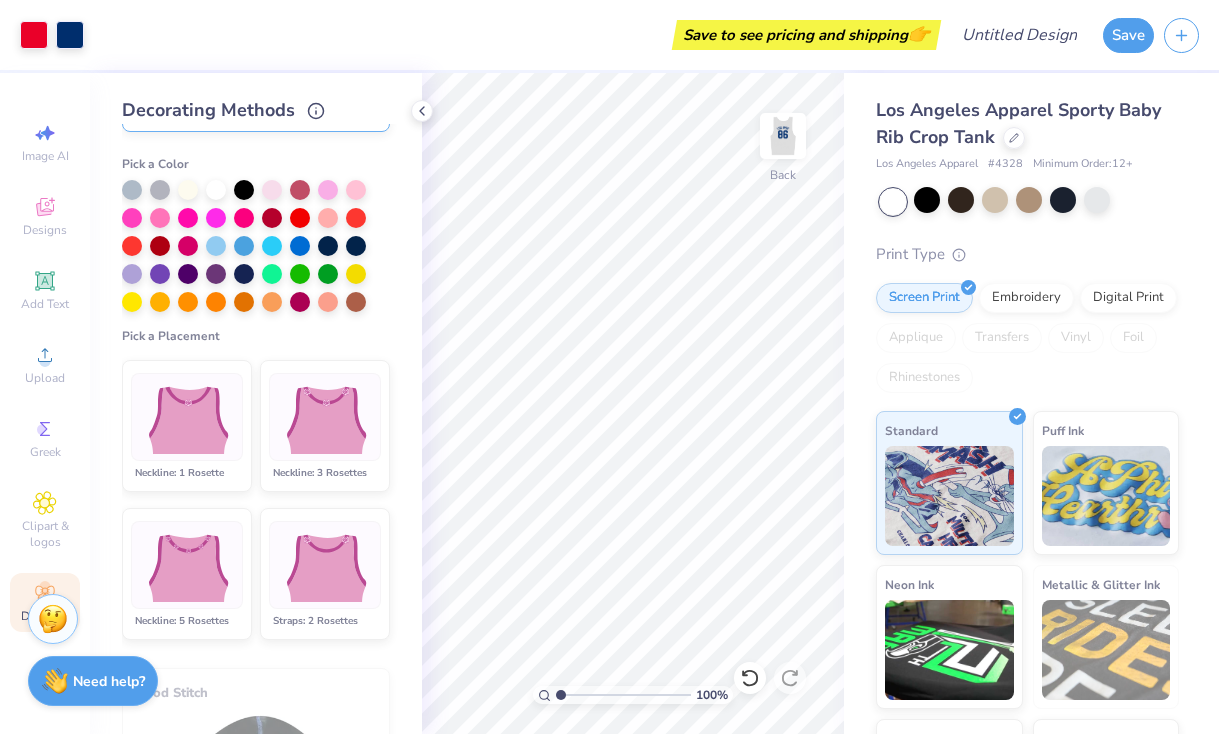 click at bounding box center (324, 417) 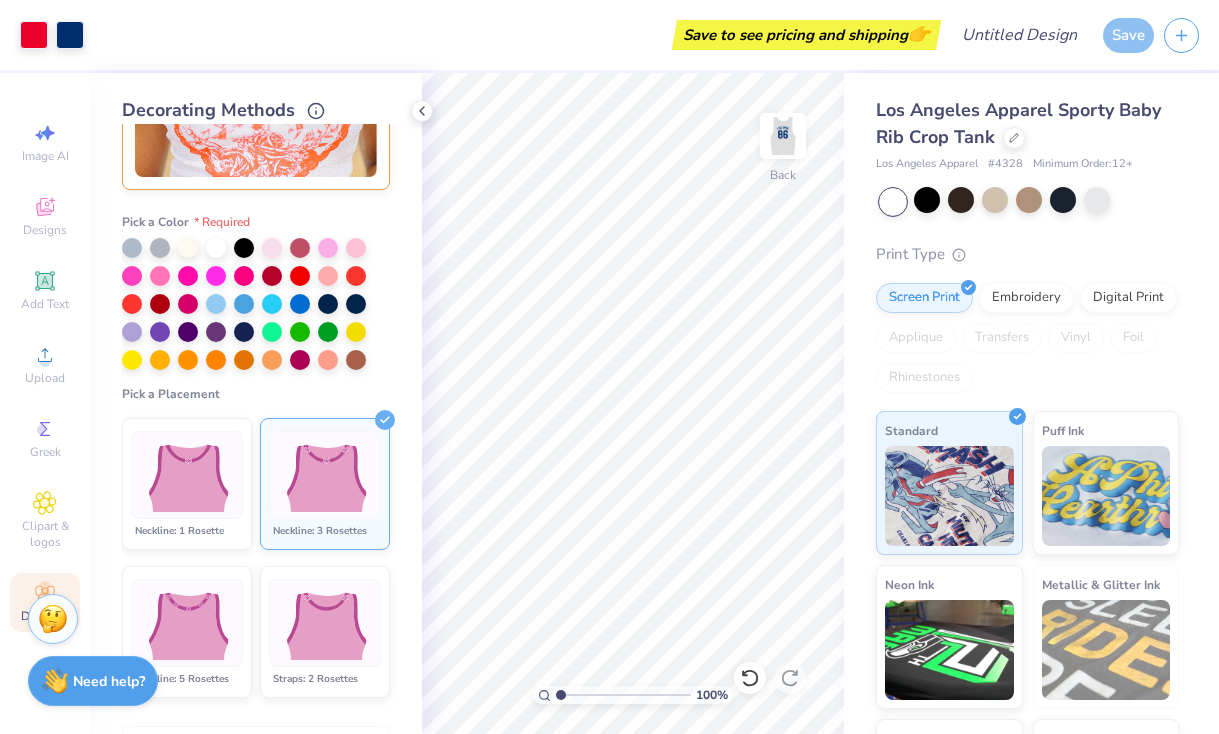 scroll, scrollTop: 669, scrollLeft: 0, axis: vertical 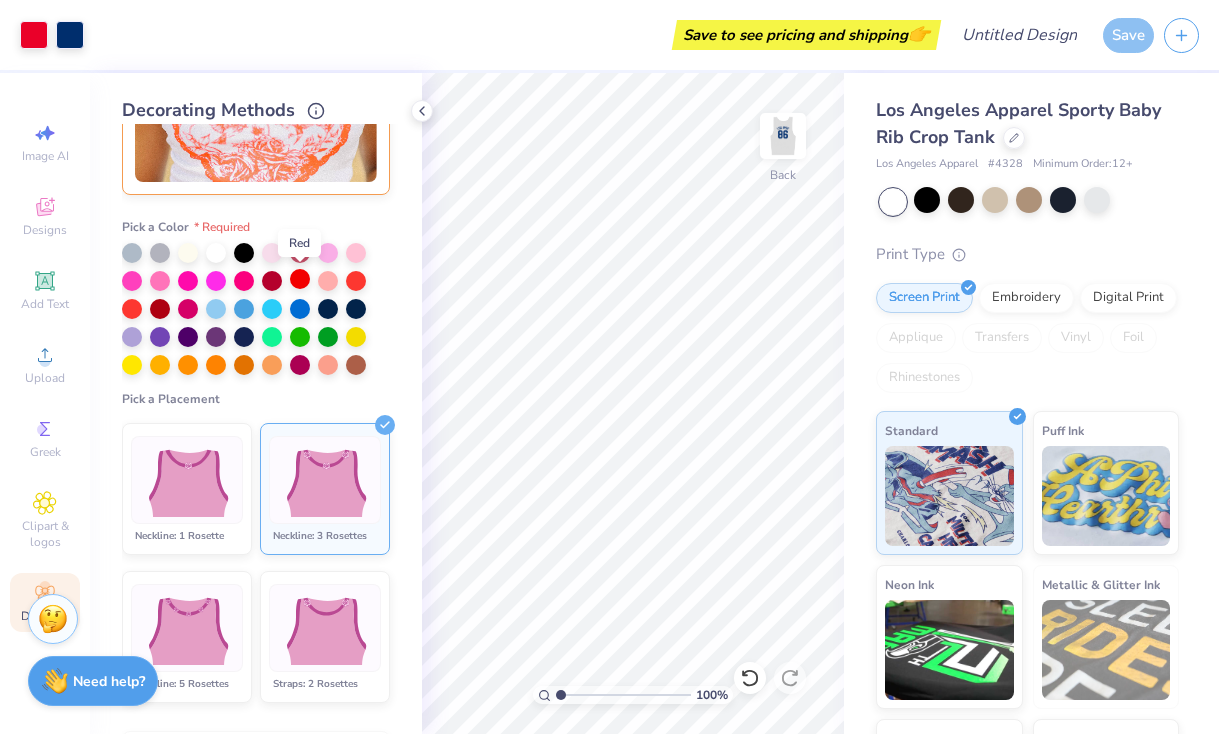 click at bounding box center (300, 279) 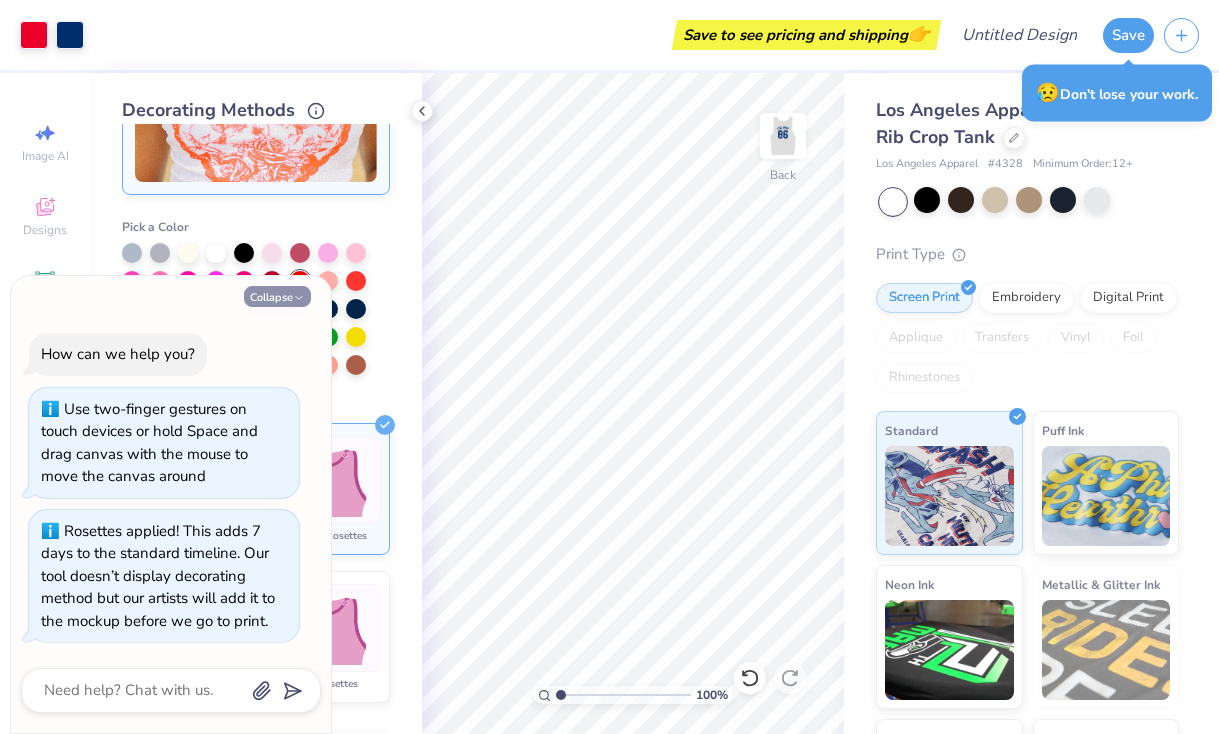 click on "Collapse" at bounding box center [277, 296] 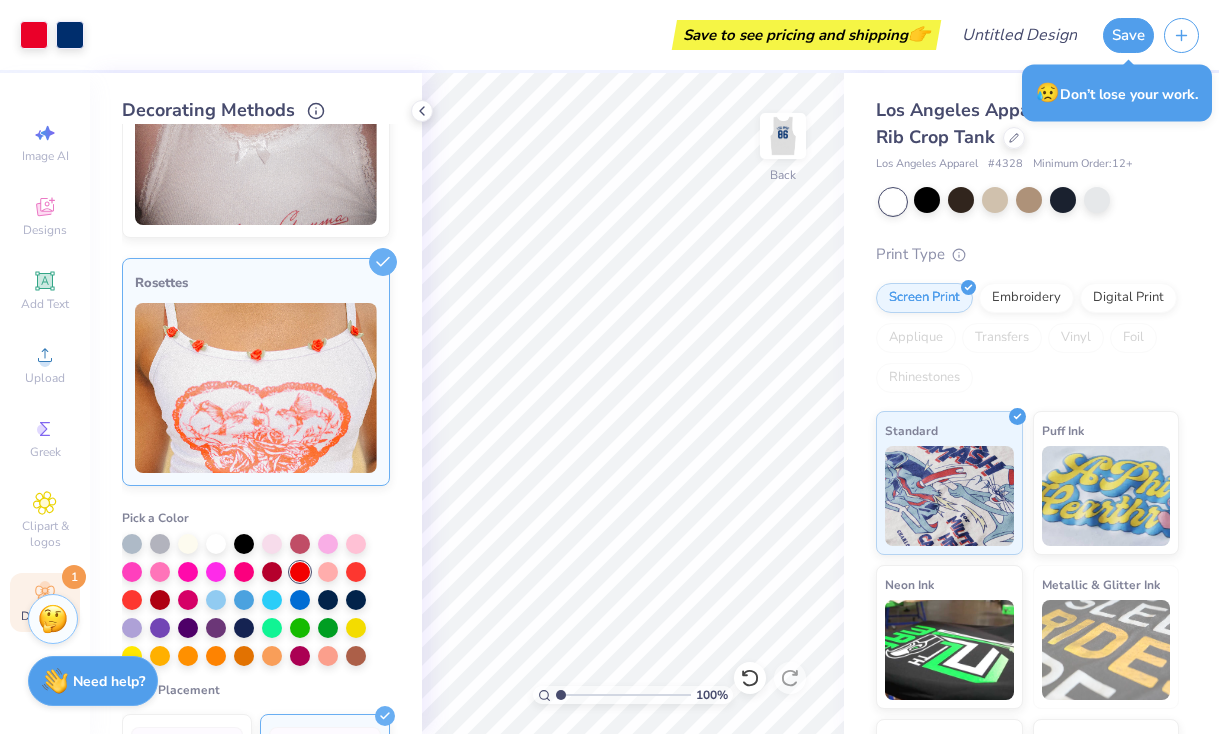 scroll, scrollTop: 364, scrollLeft: 0, axis: vertical 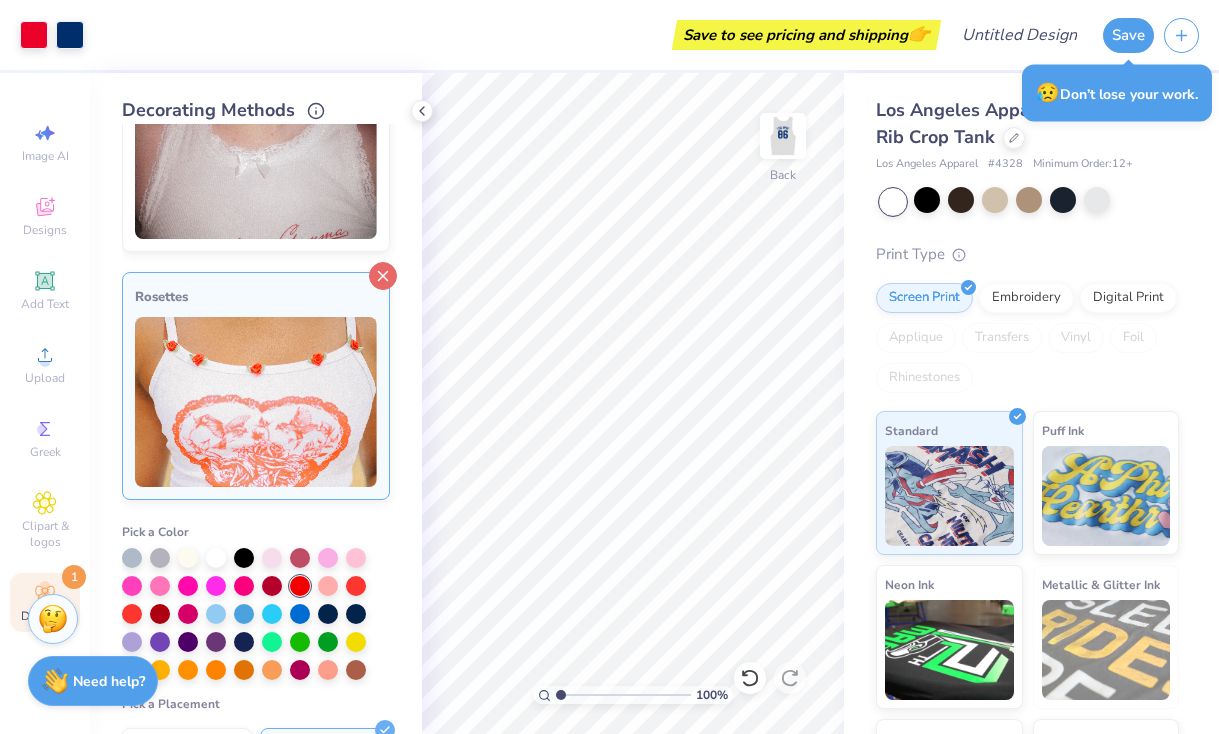 click 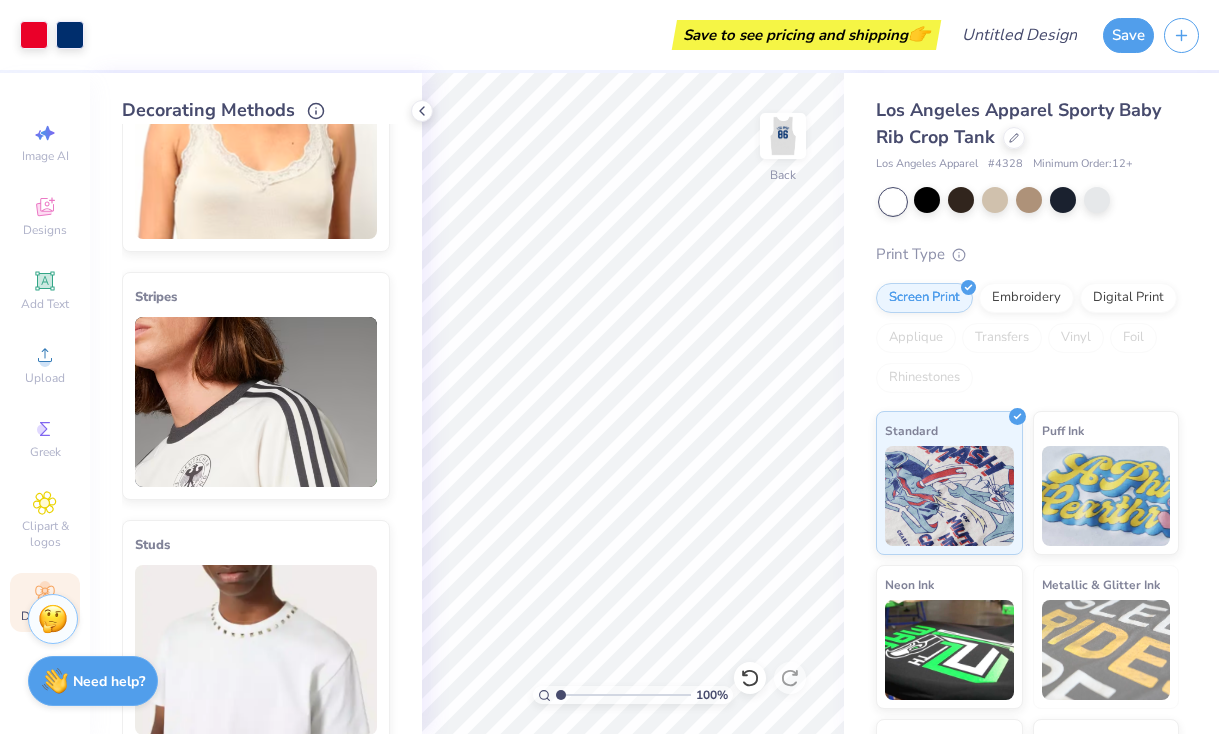 scroll, scrollTop: 1108, scrollLeft: 0, axis: vertical 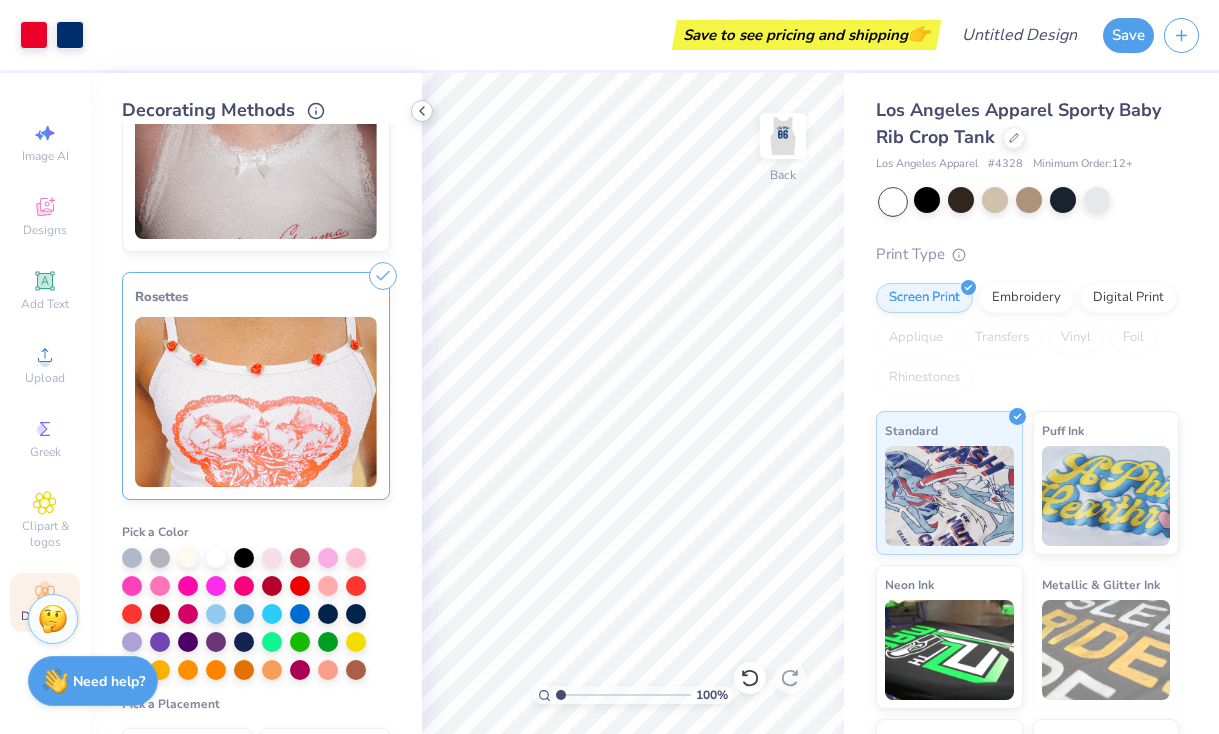 click 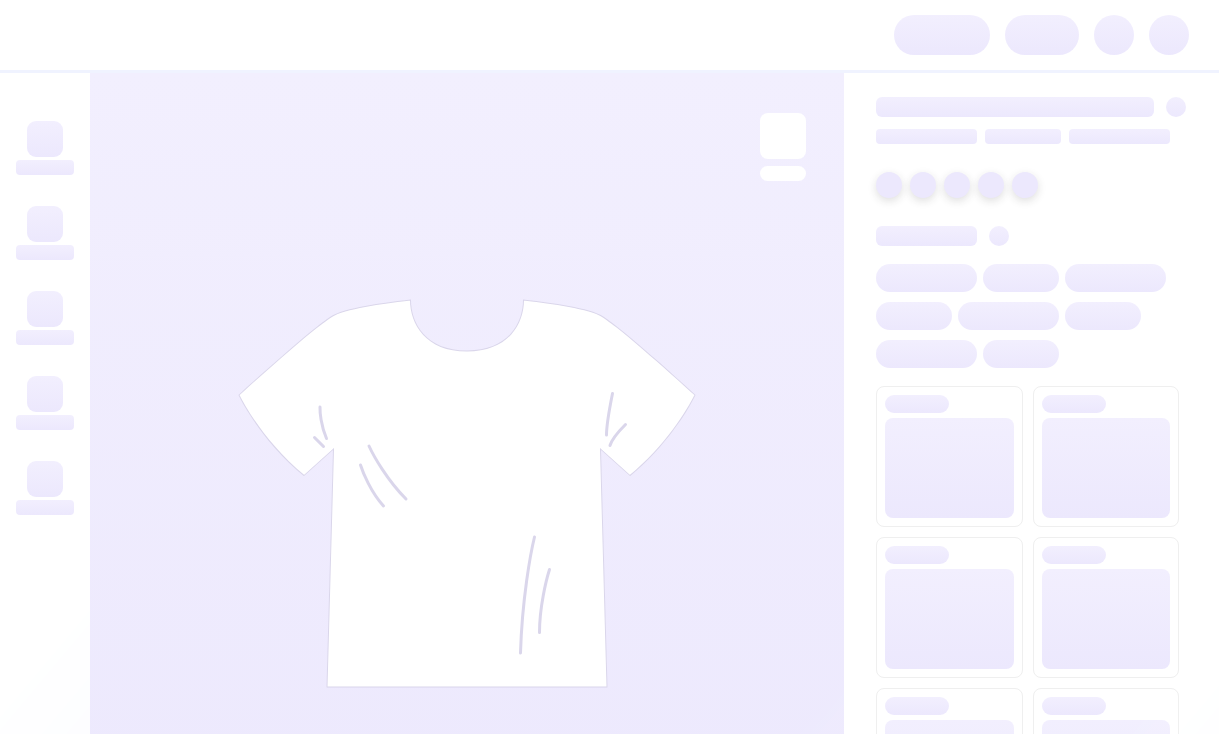 scroll, scrollTop: 0, scrollLeft: 0, axis: both 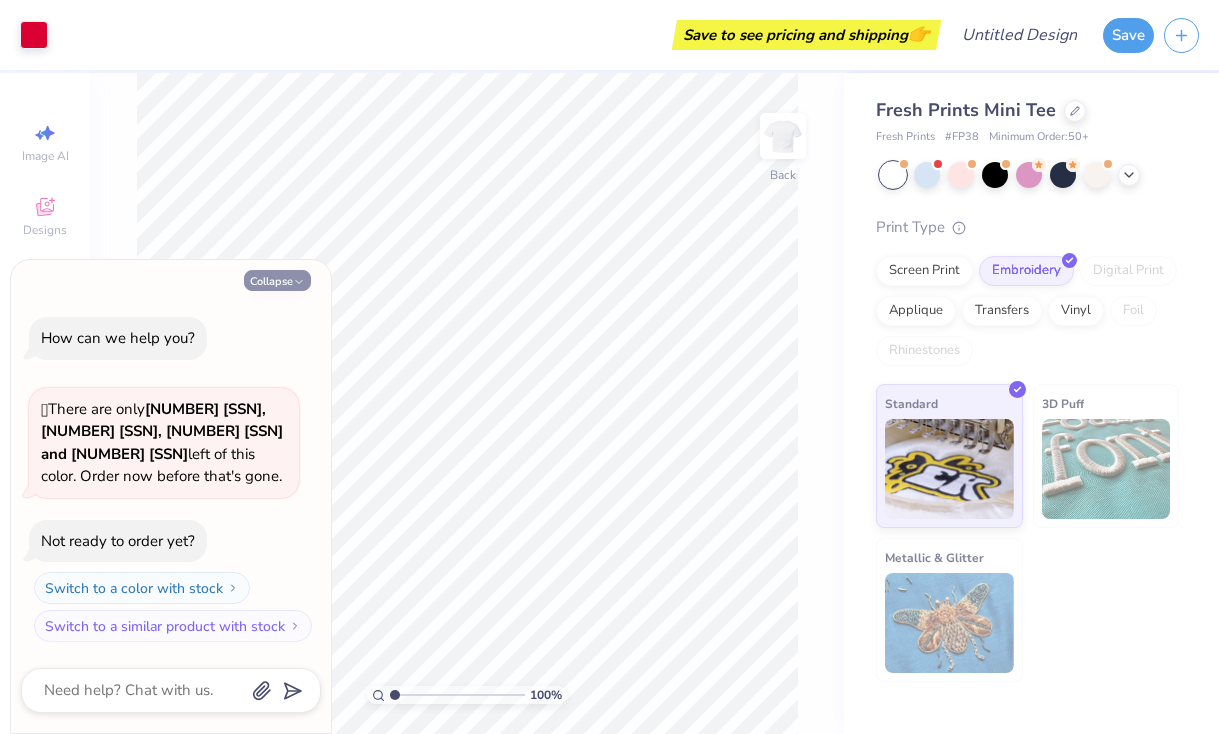 click on "Collapse" at bounding box center [277, 280] 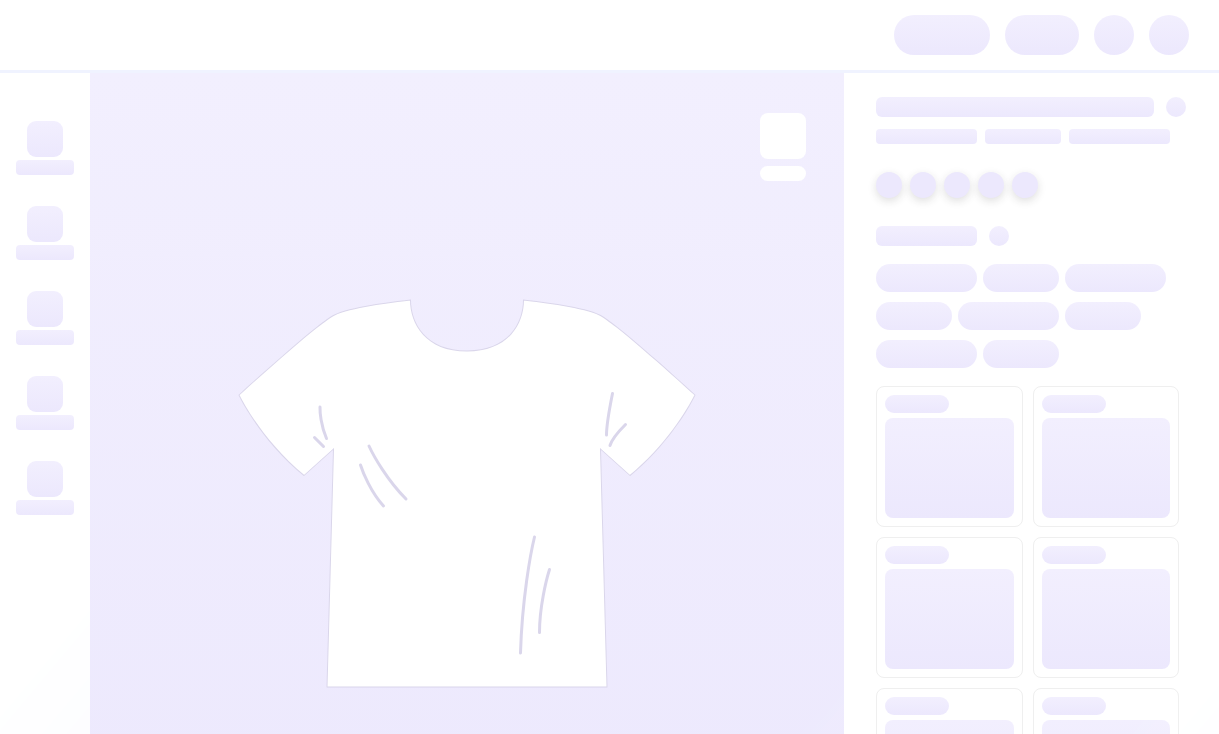 scroll, scrollTop: 0, scrollLeft: 0, axis: both 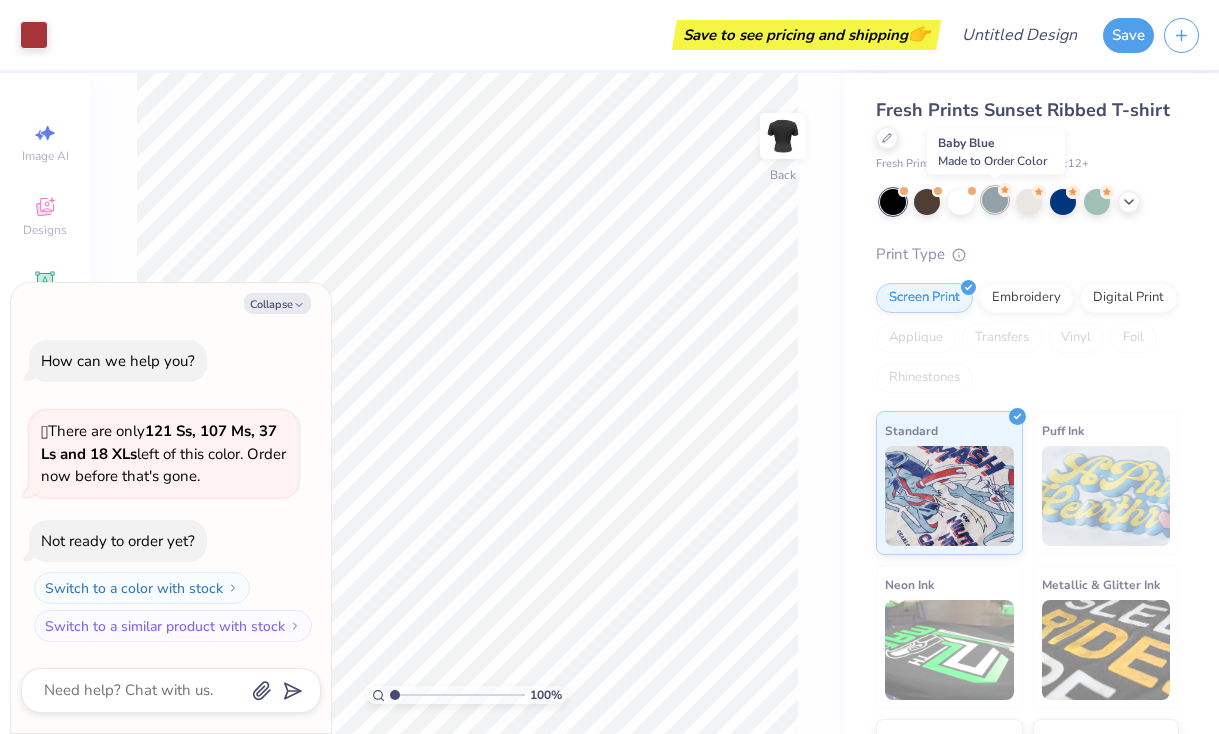 click at bounding box center [995, 200] 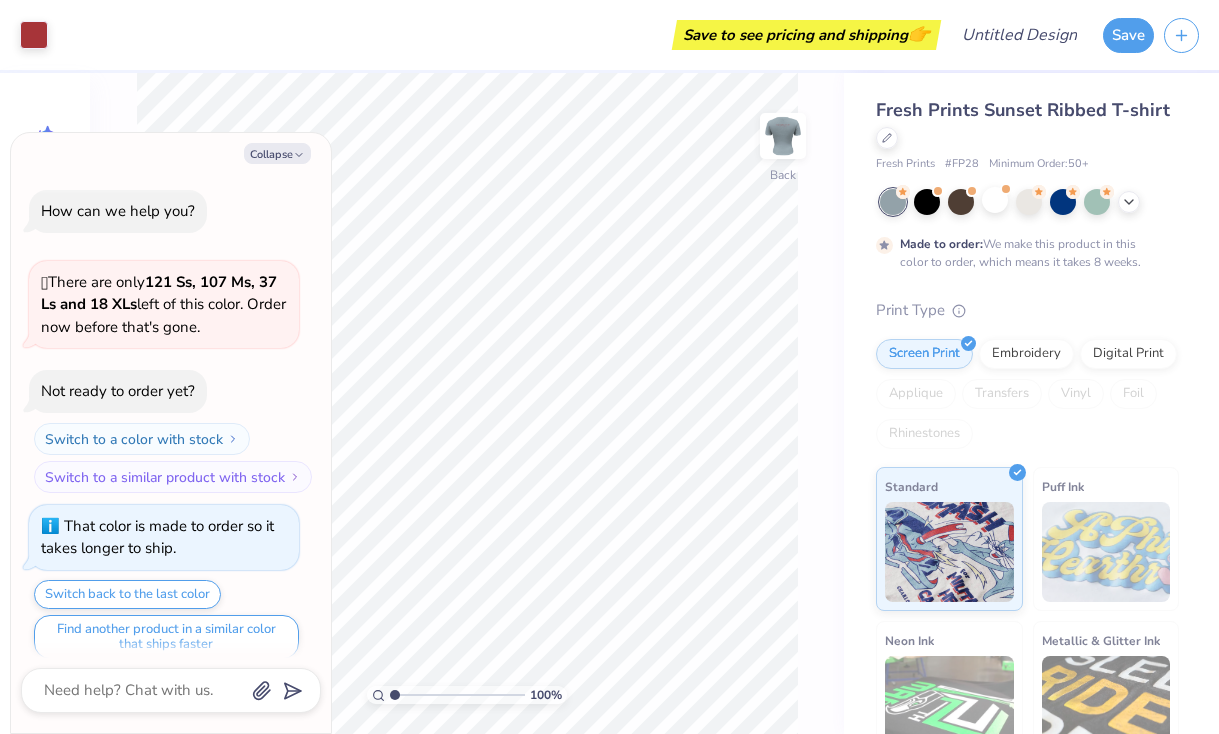 scroll, scrollTop: 16, scrollLeft: 0, axis: vertical 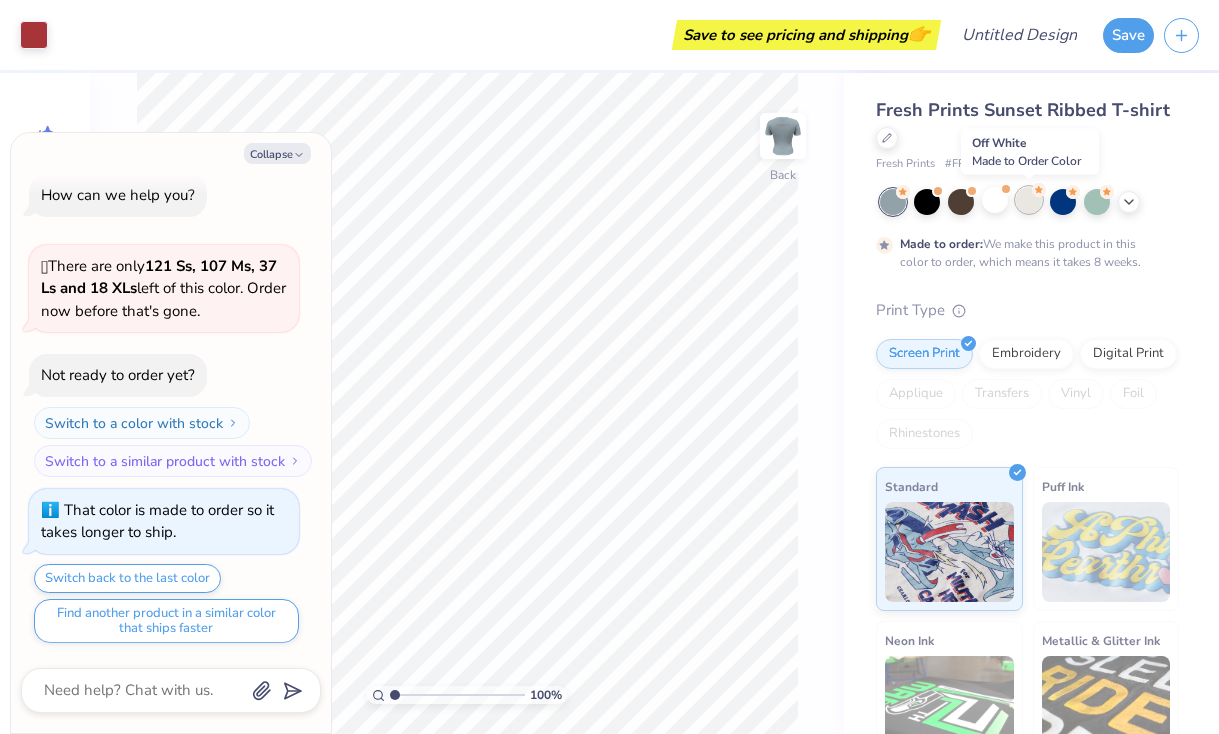 click at bounding box center [1029, 200] 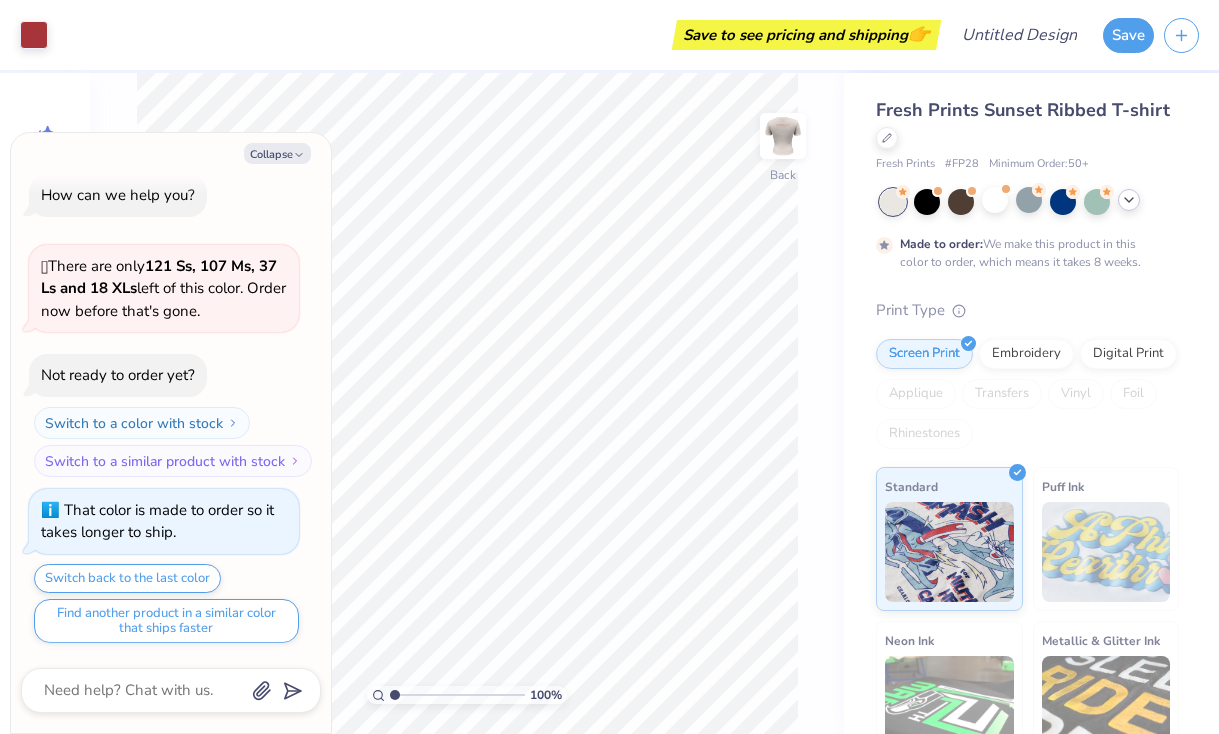 click 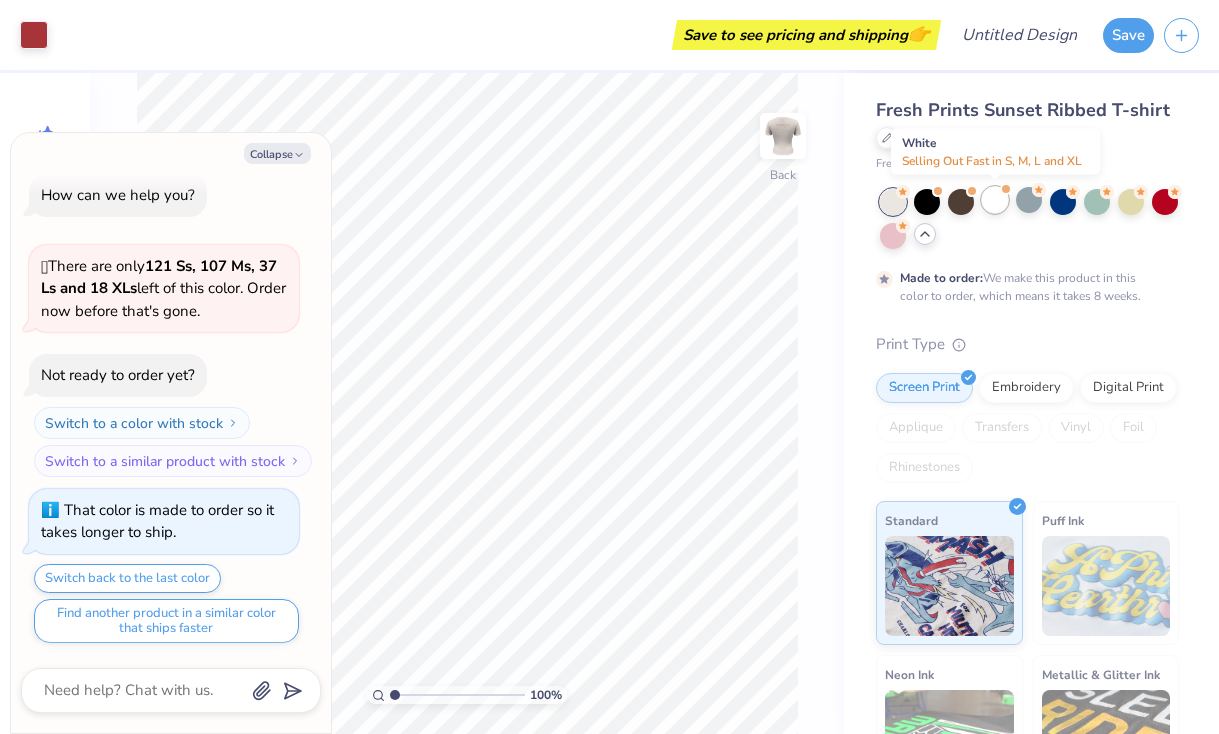 click at bounding box center [995, 200] 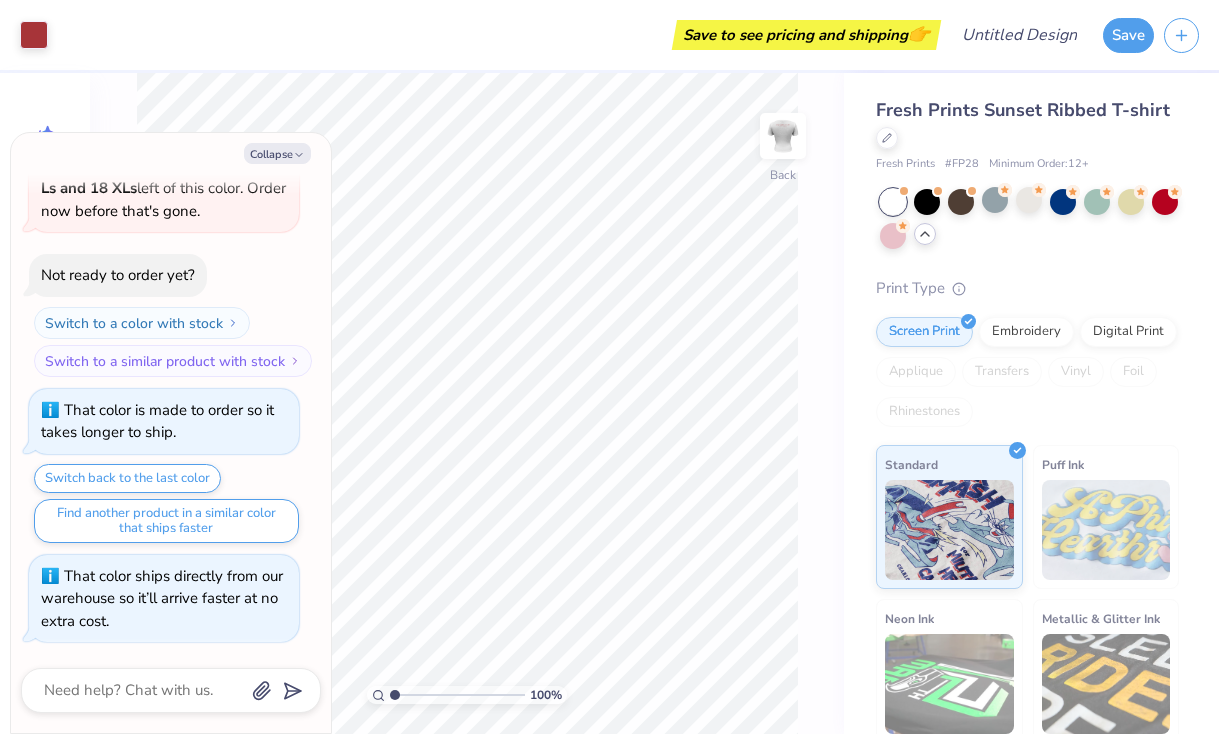 scroll, scrollTop: 376, scrollLeft: 0, axis: vertical 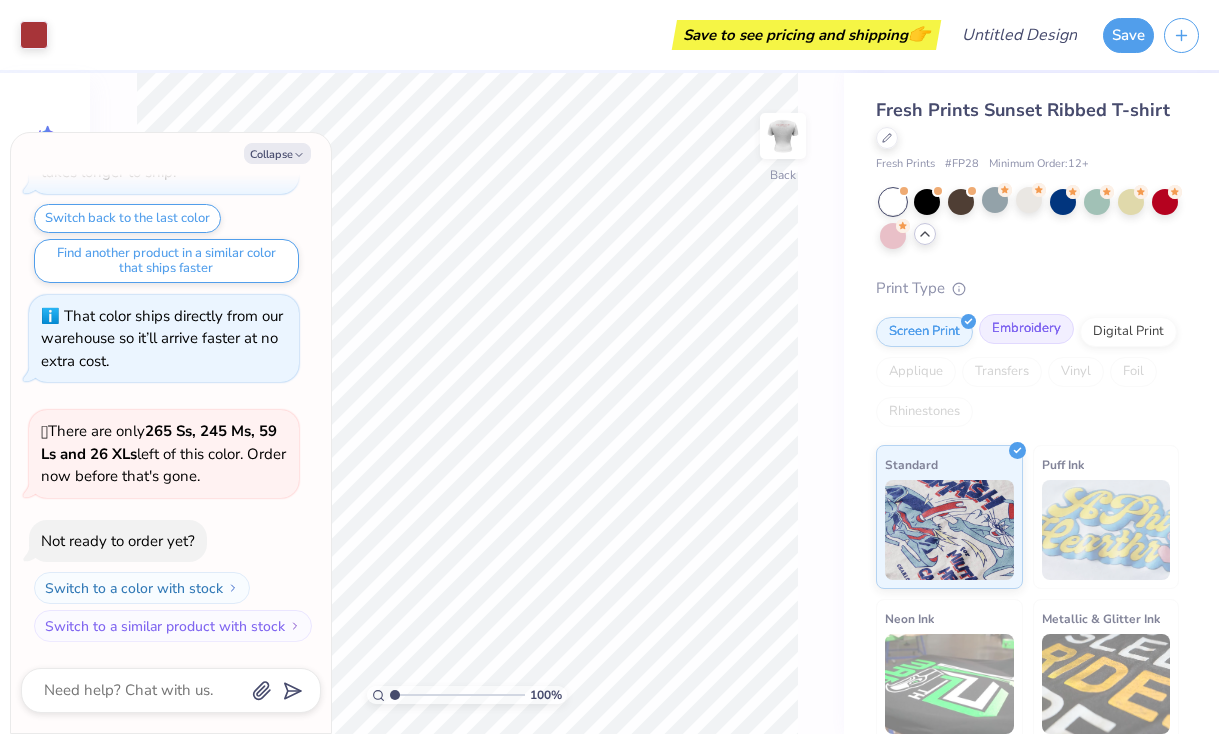 click on "Embroidery" at bounding box center [1026, 329] 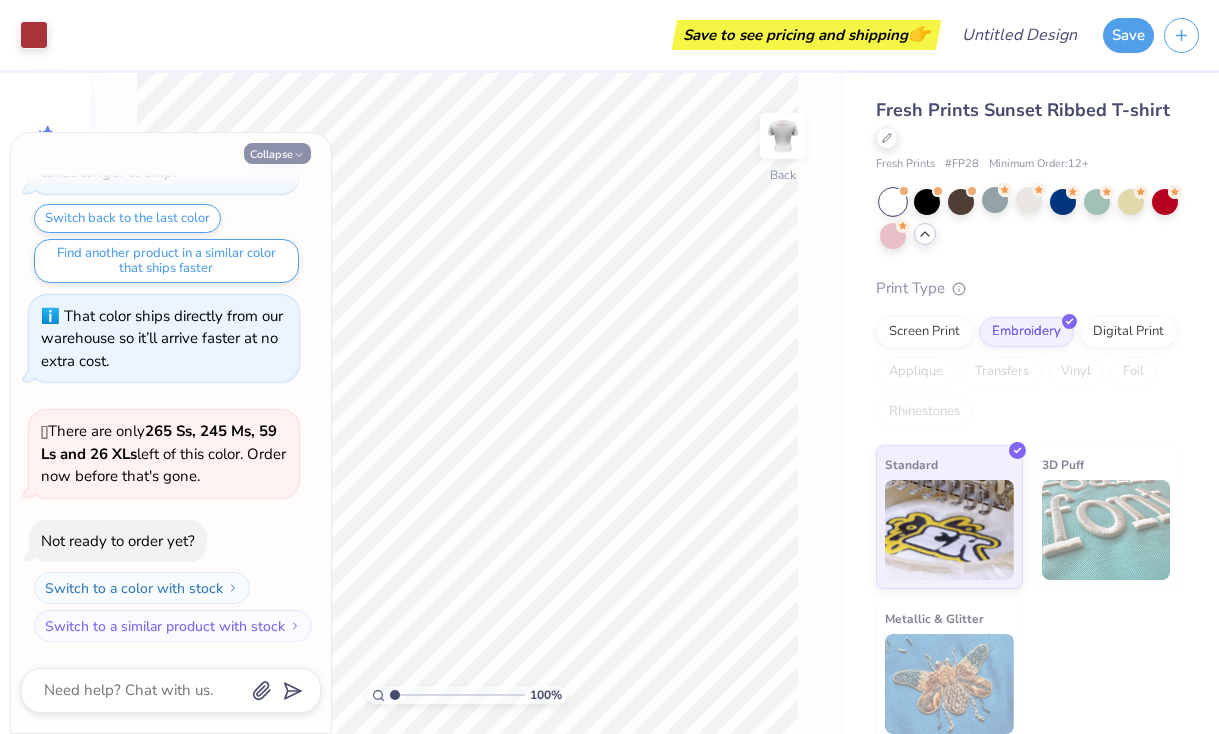 click on "Collapse" at bounding box center [277, 153] 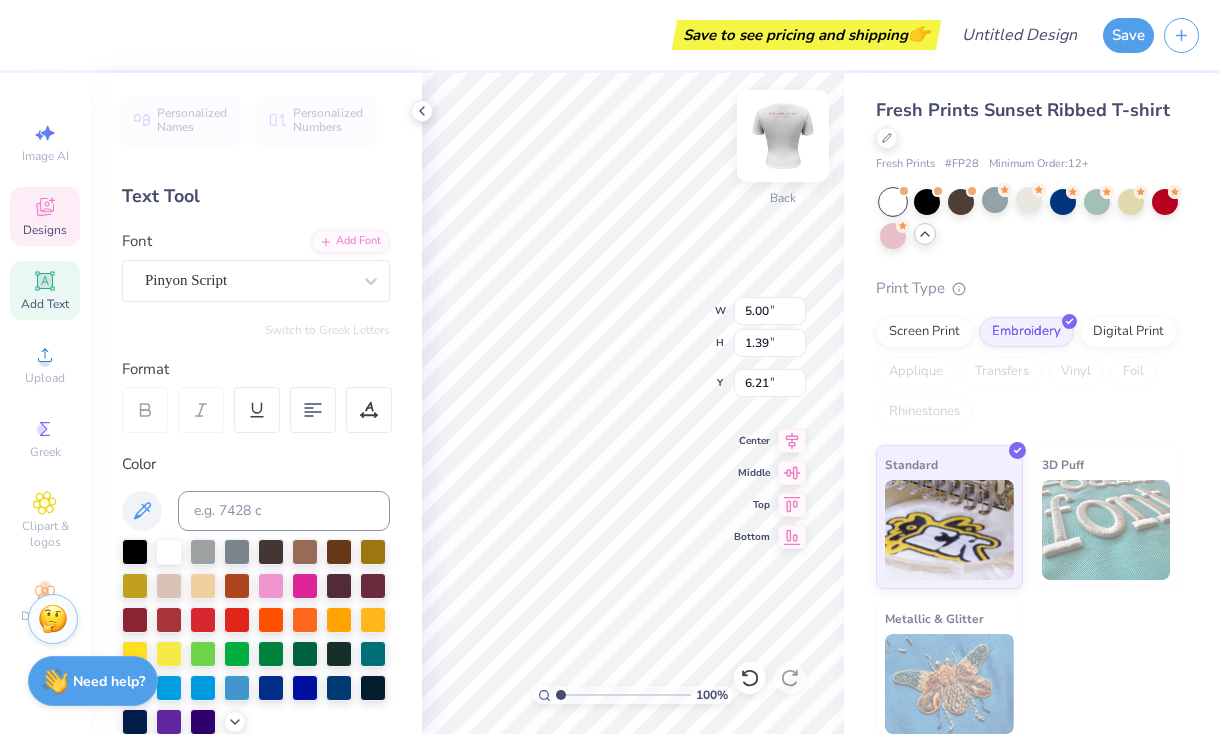scroll, scrollTop: 0, scrollLeft: 1, axis: horizontal 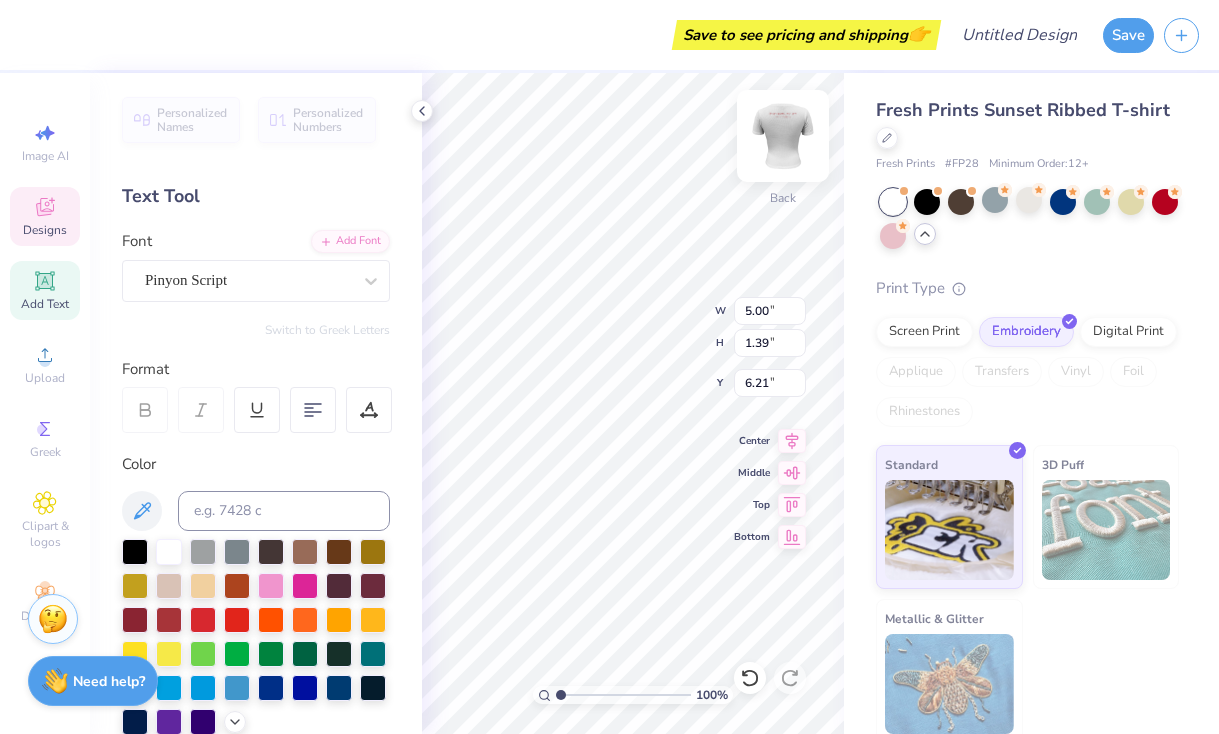 type on "Stealing hearts Since 1986" 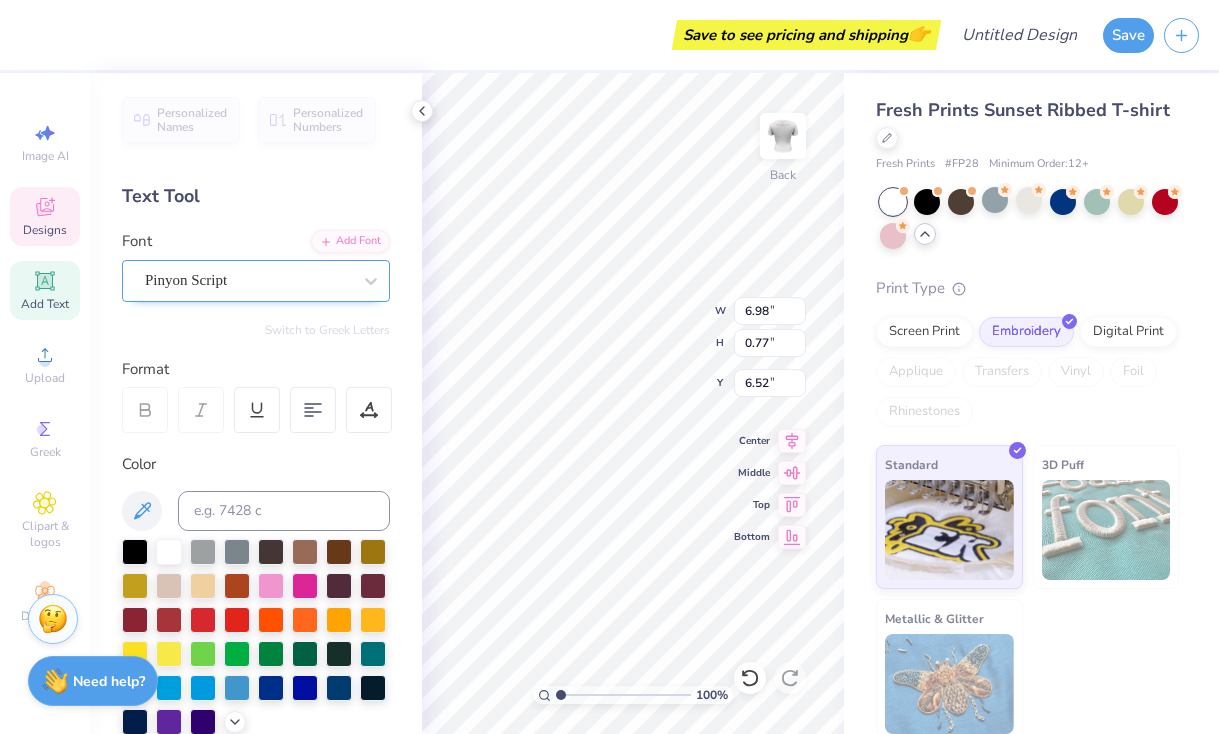 click on "Pinyon Script" at bounding box center [248, 280] 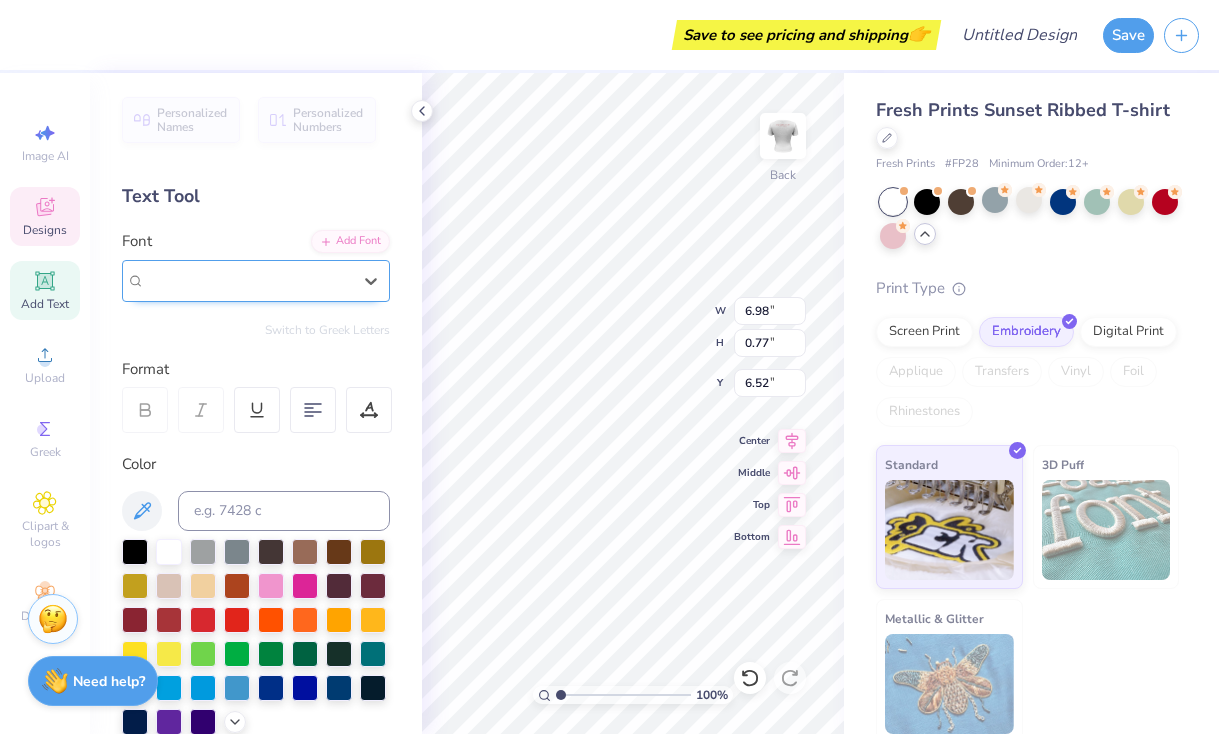click on "Pinyon Script" at bounding box center (248, 280) 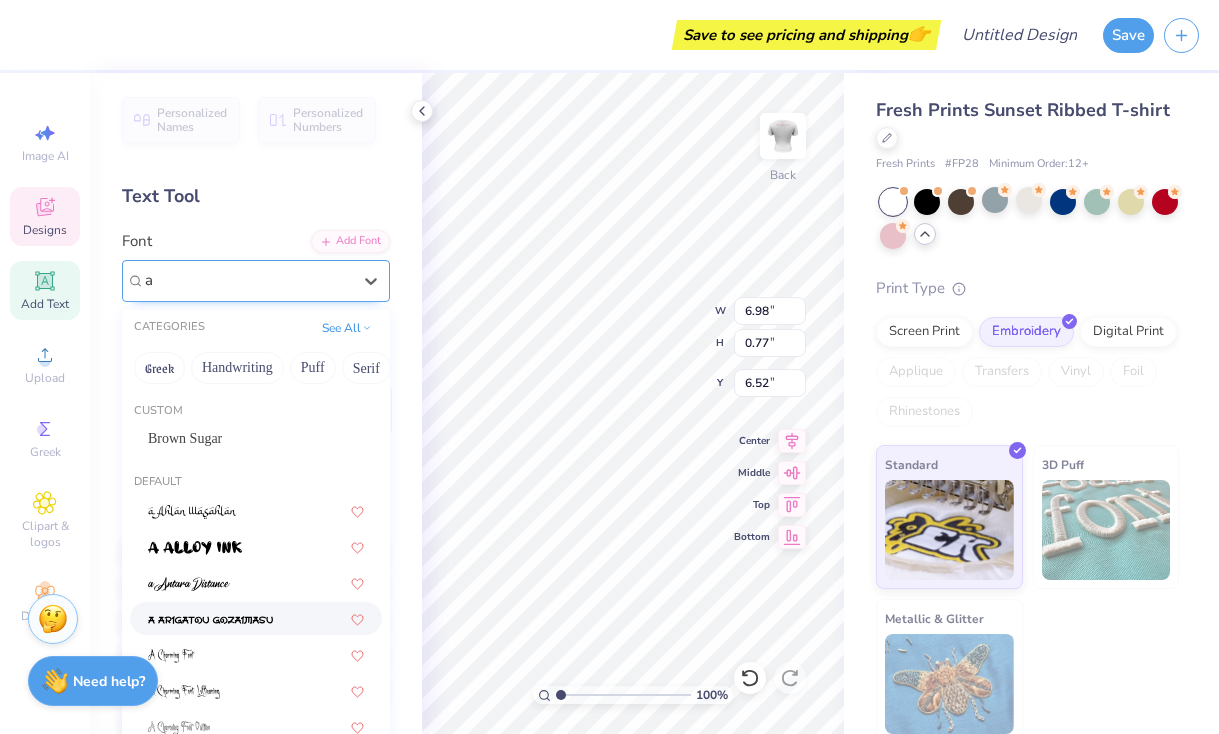 type on "a" 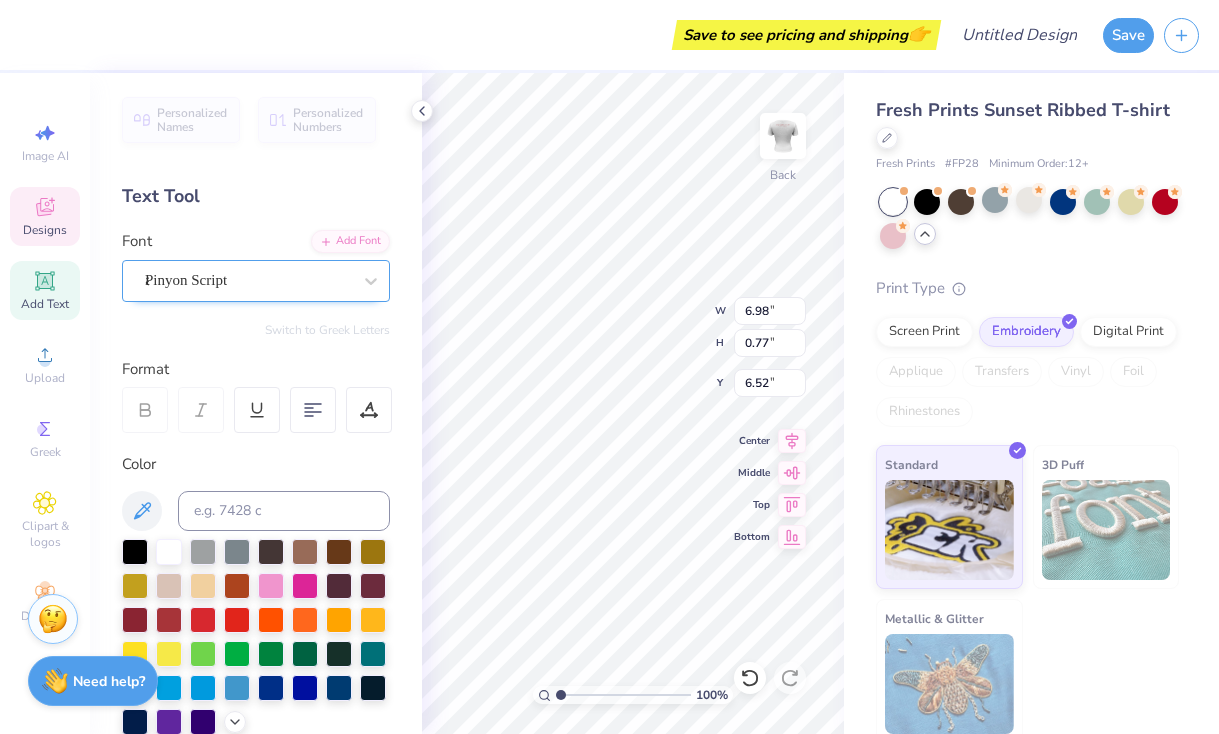 type 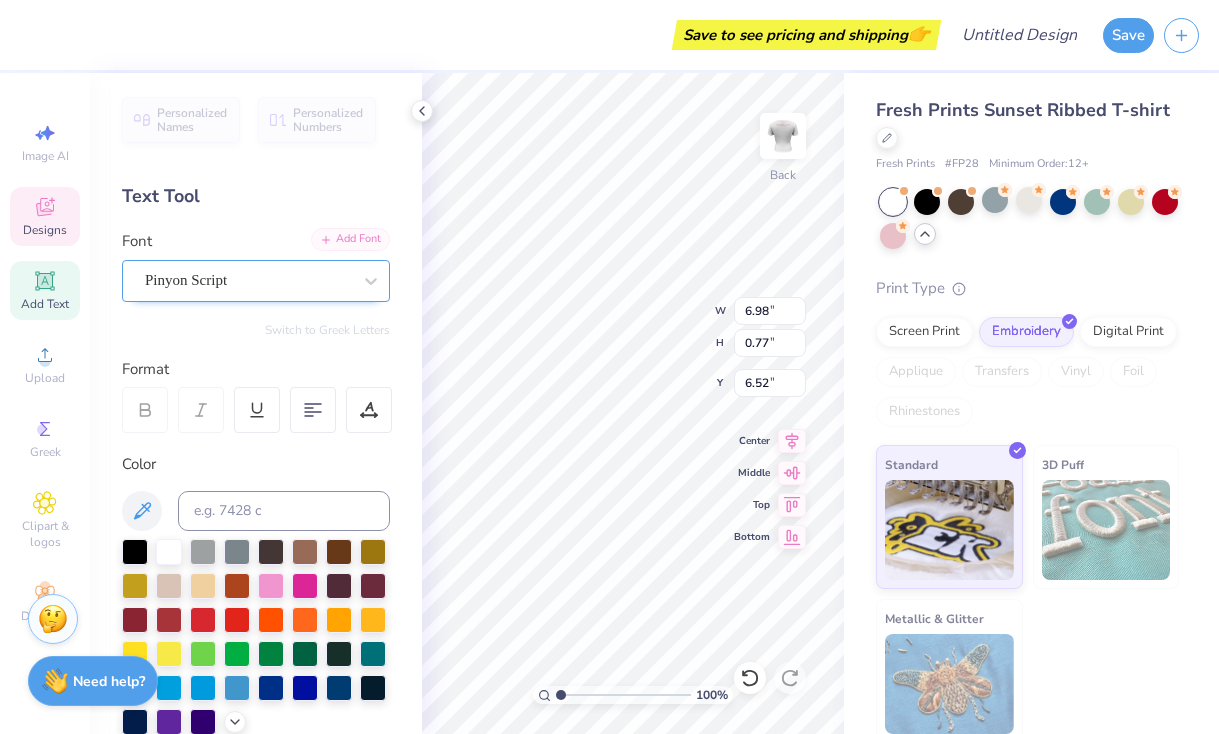 click on "Add Font" at bounding box center [350, 239] 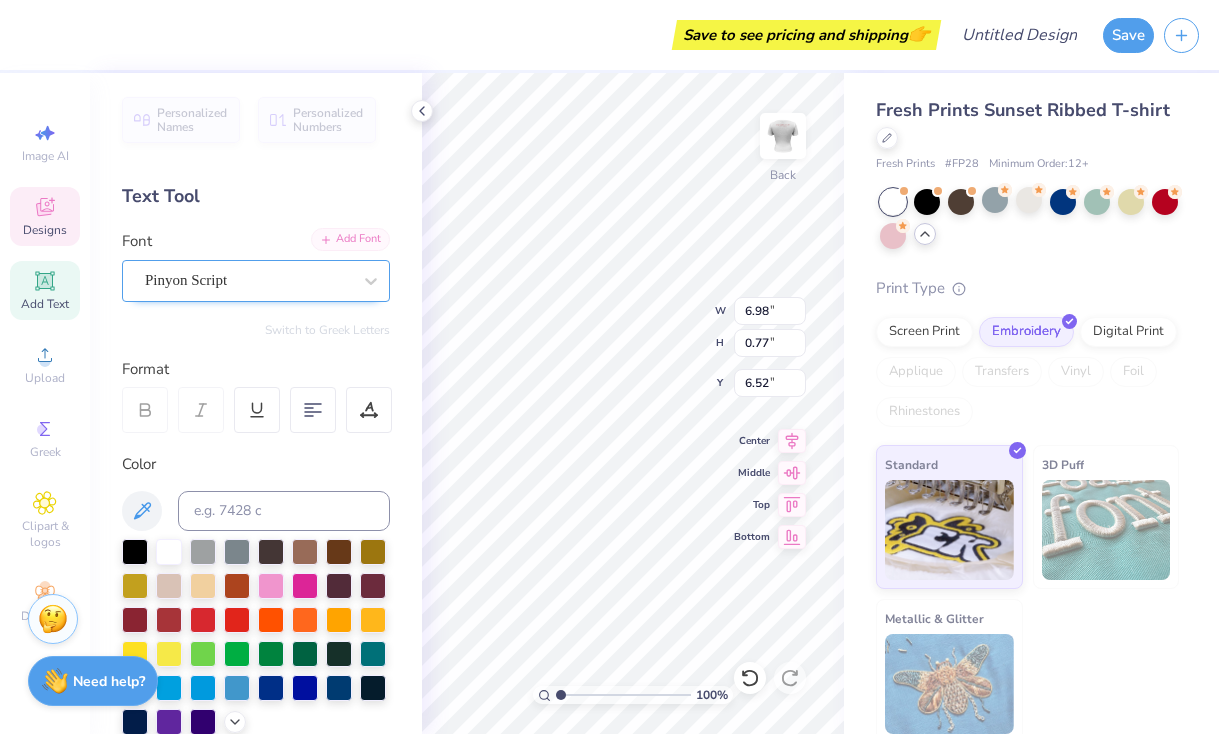 click on "Add Font" at bounding box center [350, 239] 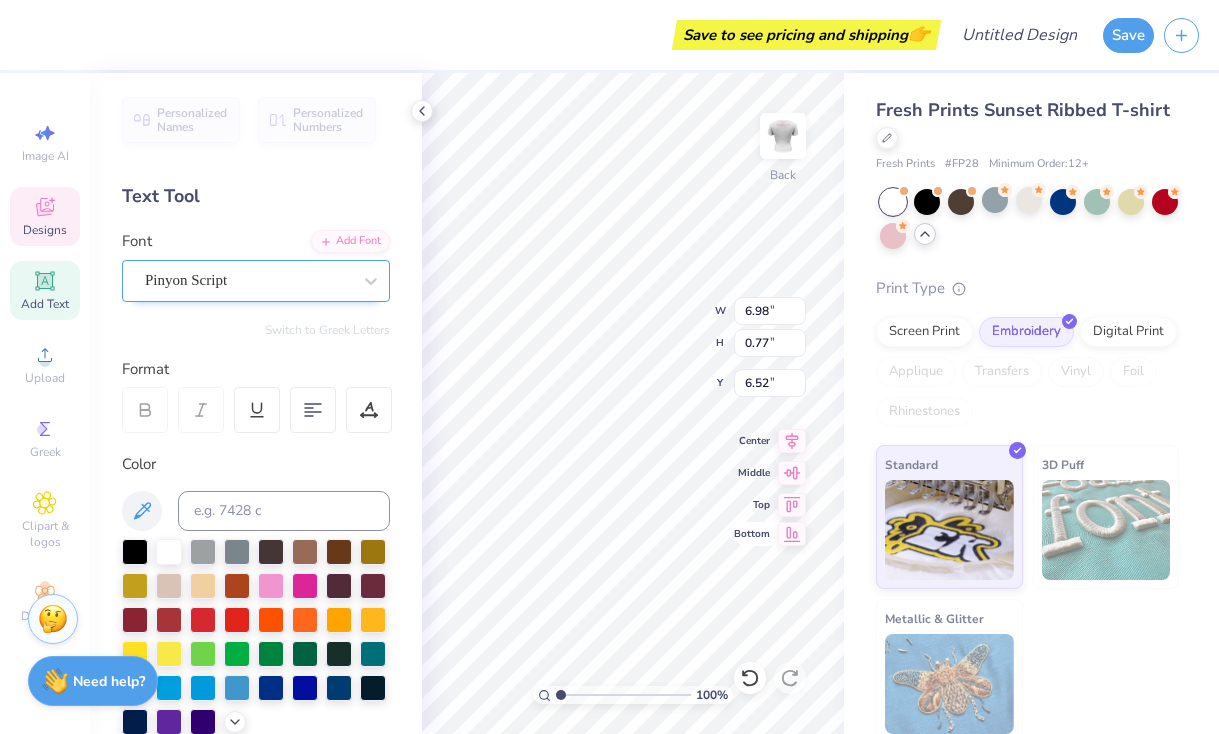 type on "Stealing Hearts Since 1986" 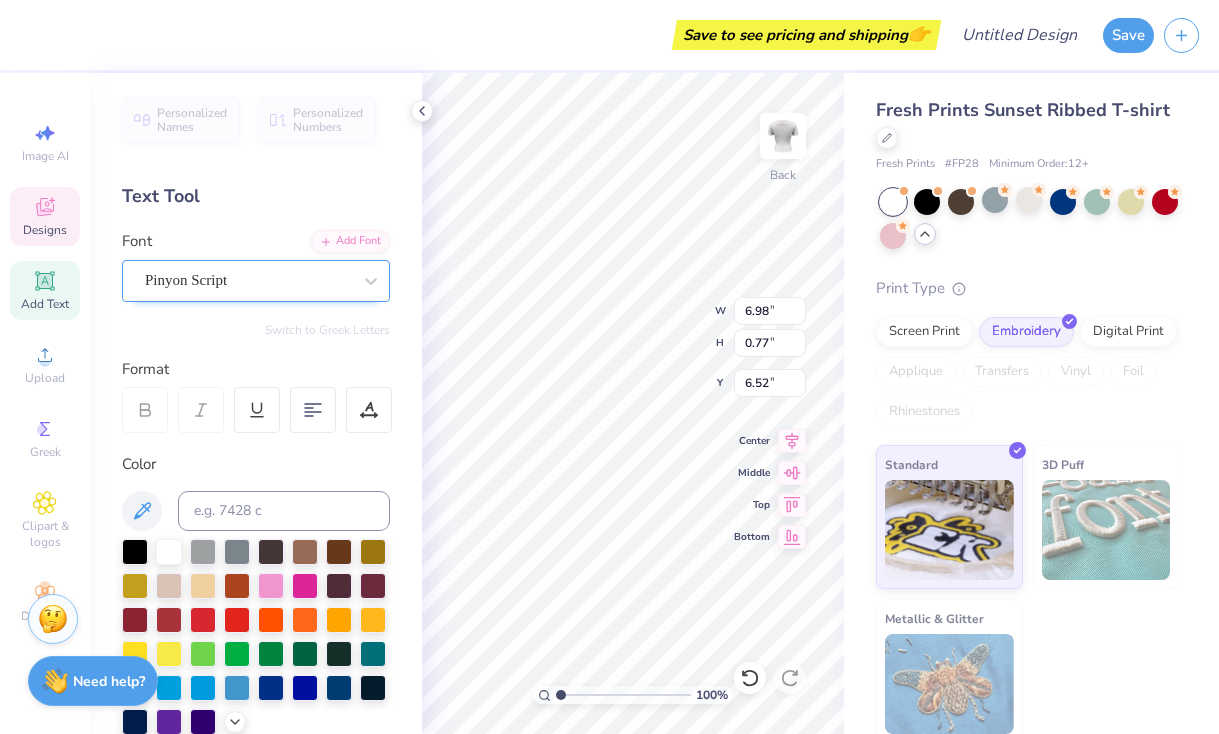 click 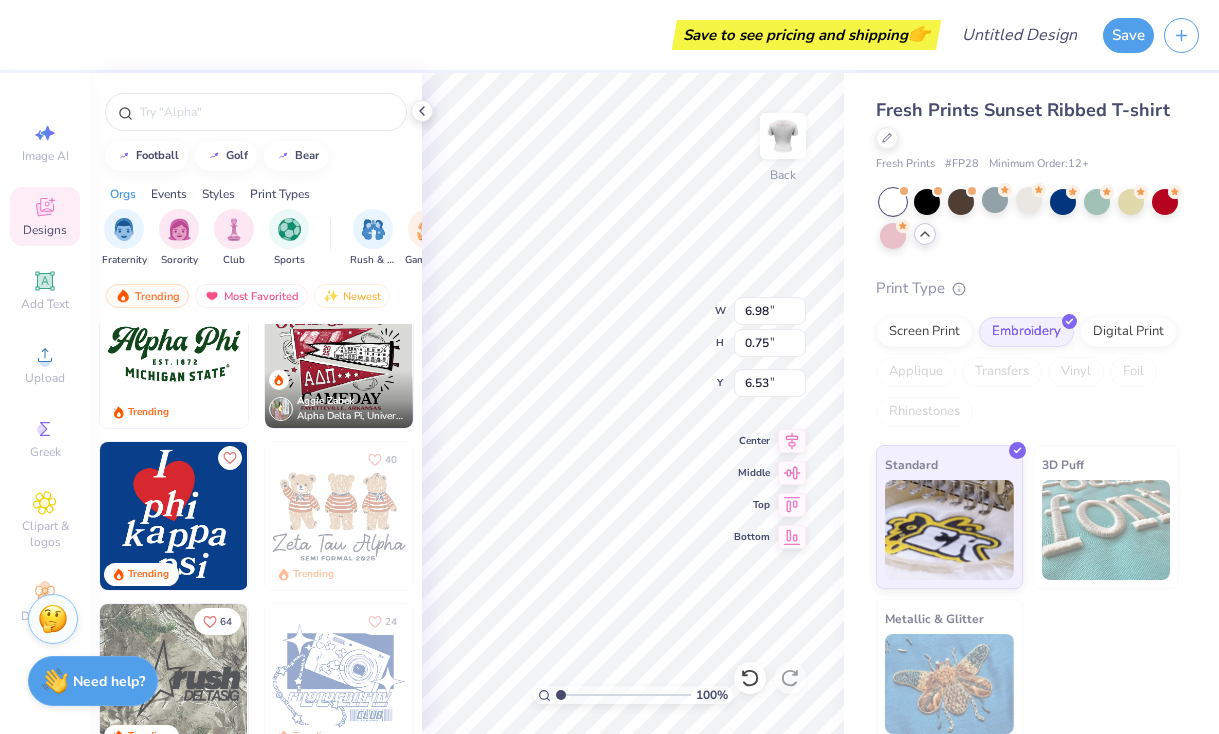 scroll, scrollTop: 1345, scrollLeft: 0, axis: vertical 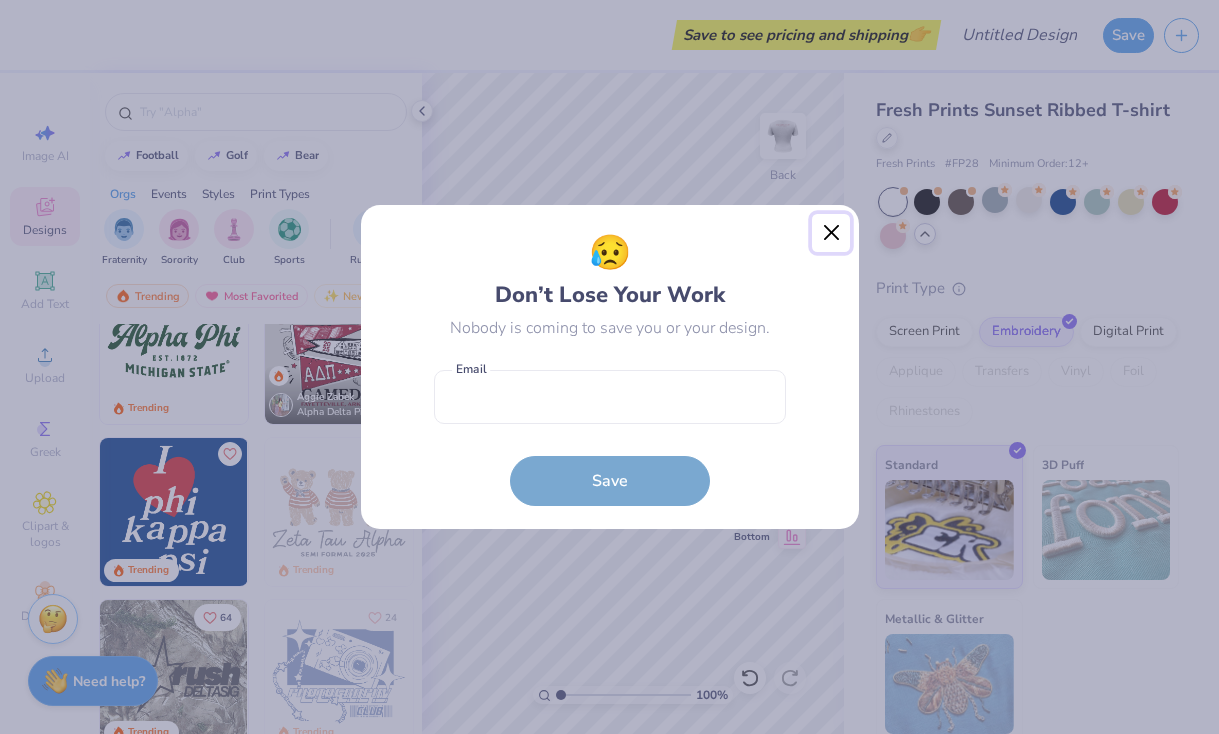 click at bounding box center (831, 233) 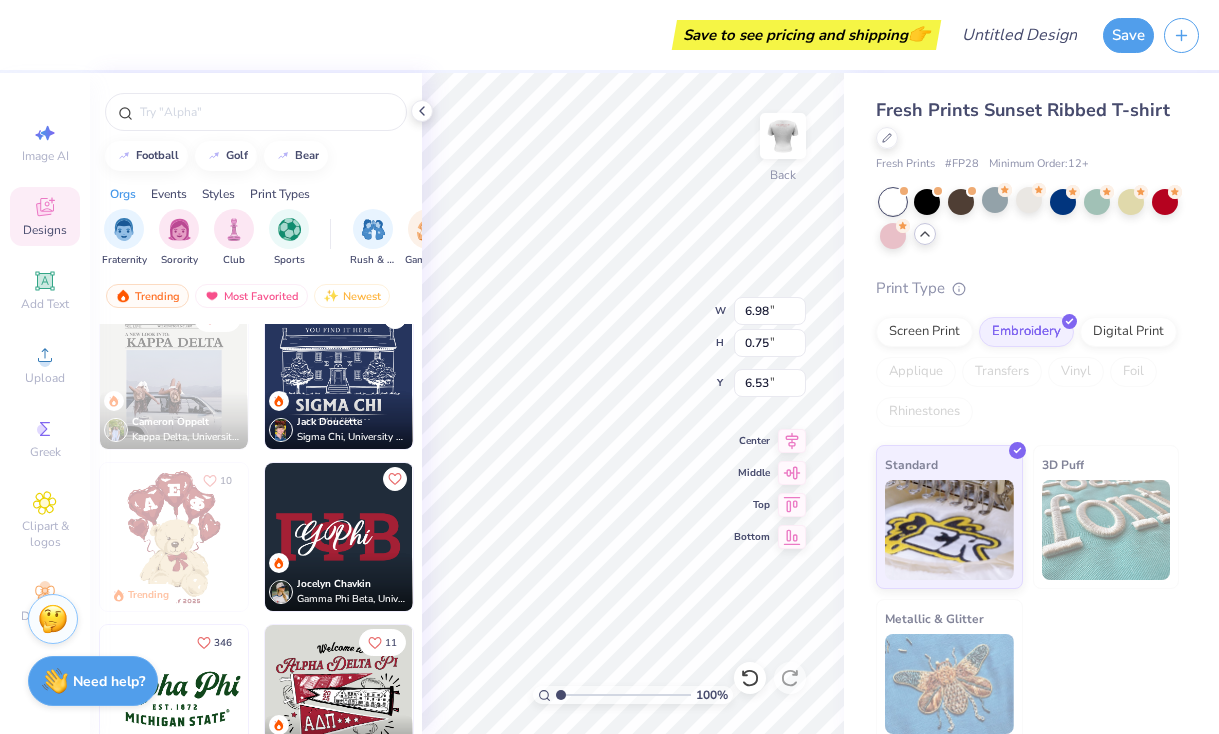 scroll, scrollTop: 736, scrollLeft: 0, axis: vertical 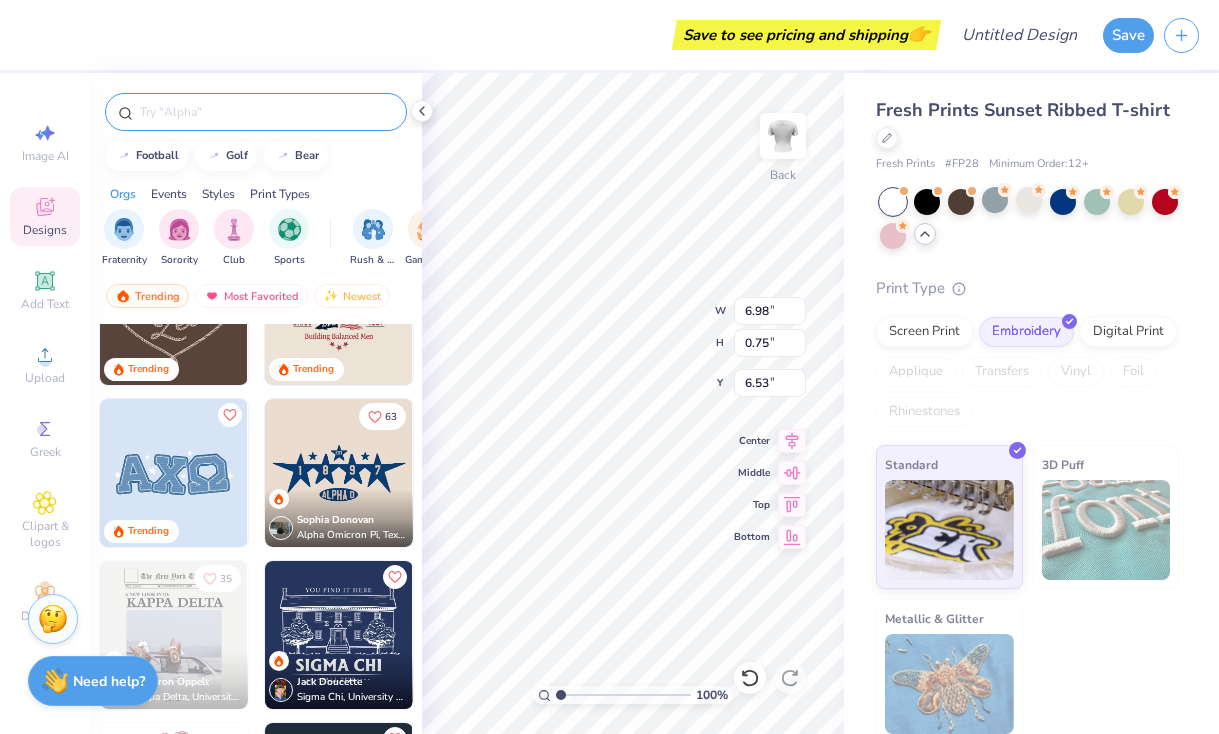 click at bounding box center (266, 112) 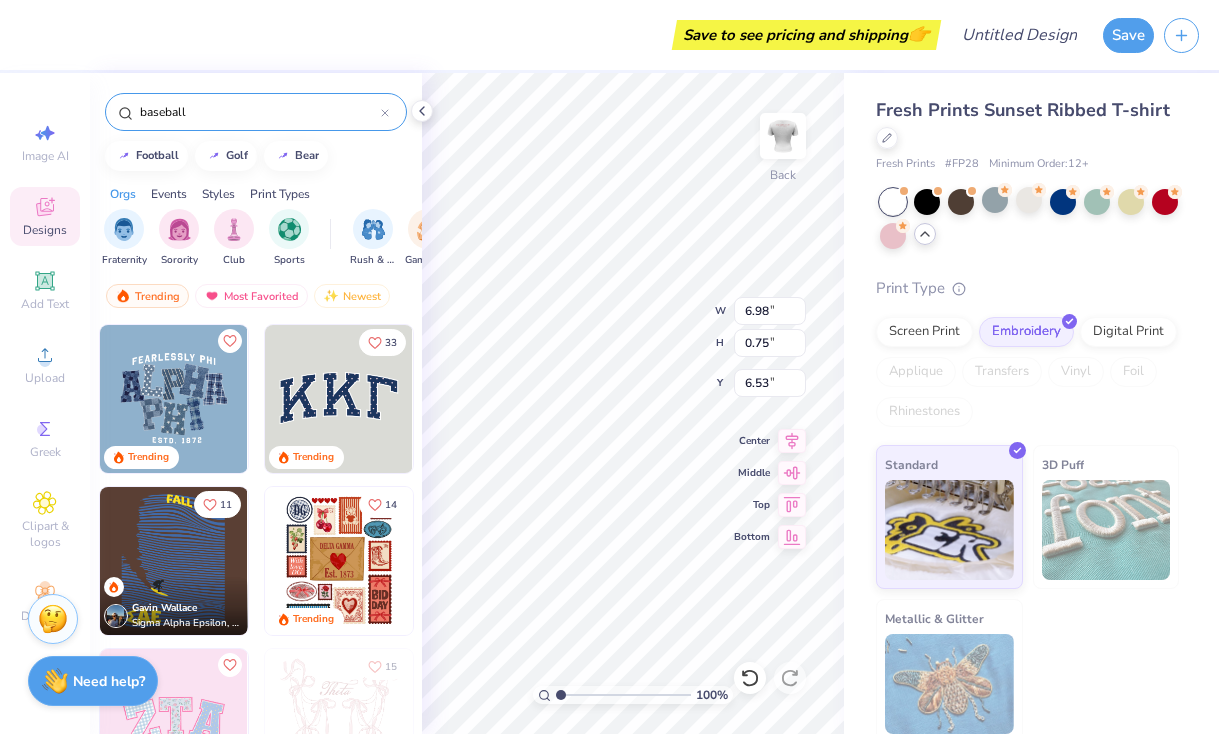 type on "baseball" 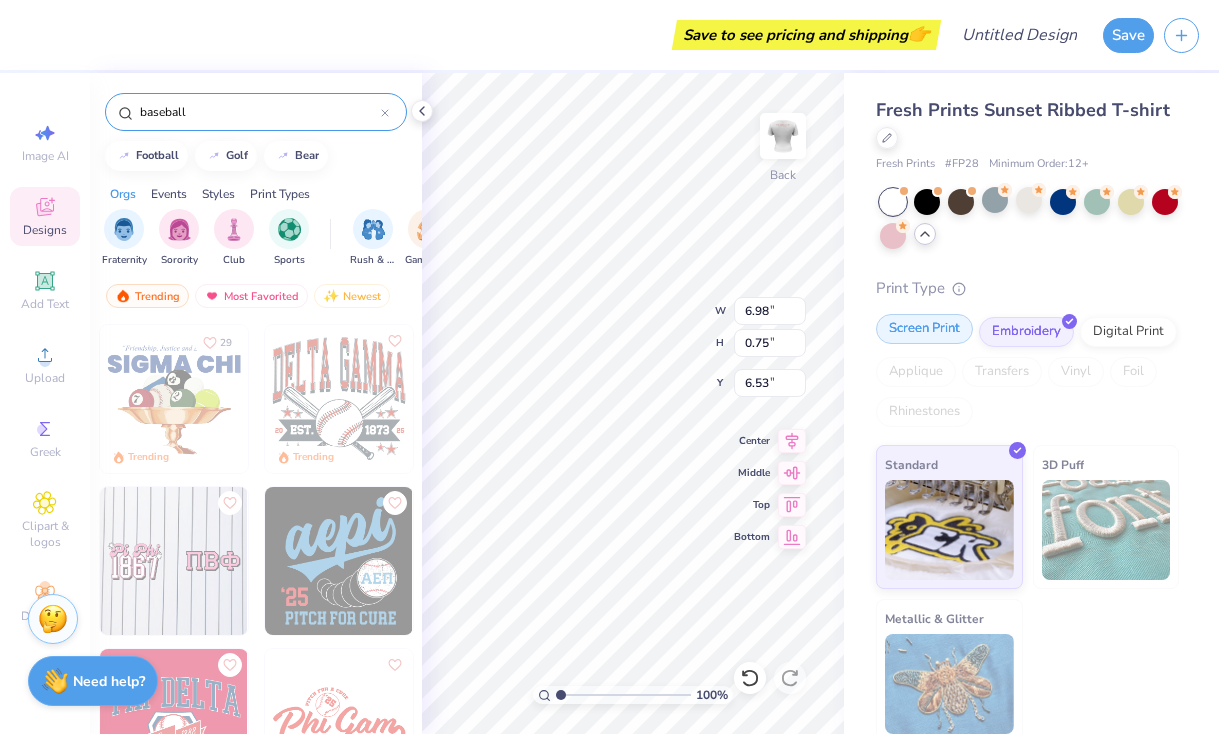 click on "Screen Print" at bounding box center [924, 329] 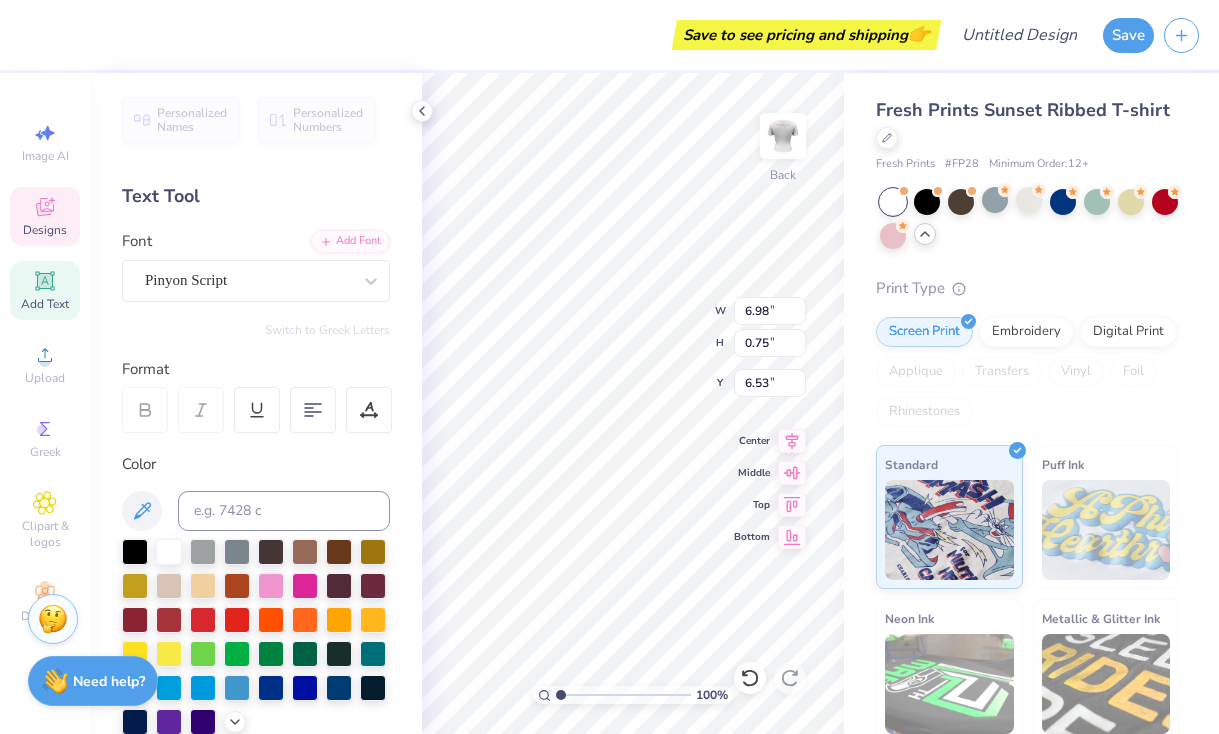 click on "Designs" at bounding box center [45, 230] 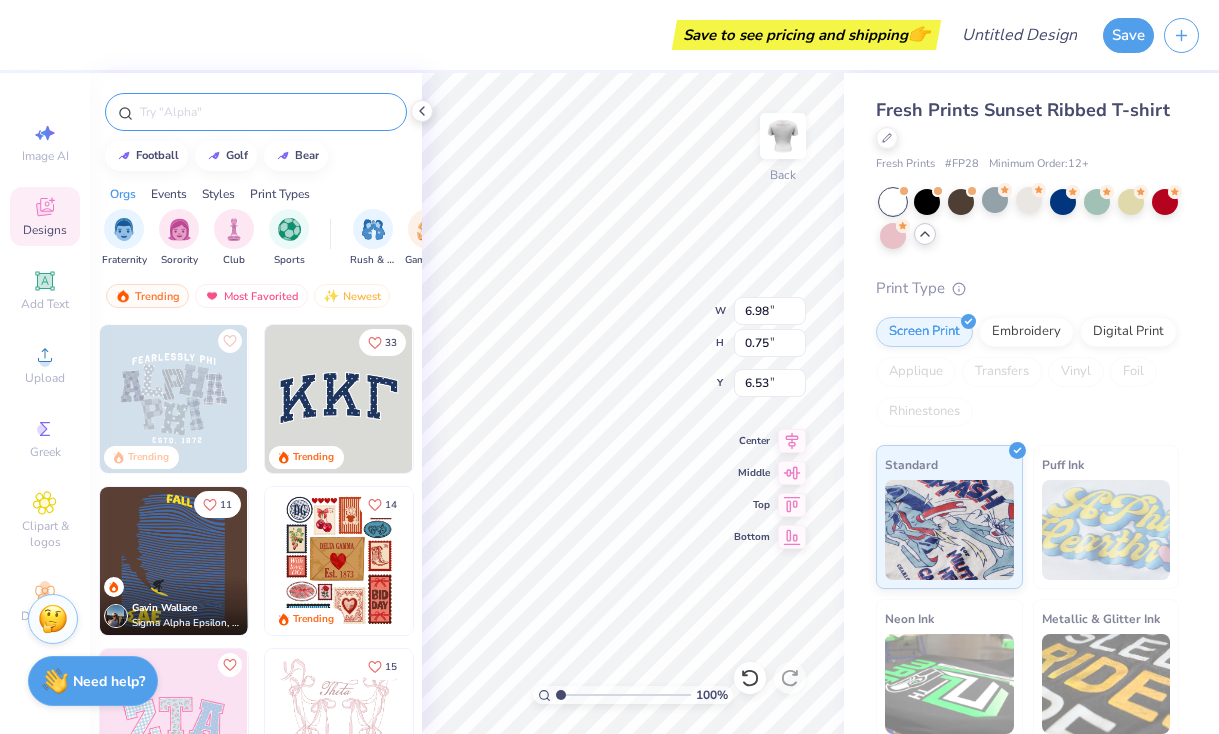 click at bounding box center (266, 112) 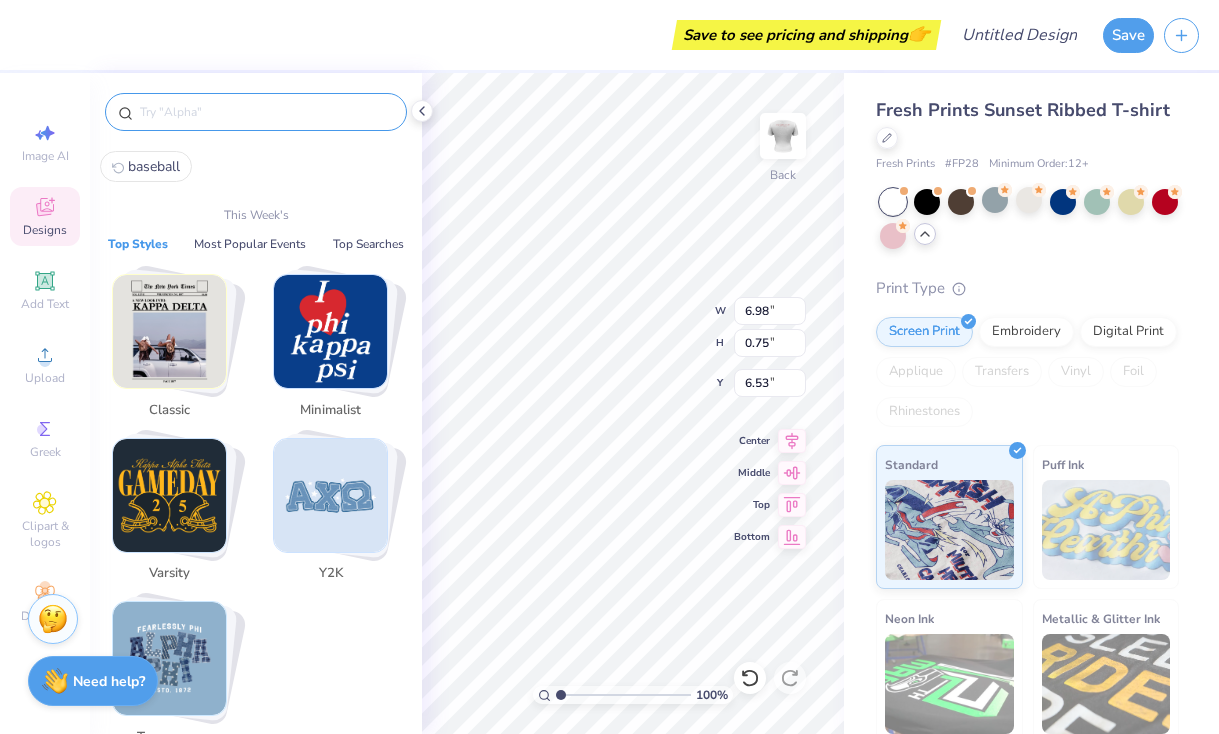 click on "baseball" at bounding box center (154, 166) 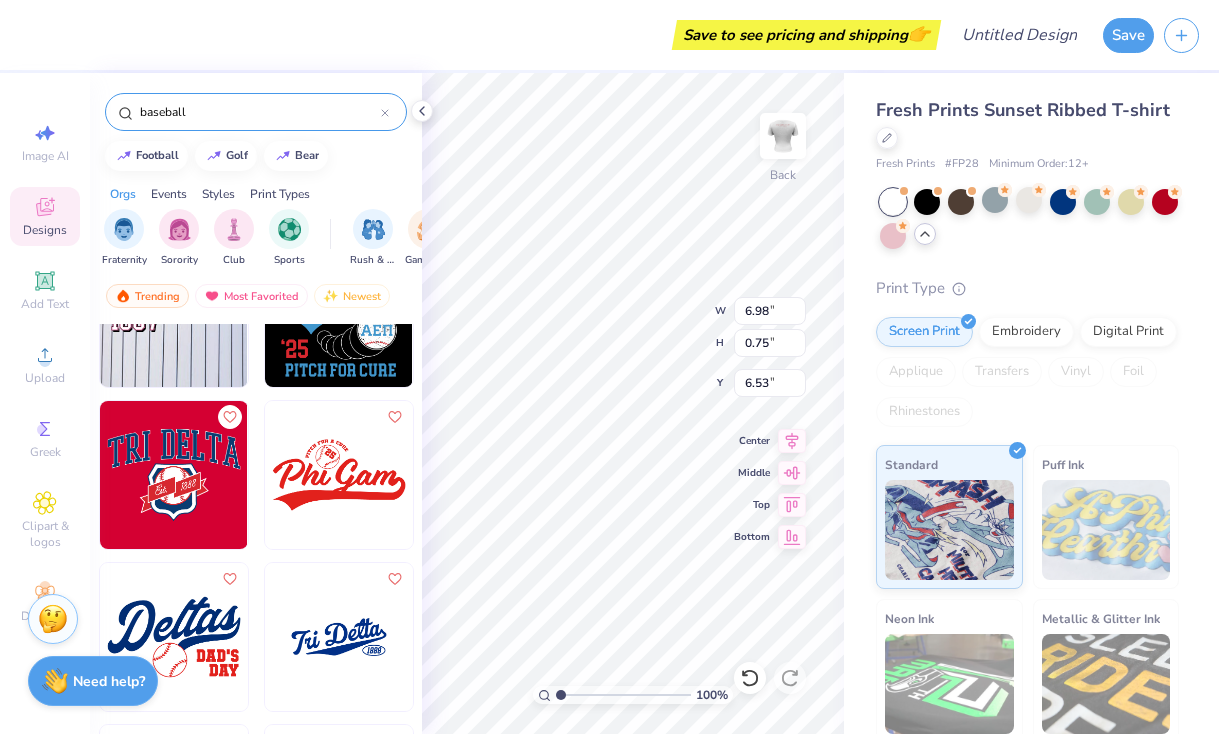 scroll, scrollTop: 247, scrollLeft: 0, axis: vertical 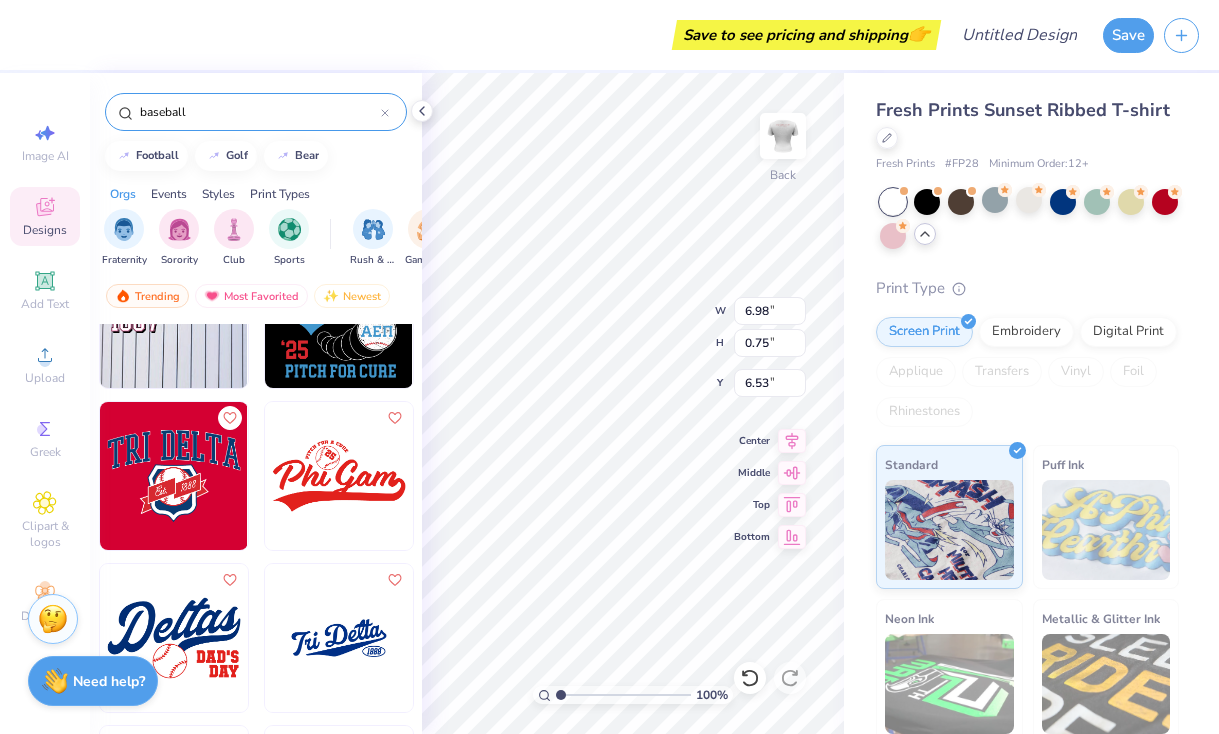 click at bounding box center [339, 638] 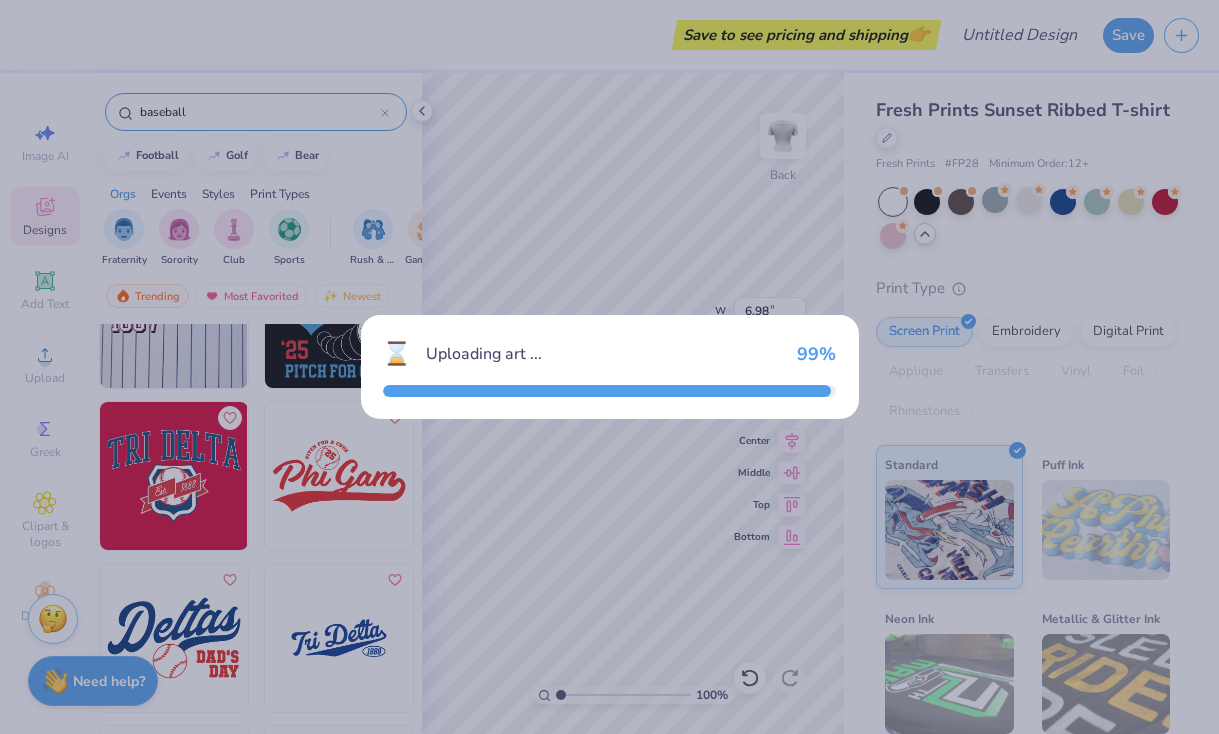 type on "2.78" 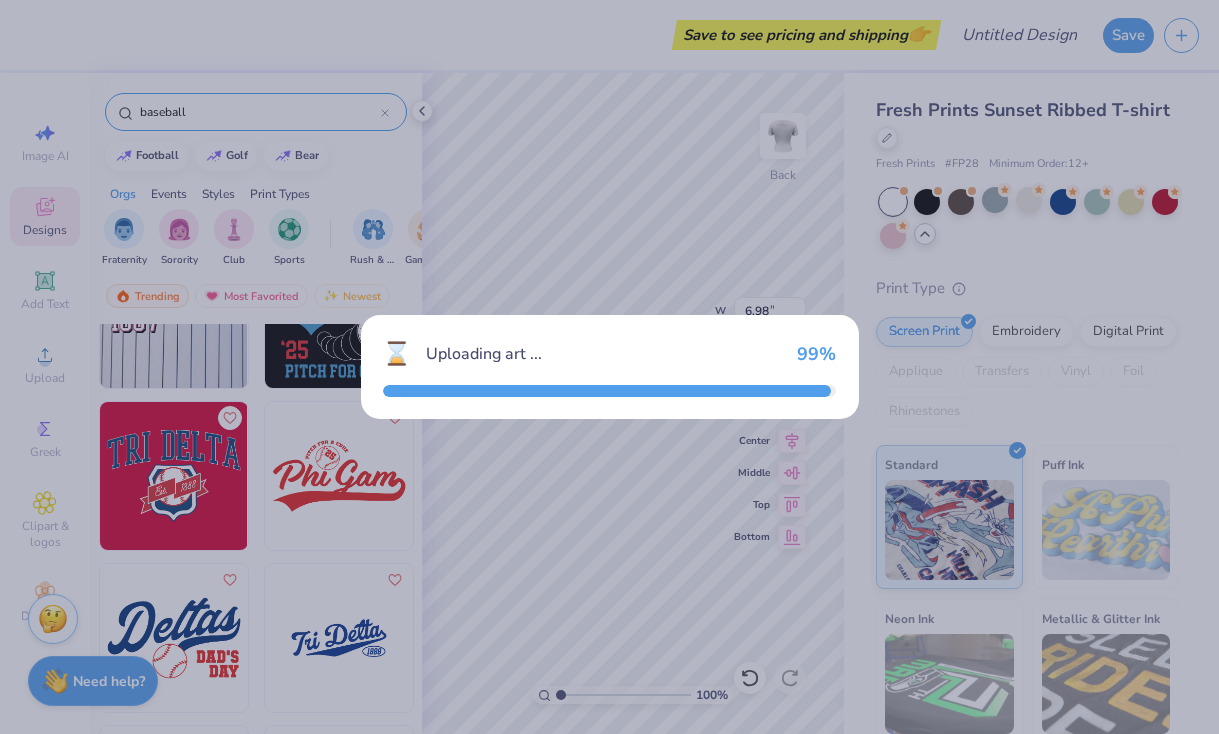 type on "3.00" 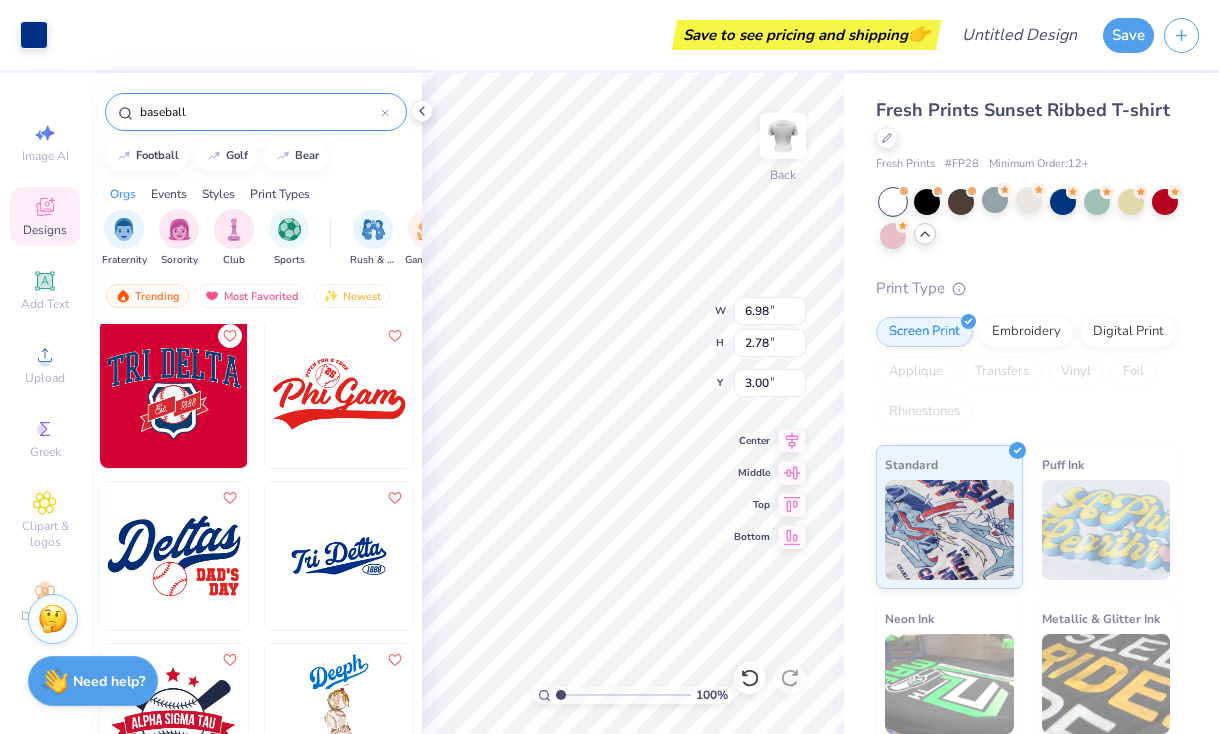 scroll, scrollTop: 327, scrollLeft: 0, axis: vertical 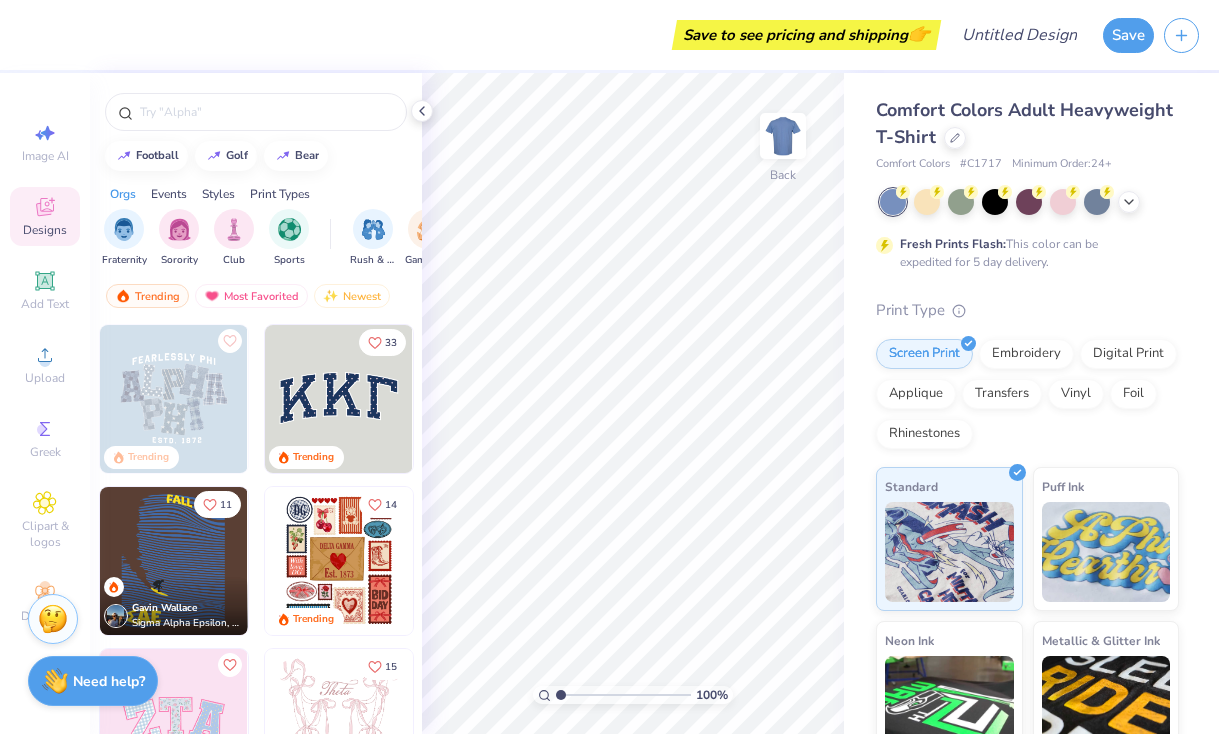 click at bounding box center [339, 399] 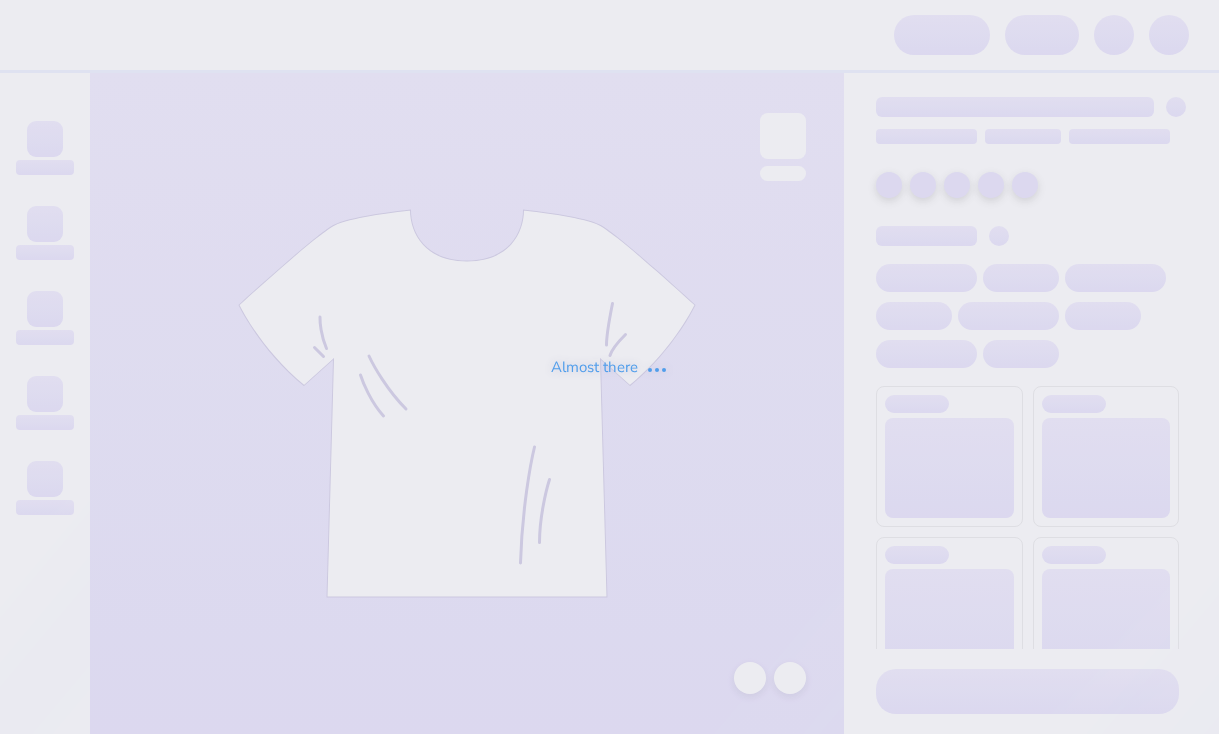 scroll, scrollTop: 0, scrollLeft: 0, axis: both 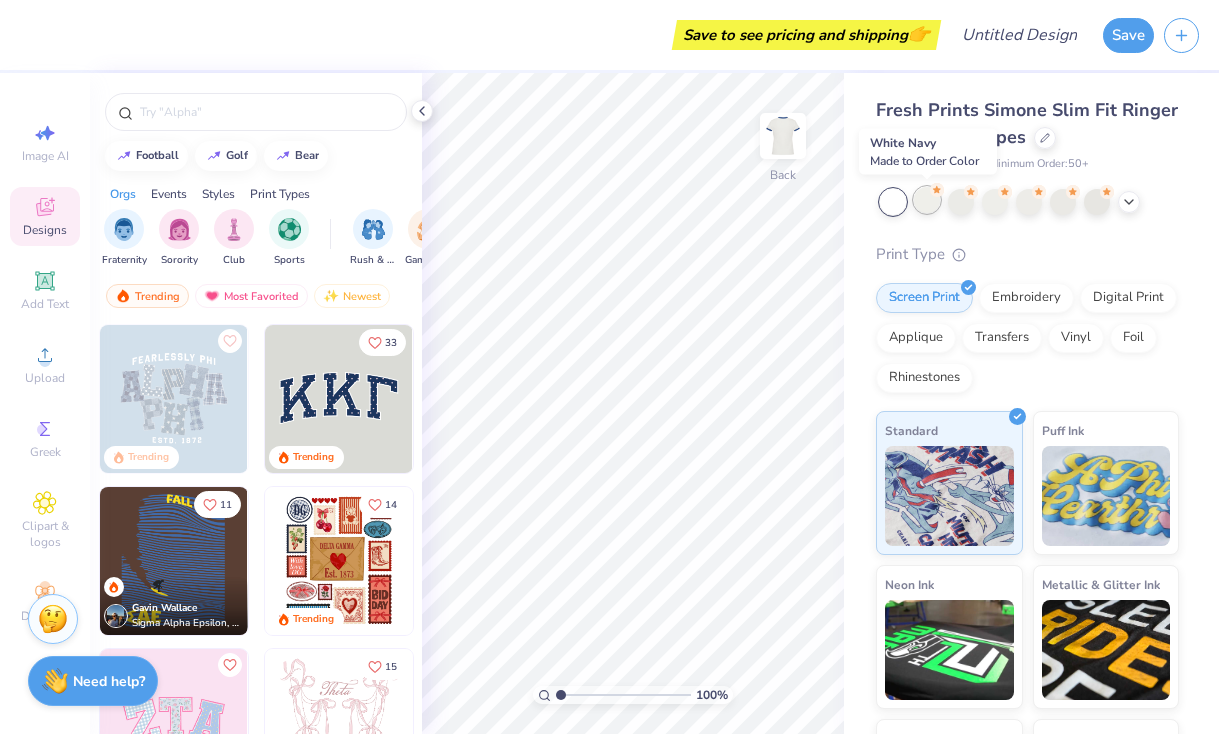 click at bounding box center (927, 200) 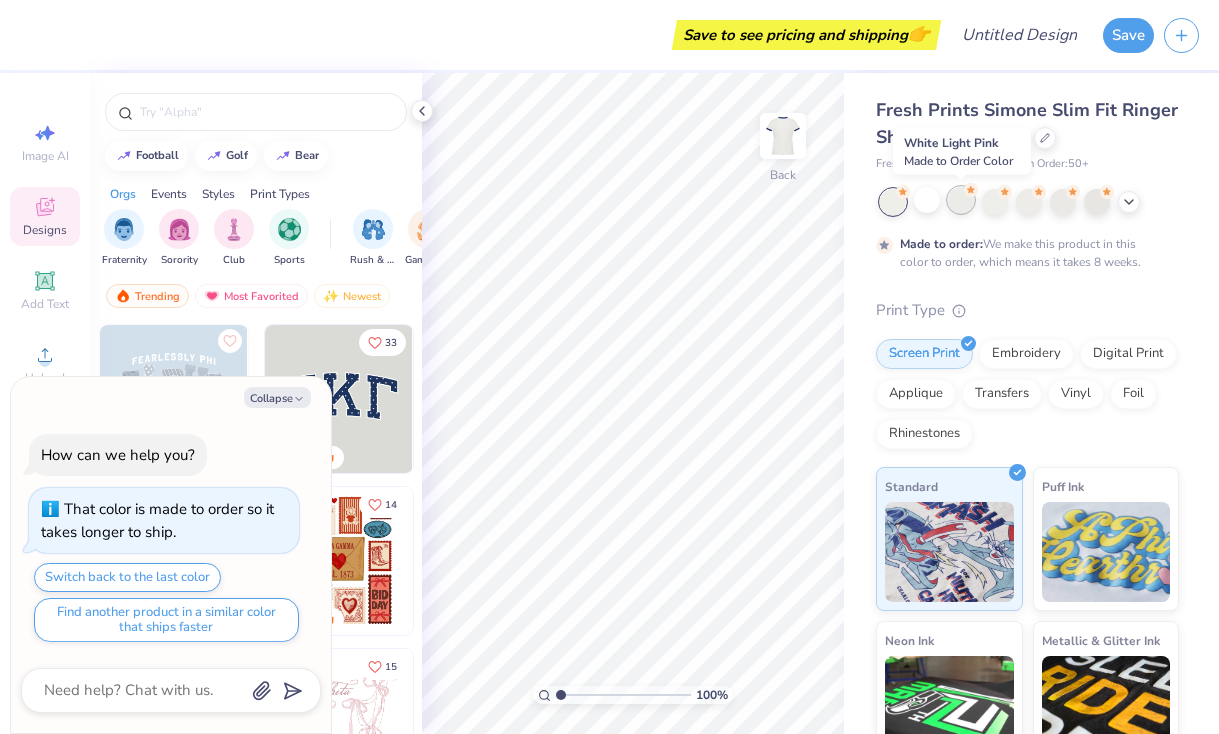 click at bounding box center (961, 200) 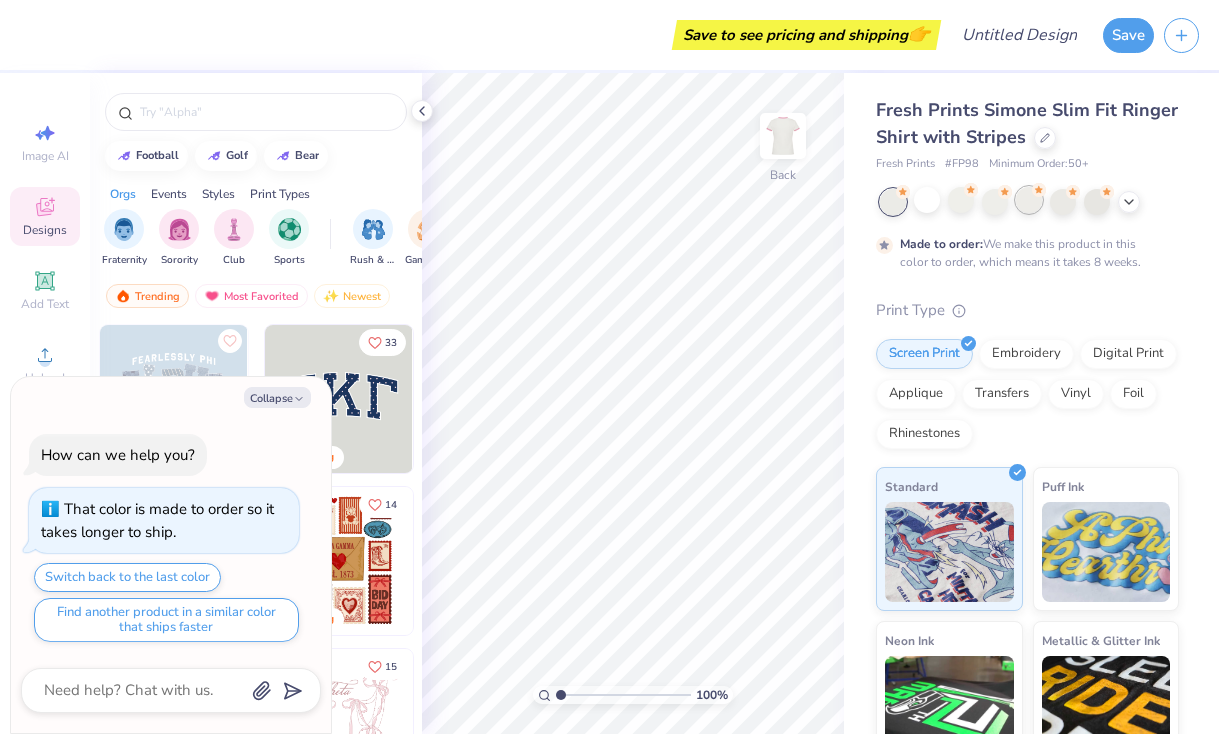click at bounding box center [1029, 200] 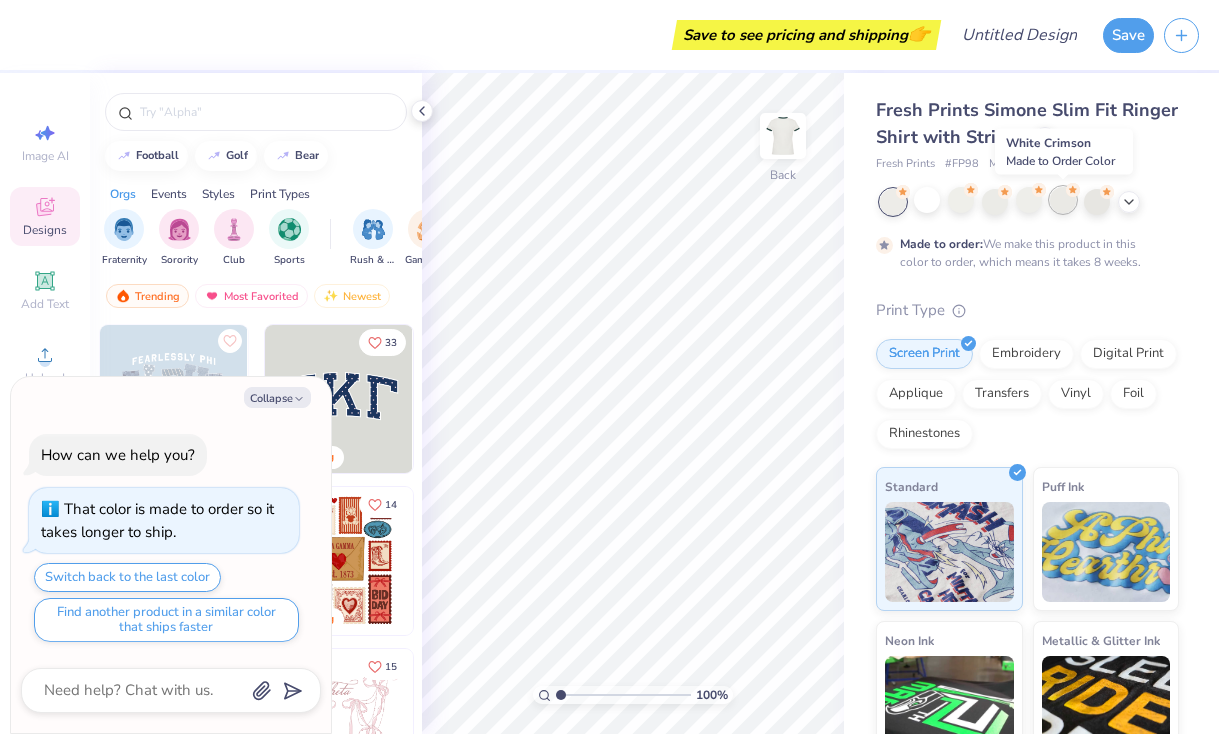 click at bounding box center (1063, 200) 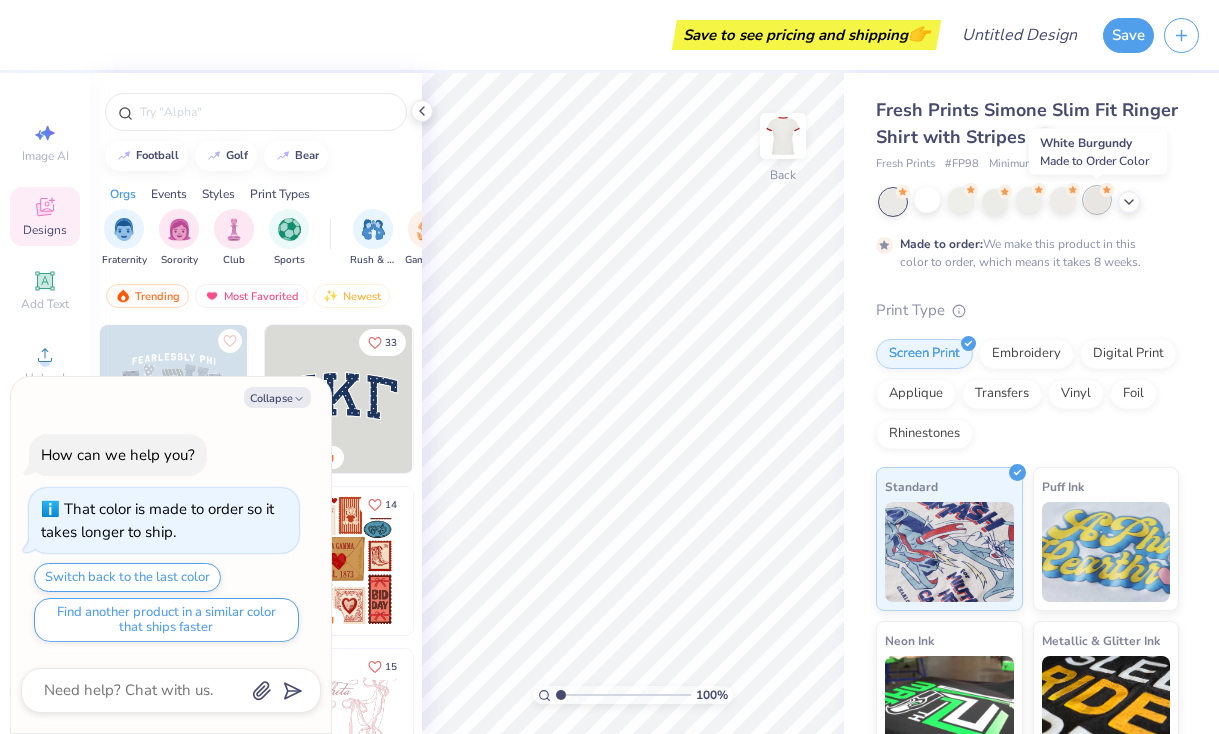 click at bounding box center [1097, 200] 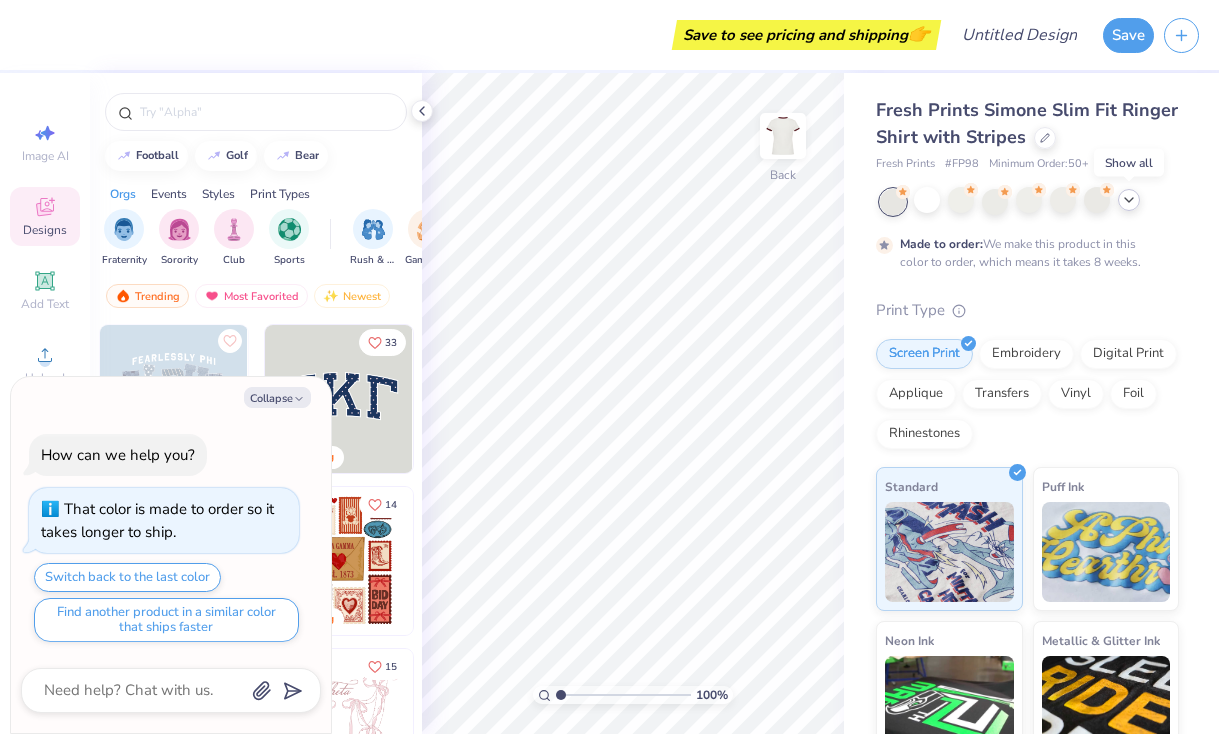 click 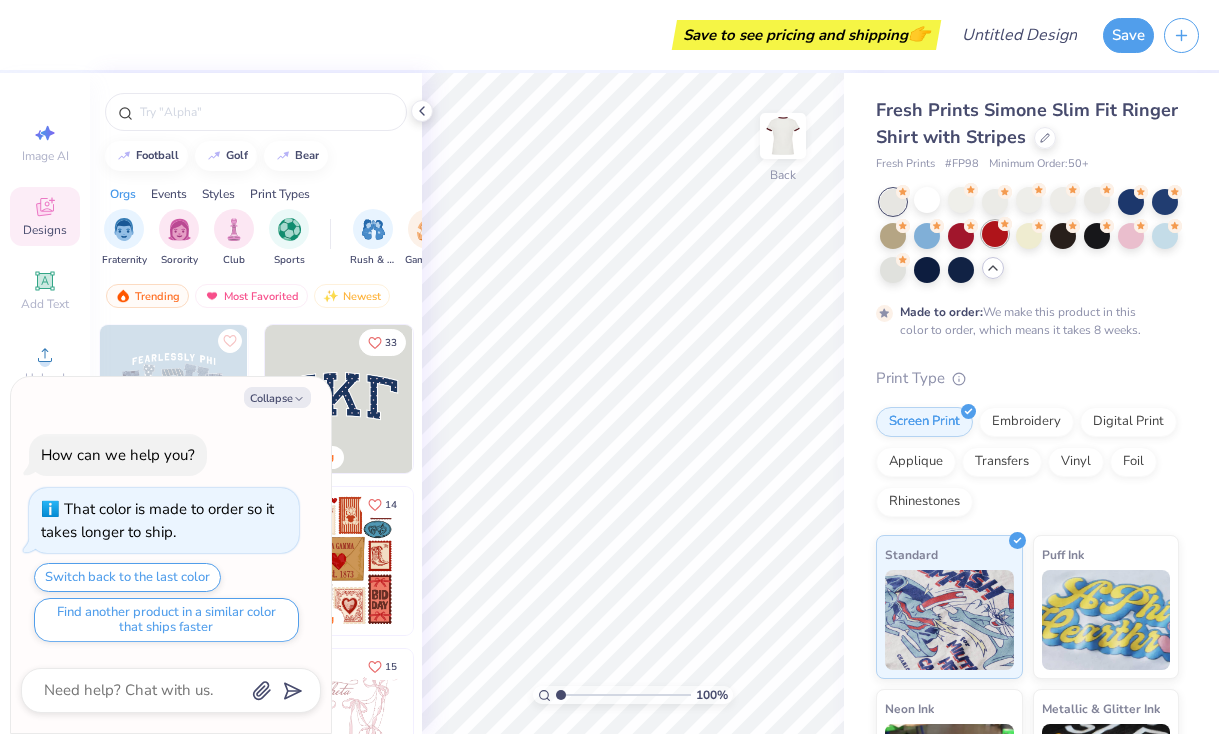click at bounding box center (995, 234) 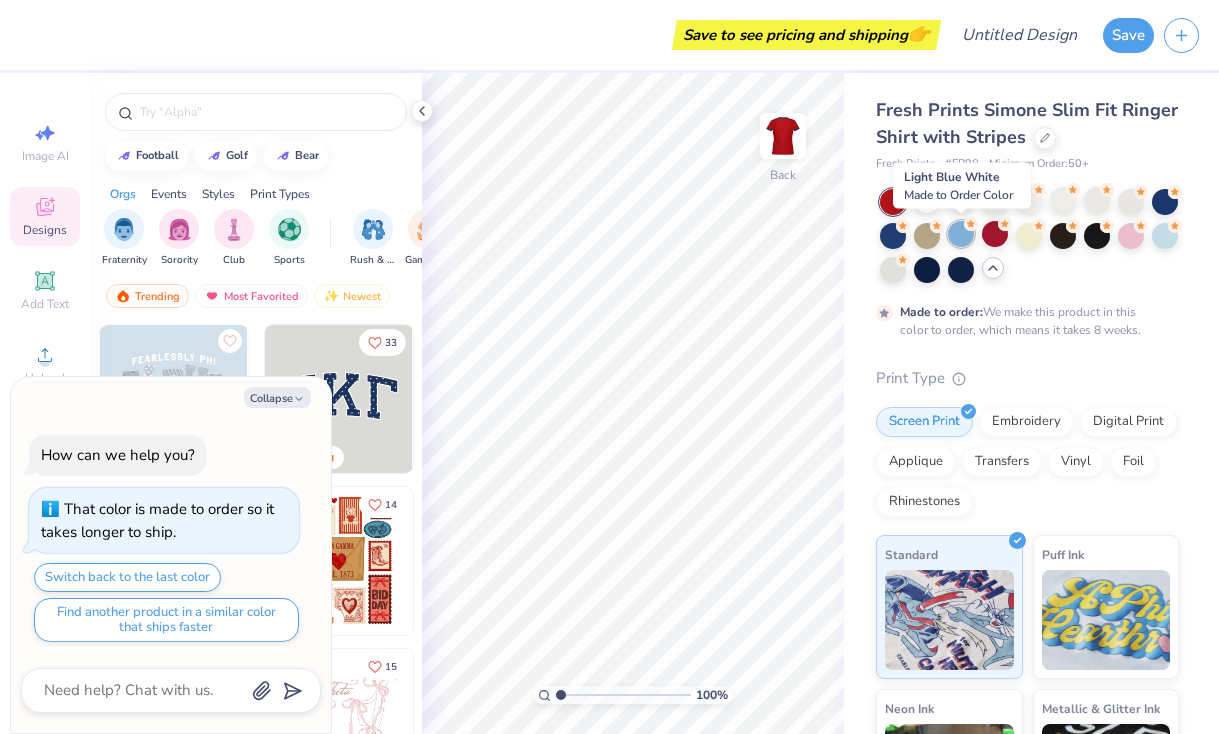 click at bounding box center (961, 234) 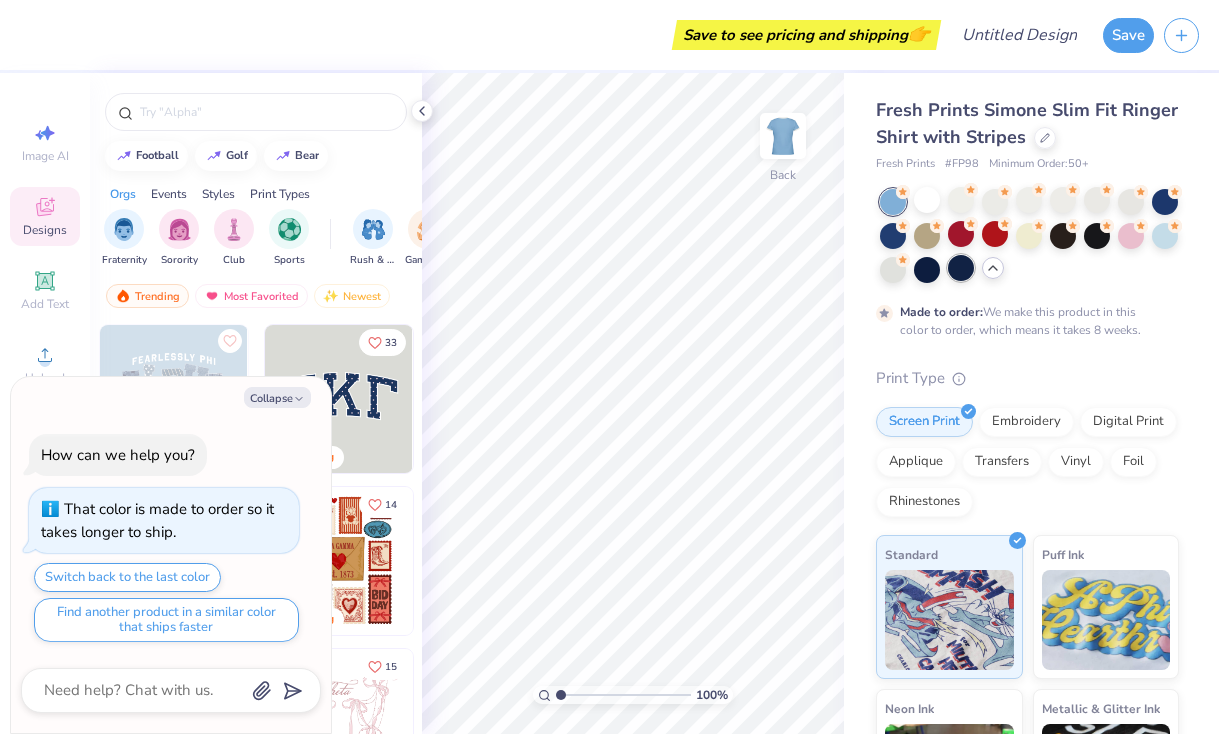 click at bounding box center (961, 268) 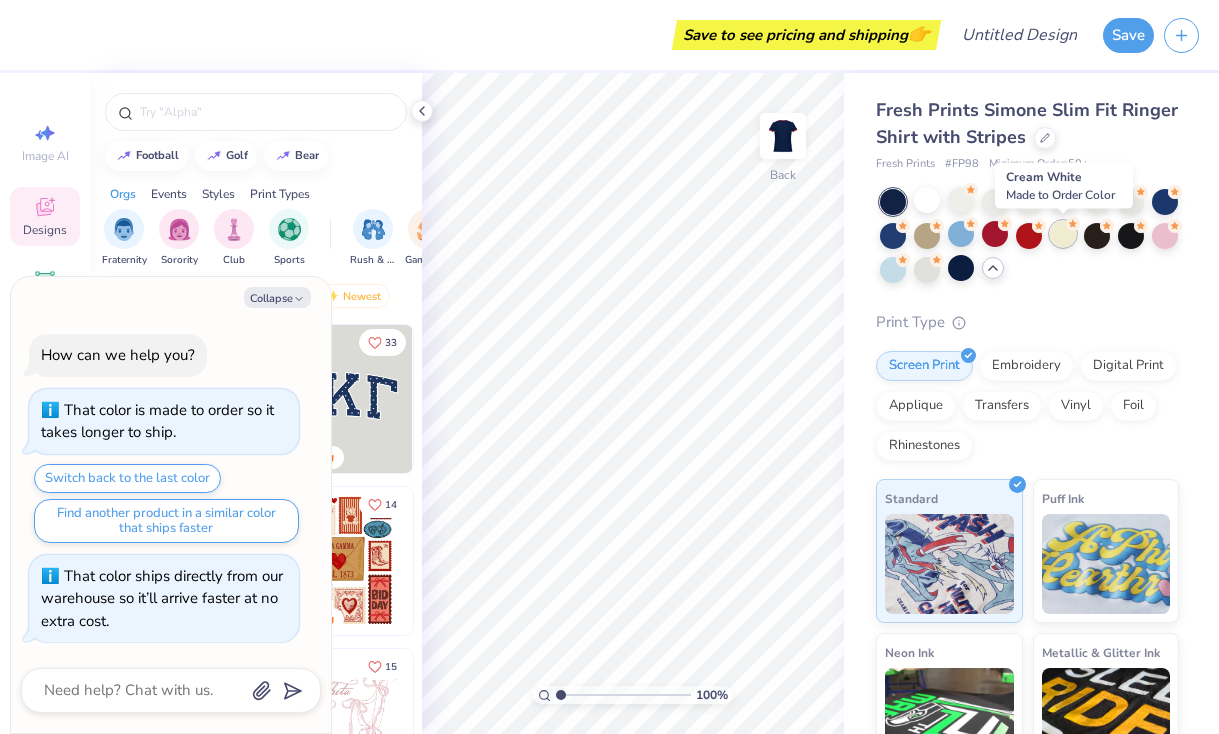 click at bounding box center (1063, 234) 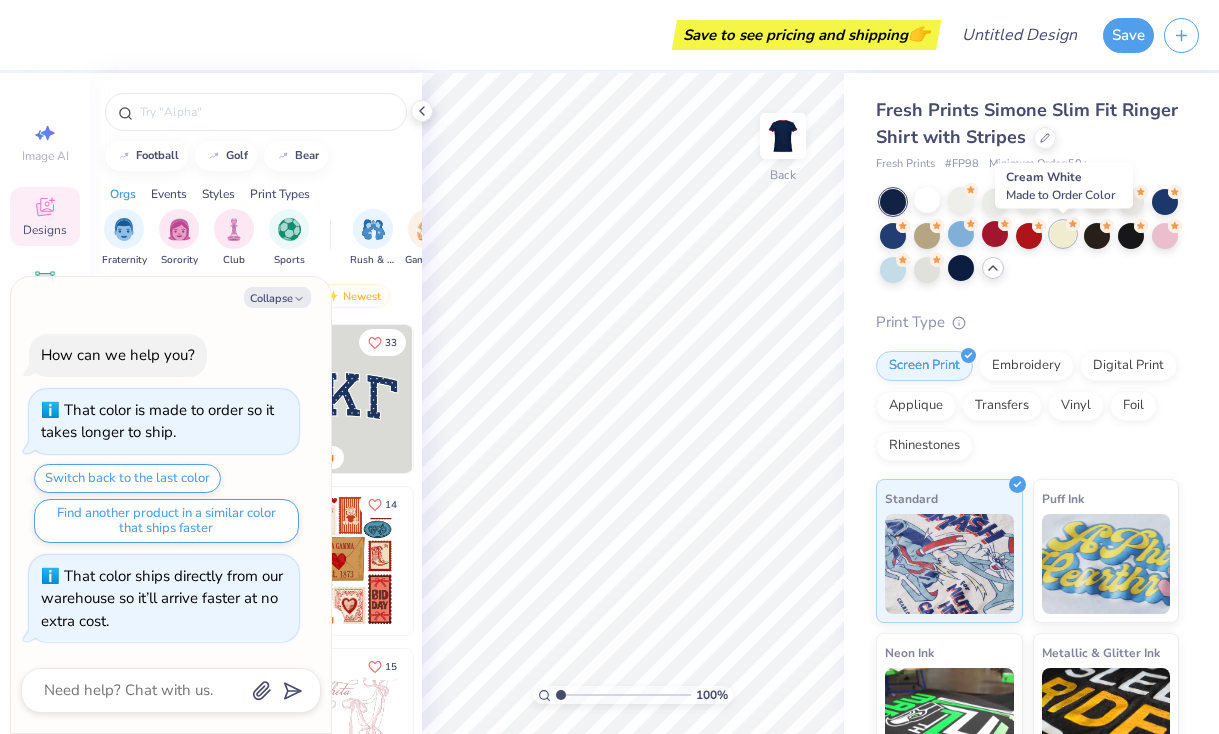 scroll, scrollTop: 22, scrollLeft: 0, axis: vertical 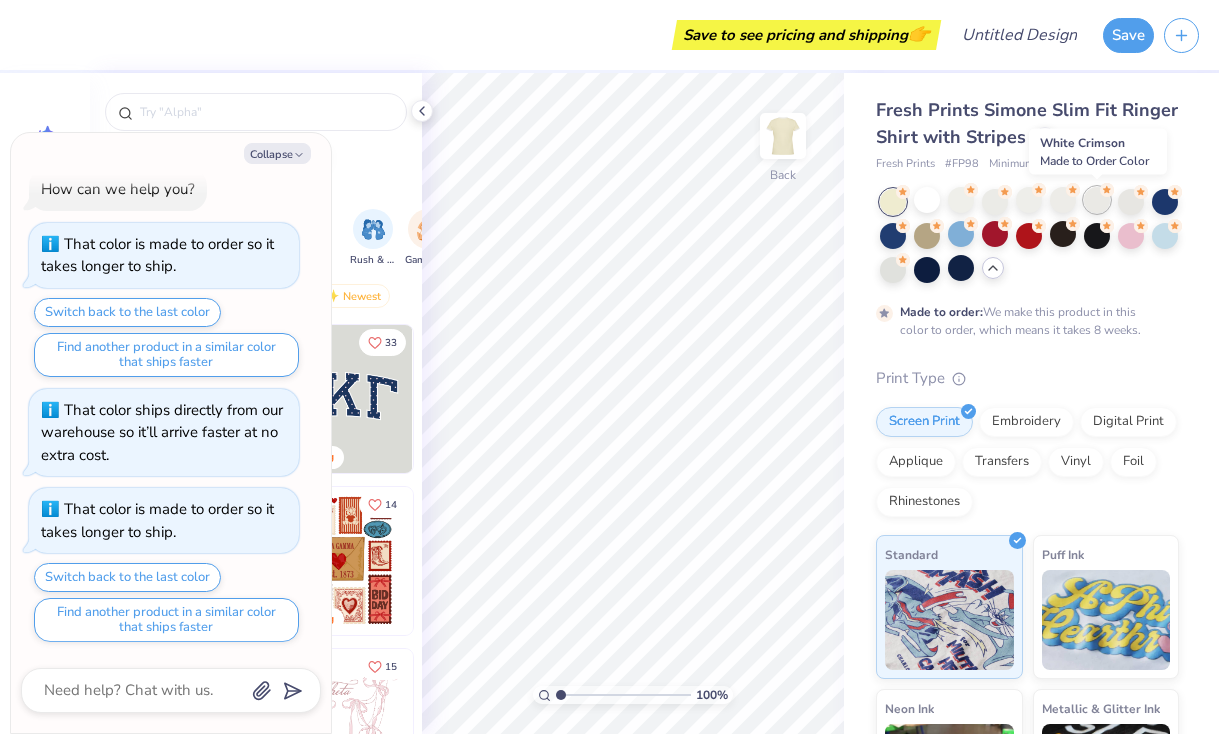 click at bounding box center [1097, 200] 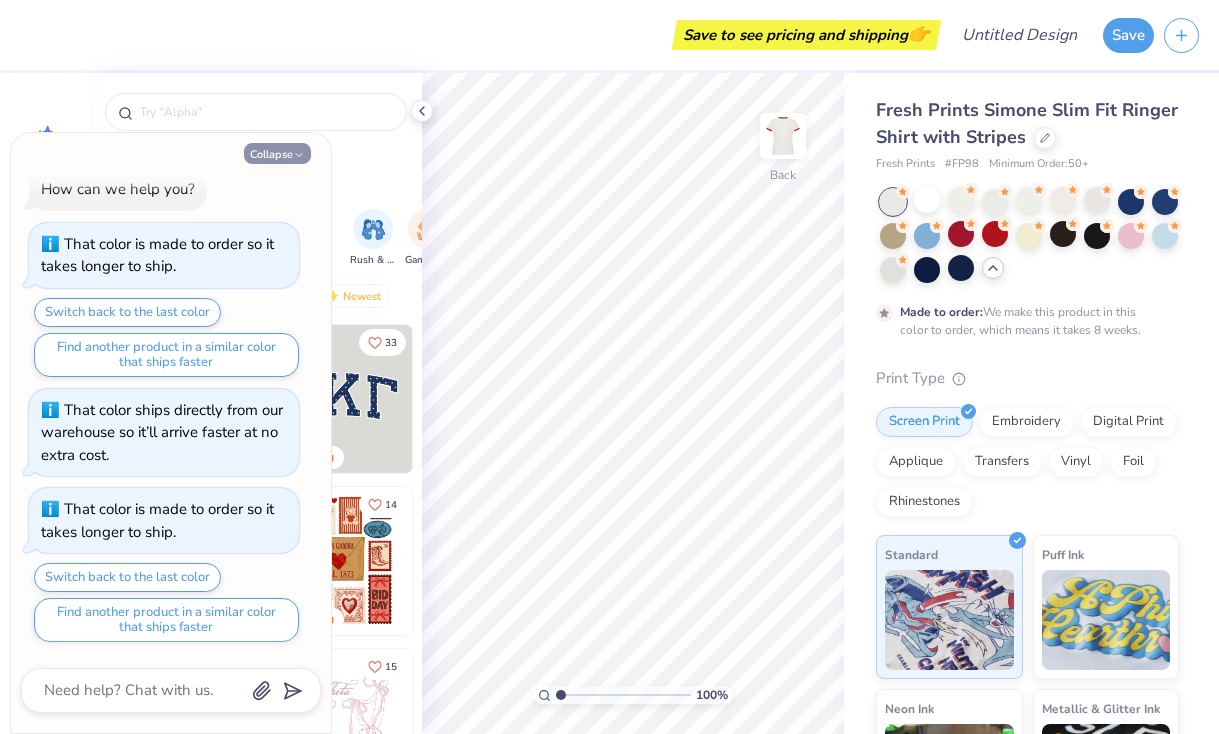 click on "Collapse" at bounding box center [277, 153] 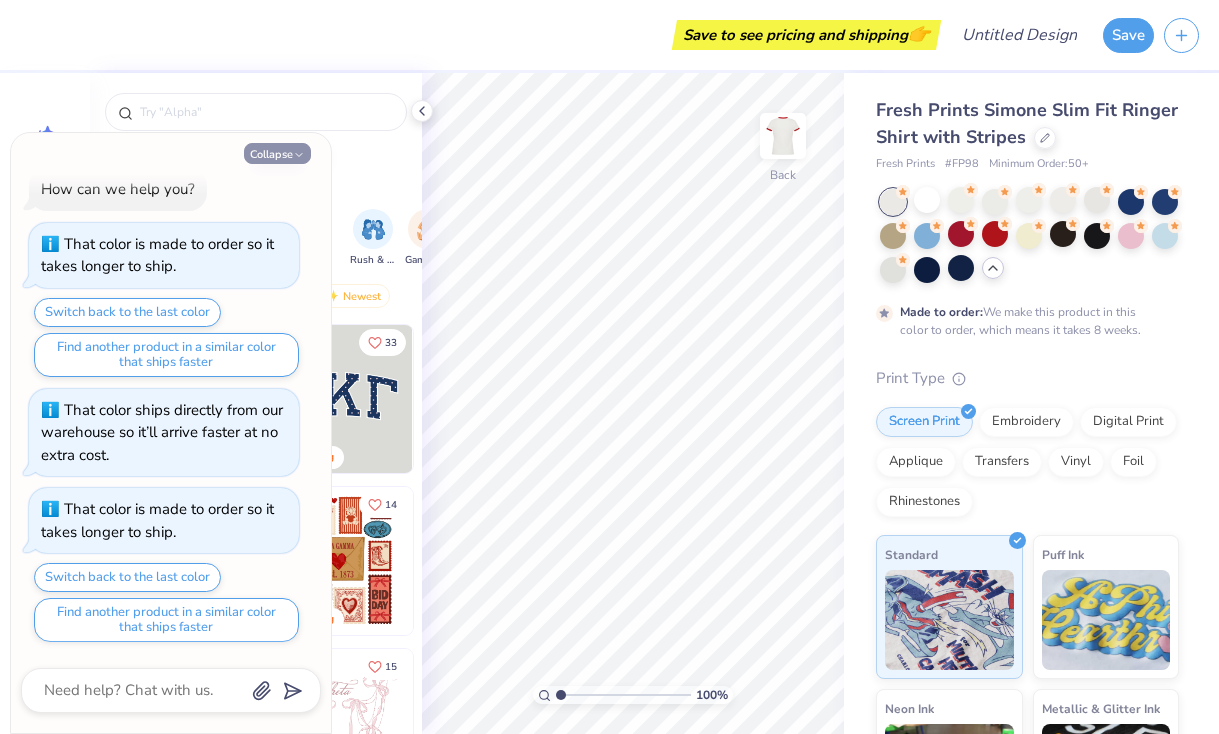type on "x" 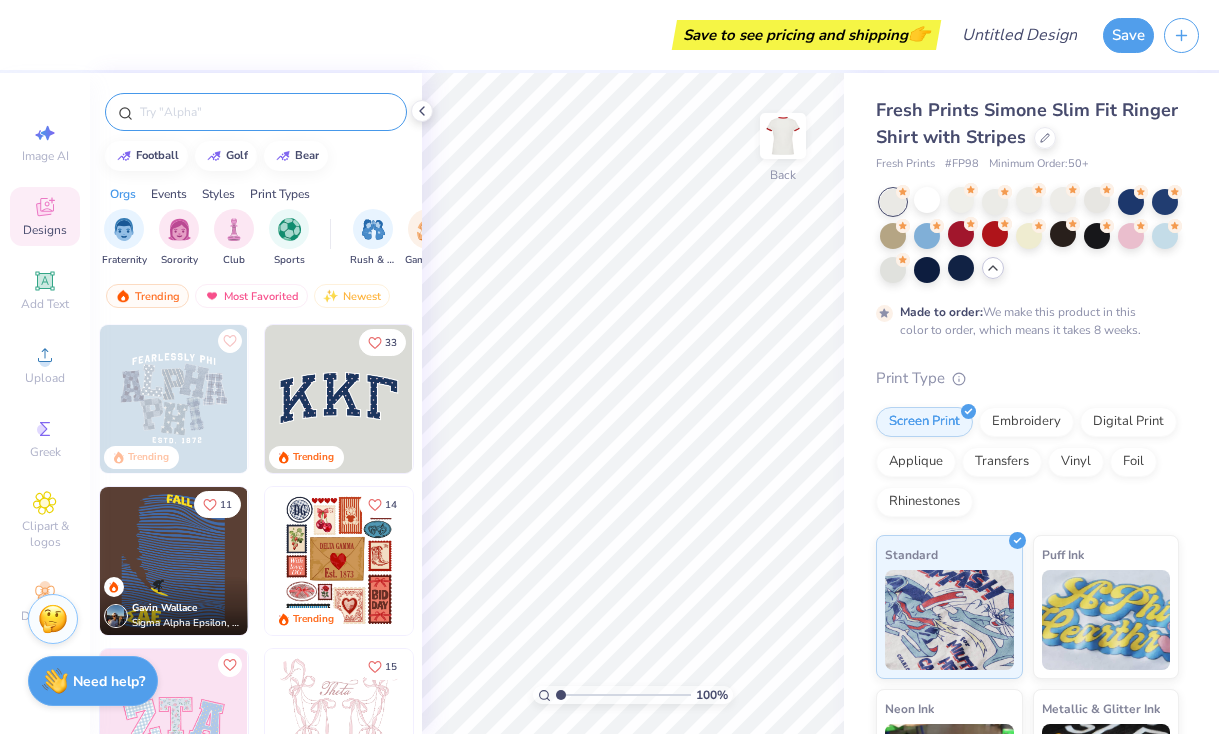 click at bounding box center (256, 112) 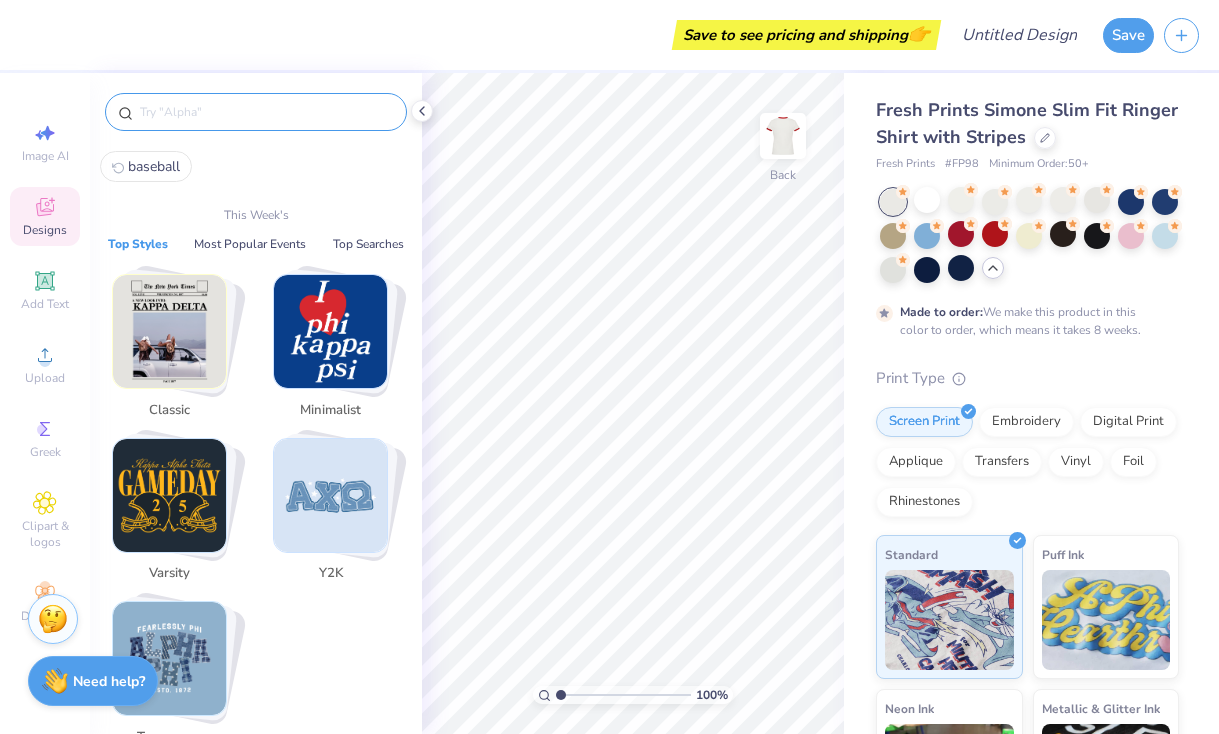 click at bounding box center [266, 112] 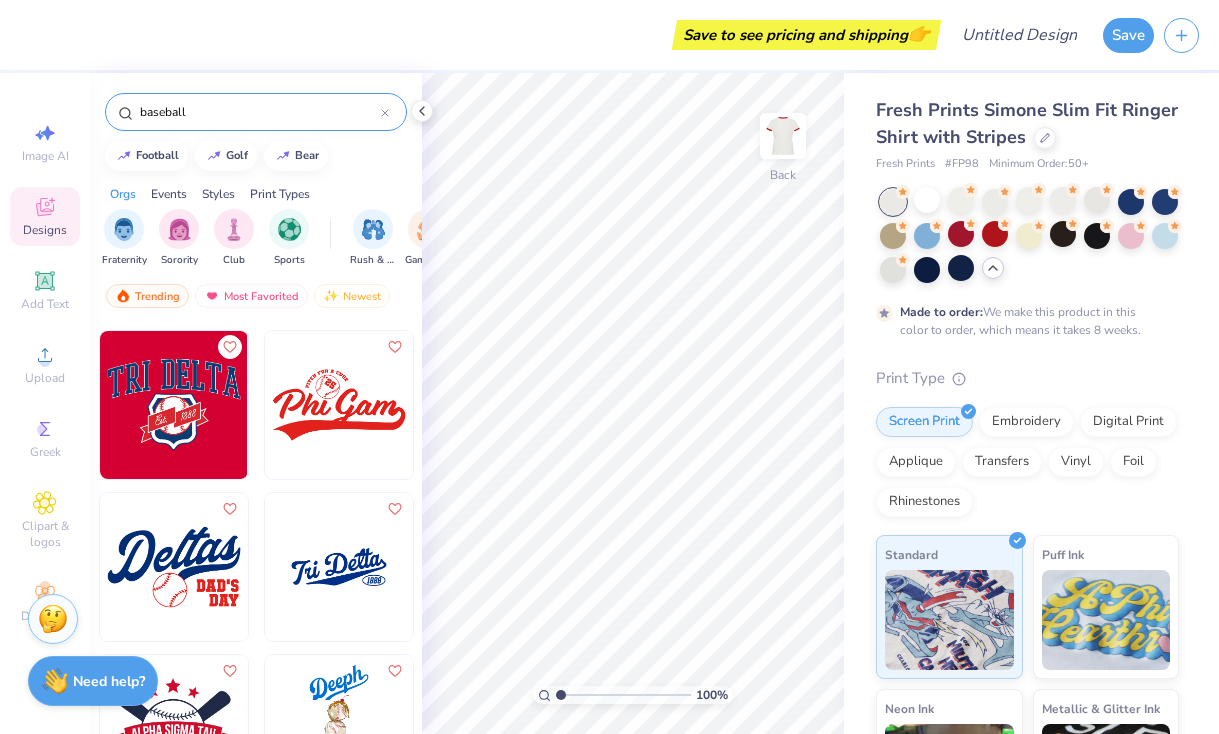 scroll, scrollTop: 317, scrollLeft: 0, axis: vertical 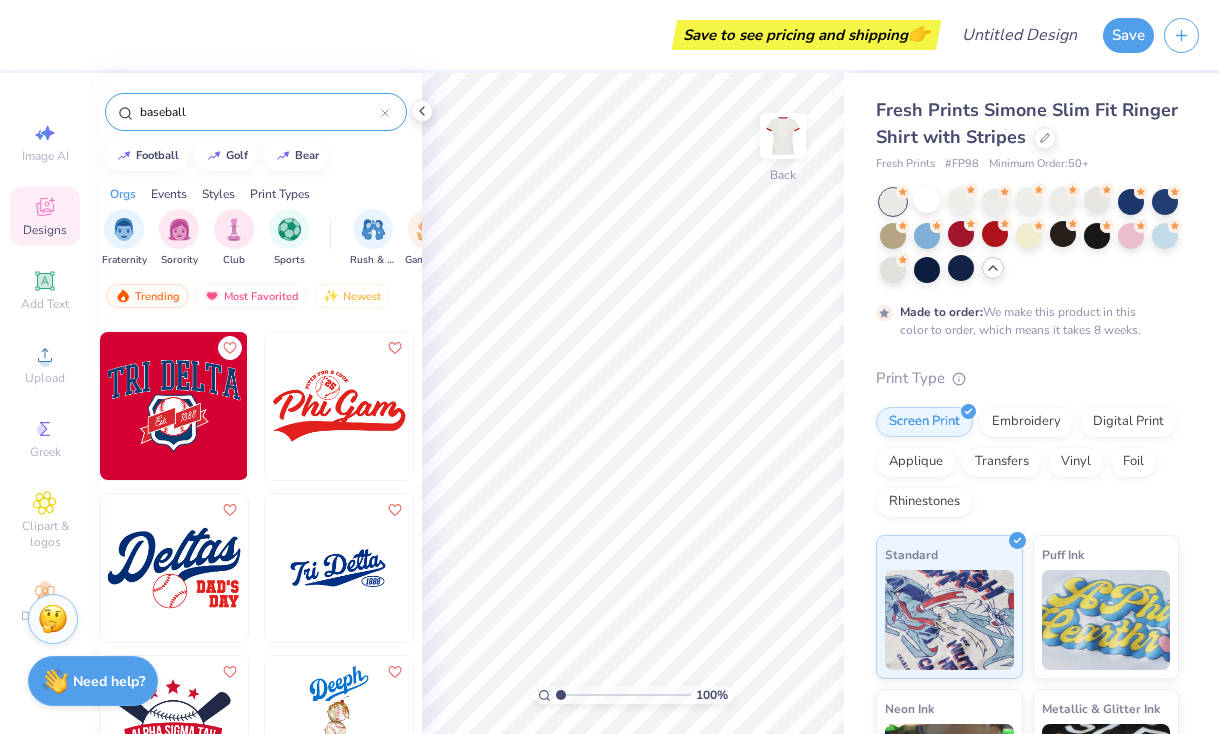 click at bounding box center [190, 568] 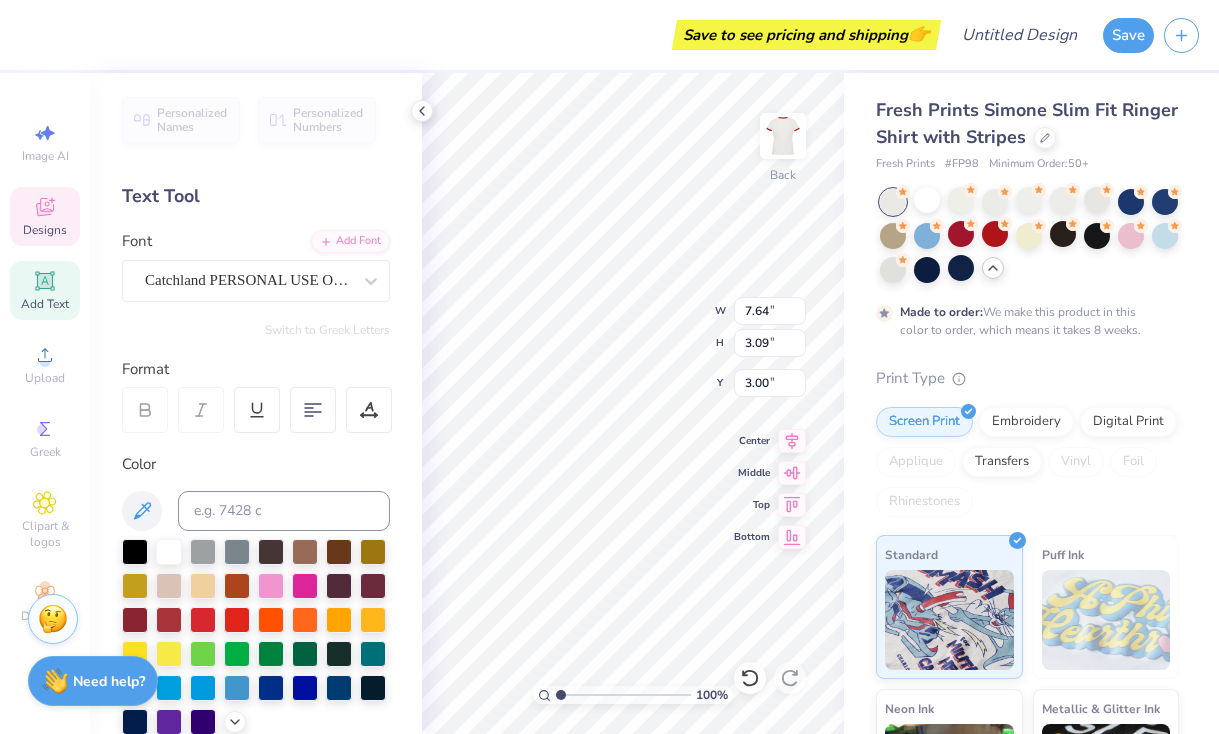 scroll, scrollTop: 0, scrollLeft: 0, axis: both 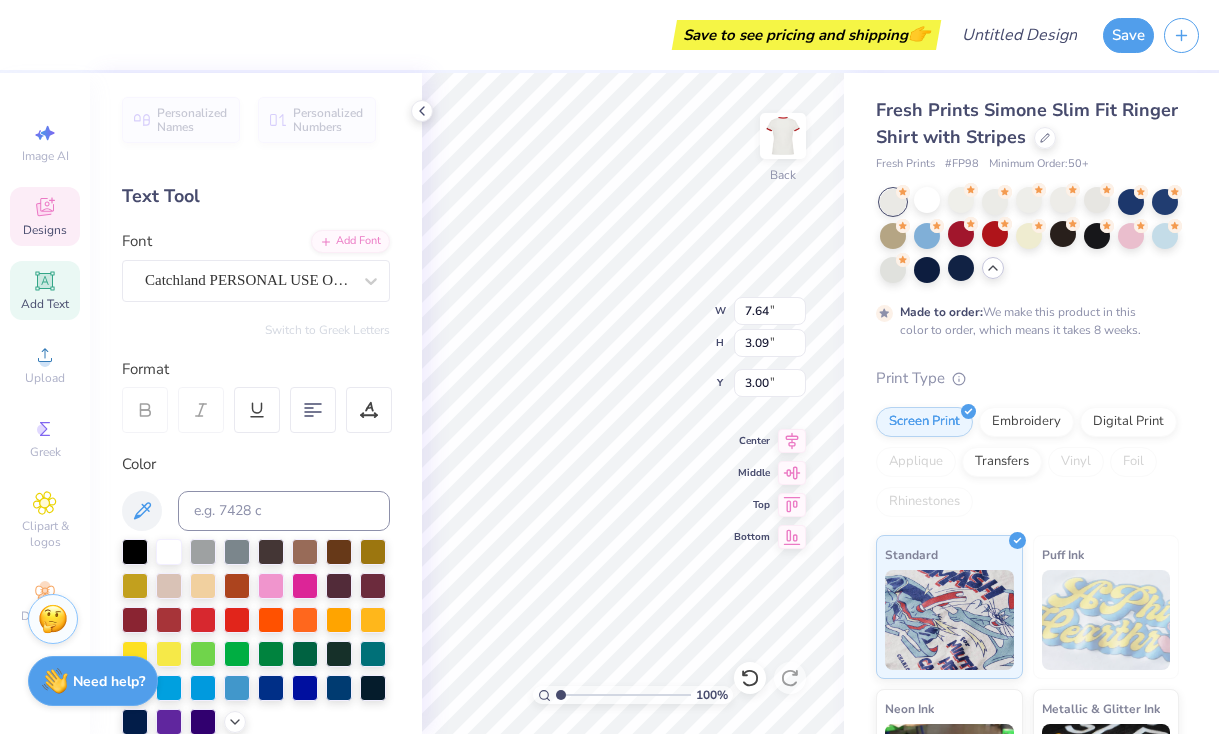 type on "Lambda Sigma Gamma" 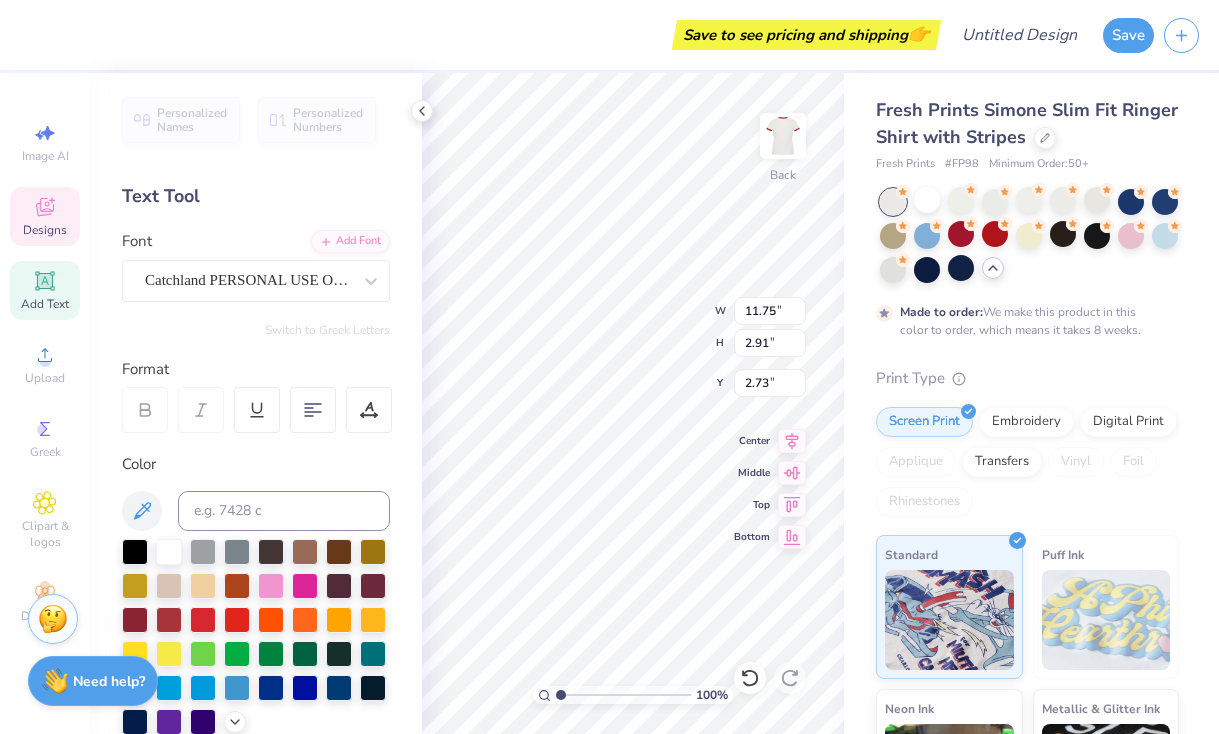 scroll, scrollTop: 0, scrollLeft: 3, axis: horizontal 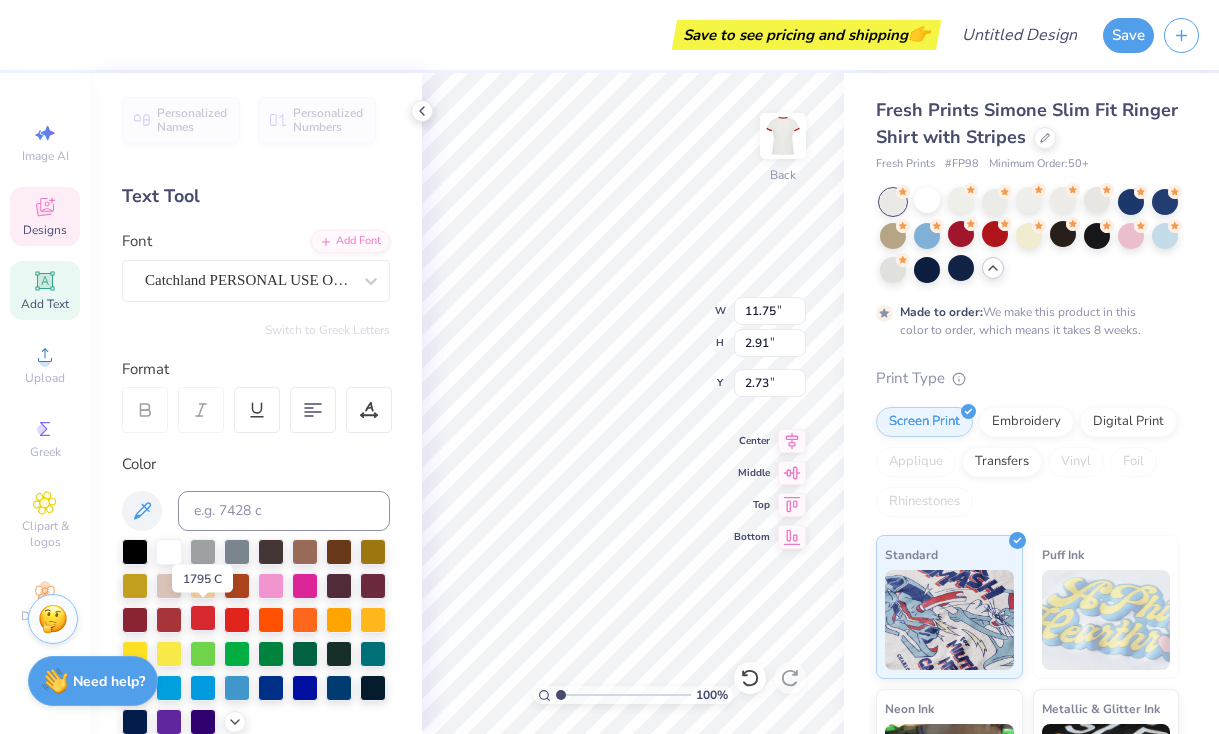 click at bounding box center (203, 618) 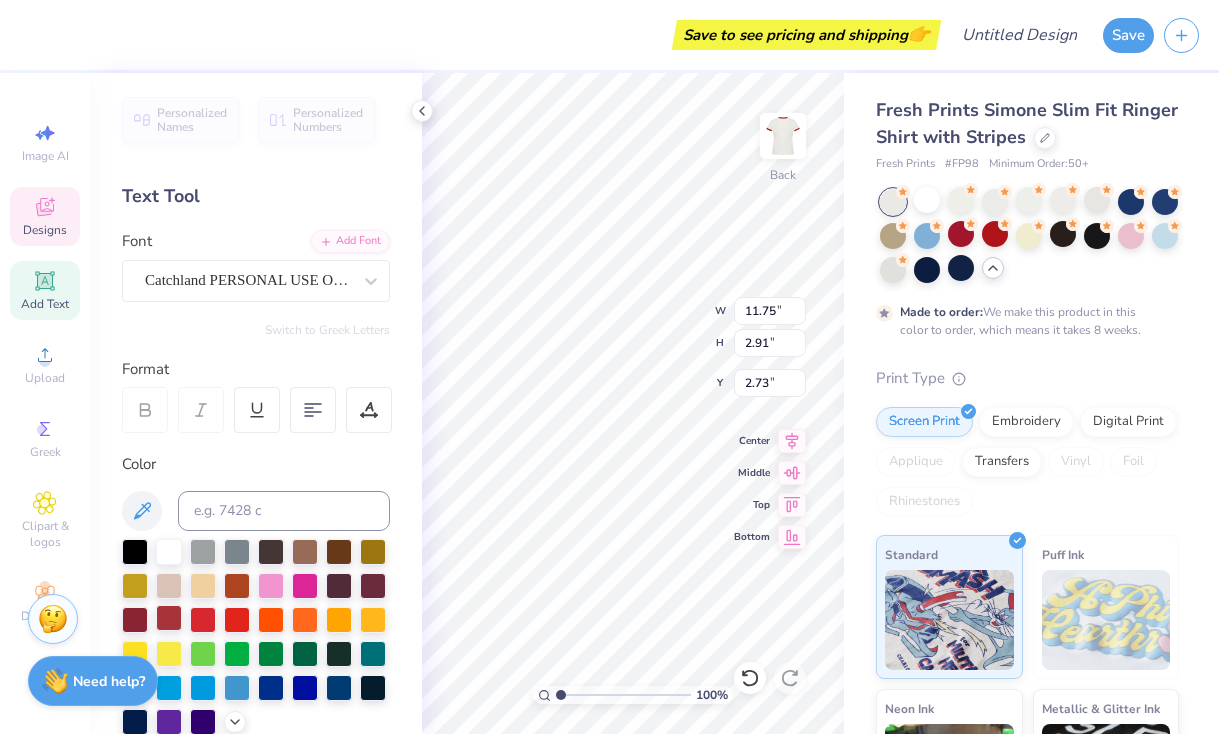 click at bounding box center [169, 618] 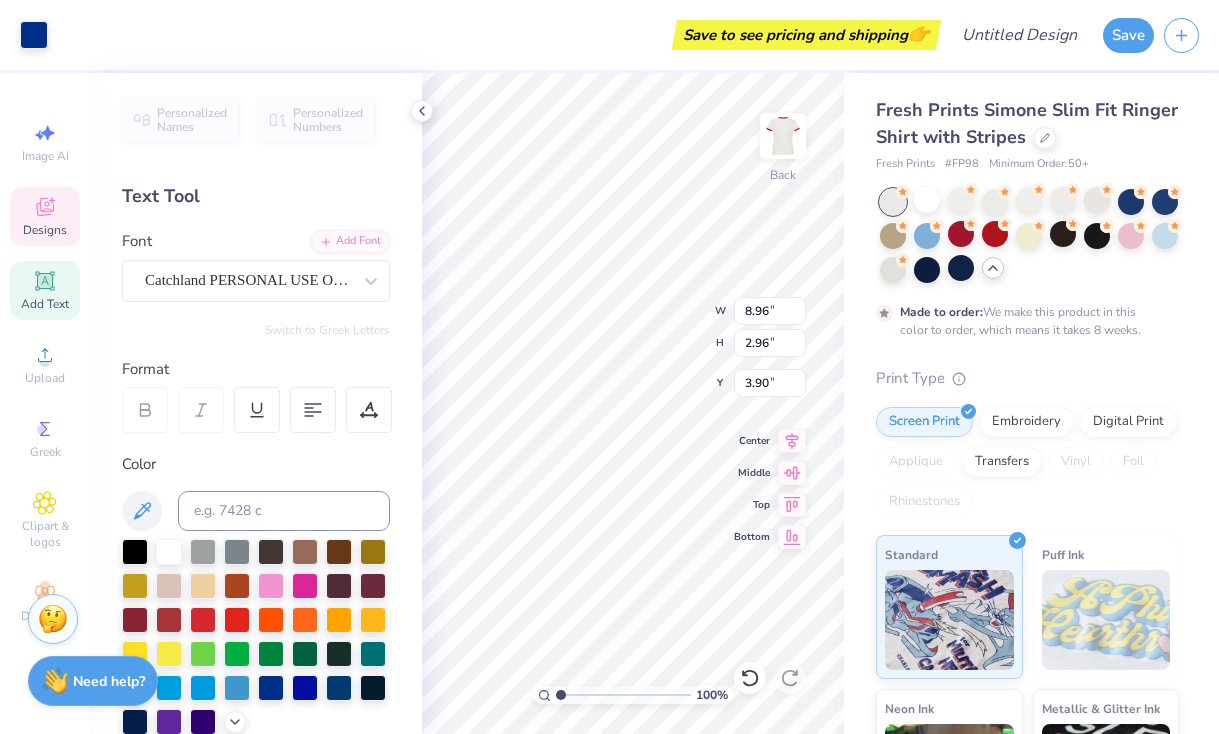 type on "8.96" 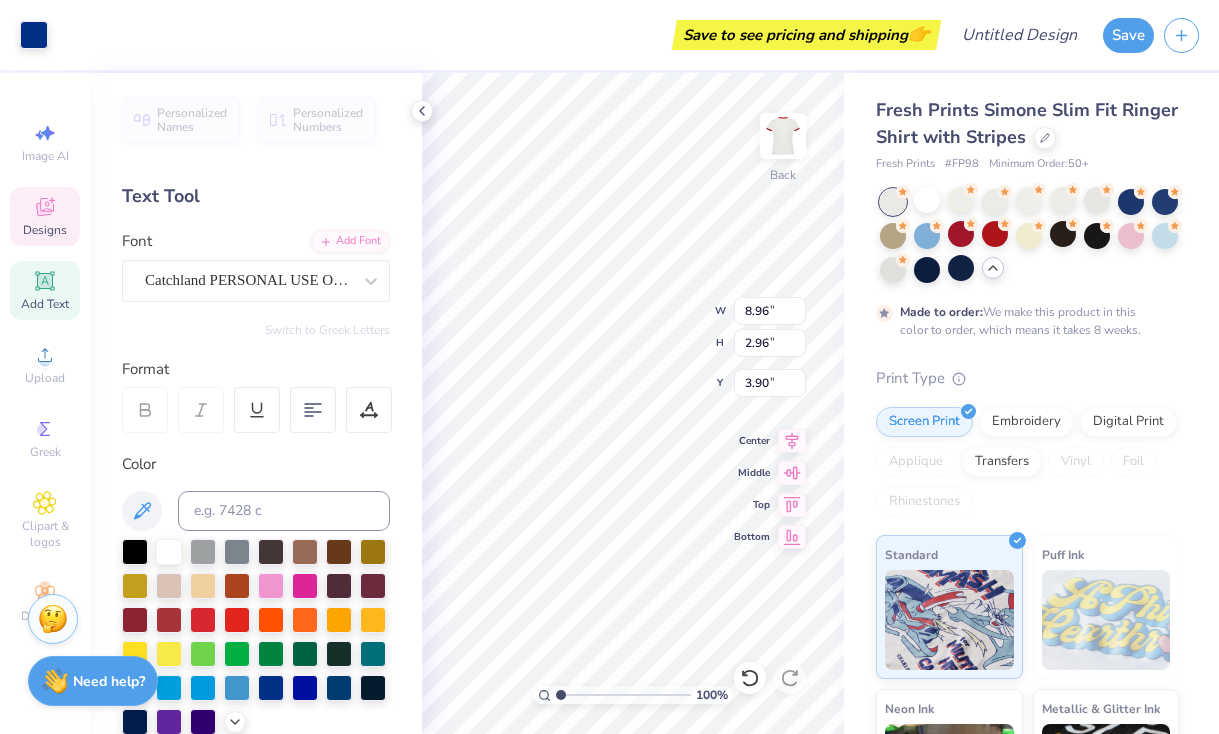 type on "3.77" 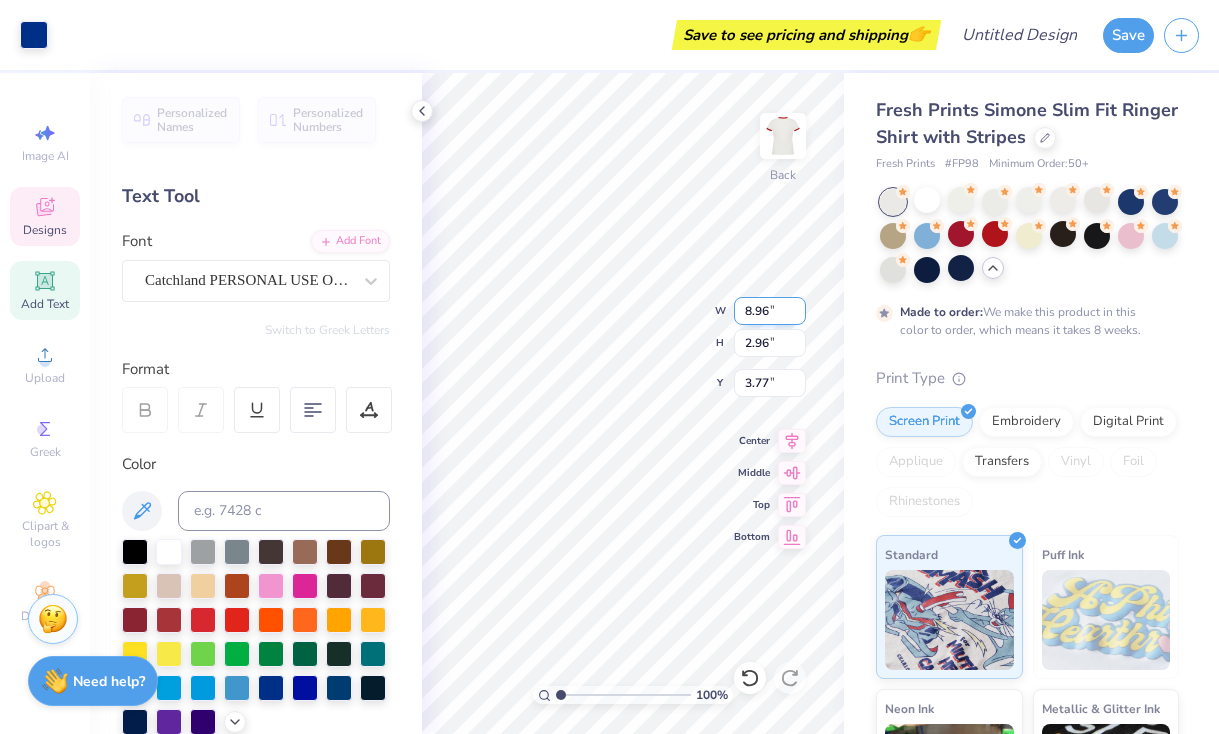 type on "1.23" 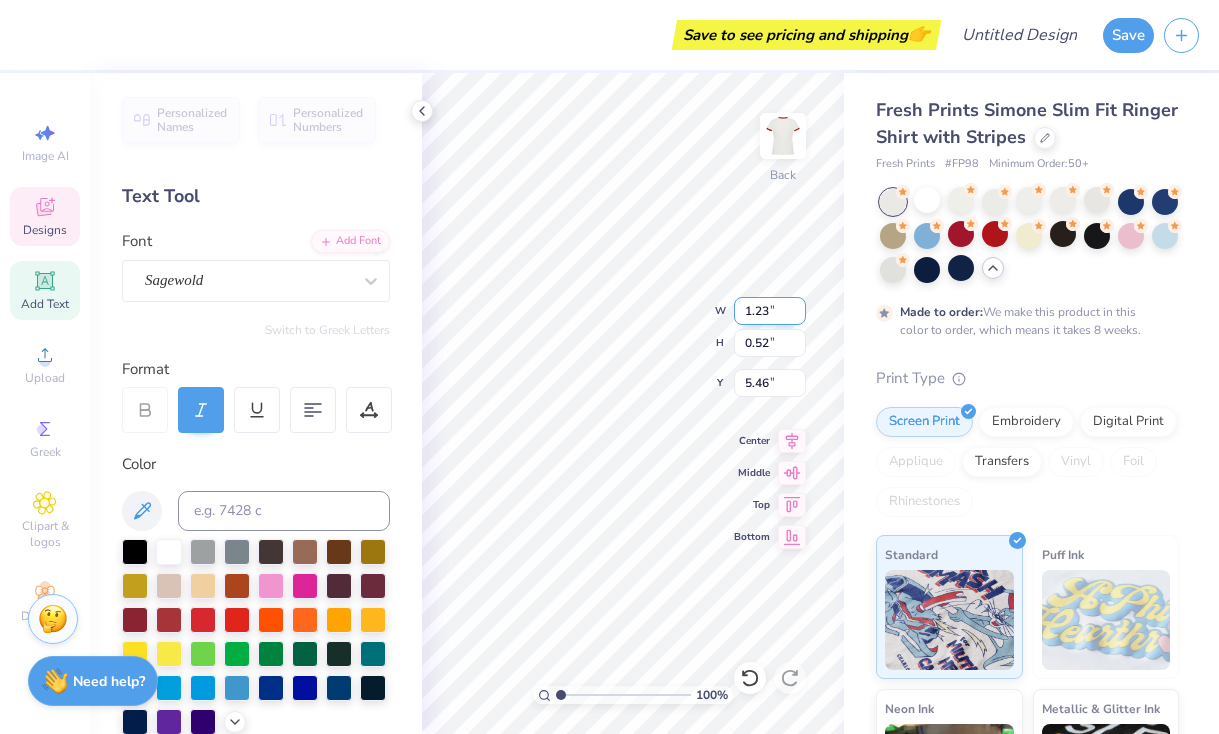 type on "6.73" 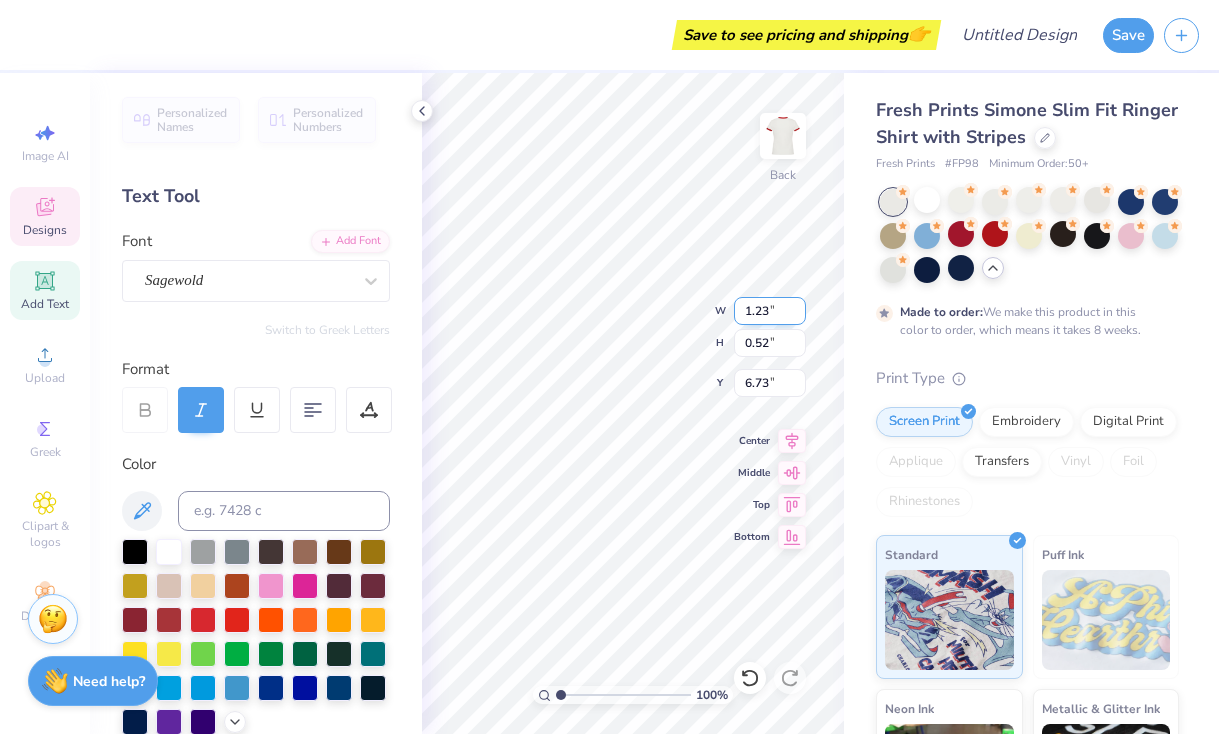 type on "8.96" 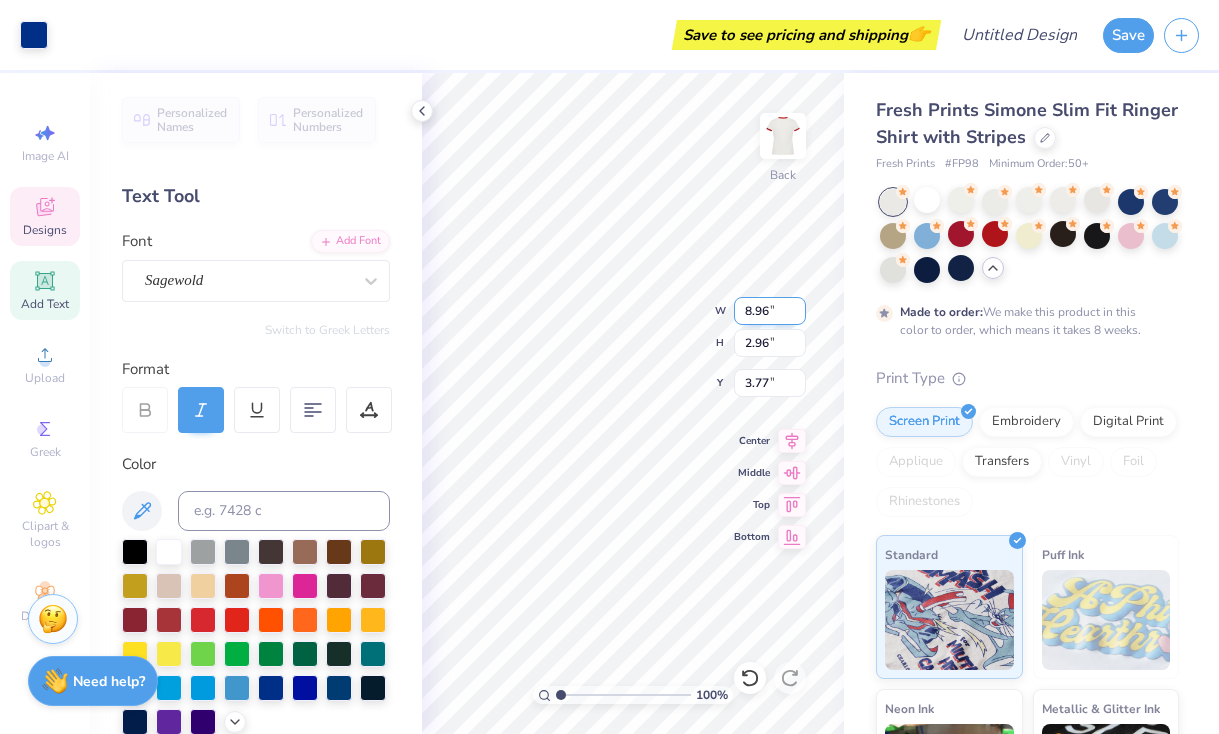 type on "4.70" 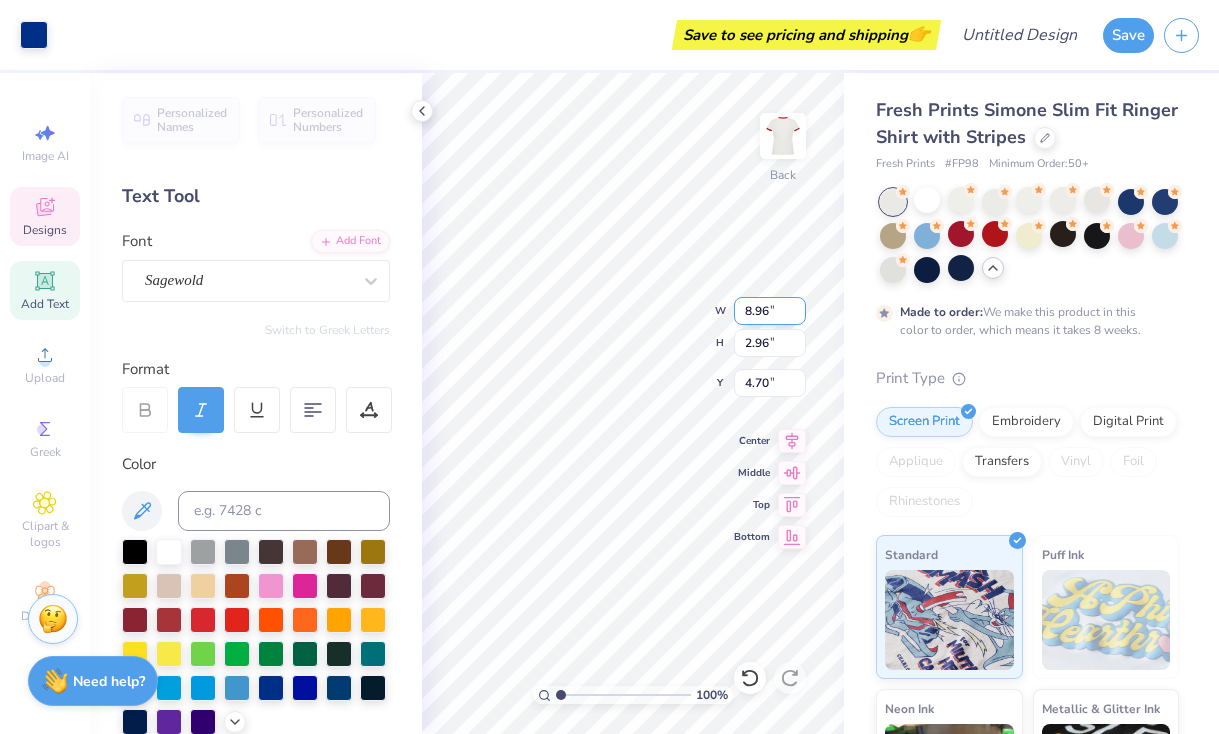 type on "11.75" 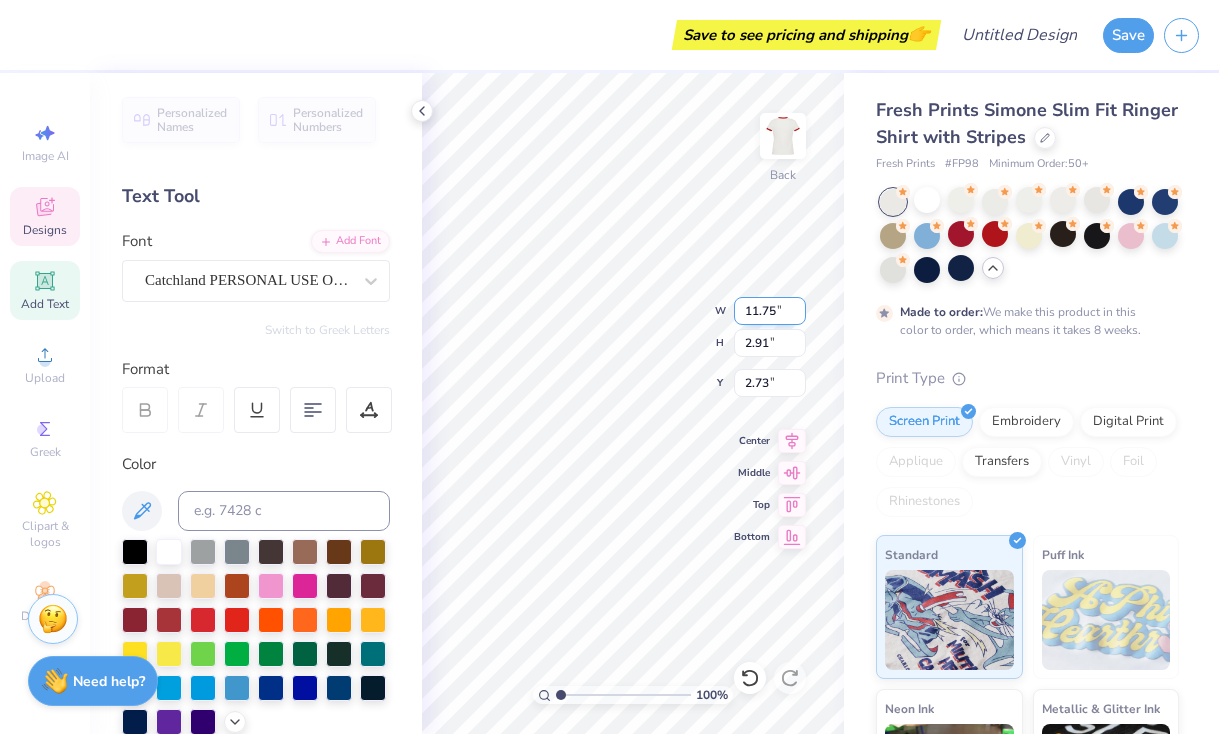 type on "3.55" 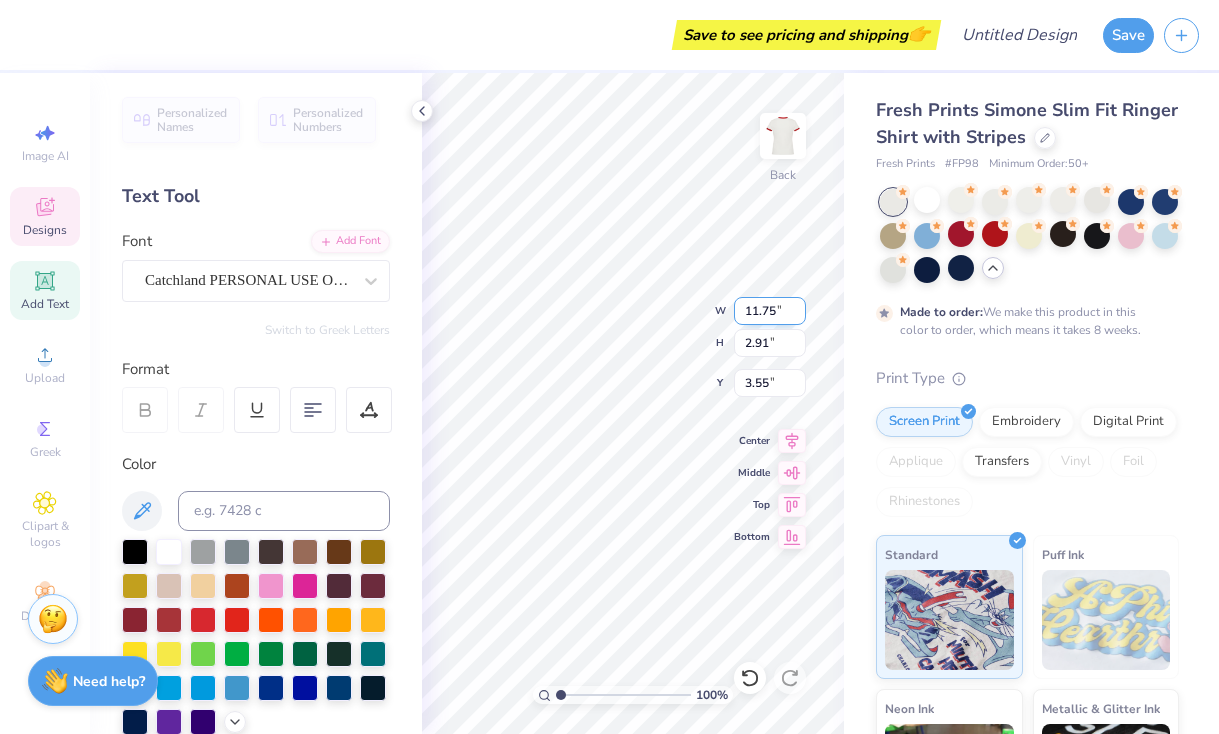 type on "8.96" 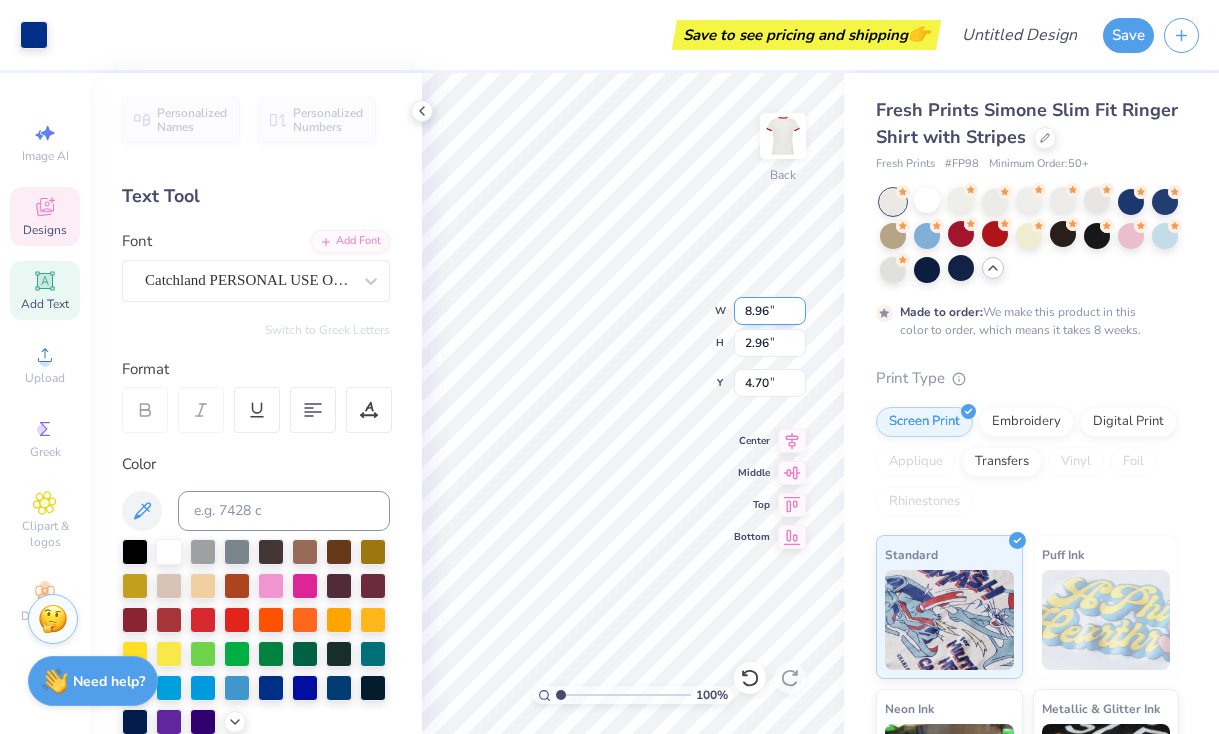 type on "7.53" 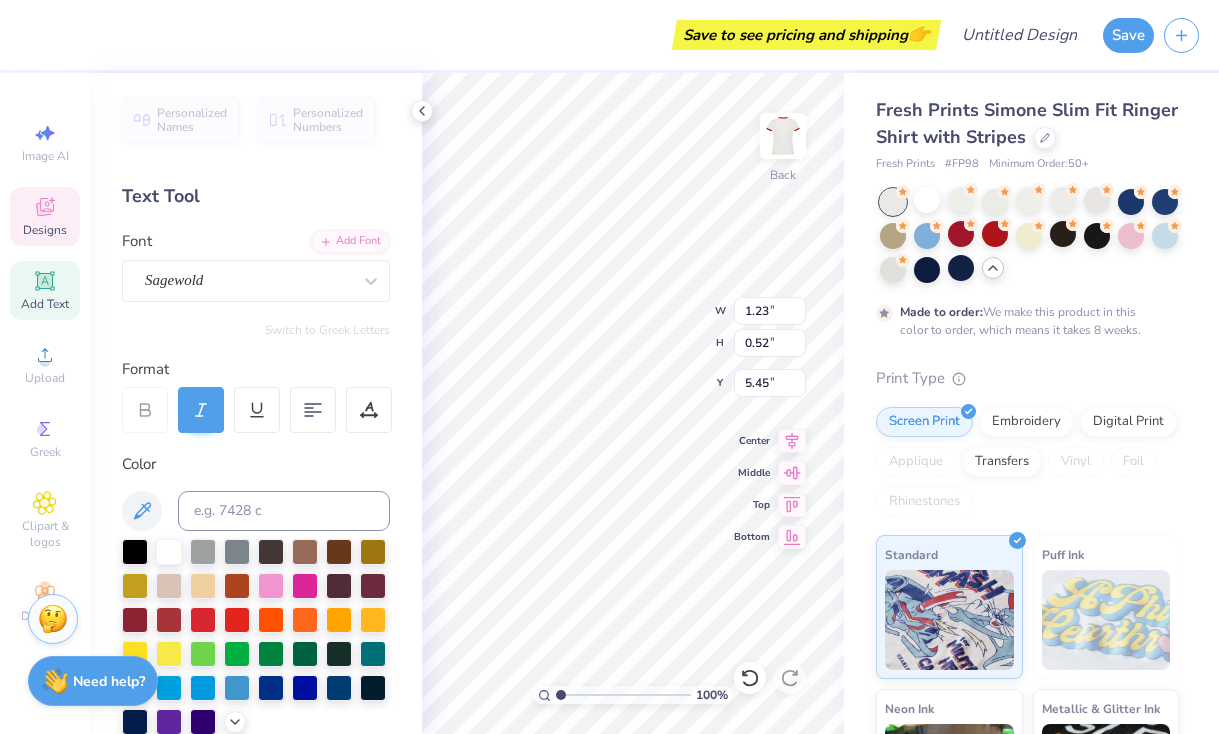type on "5.45" 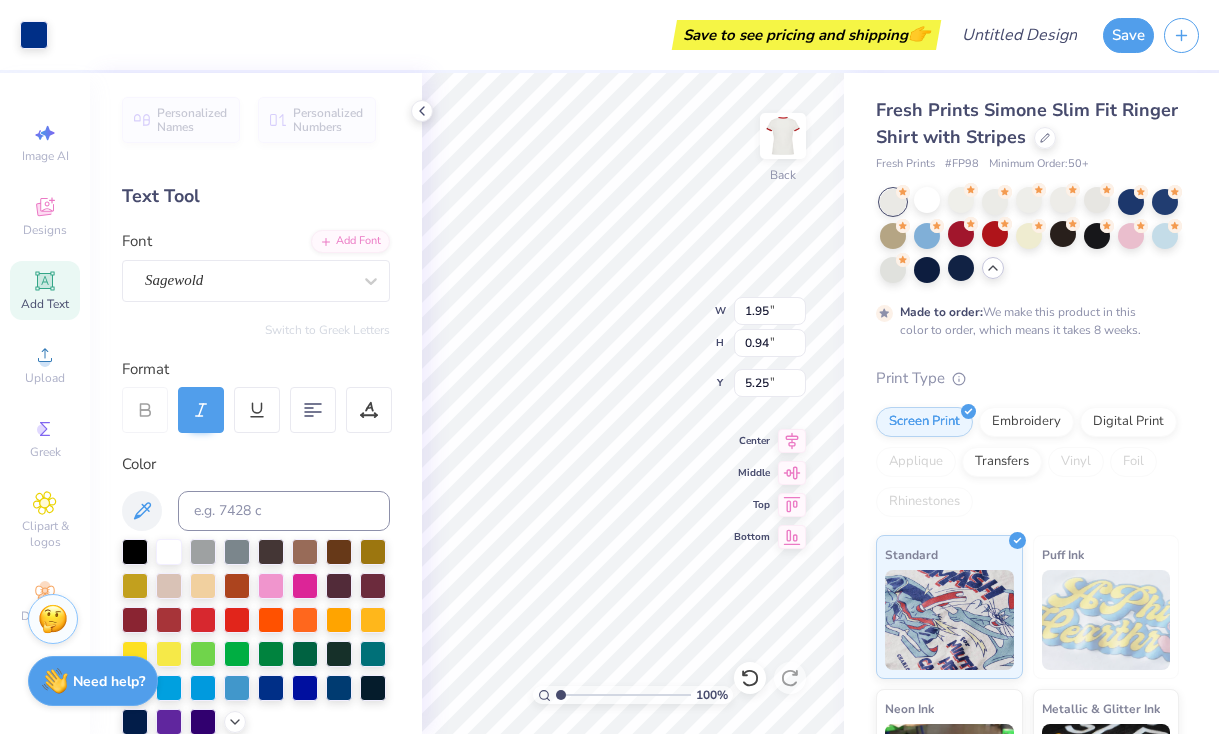 type on "6.59" 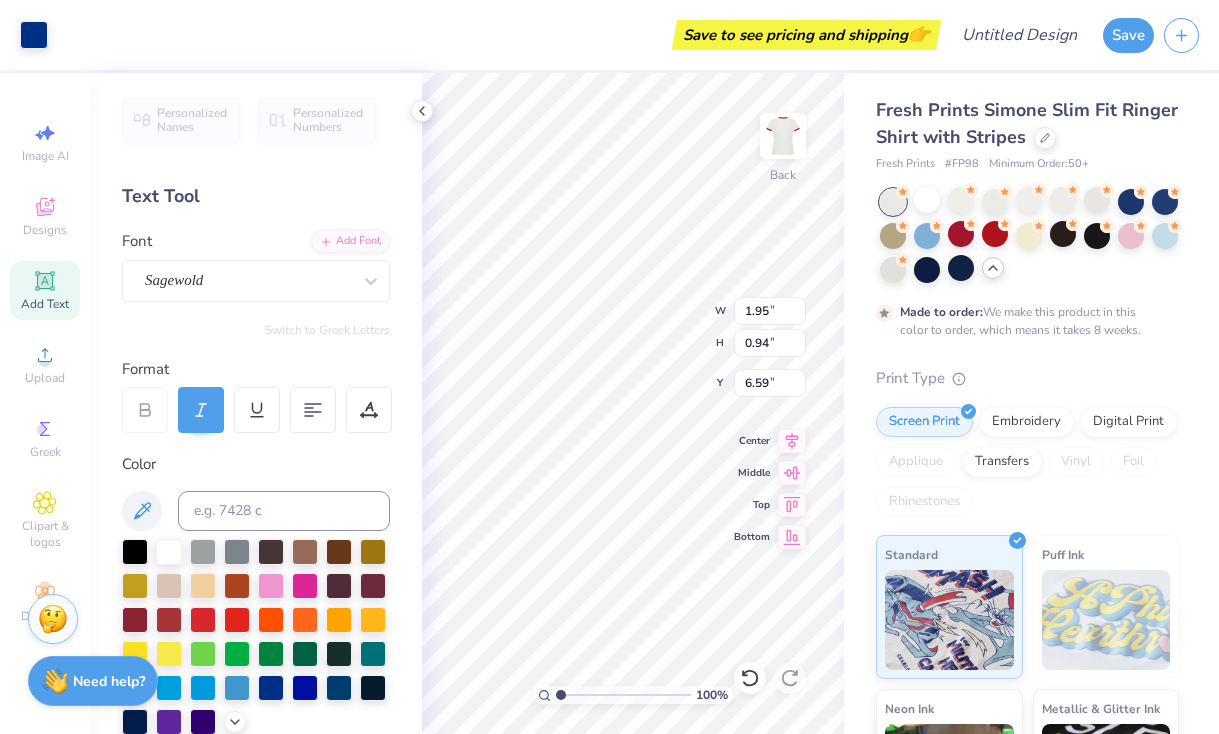 type on "8.96" 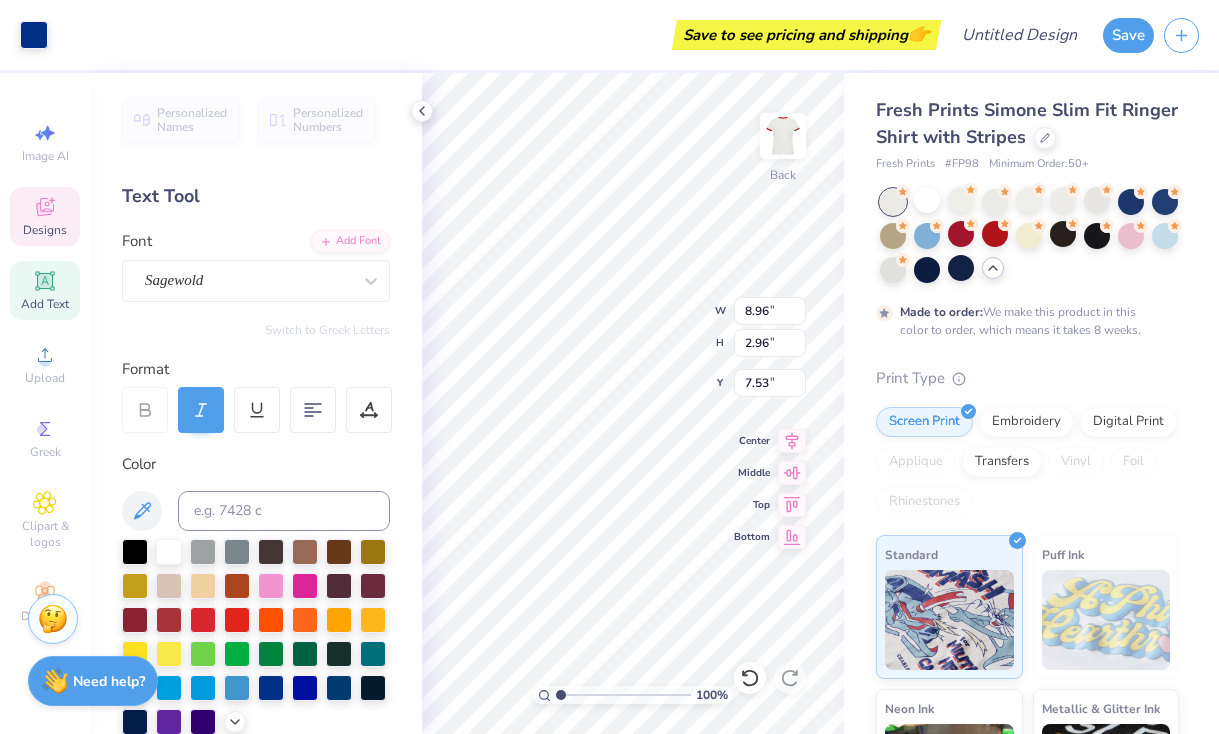 type on "4.36" 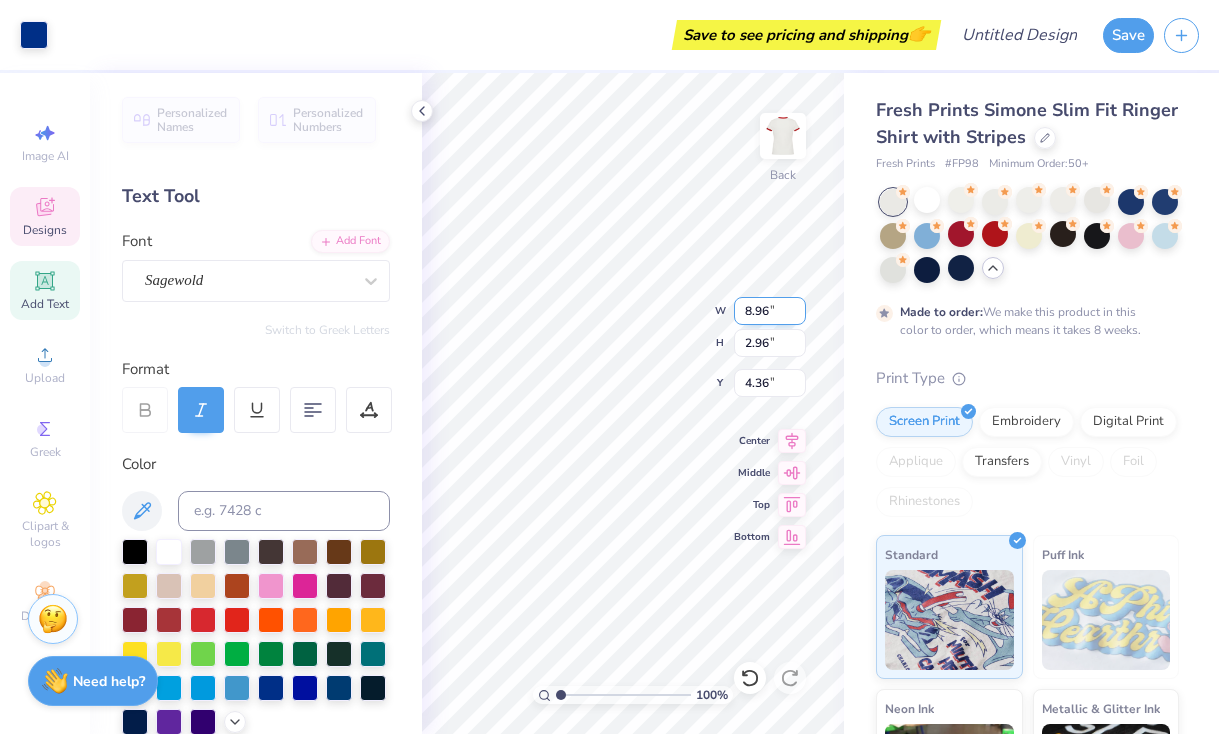 click on "100  % Back W 8.96 8.96 " H 2.96 2.96 " Y 4.36 4.36 " Center Middle Top Bottom" at bounding box center [633, 403] 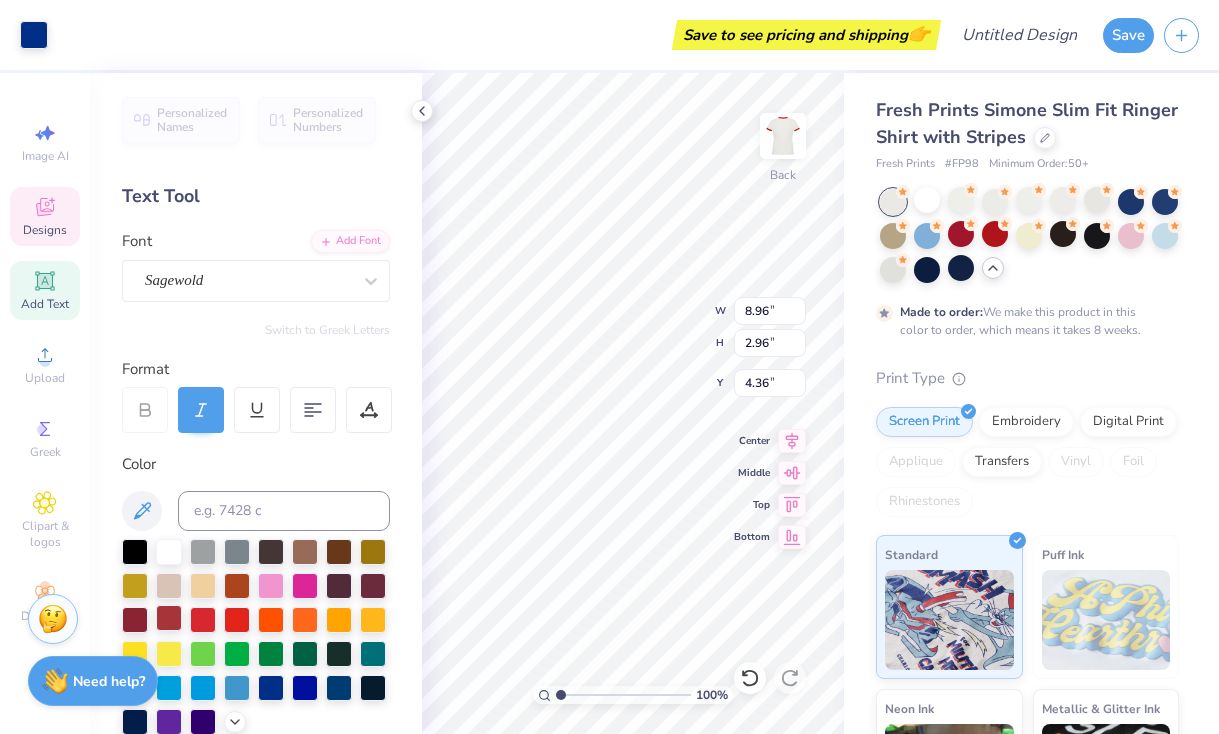 click at bounding box center (169, 618) 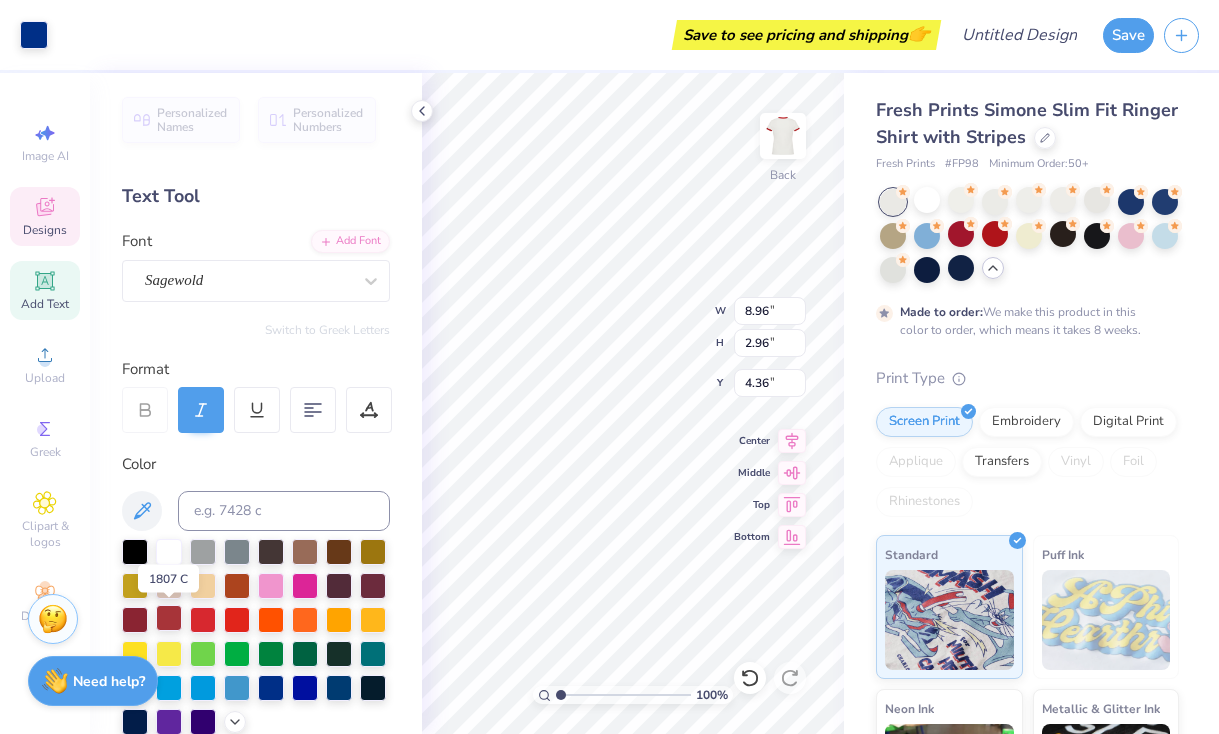 click at bounding box center (169, 618) 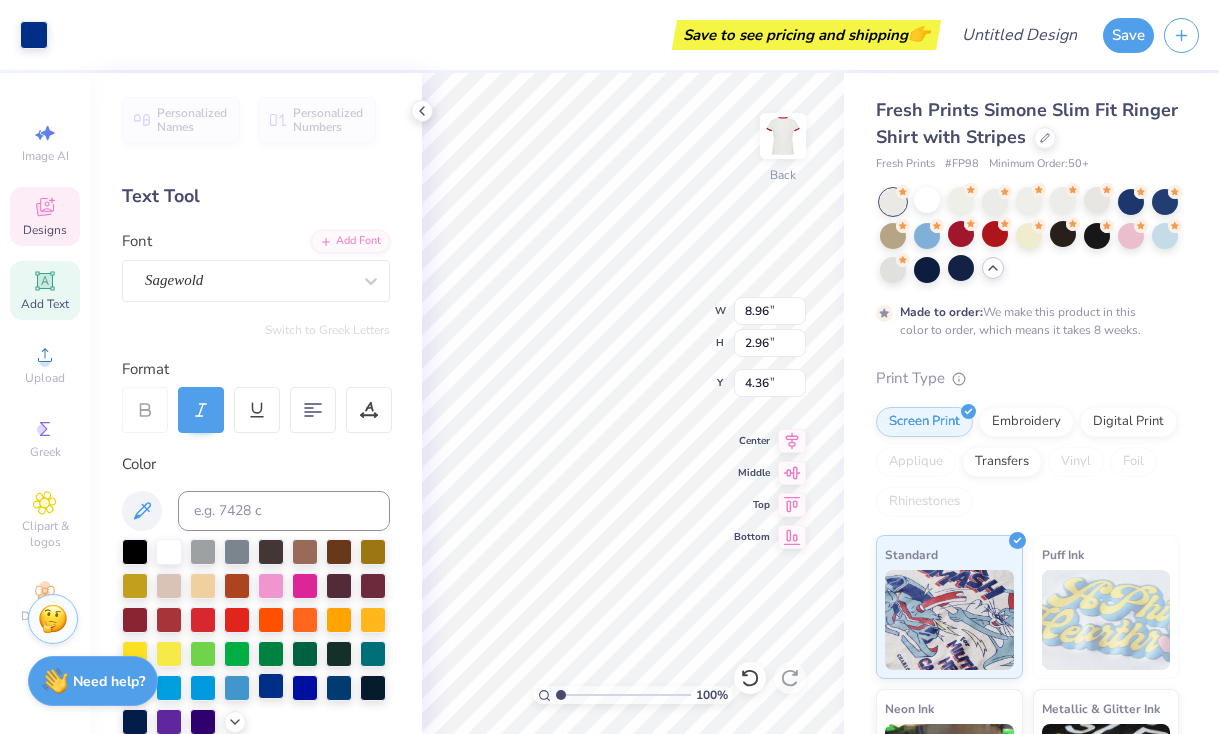 click at bounding box center (271, 686) 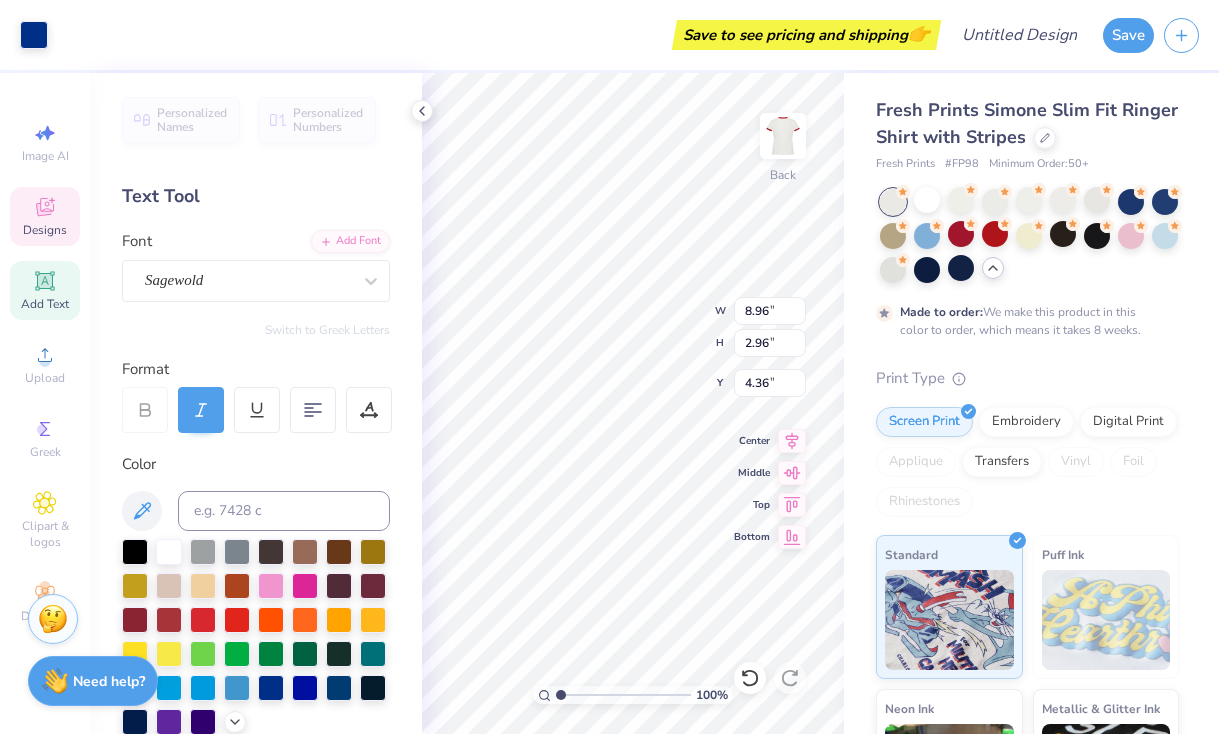 click at bounding box center [271, 654] 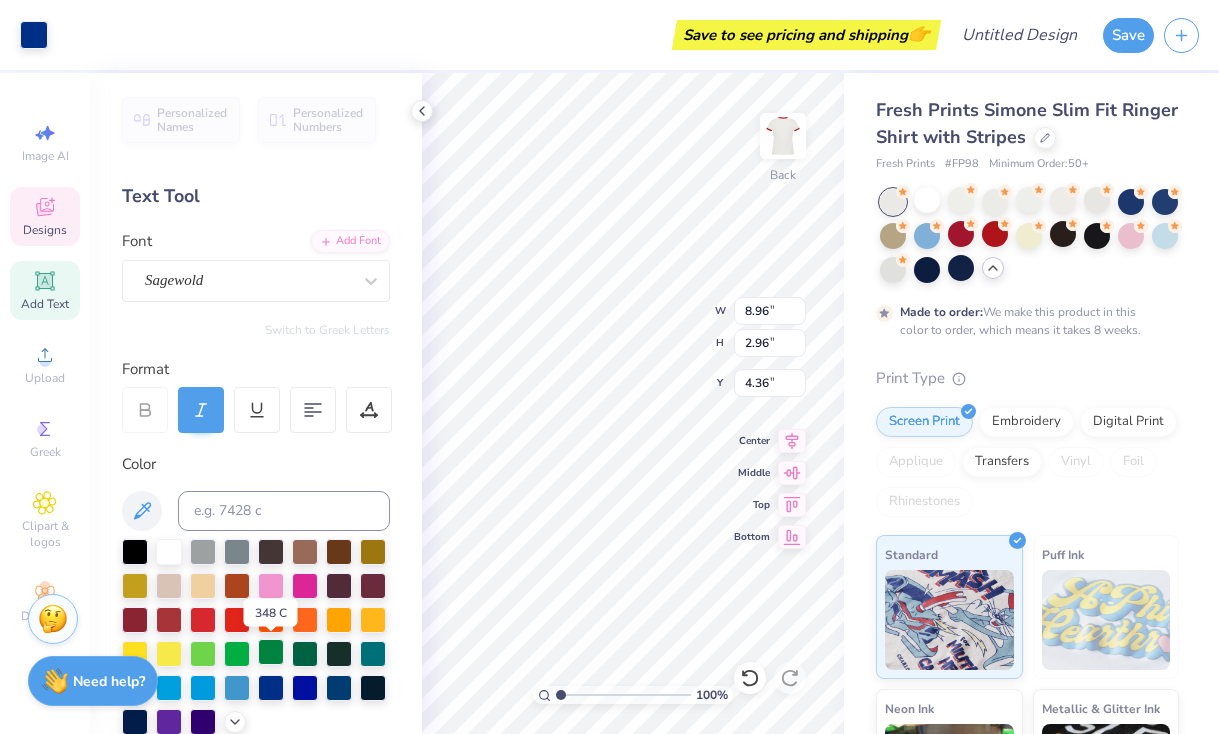 click at bounding box center (271, 652) 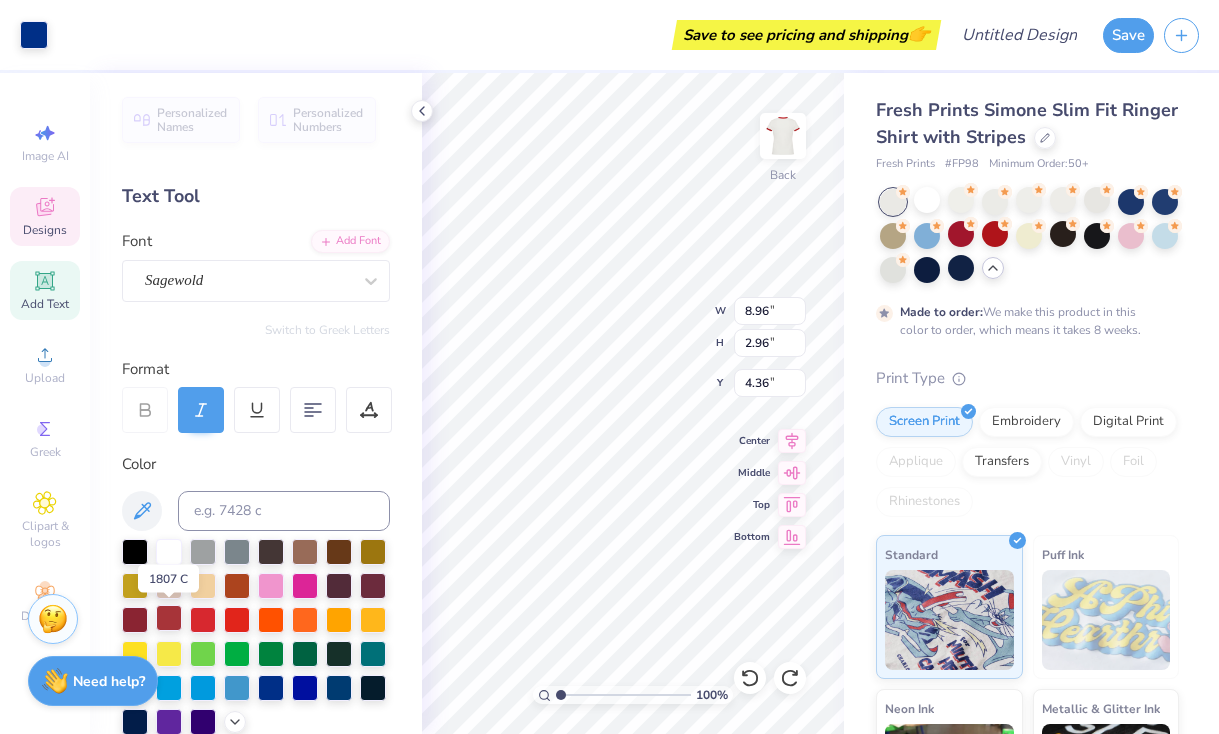 click at bounding box center (169, 618) 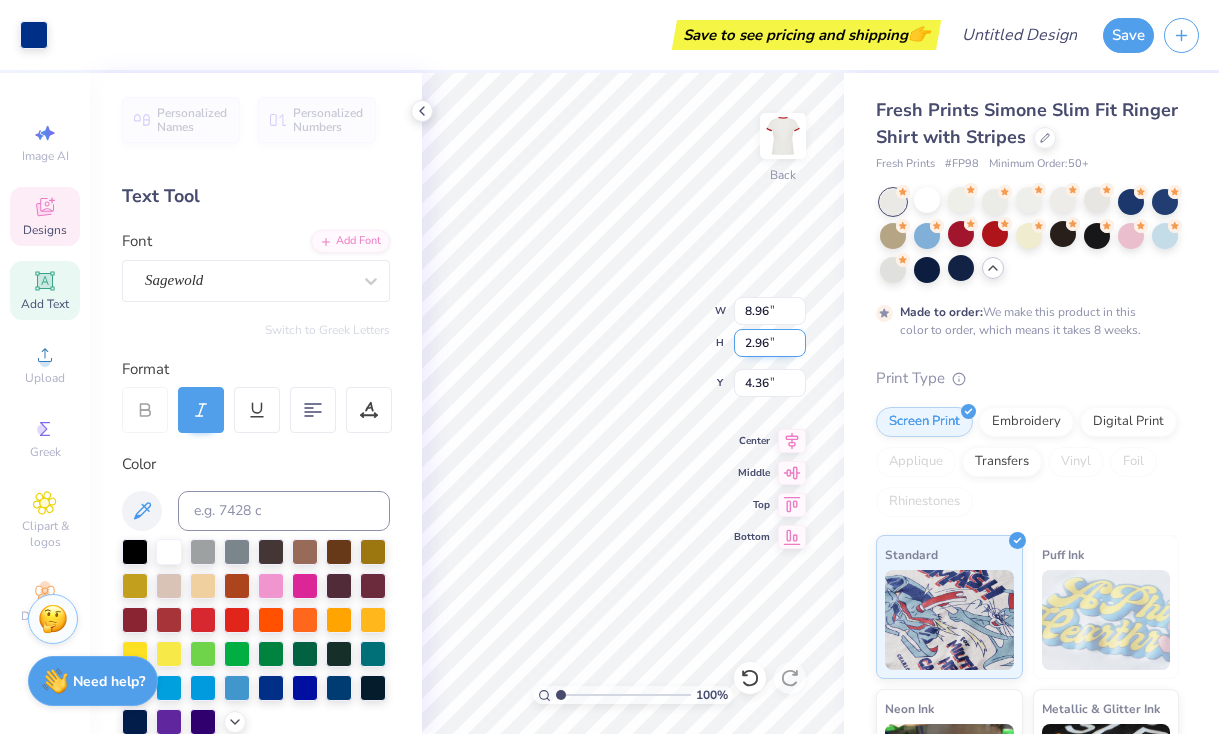 type on "1.23" 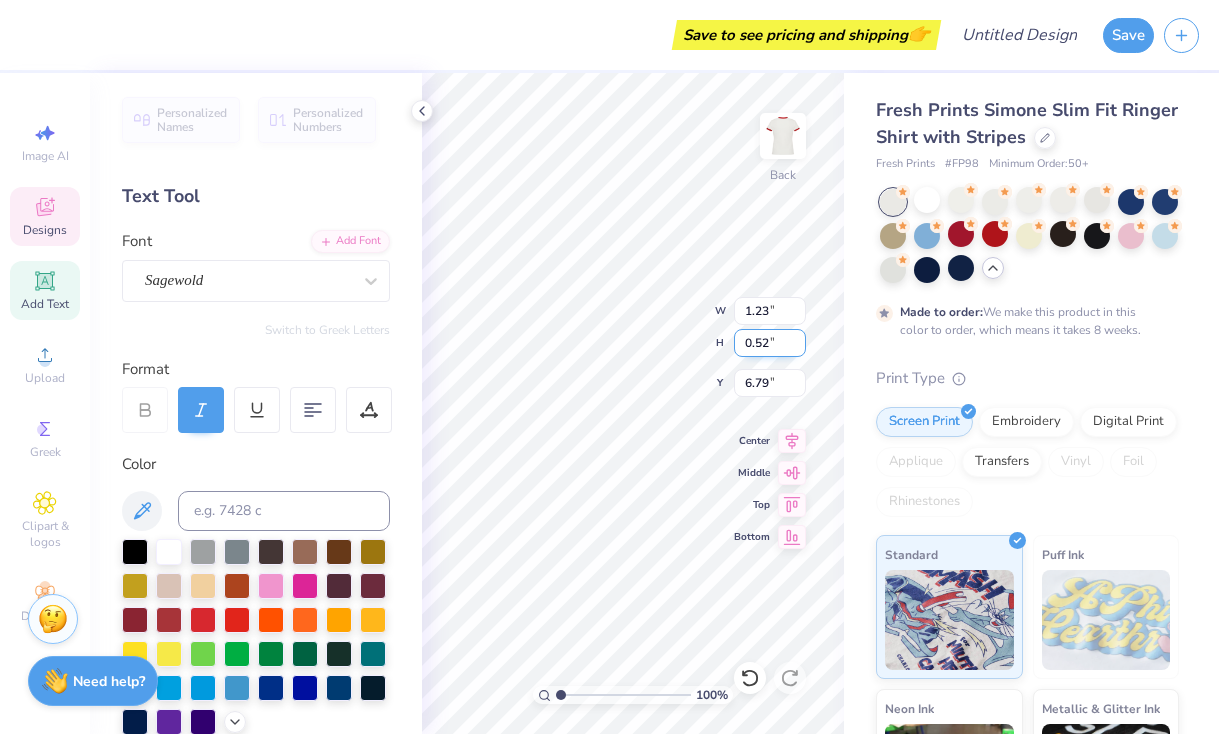 scroll, scrollTop: 0, scrollLeft: 0, axis: both 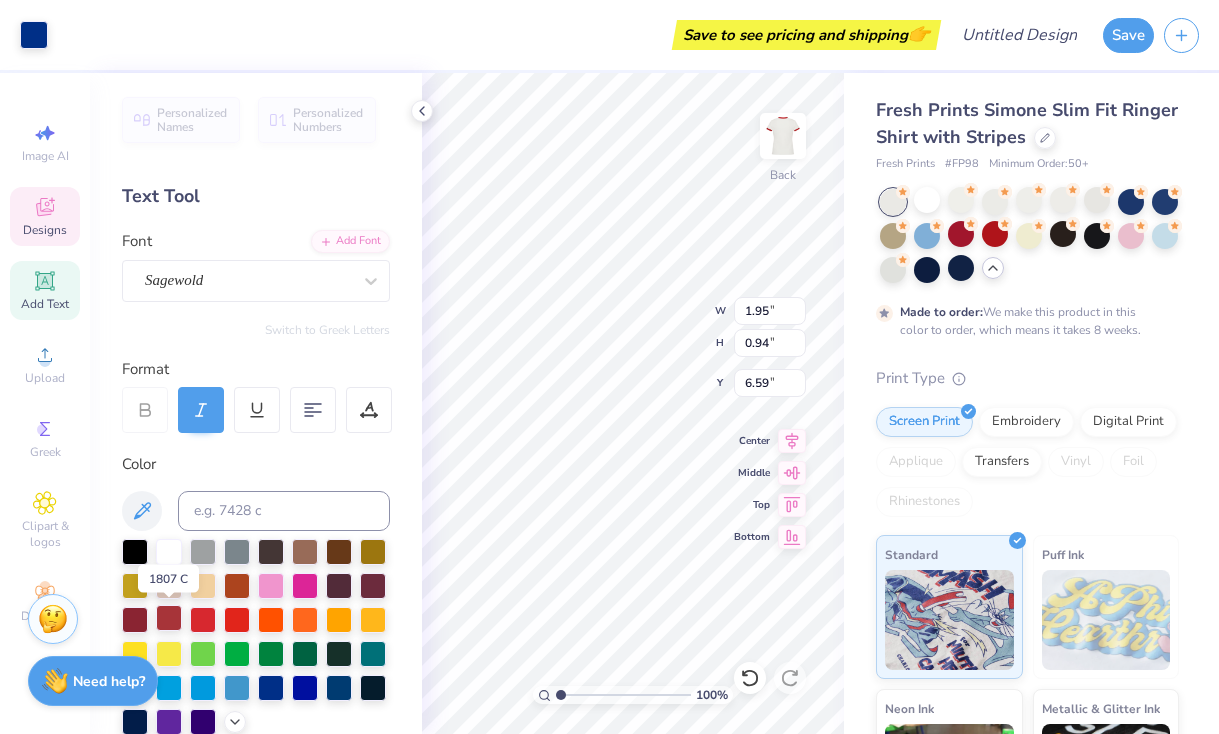 click at bounding box center (169, 618) 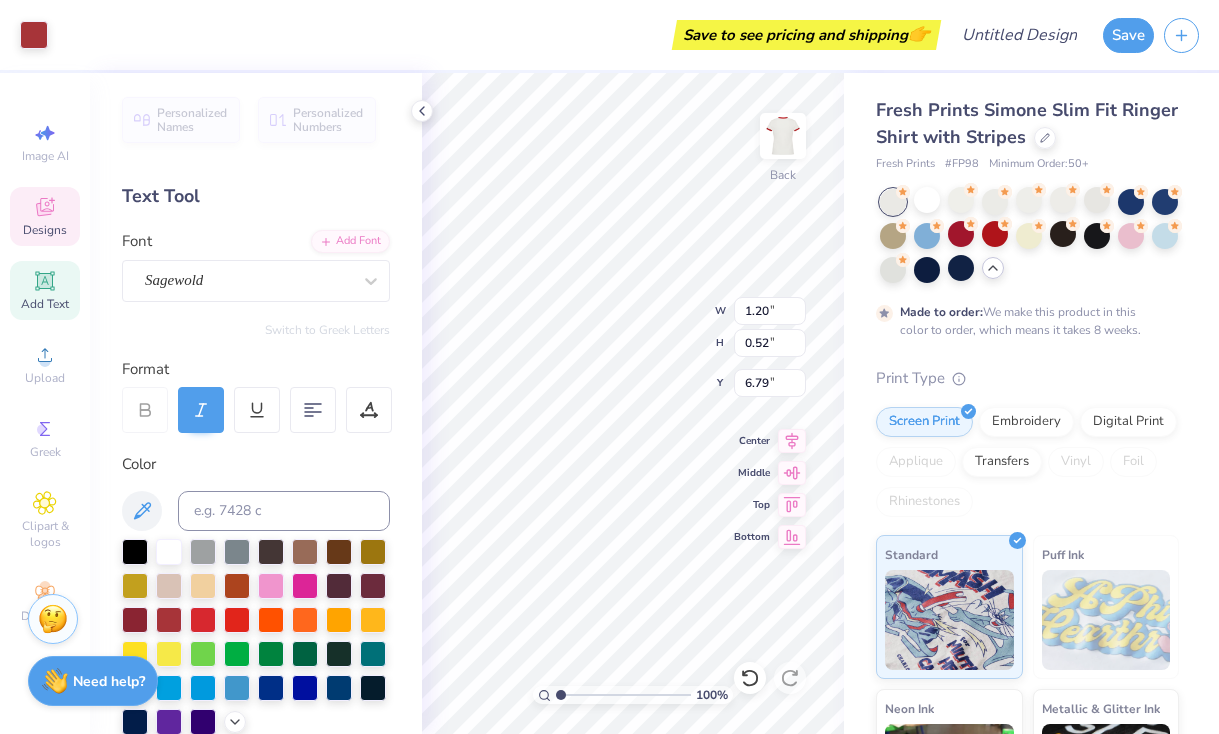 type on "10.00" 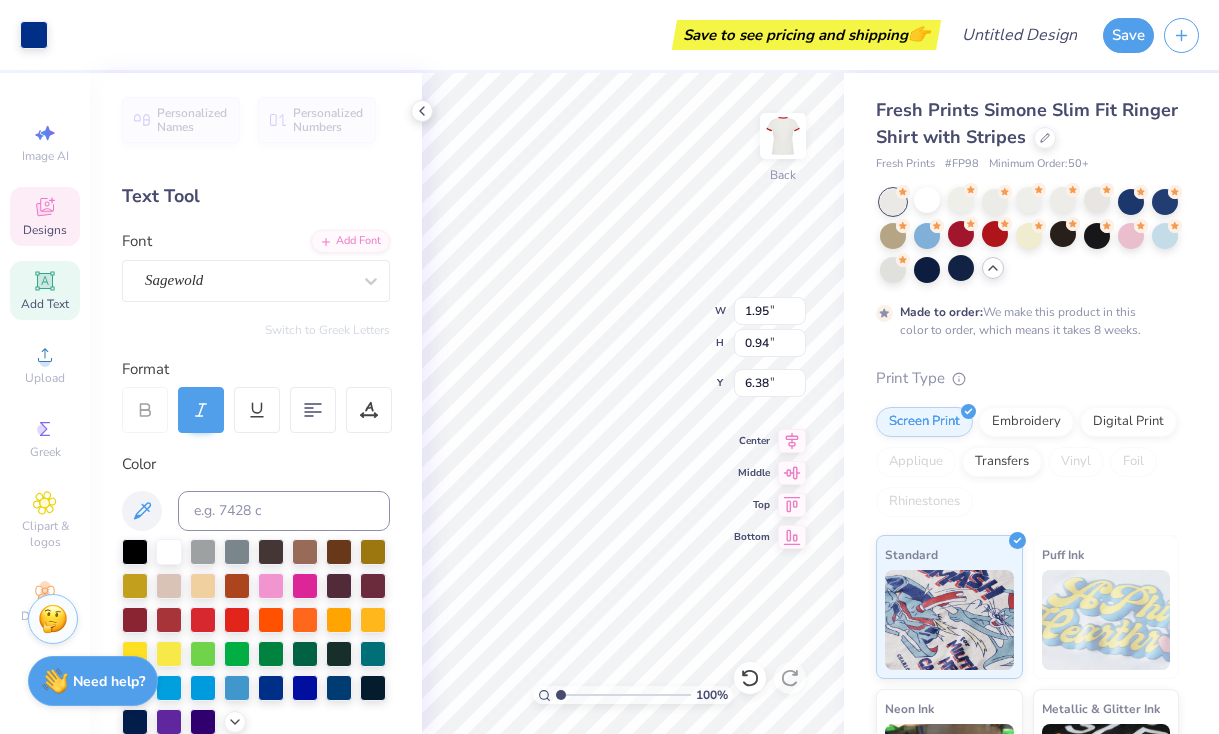 type on "6.38" 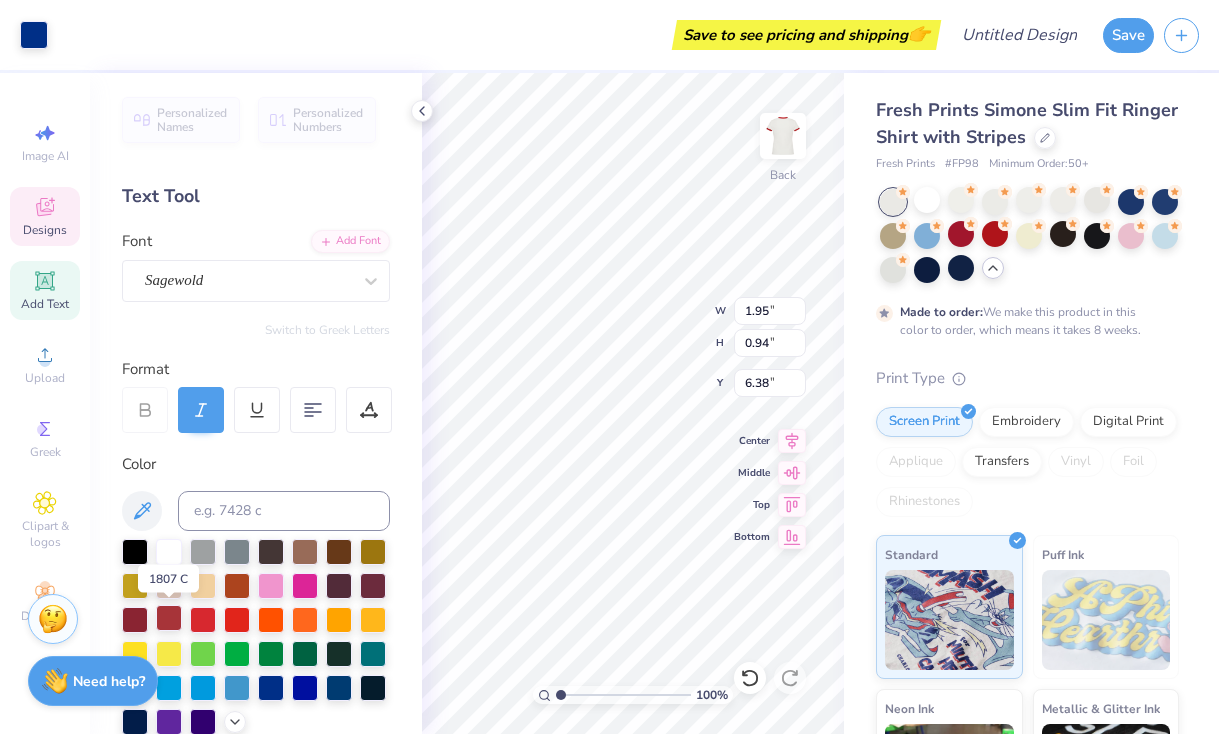 click at bounding box center [169, 618] 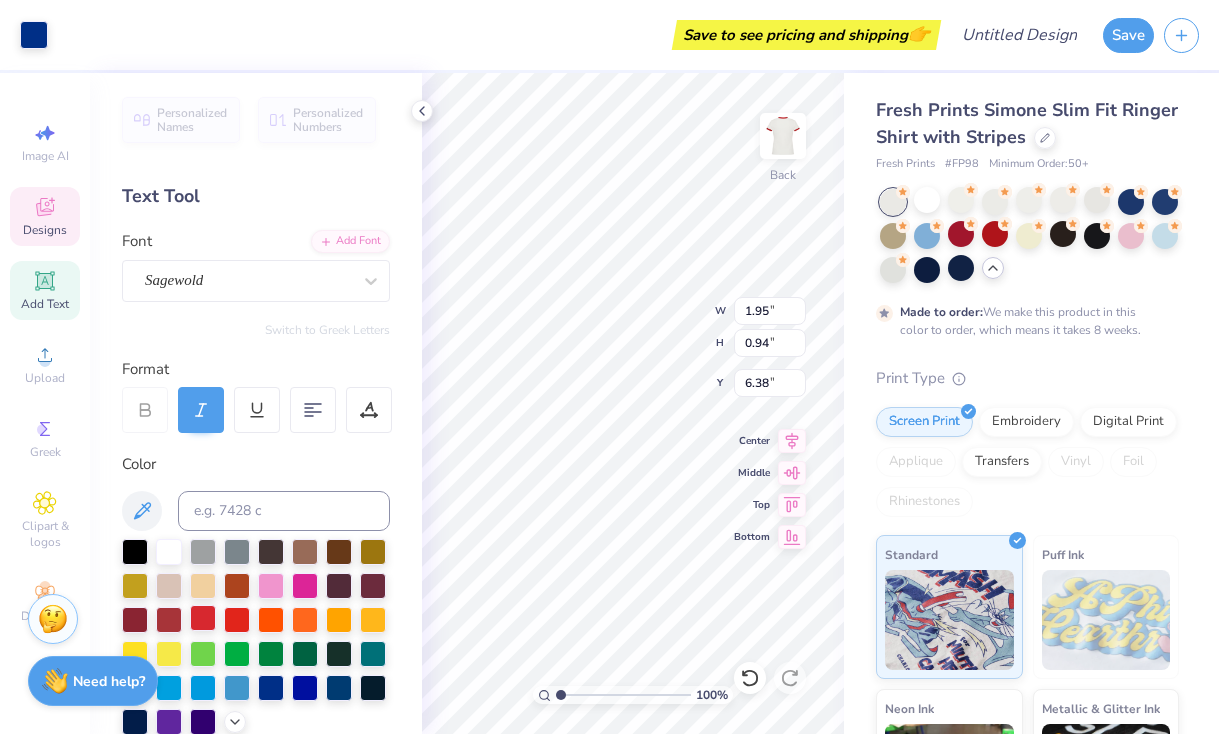 click at bounding box center (203, 618) 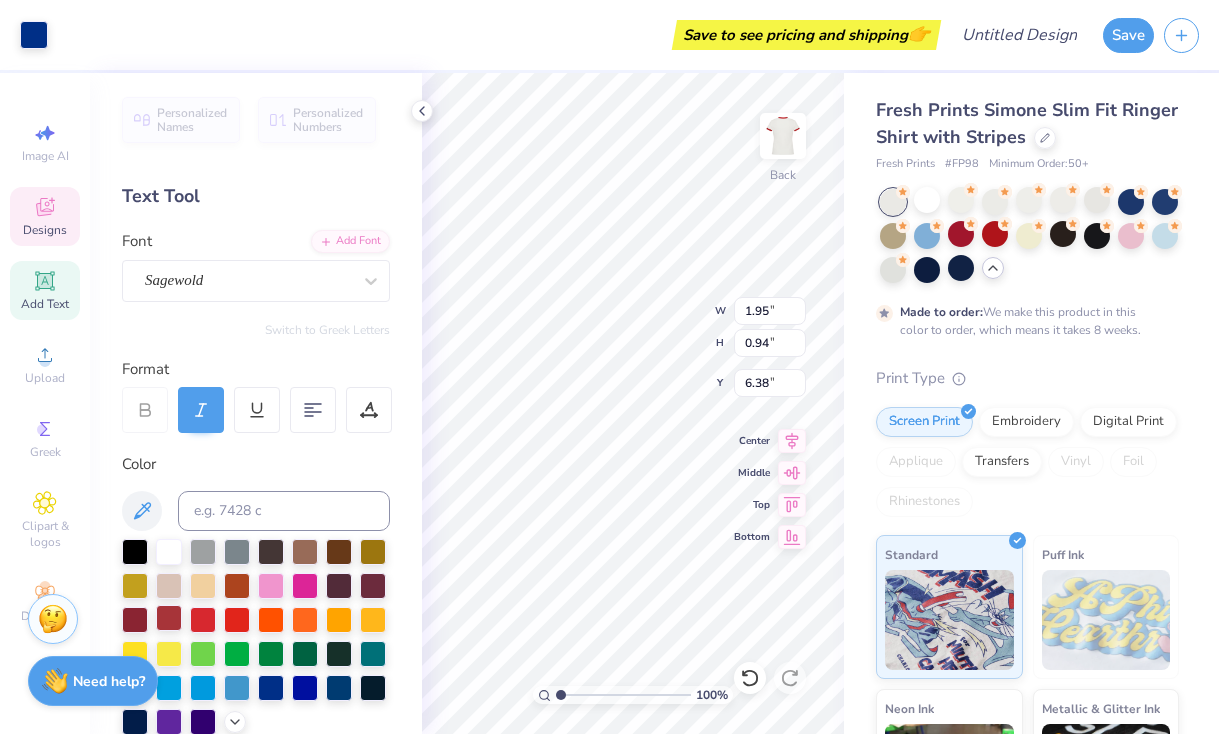 click at bounding box center (169, 618) 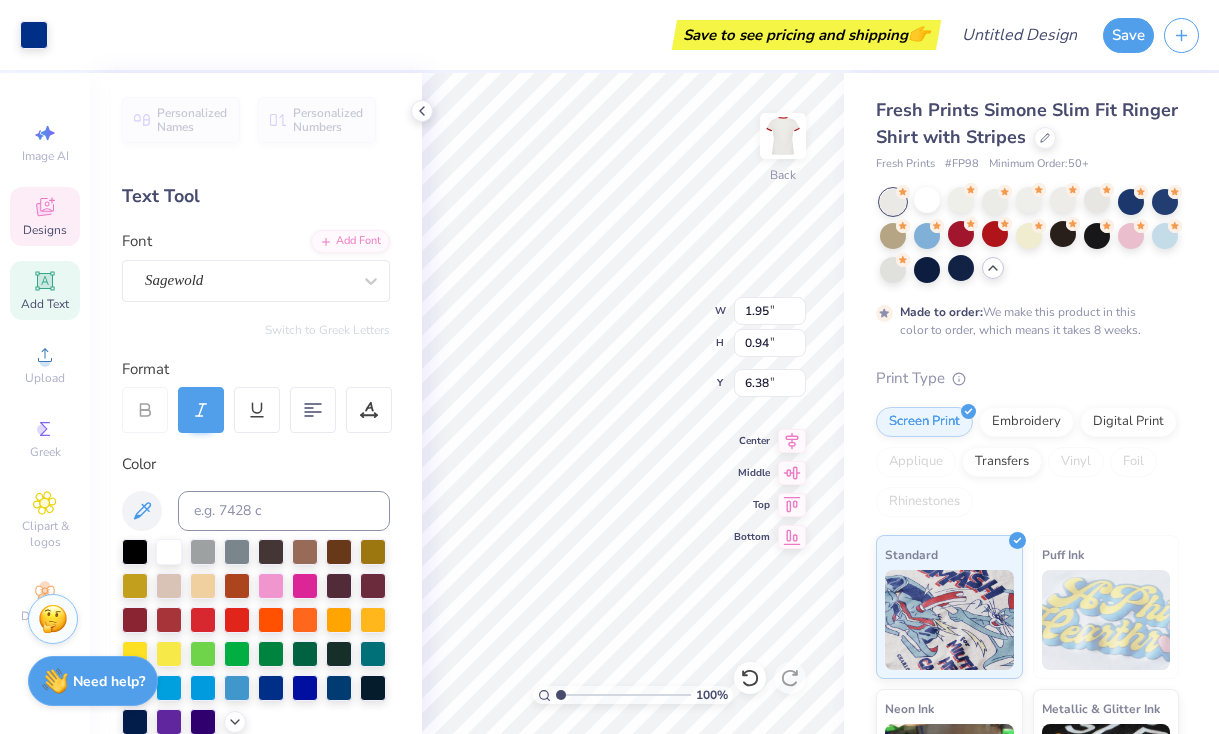 type on "8.96" 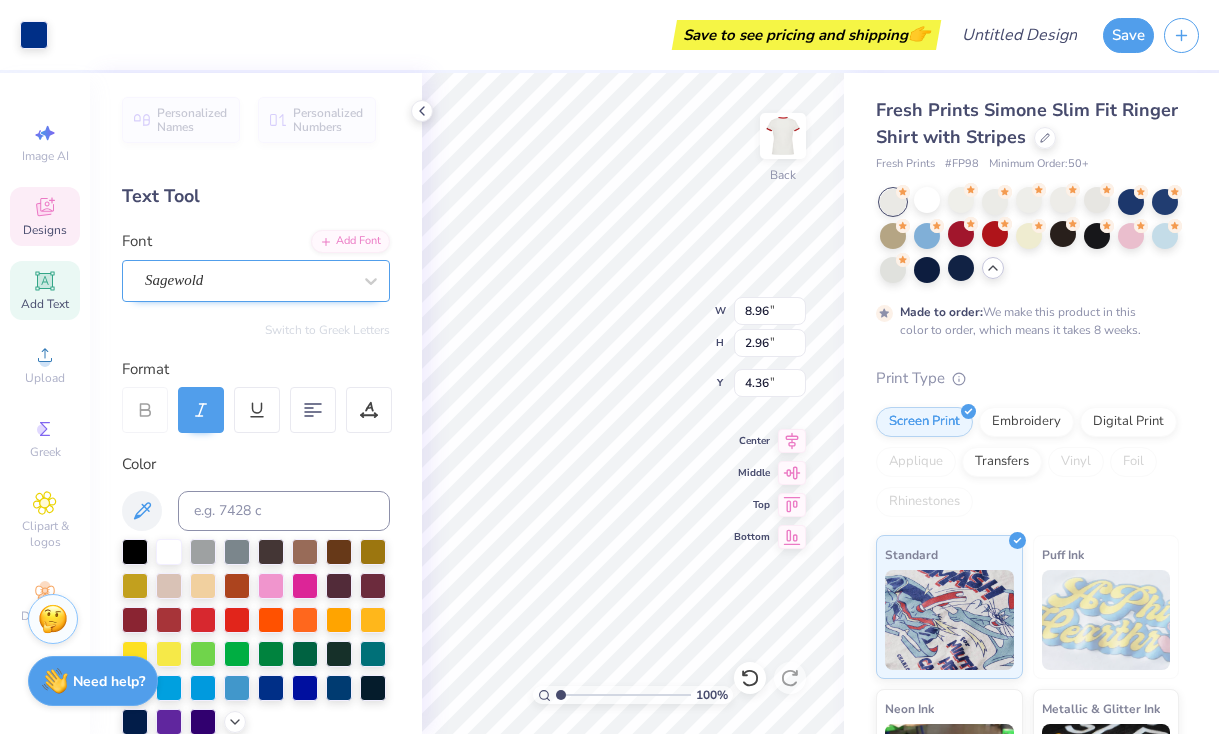 click on "Sagewold" at bounding box center (248, 280) 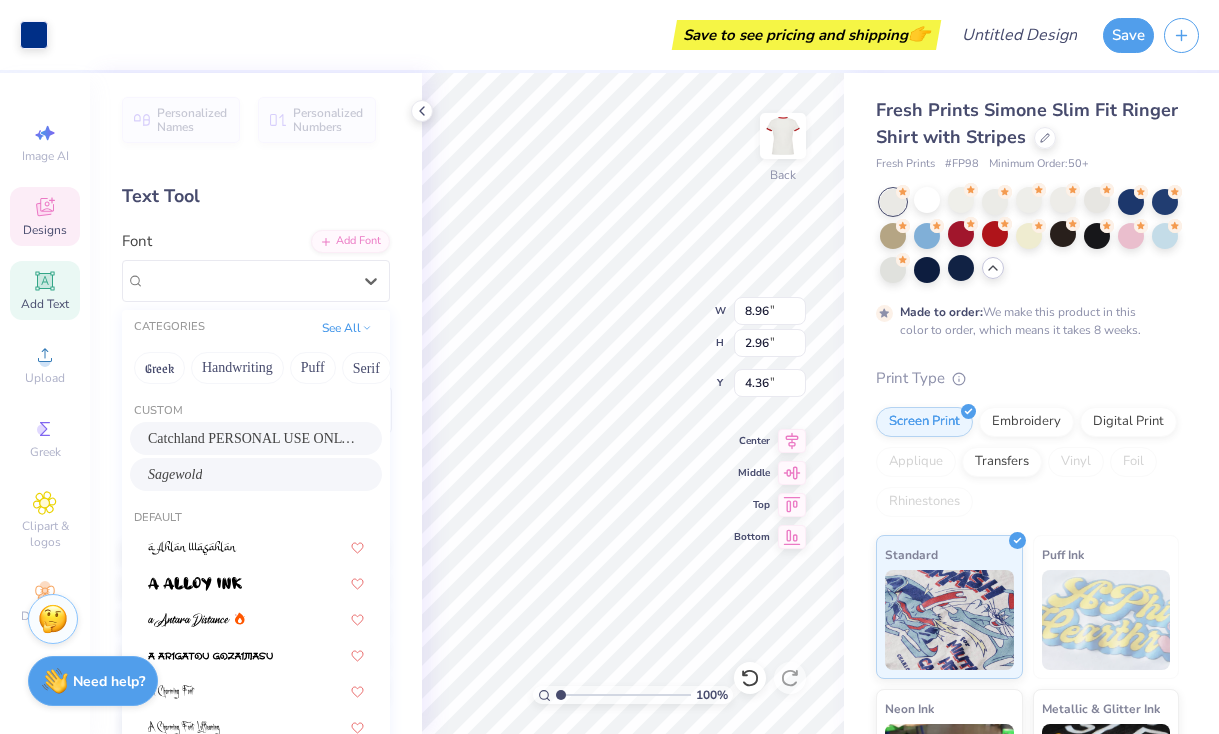 click on "Catchland PERSONAL USE ONLY PERSONAL USE ONLY" at bounding box center [256, 438] 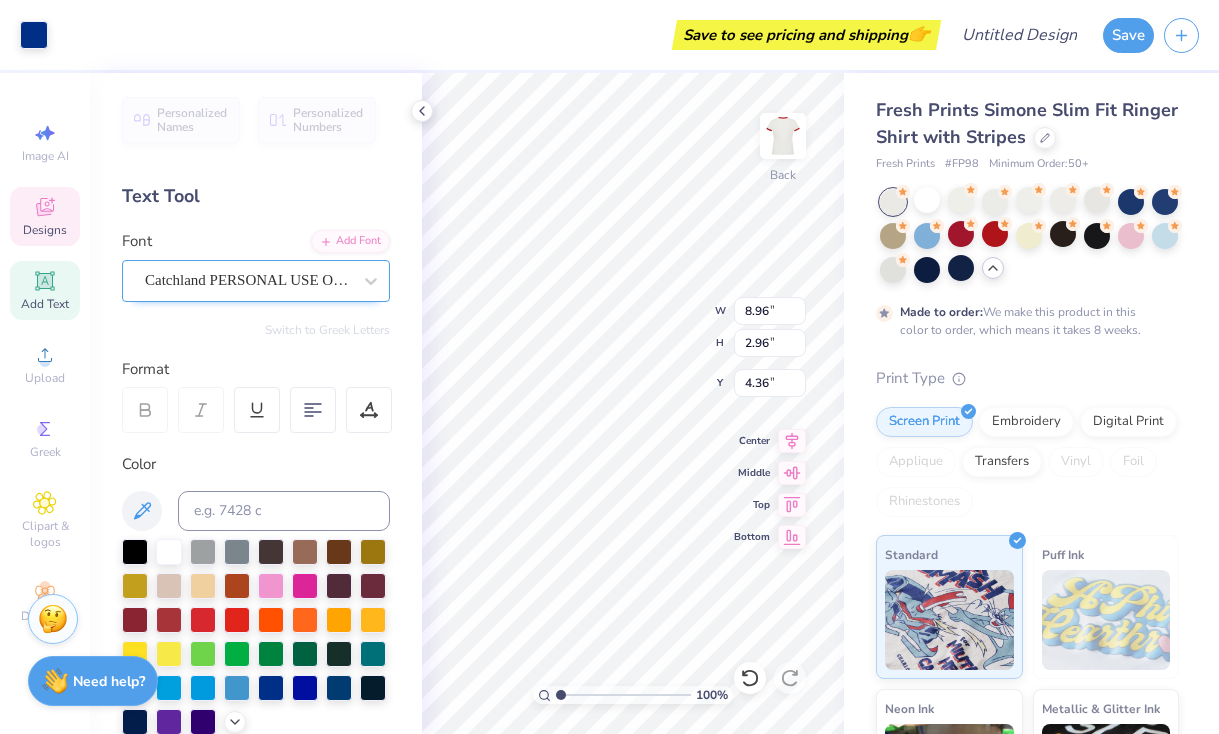 click on "Catchland PERSONAL USE ONLY PERSONAL USE ONLY" at bounding box center (248, 280) 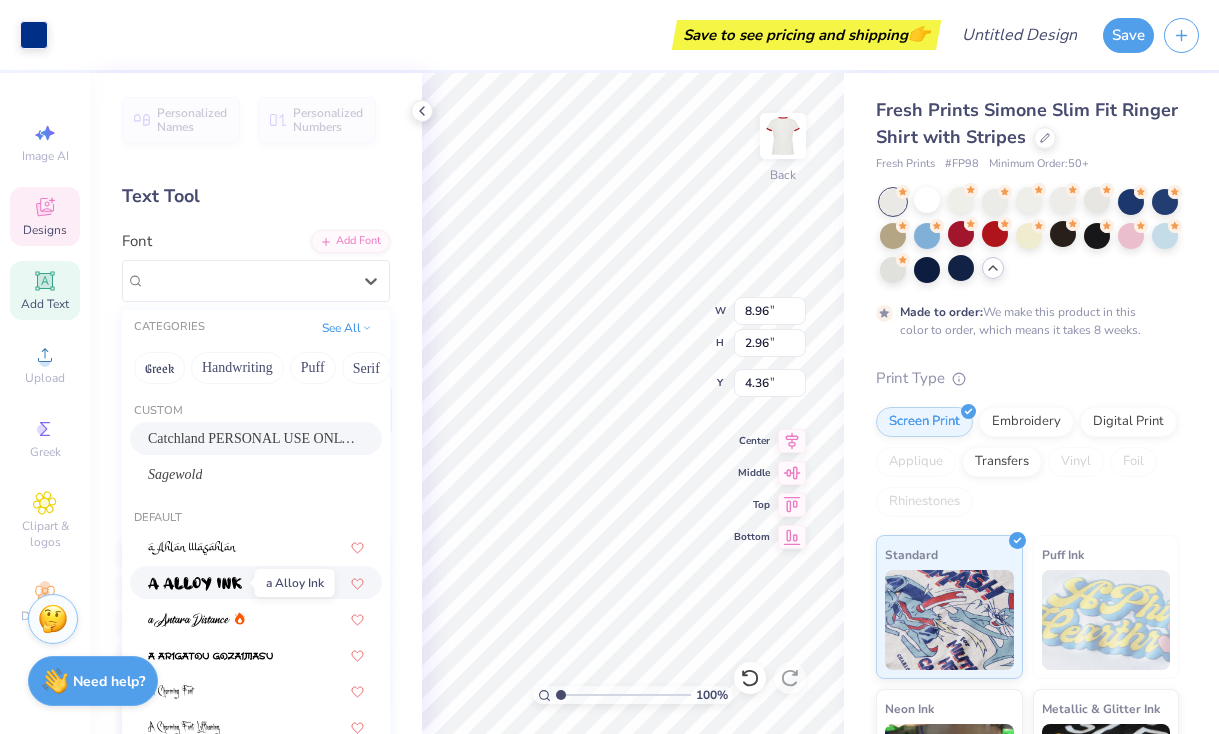 click at bounding box center [195, 584] 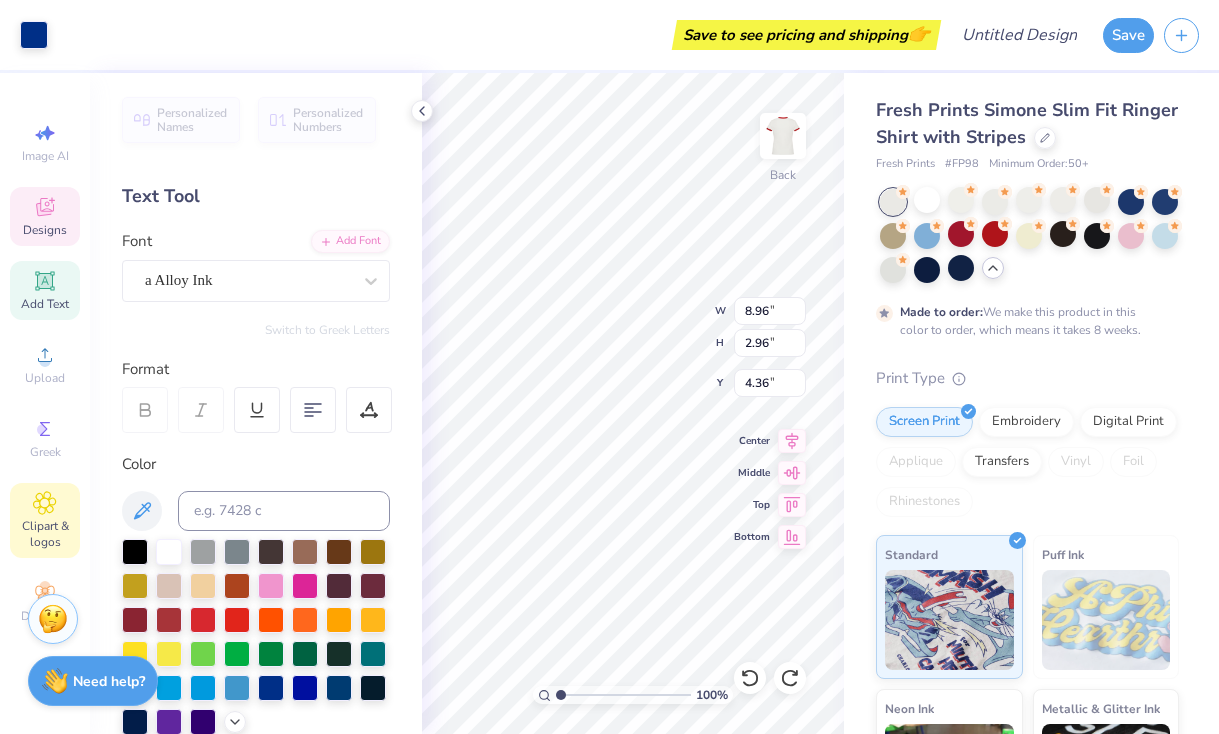 click 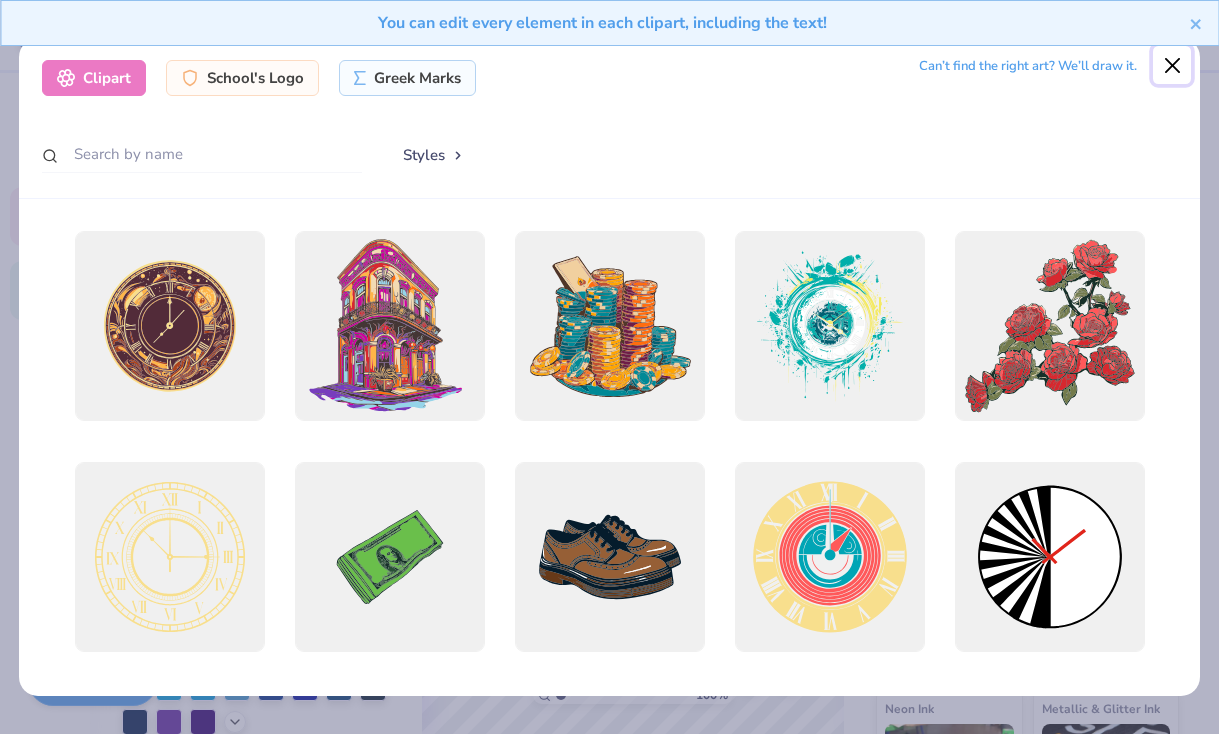click at bounding box center [1172, 65] 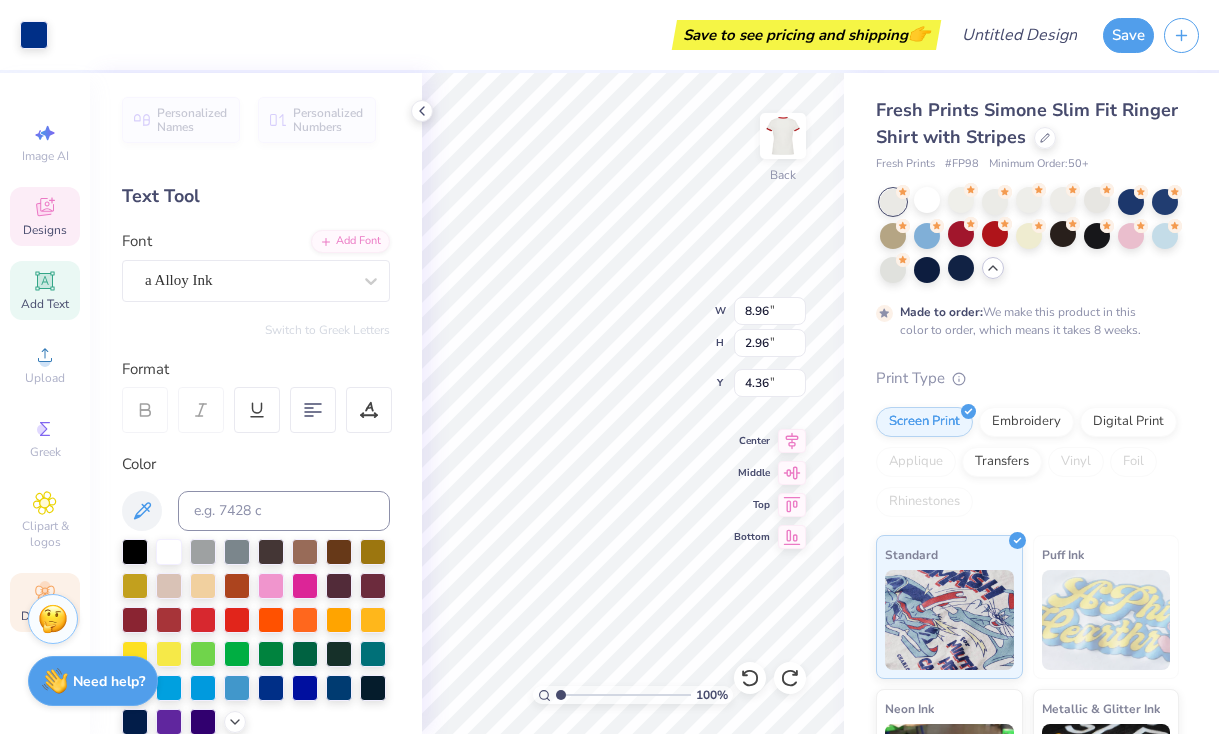 click 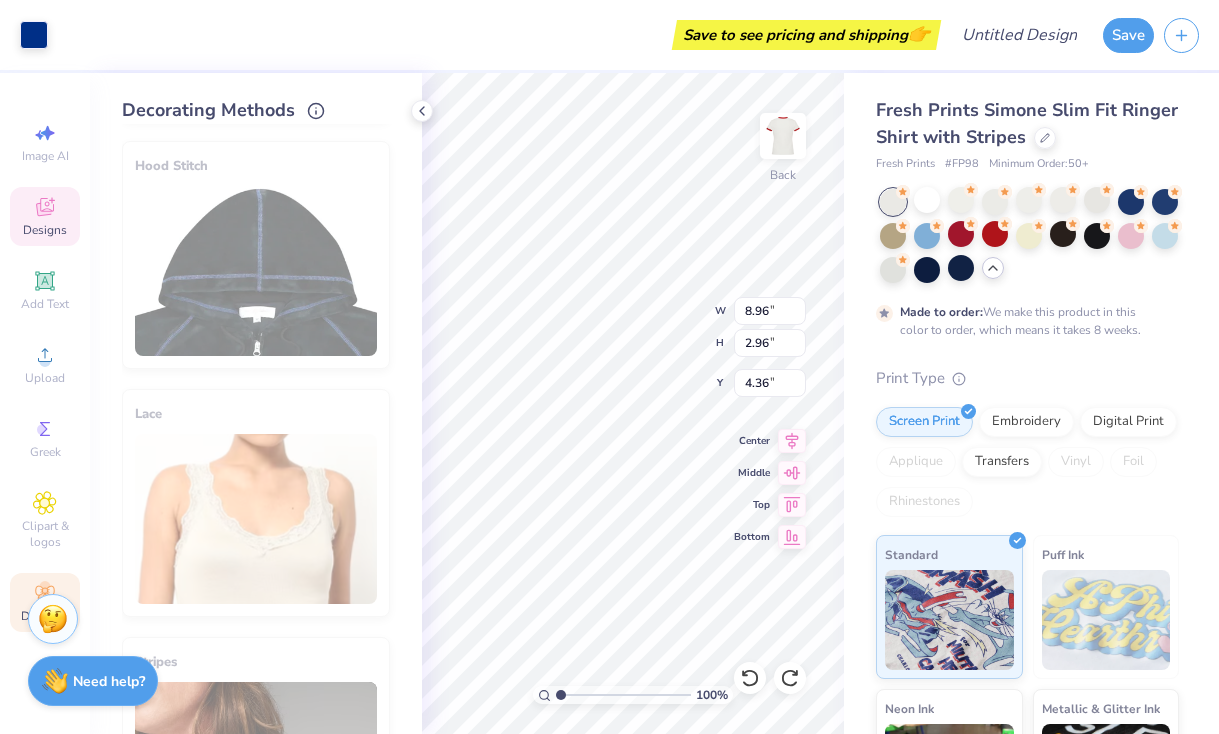 scroll, scrollTop: 0, scrollLeft: 0, axis: both 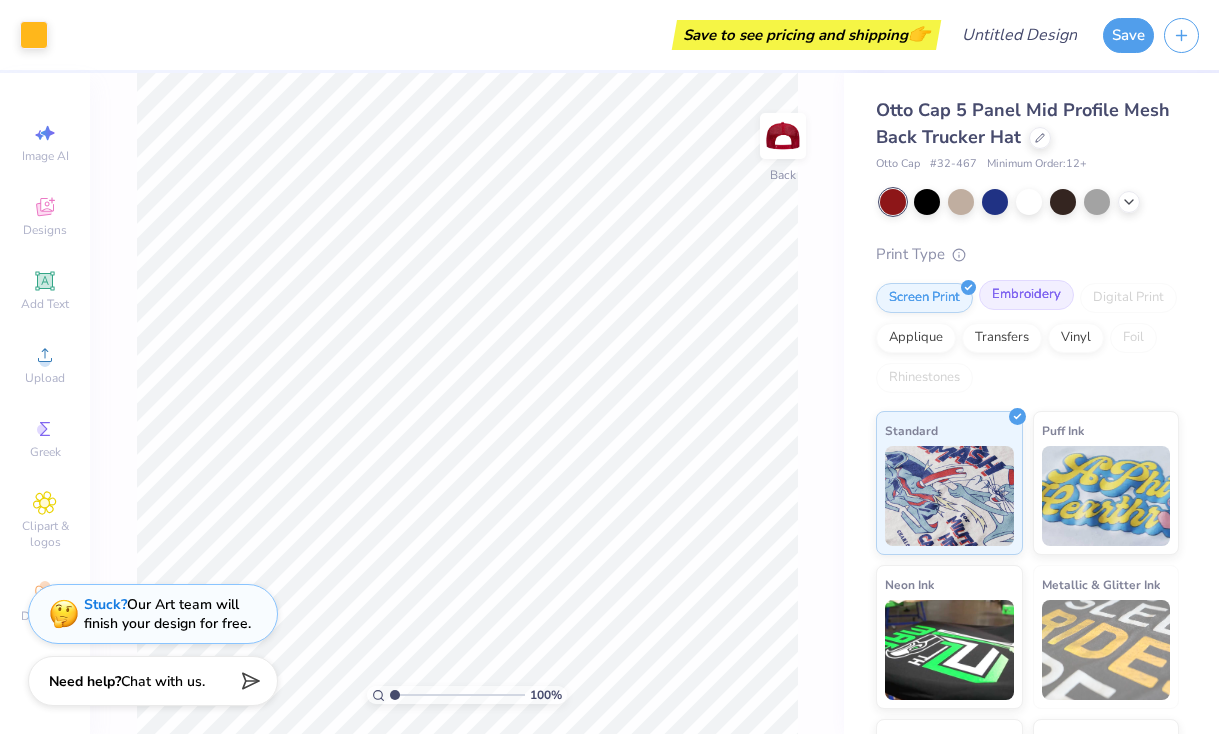 click on "Embroidery" at bounding box center [1026, 295] 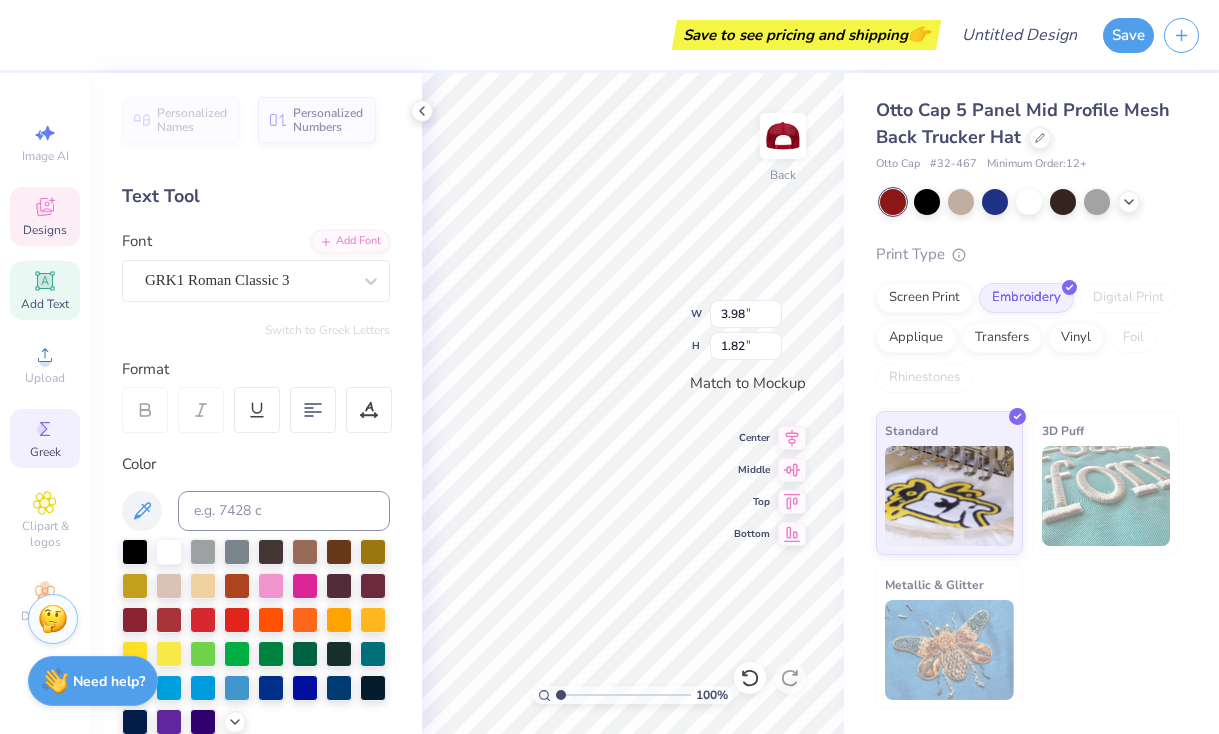 click 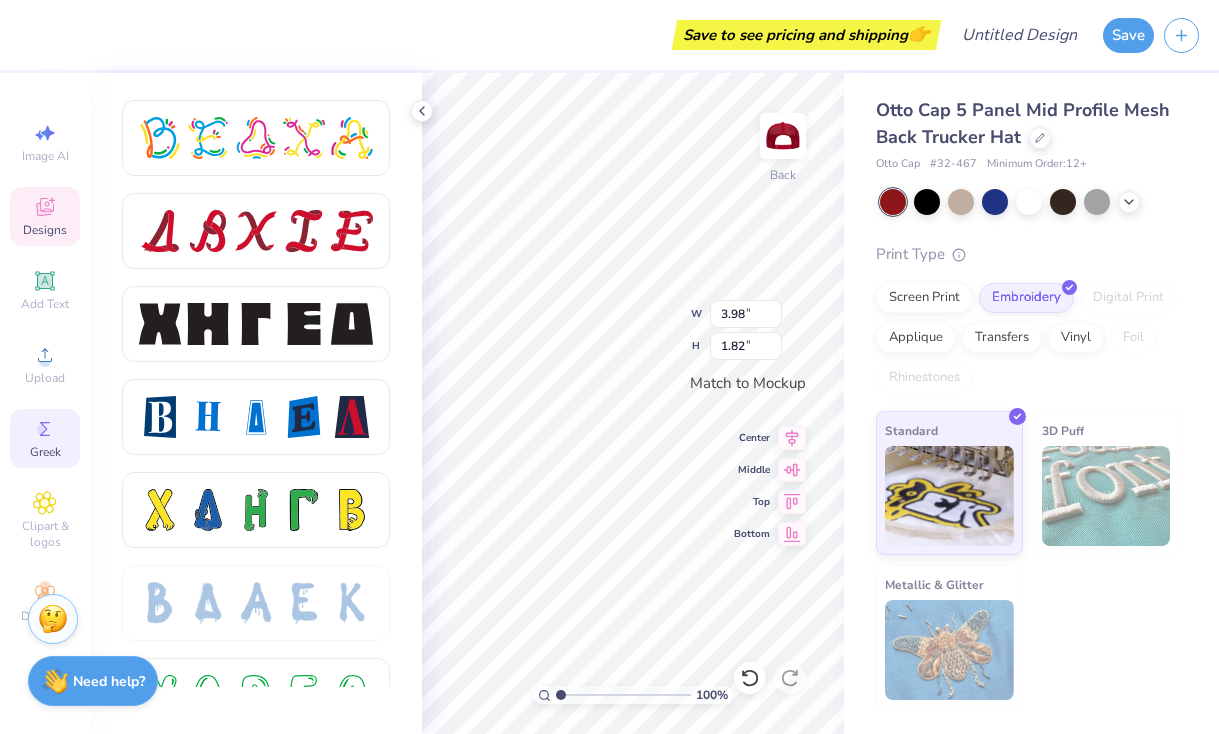 scroll, scrollTop: 2512, scrollLeft: 0, axis: vertical 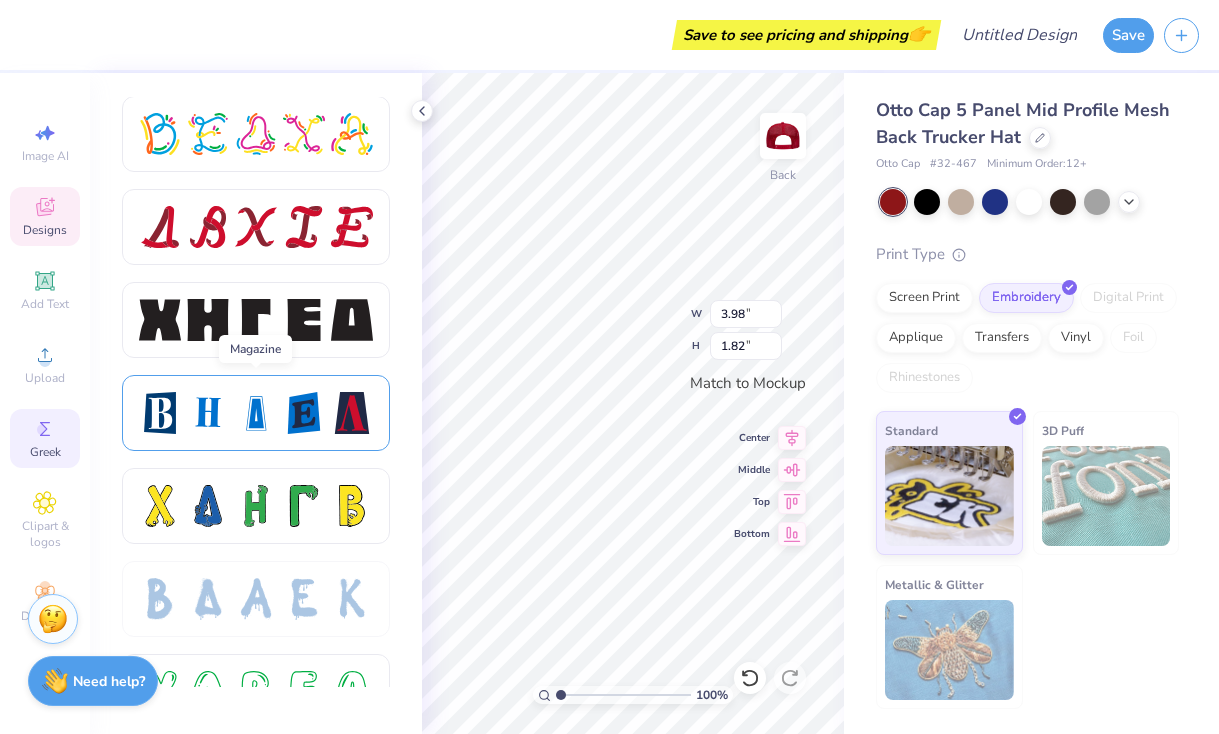 click at bounding box center [256, 413] 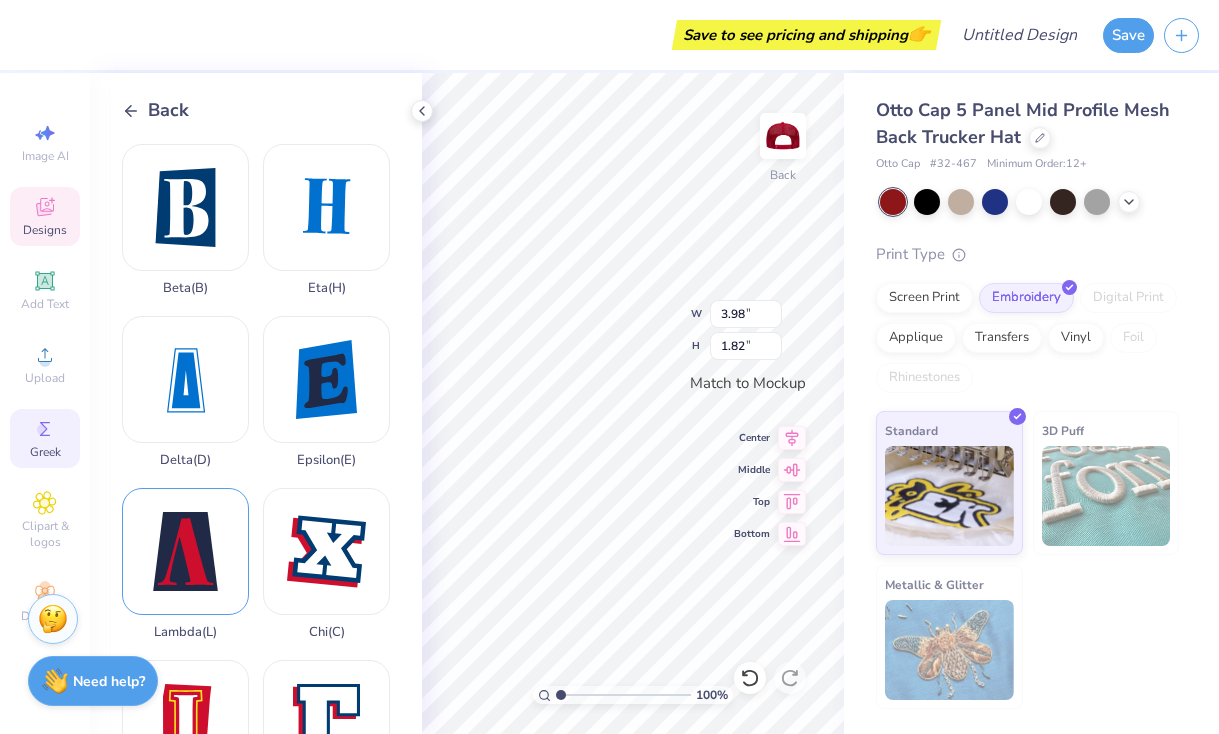 click on "Lambda  ( L )" at bounding box center (185, 564) 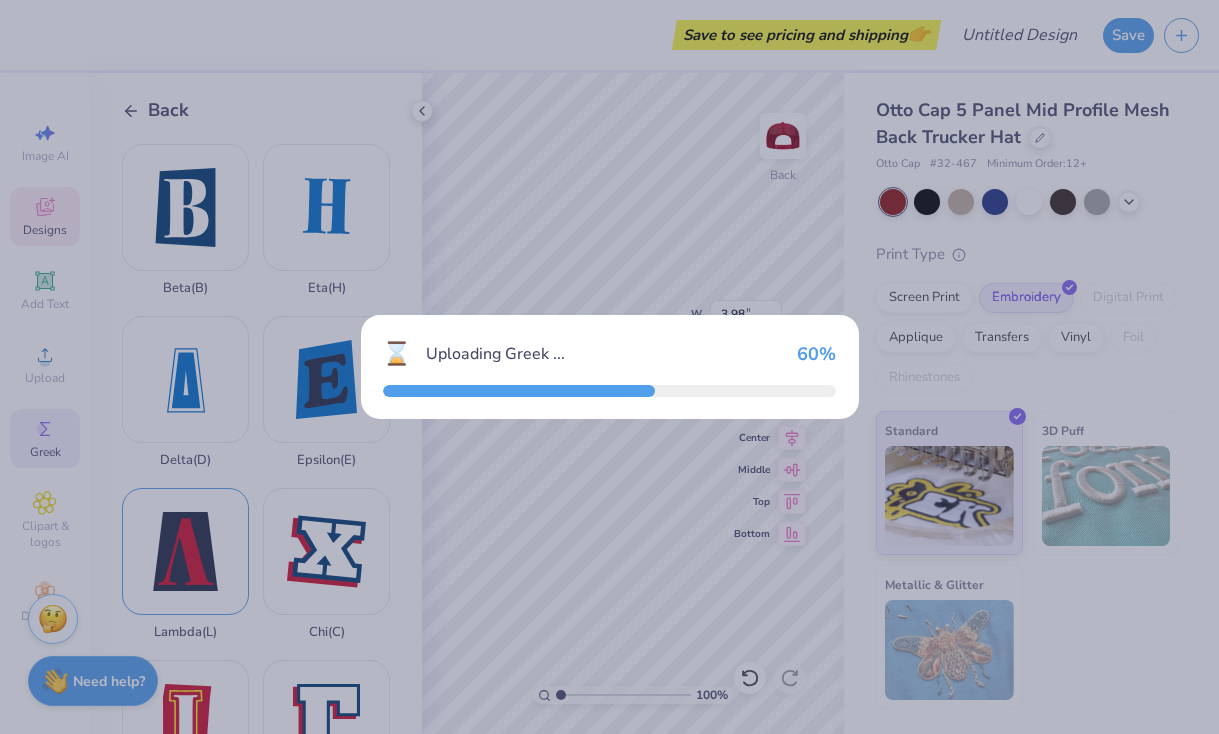 type on "1.01" 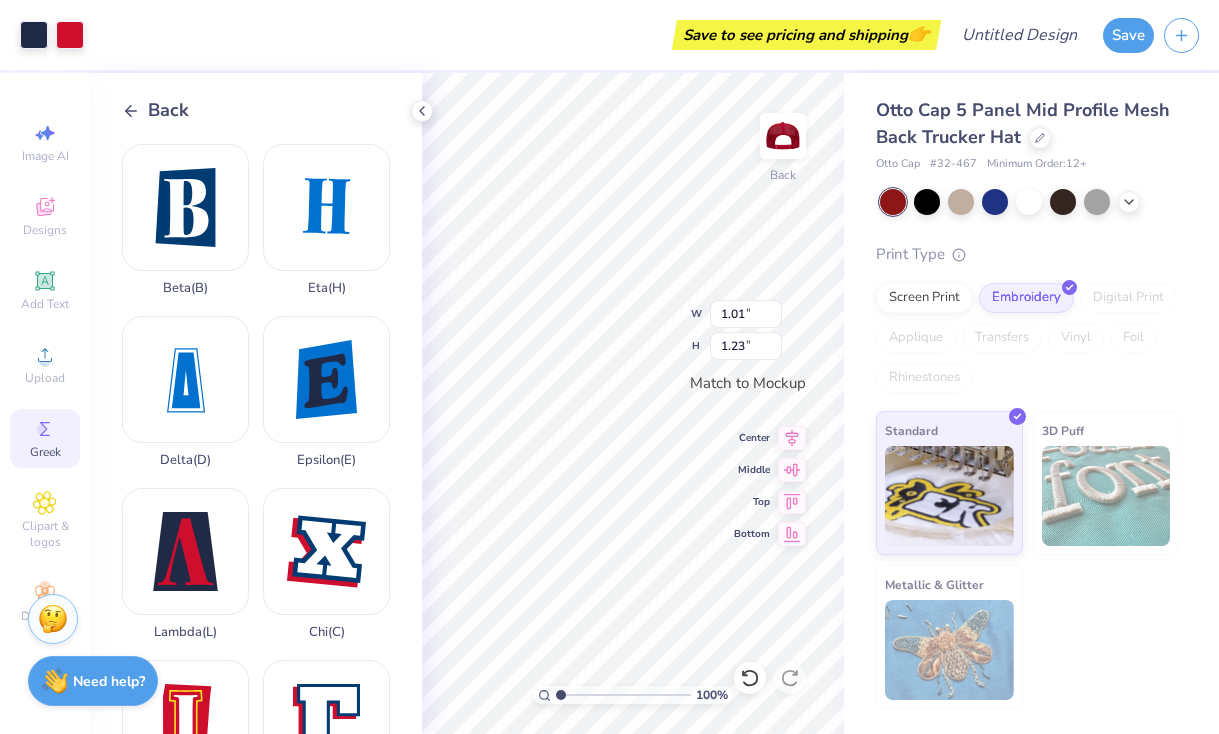 type on "3.98" 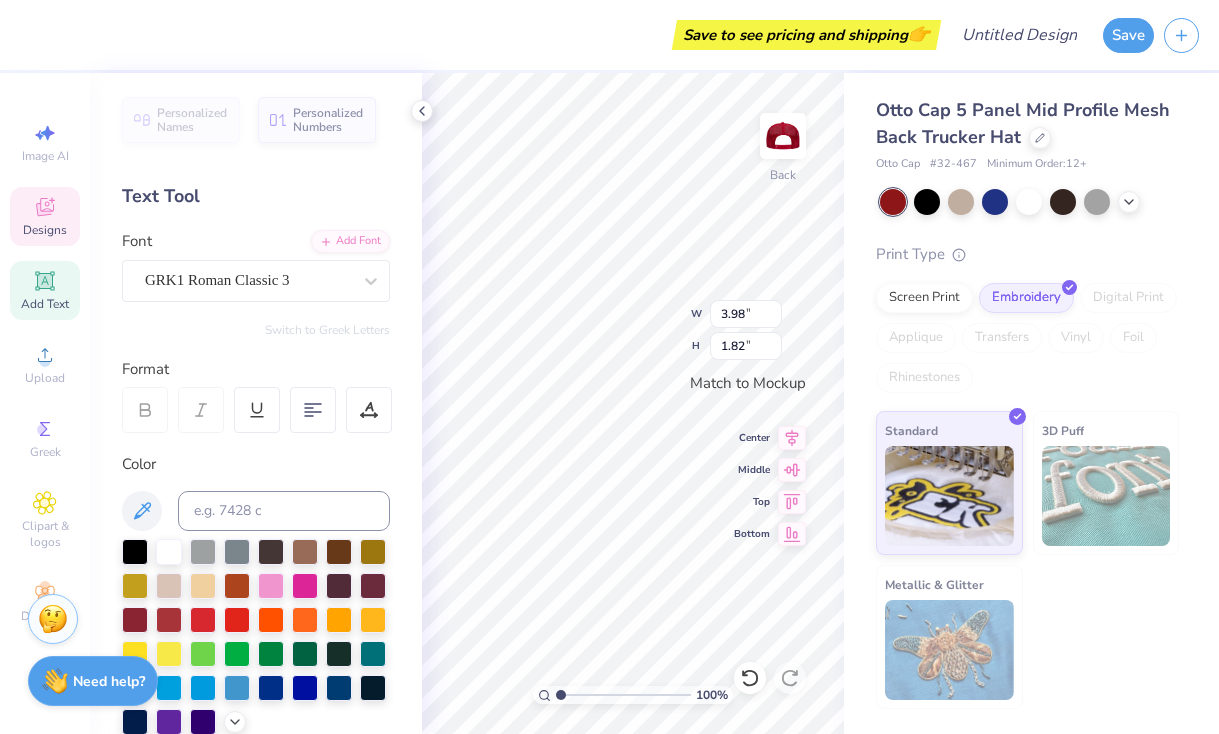type on "LSG" 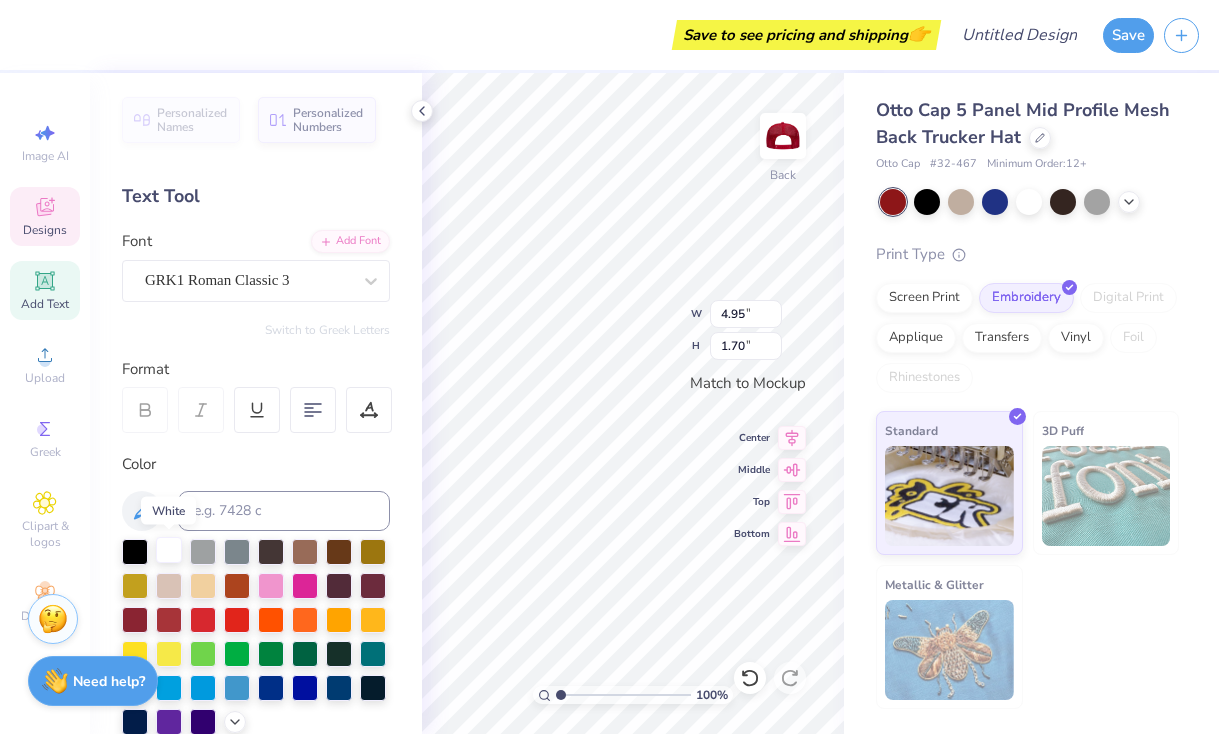 click at bounding box center [169, 550] 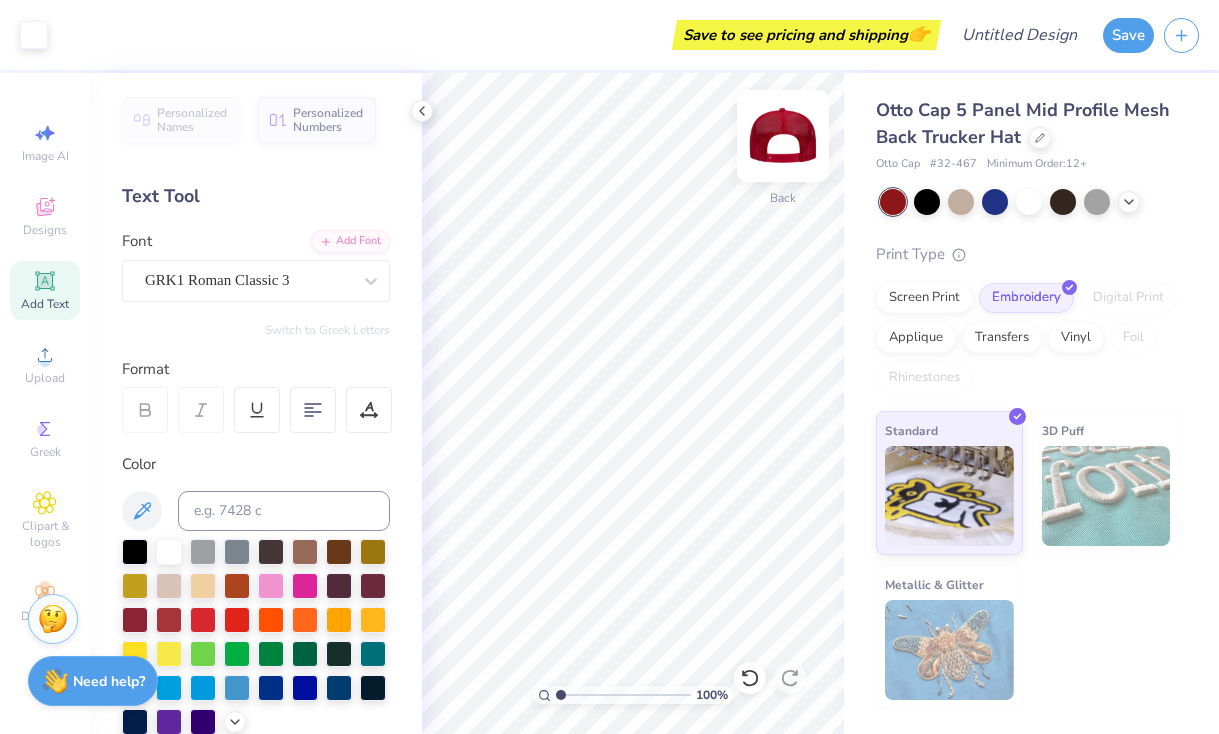 click at bounding box center [783, 136] 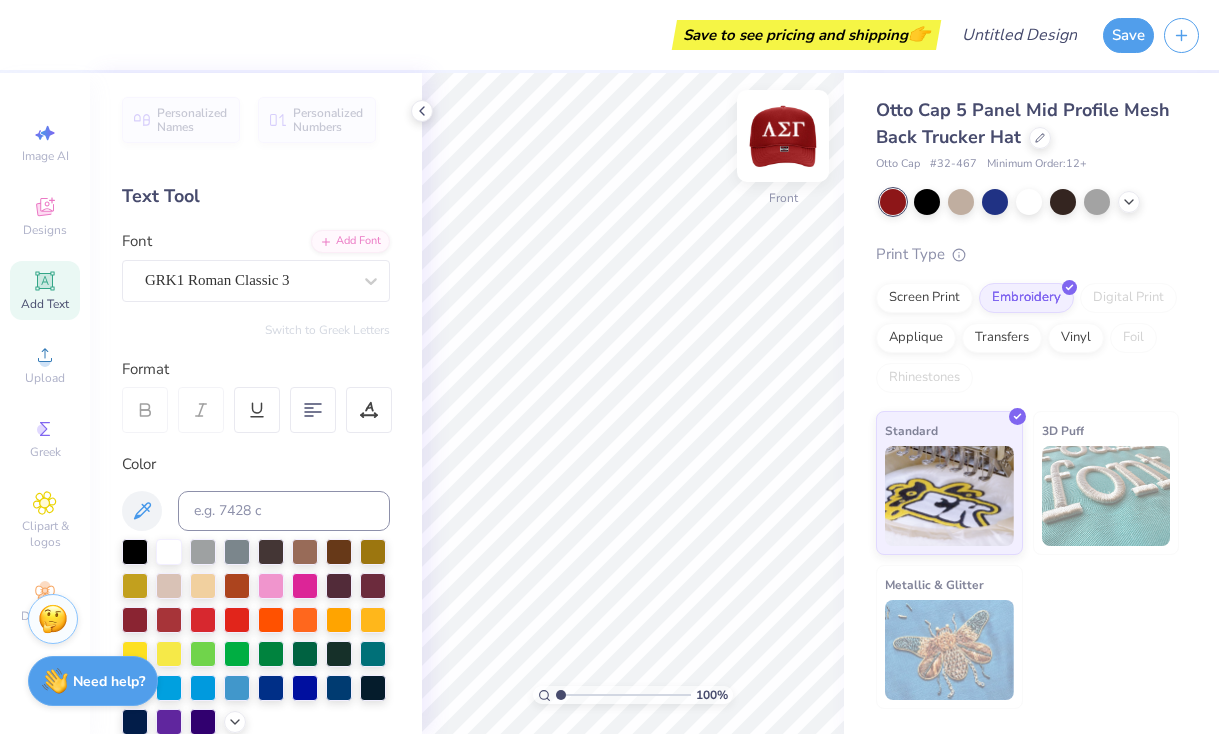 click at bounding box center (783, 136) 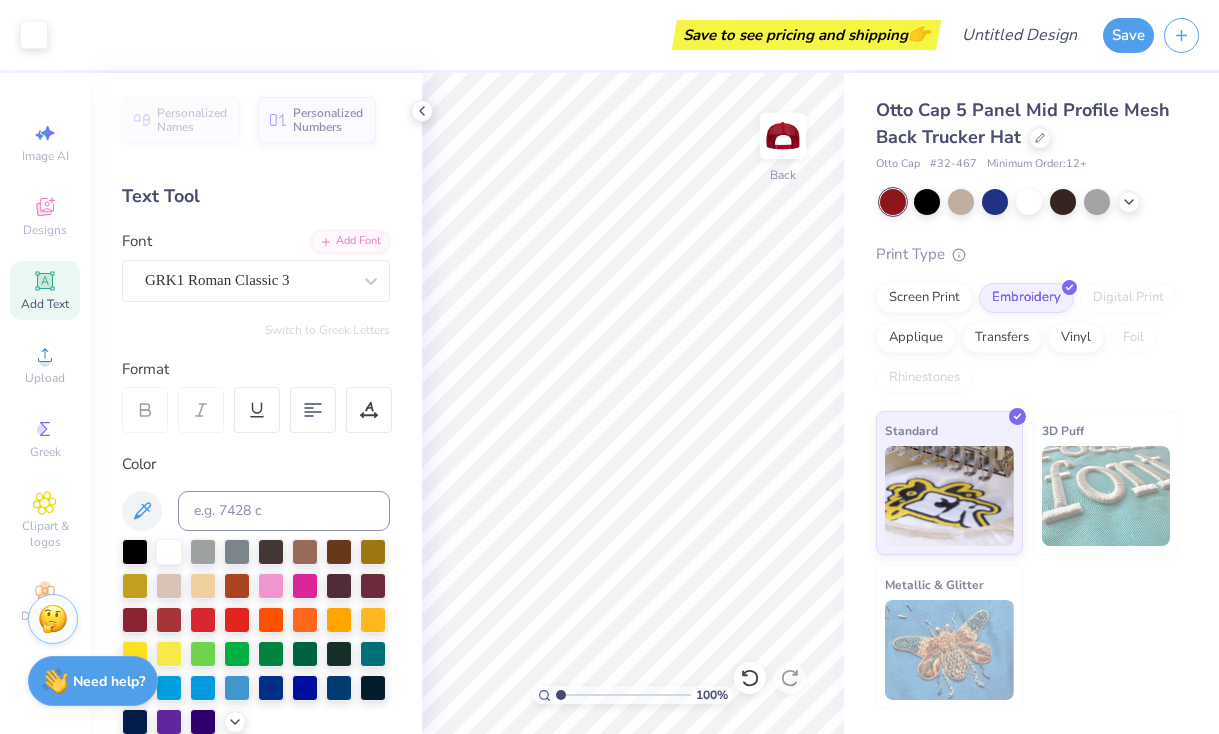 click at bounding box center [1106, 496] 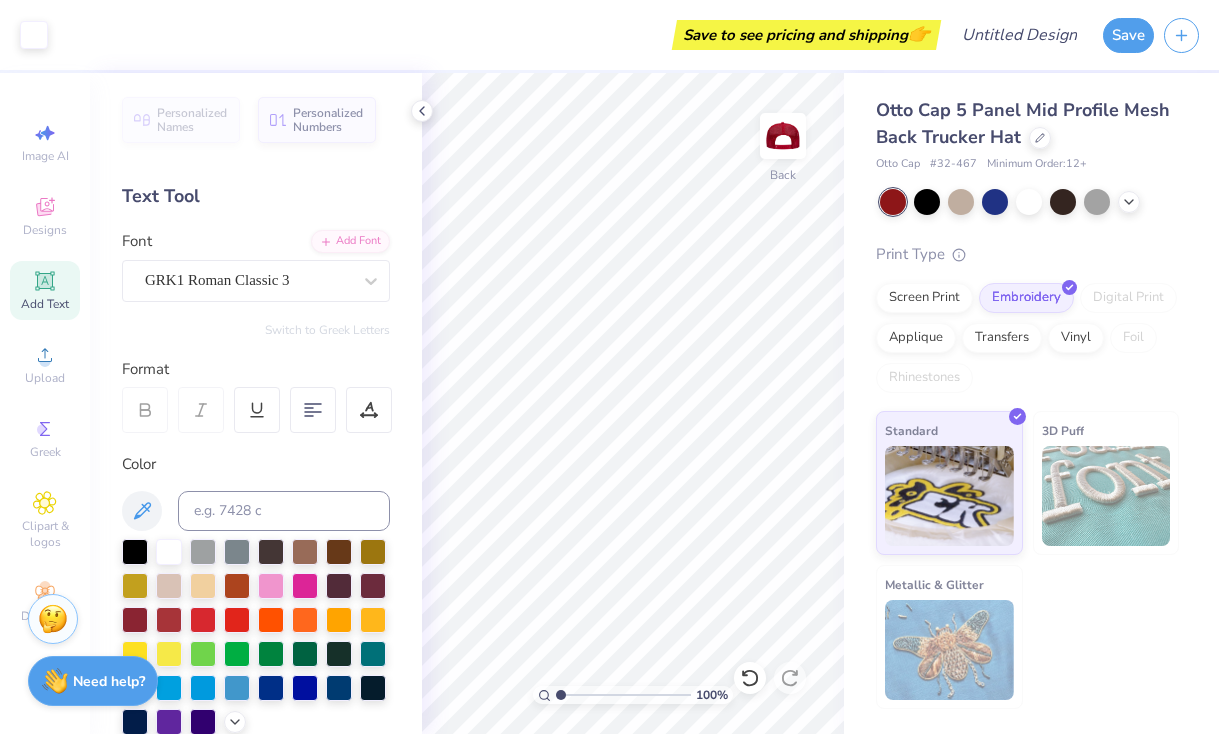 click on "Color" at bounding box center (256, 464) 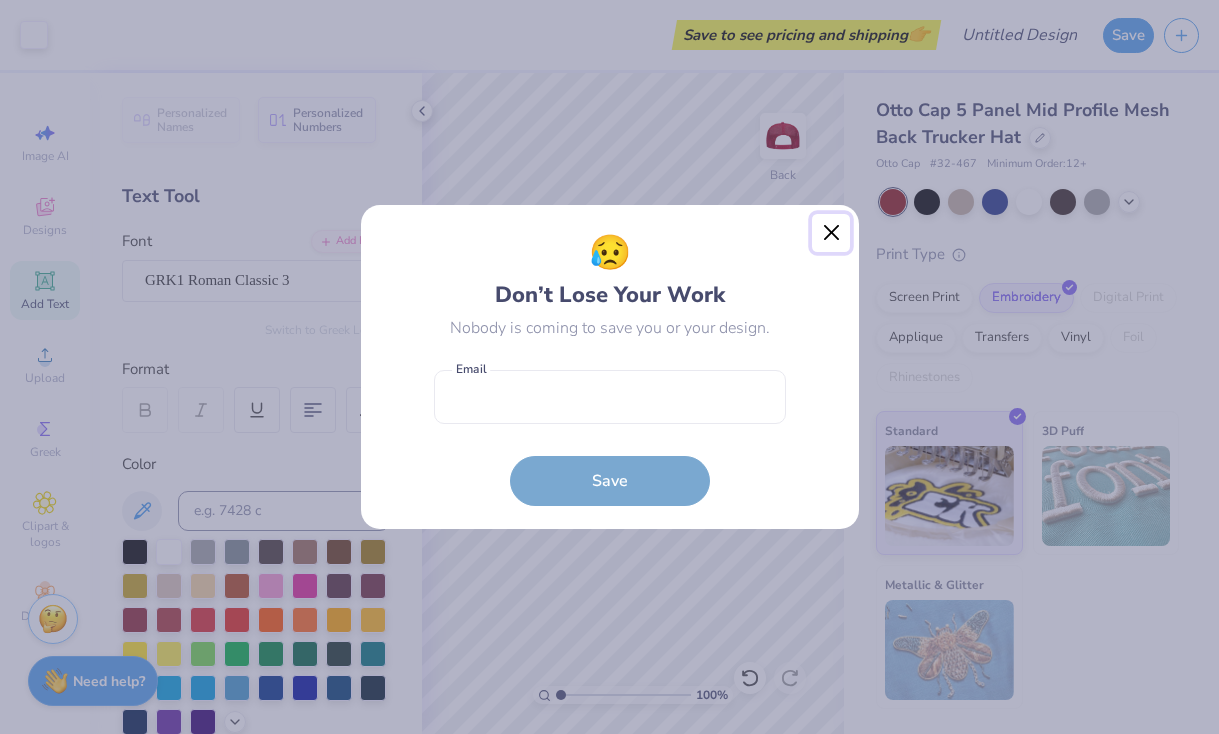 click at bounding box center (831, 233) 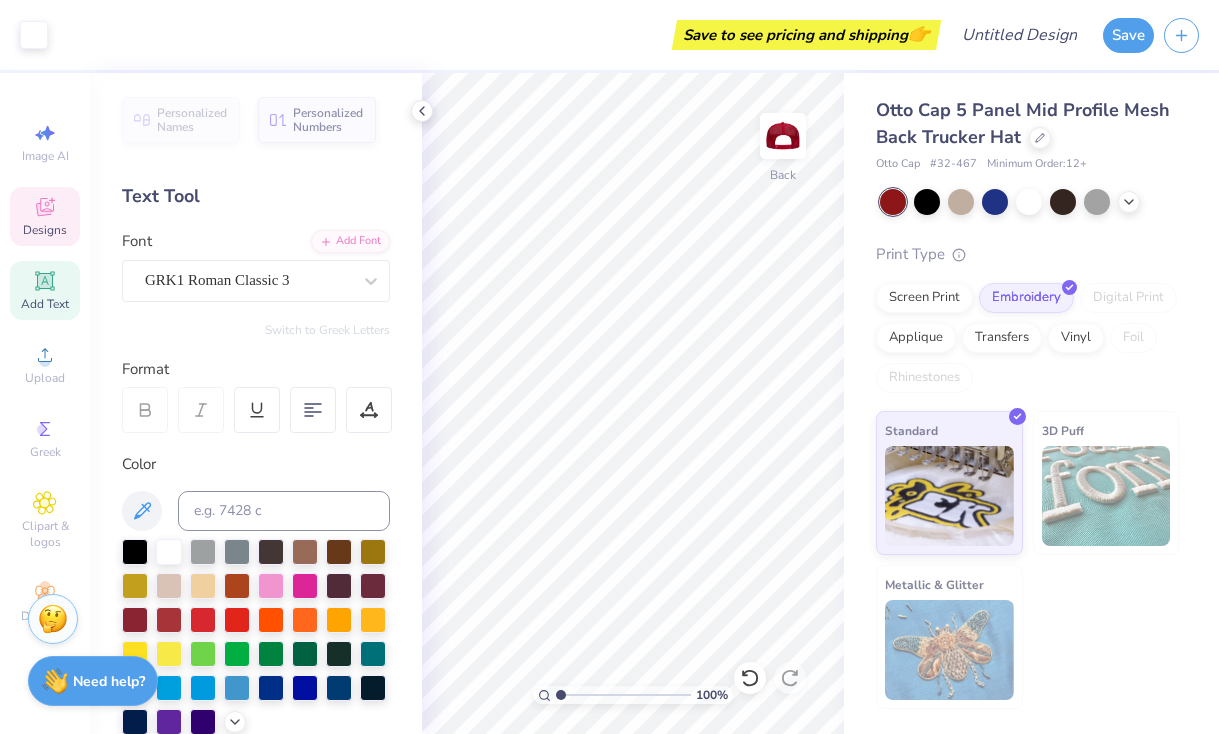 click on "Designs" at bounding box center [45, 216] 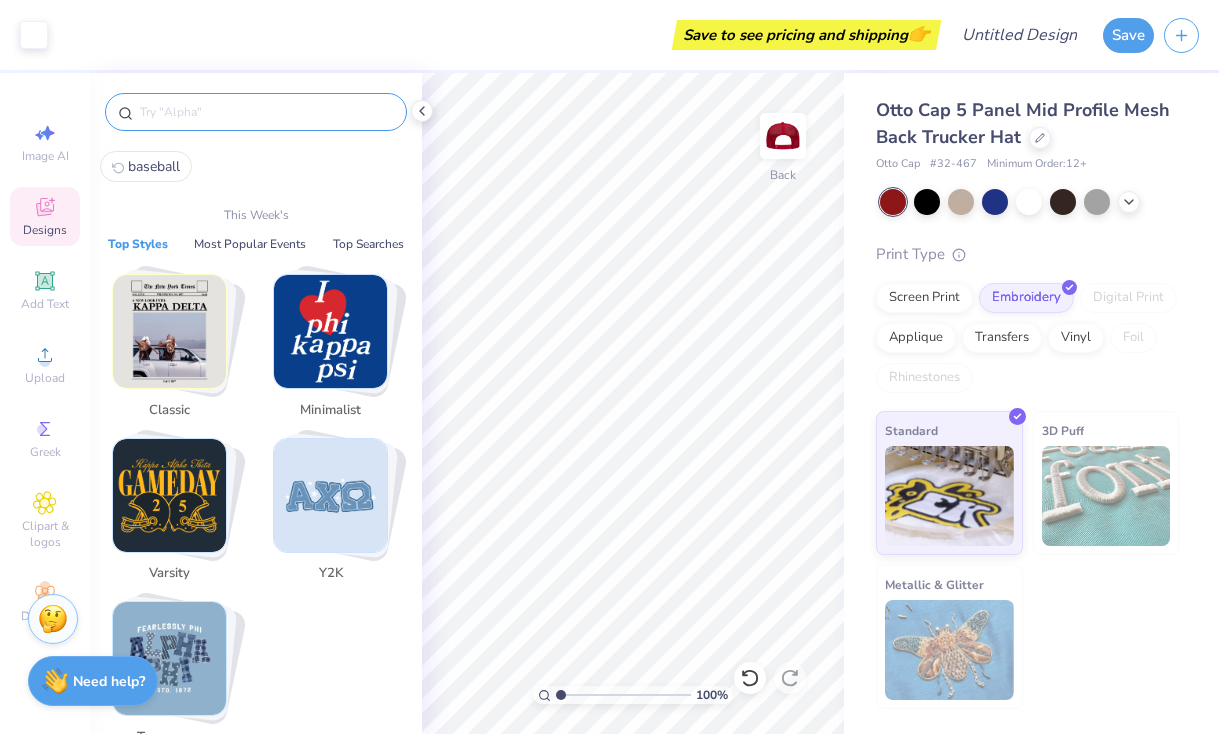 click at bounding box center [266, 112] 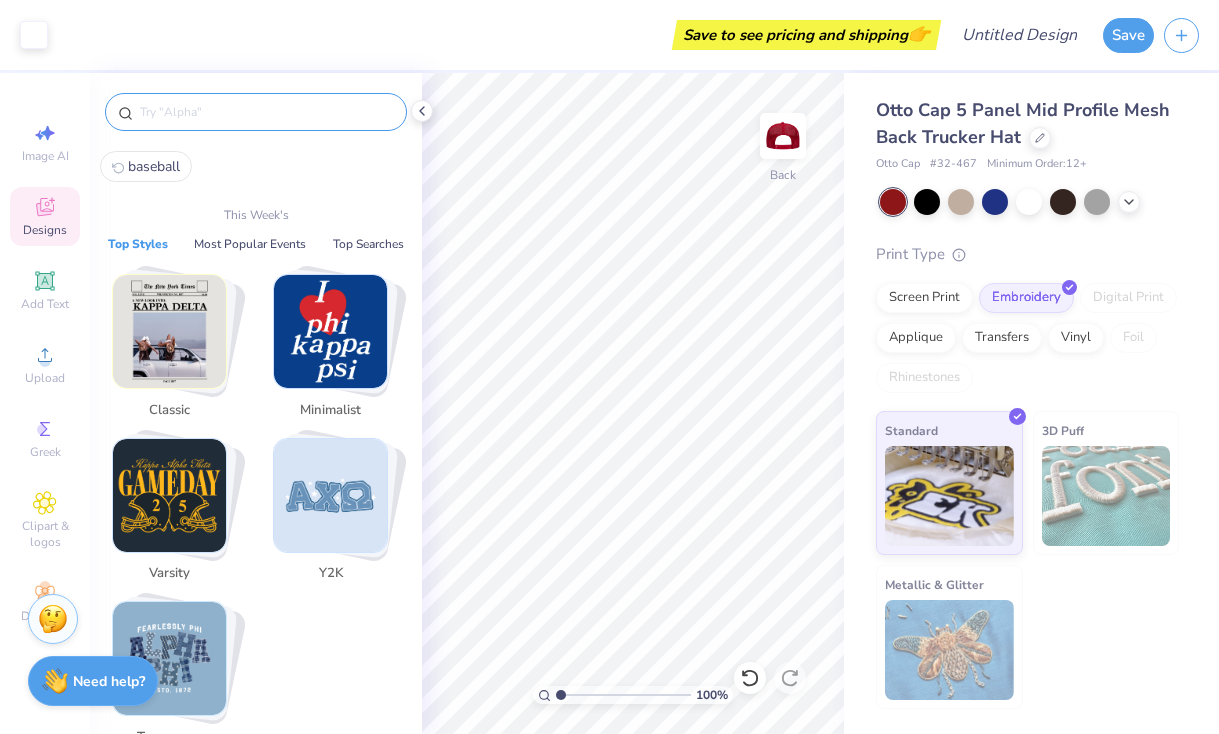 click on "baseball" at bounding box center [154, 166] 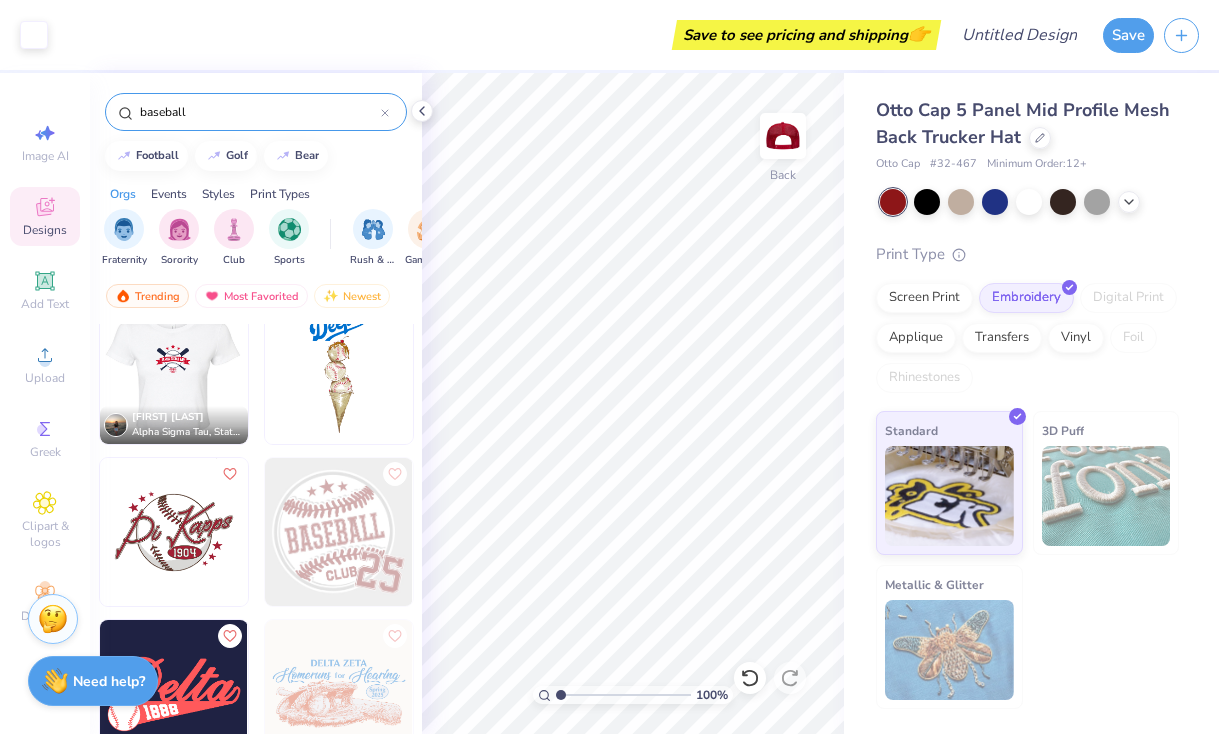 scroll, scrollTop: 679, scrollLeft: 0, axis: vertical 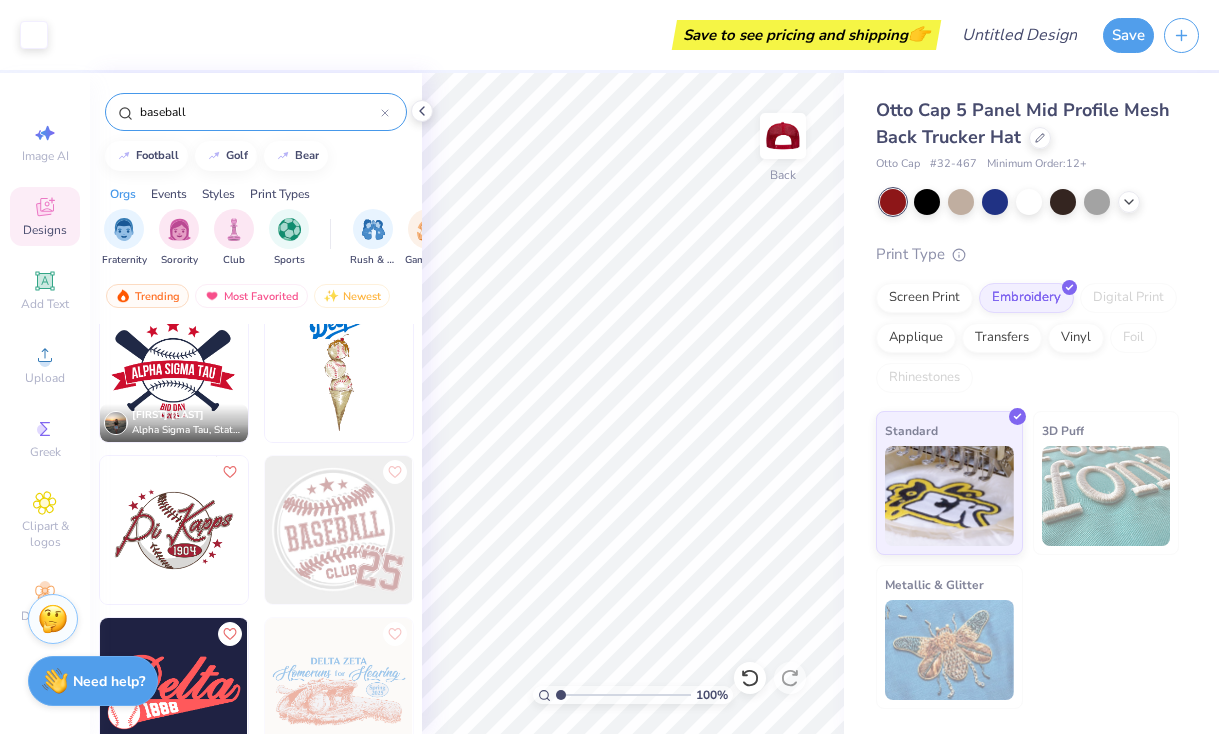 click at bounding box center (174, 530) 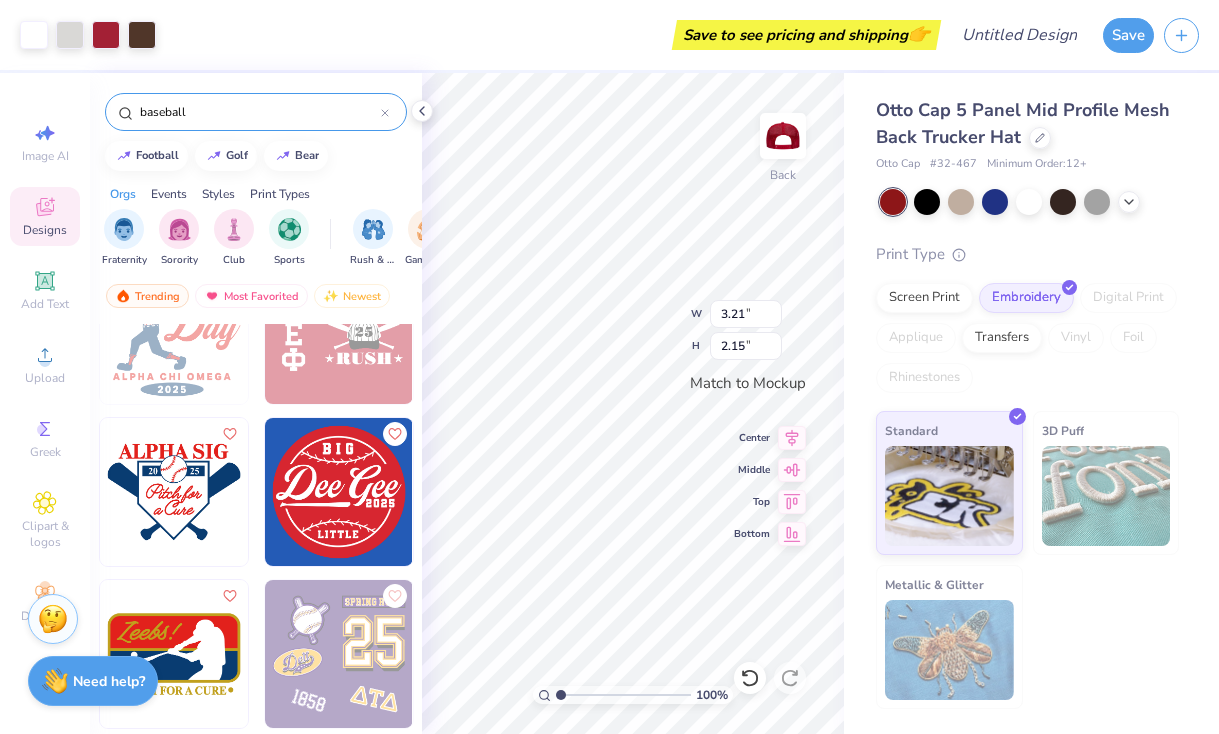 scroll, scrollTop: 1690, scrollLeft: 0, axis: vertical 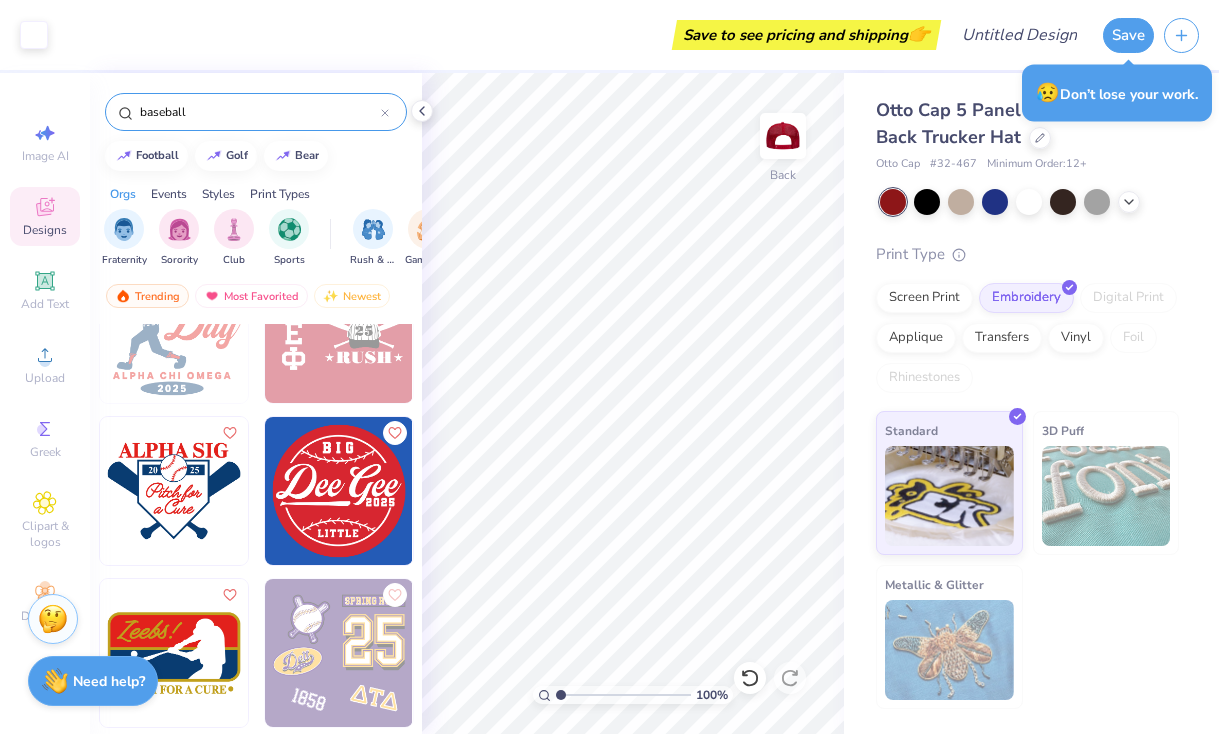 click at bounding box center (174, 491) 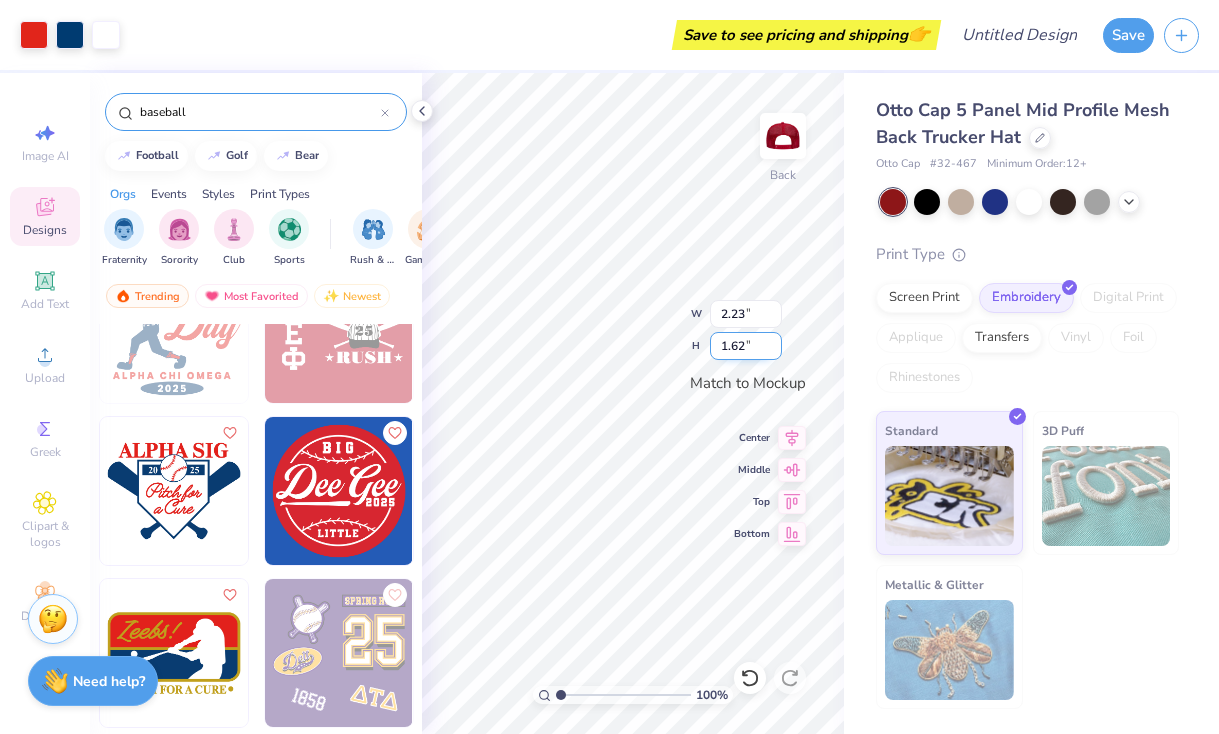 type on "2.23" 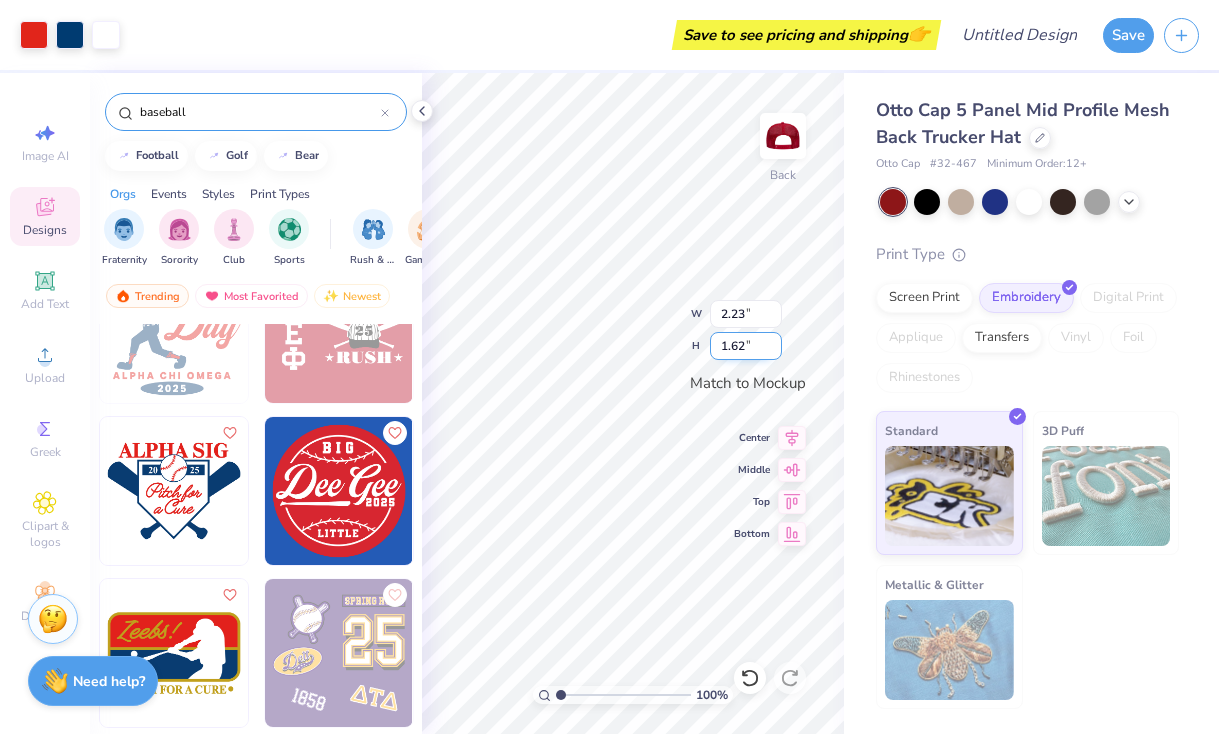 type on "1.62" 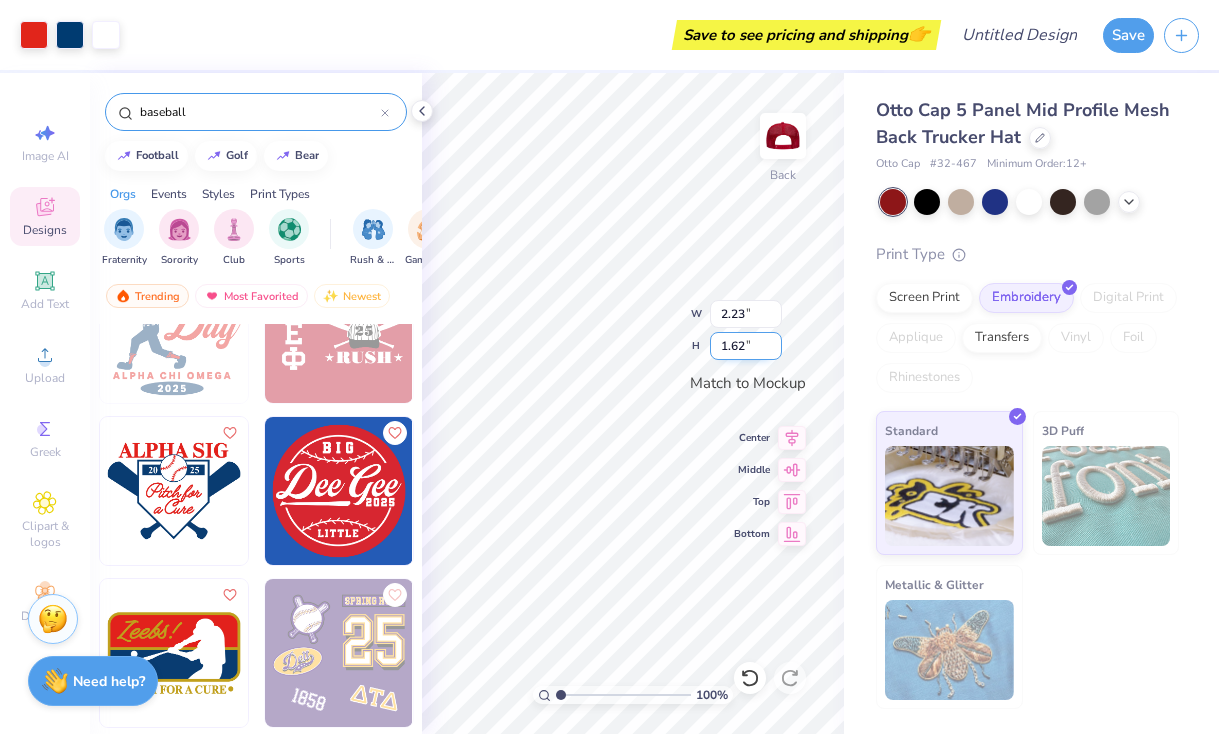 type on "2.99" 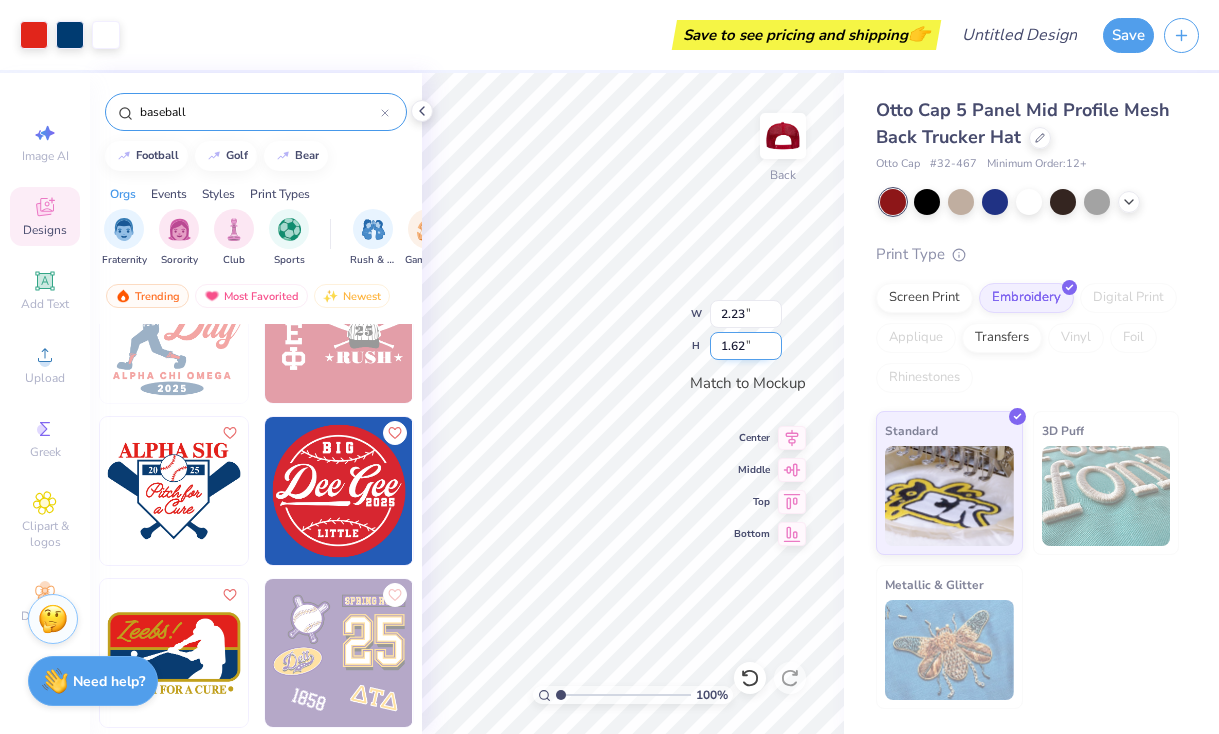 type on "2.18" 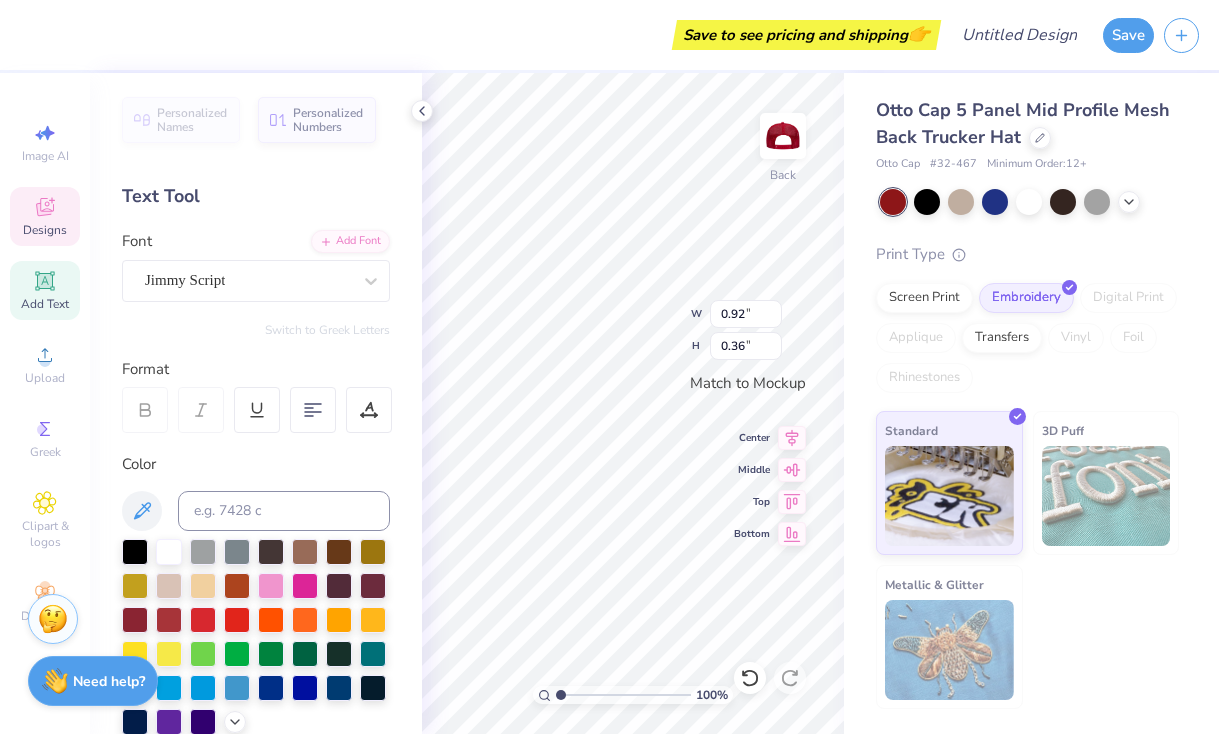type on "1.26" 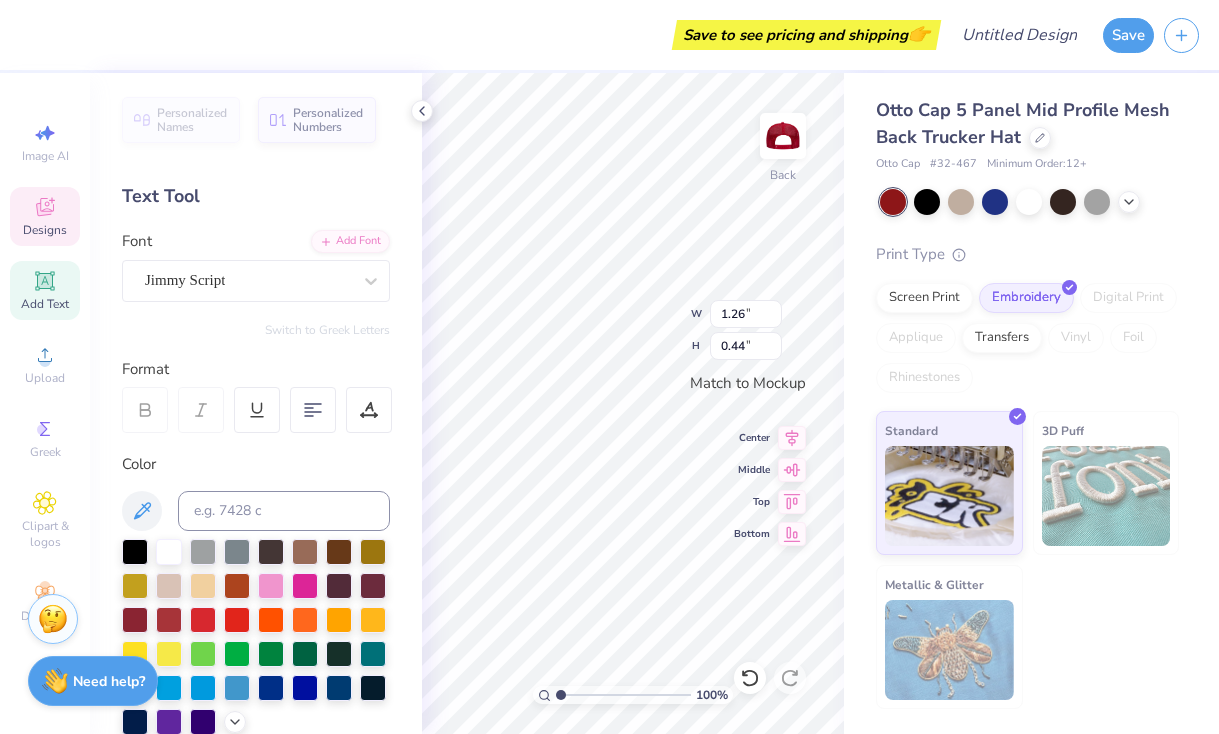 scroll, scrollTop: 0, scrollLeft: 2, axis: horizontal 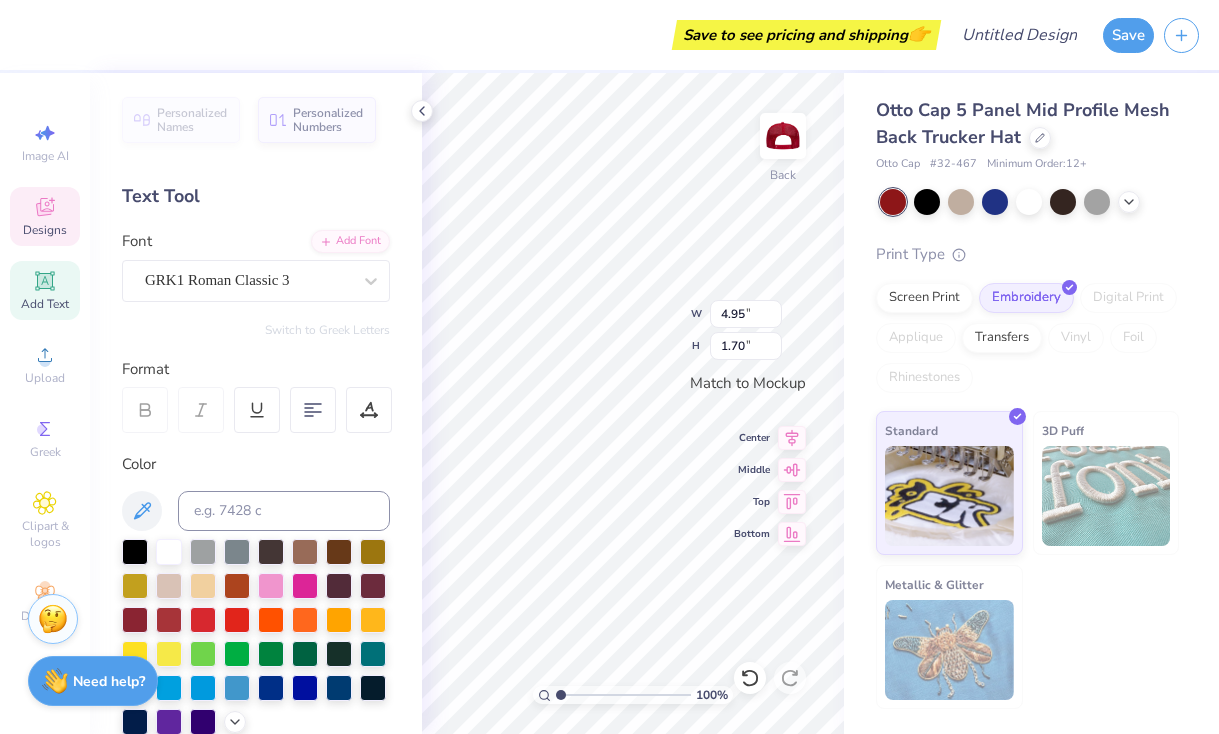 type on "1.62" 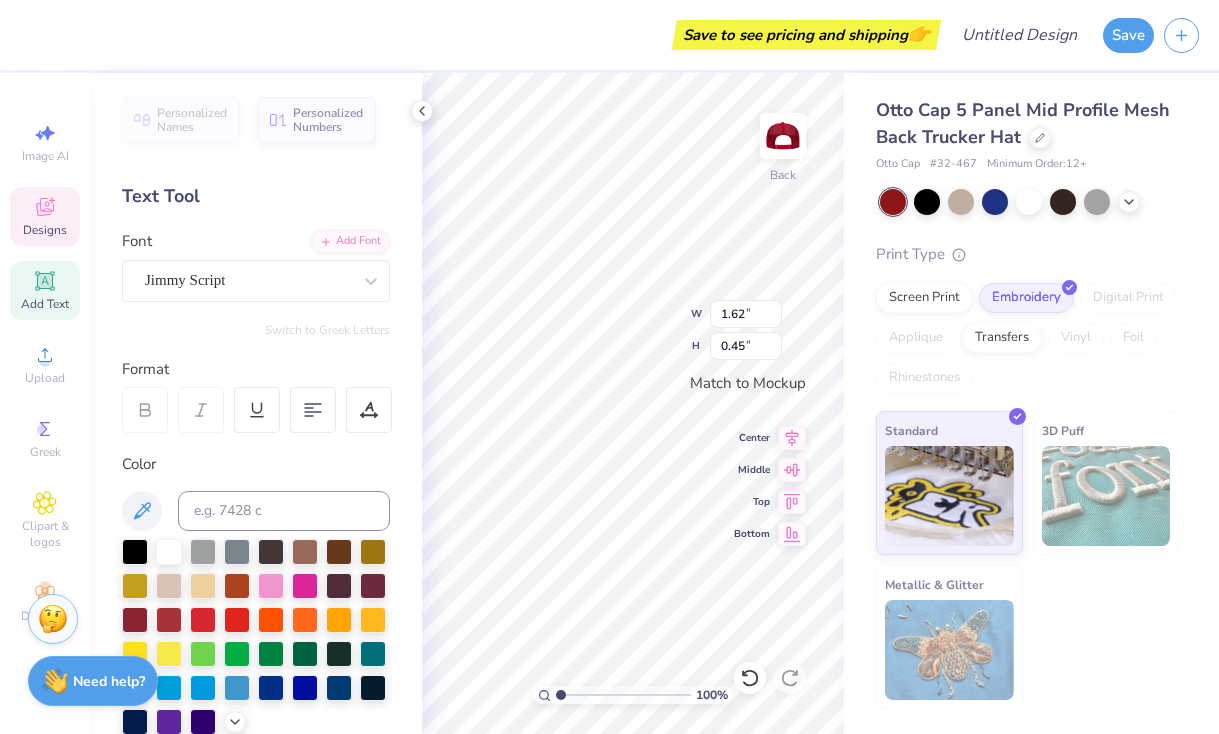 type on "1.63" 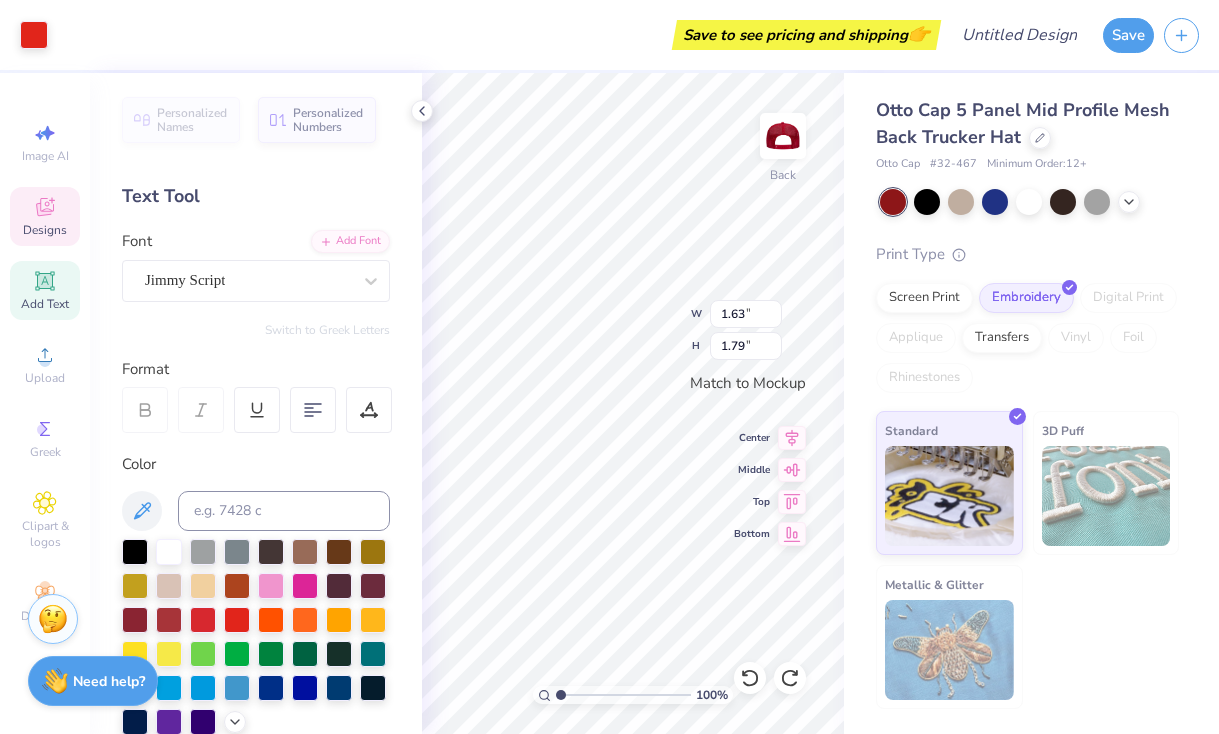 type on "1.62" 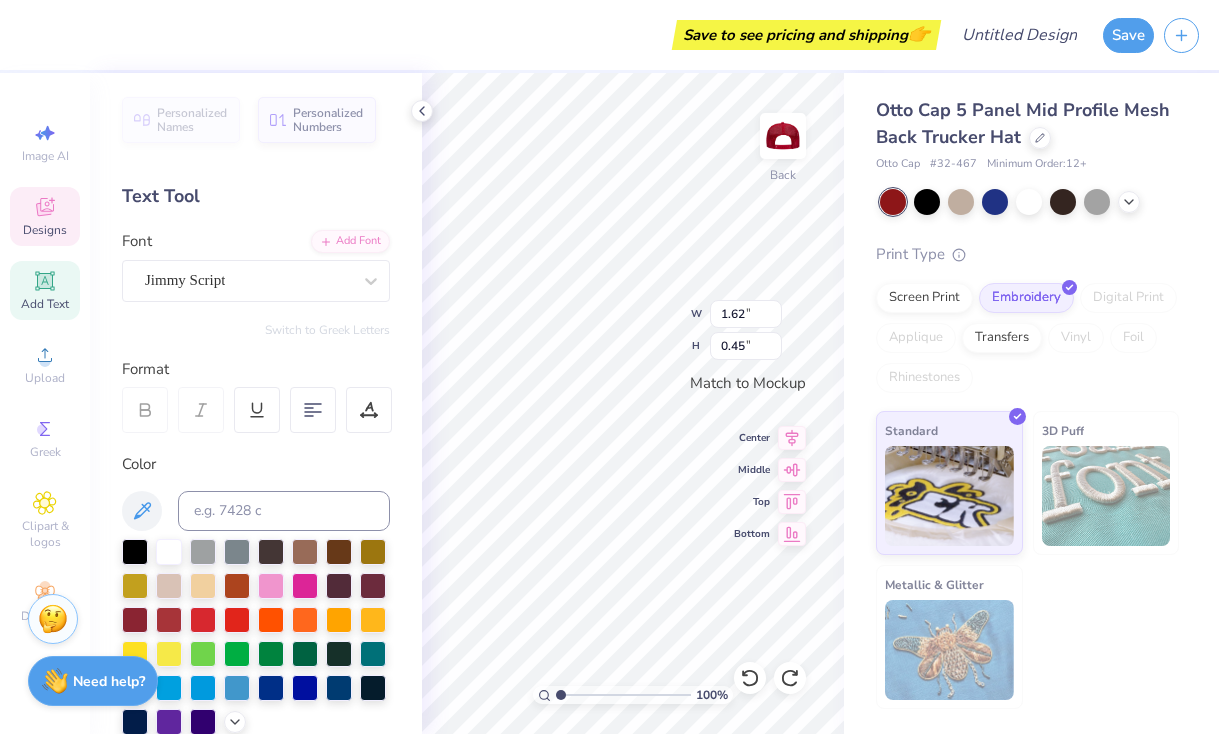 type on "Stealing" 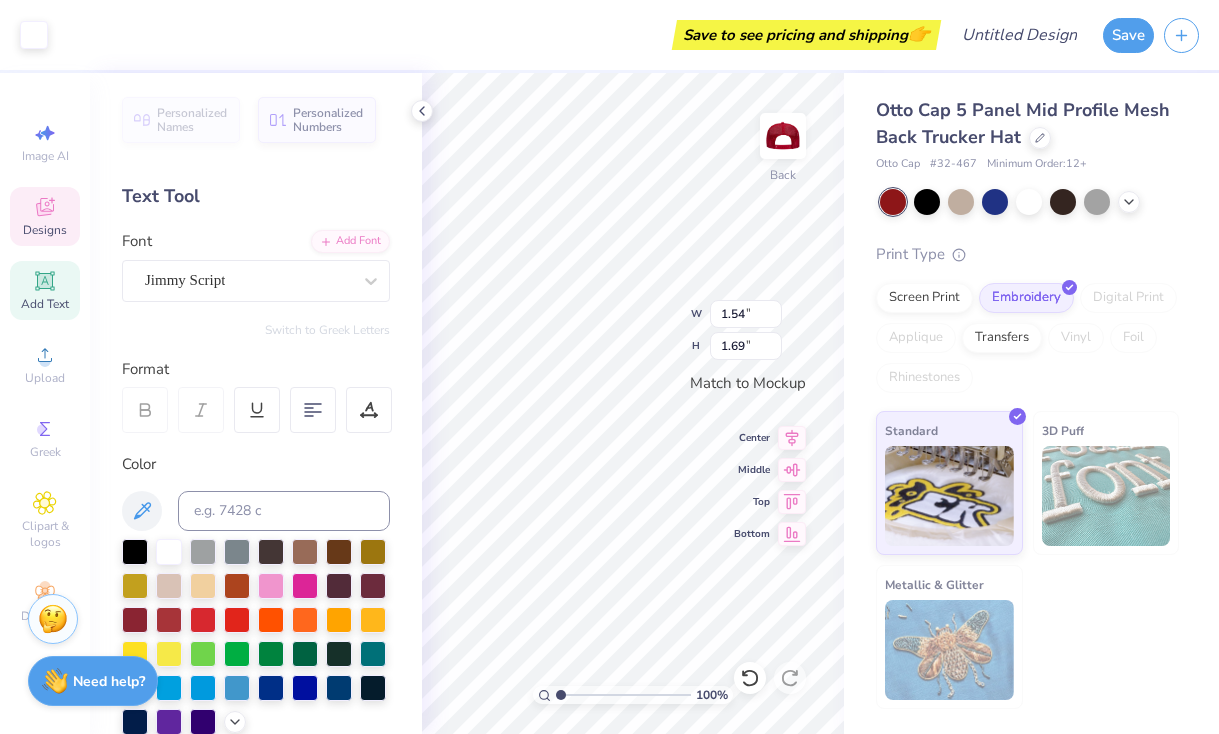 type on "0.92" 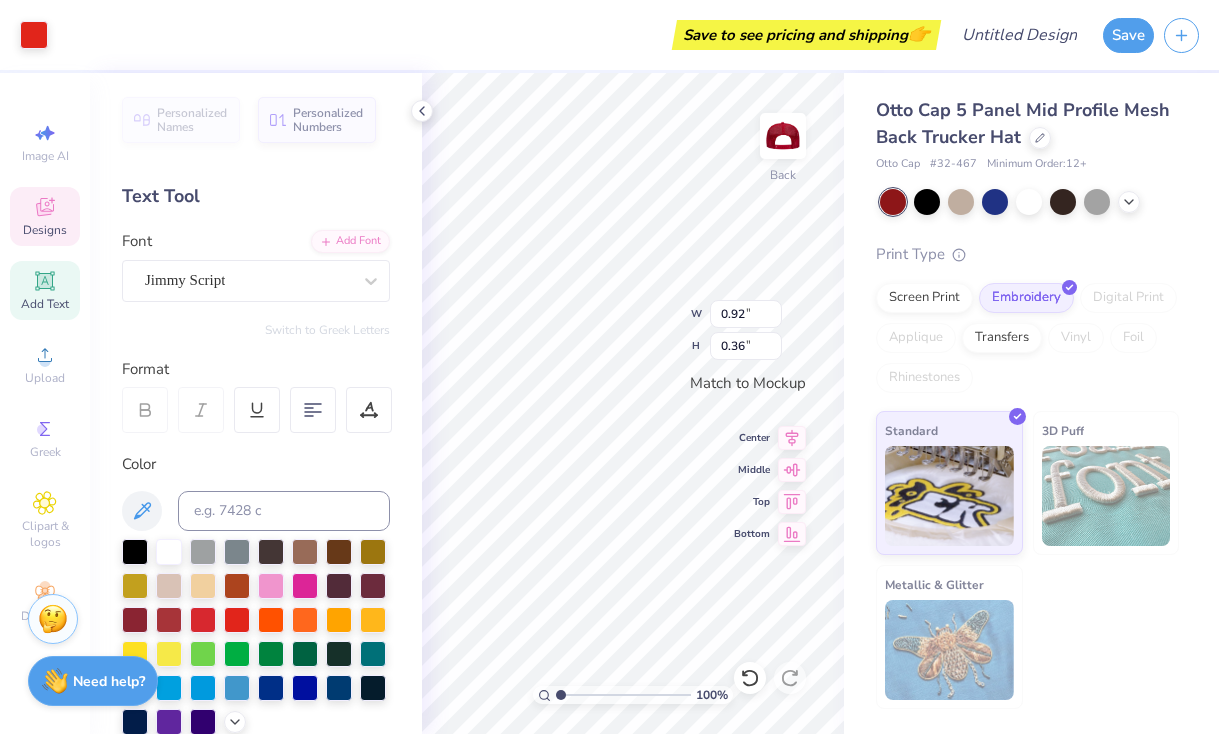 type on "1.54" 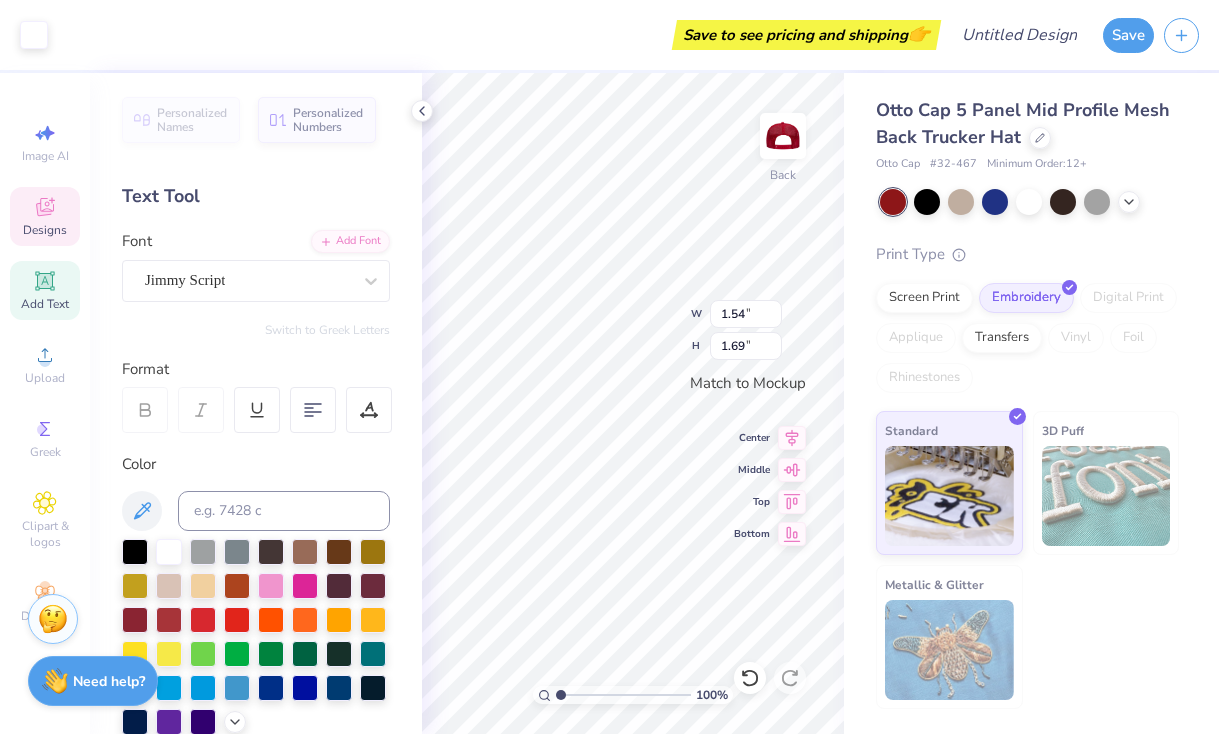 type on "0.92" 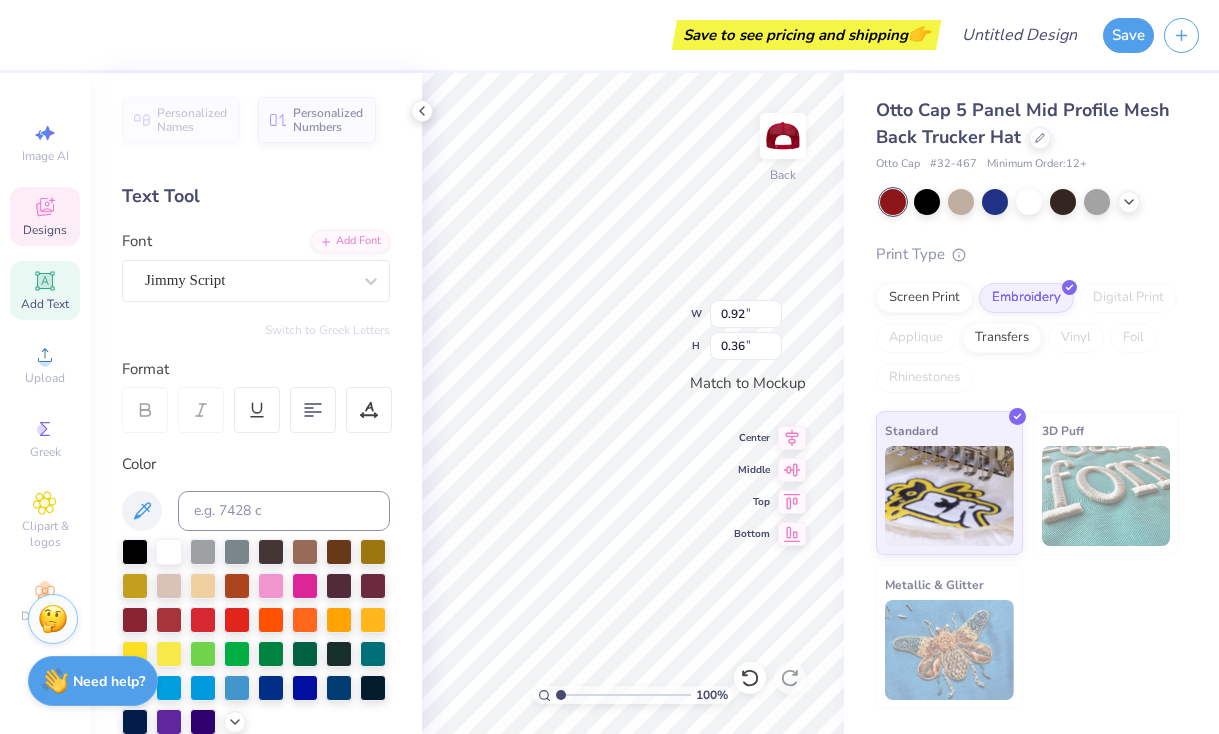 type on "1.15" 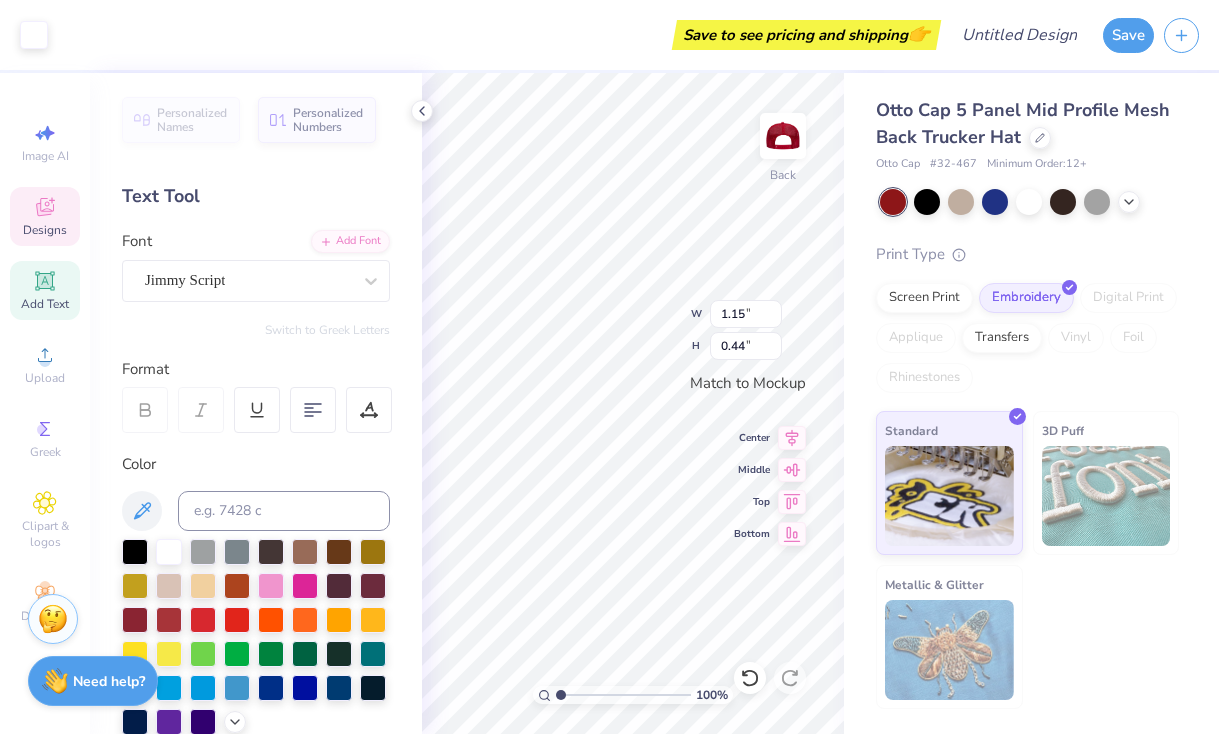 type on "1.54" 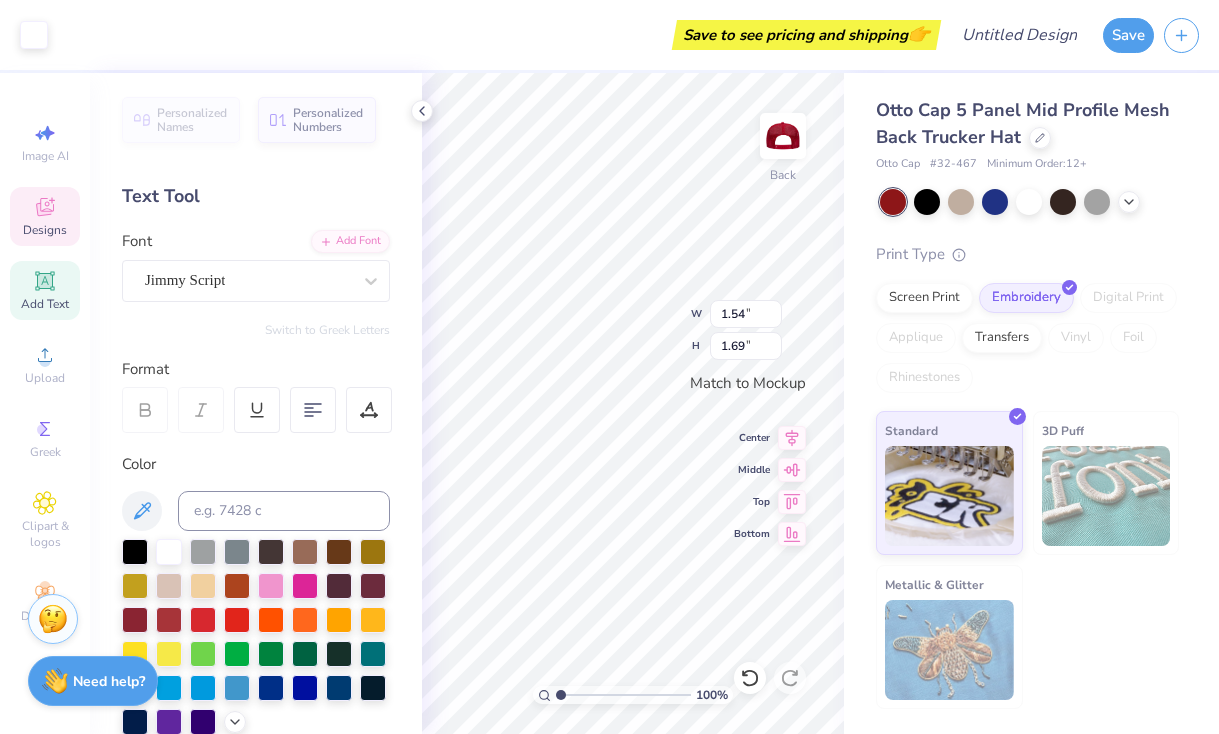type on "0.92" 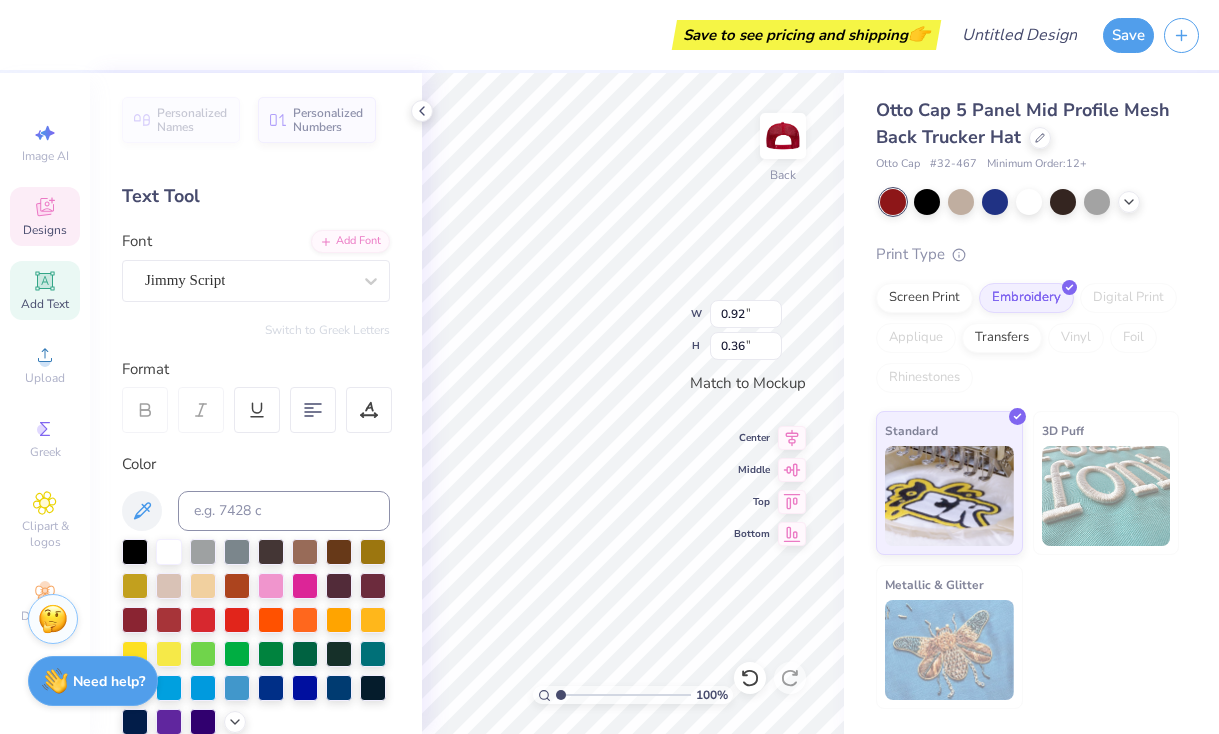 type on "h" 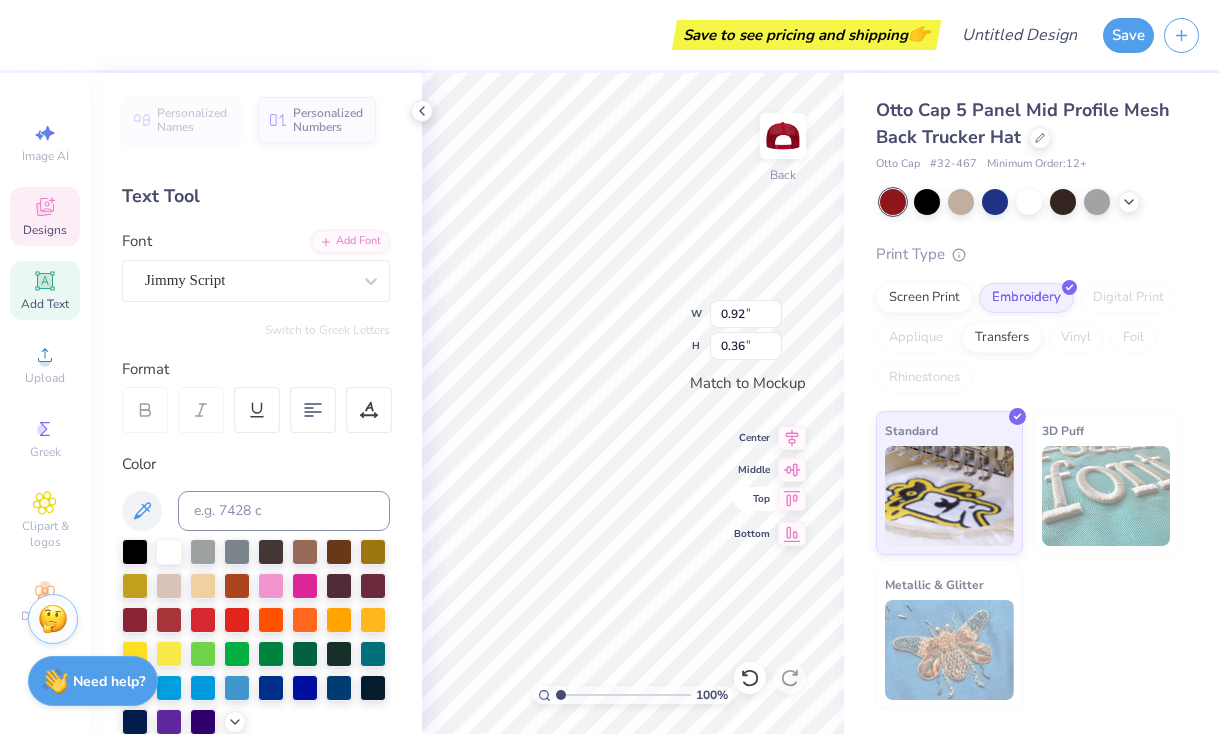 type on "Hearts" 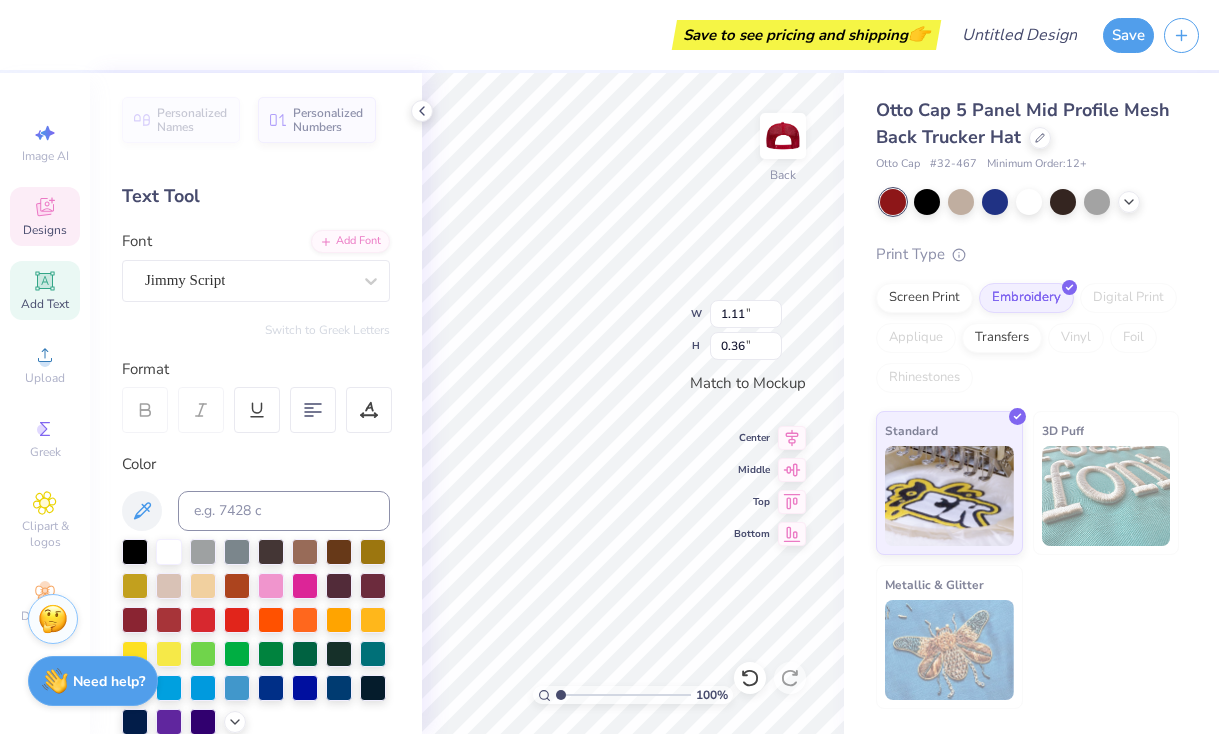 type on "1.15" 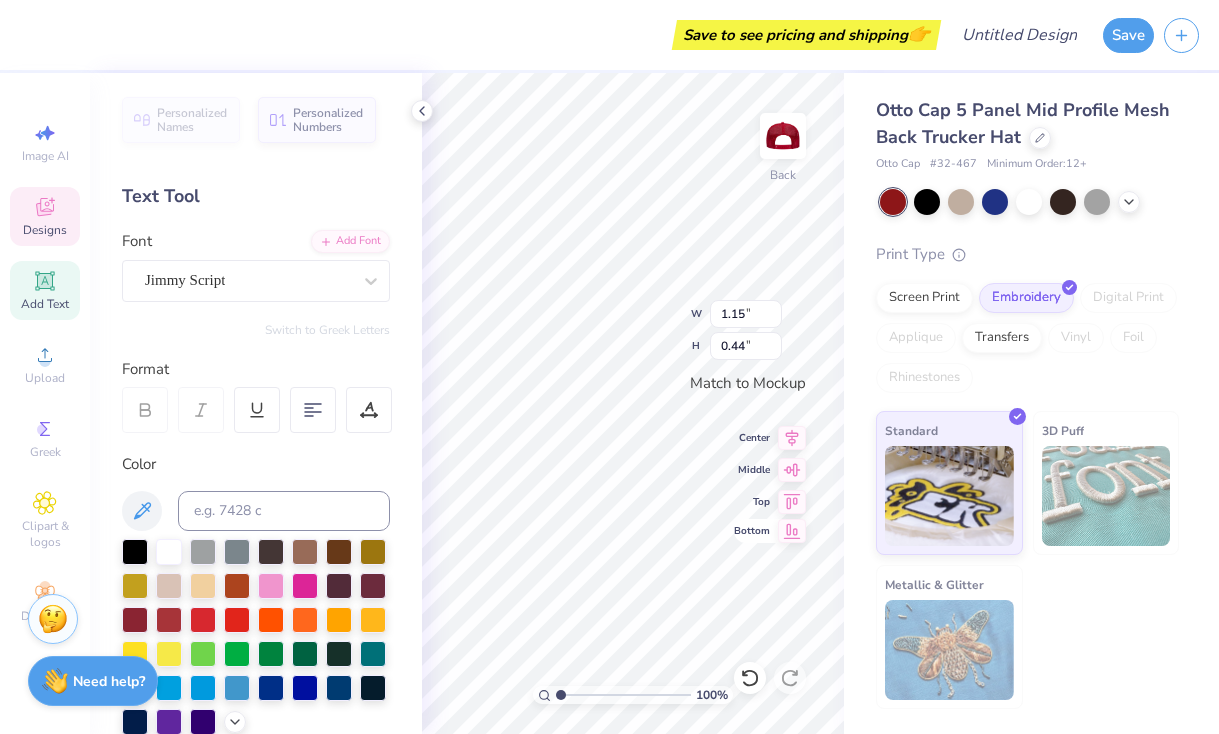 click on "Bottom" at bounding box center (752, 531) 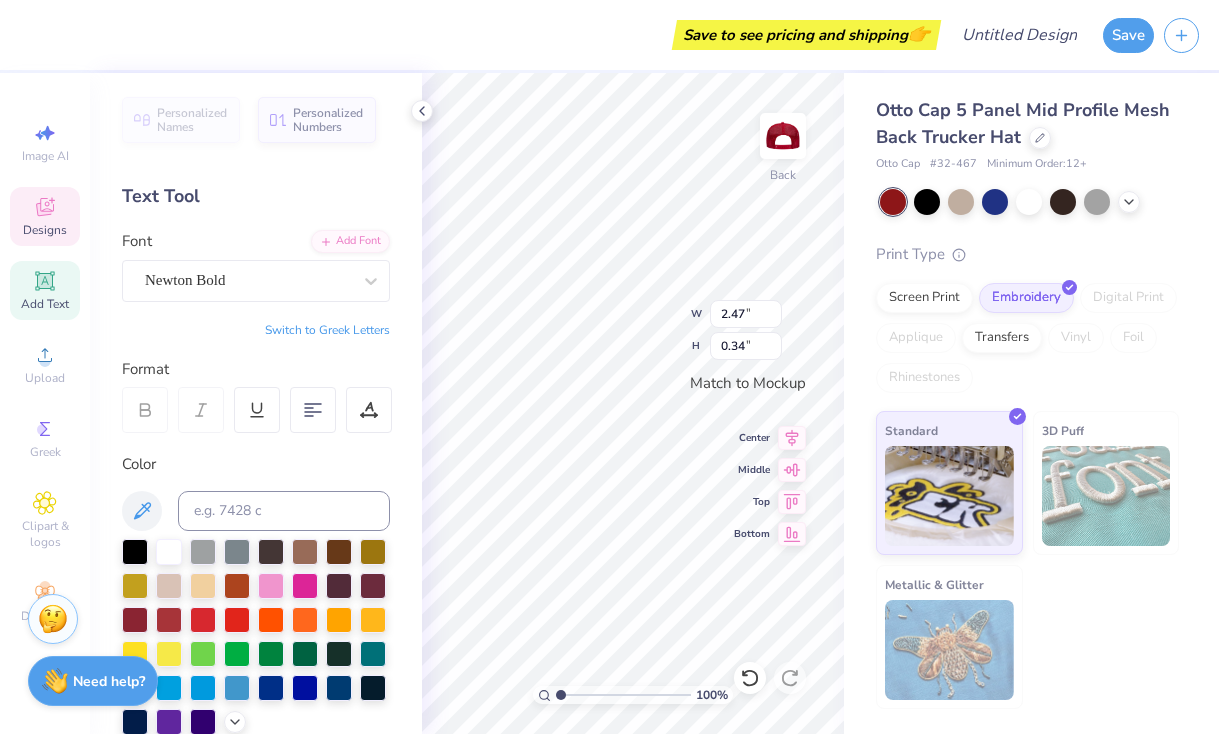 scroll, scrollTop: 0, scrollLeft: 0, axis: both 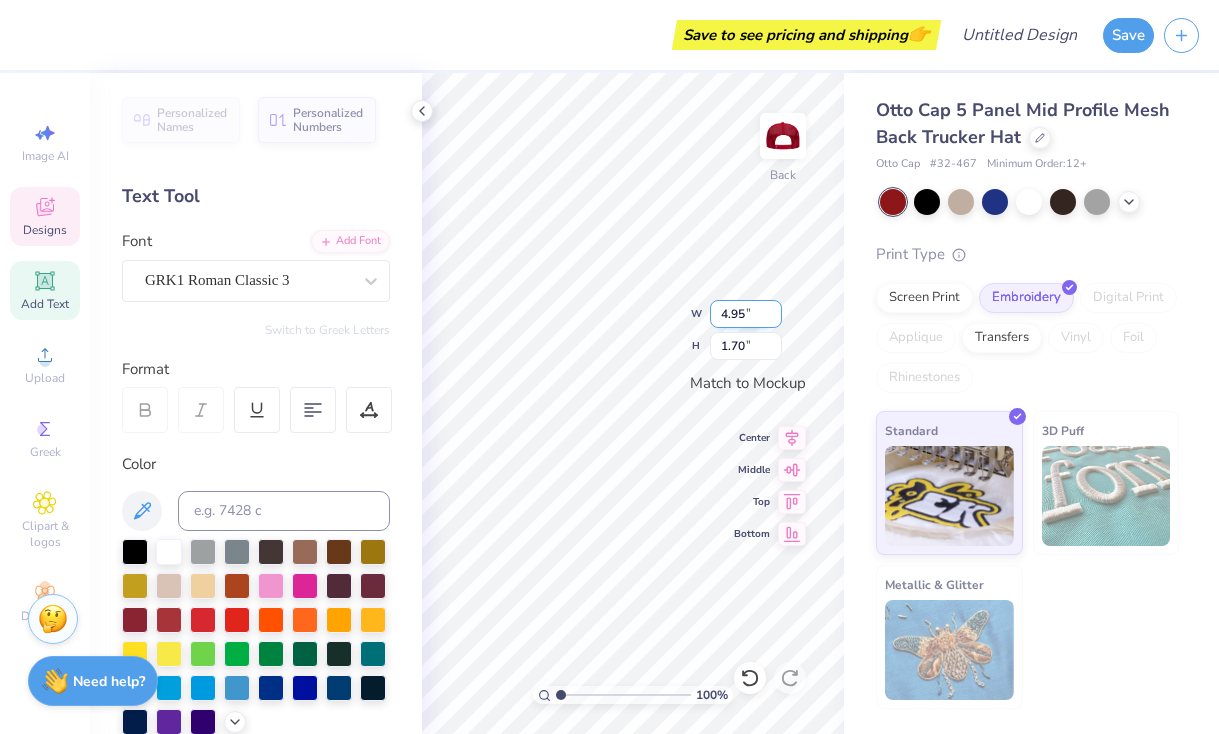 click on "100  % Back W 4.95 4.95 " H 1.70 1.70 " Match to Mockup Center Middle Top Bottom" at bounding box center [633, 403] 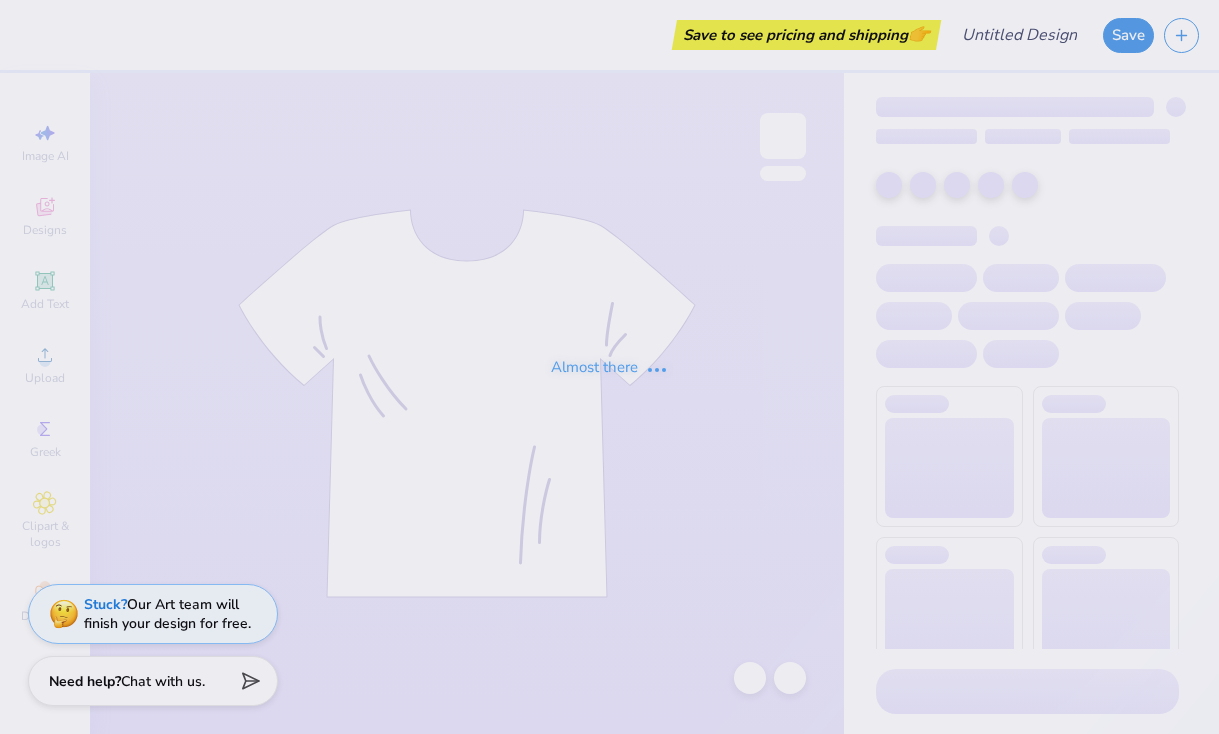 scroll, scrollTop: 0, scrollLeft: 0, axis: both 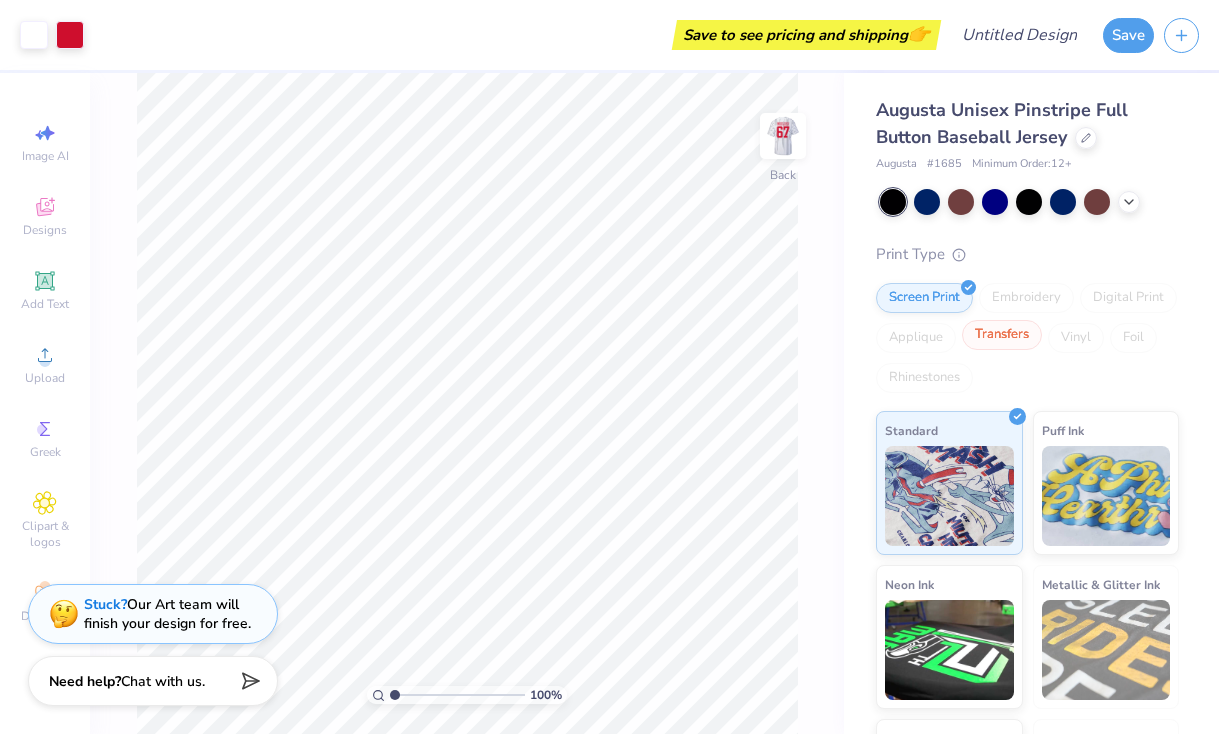 click on "Transfers" at bounding box center [1002, 335] 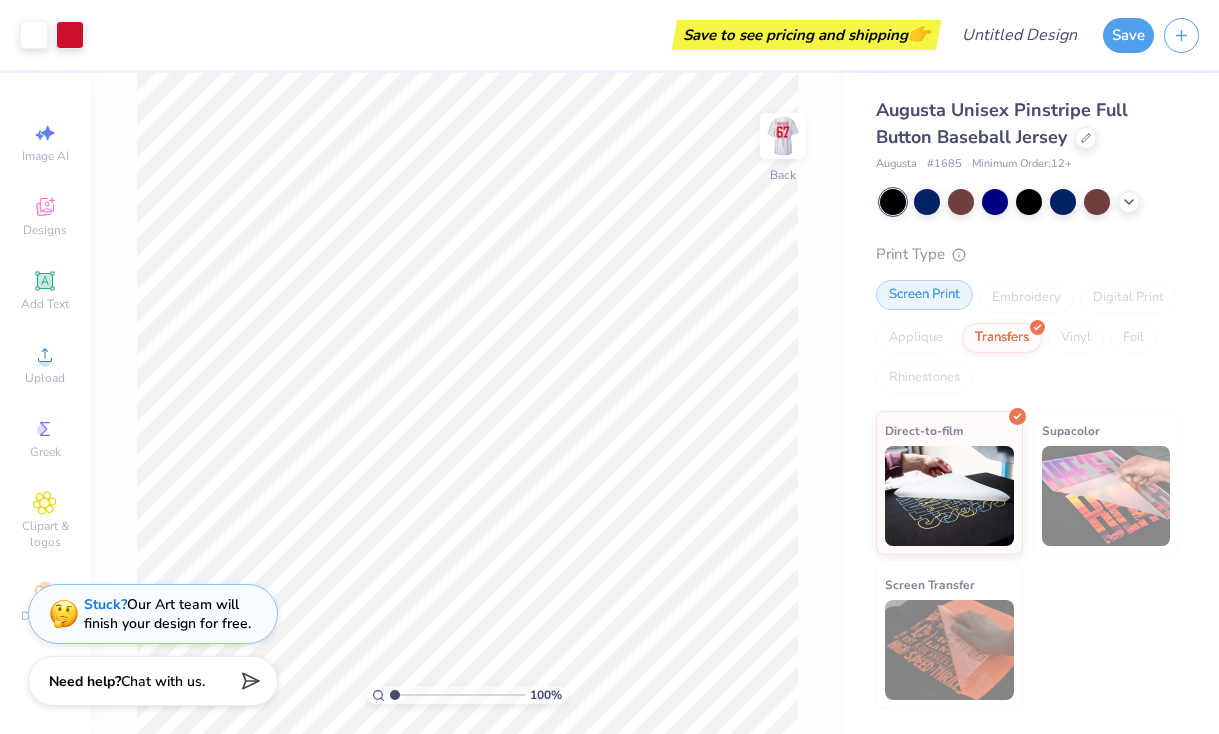 click on "Screen Print" at bounding box center (924, 295) 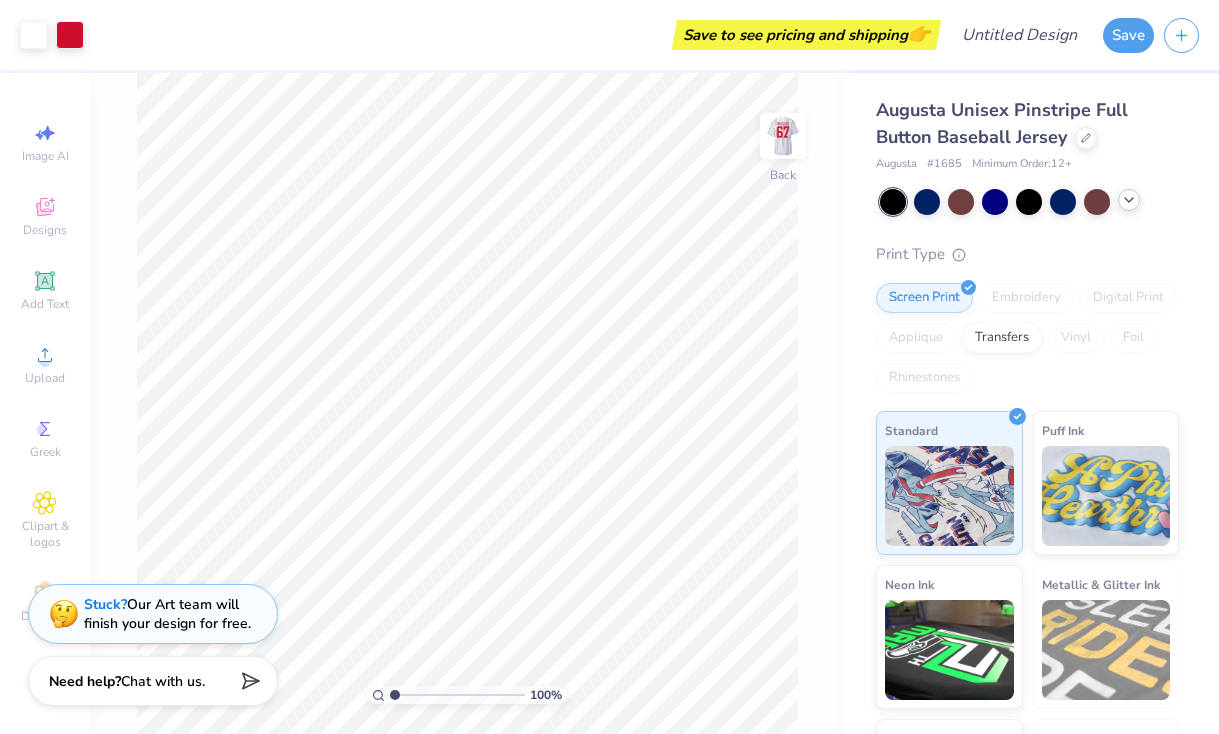 click 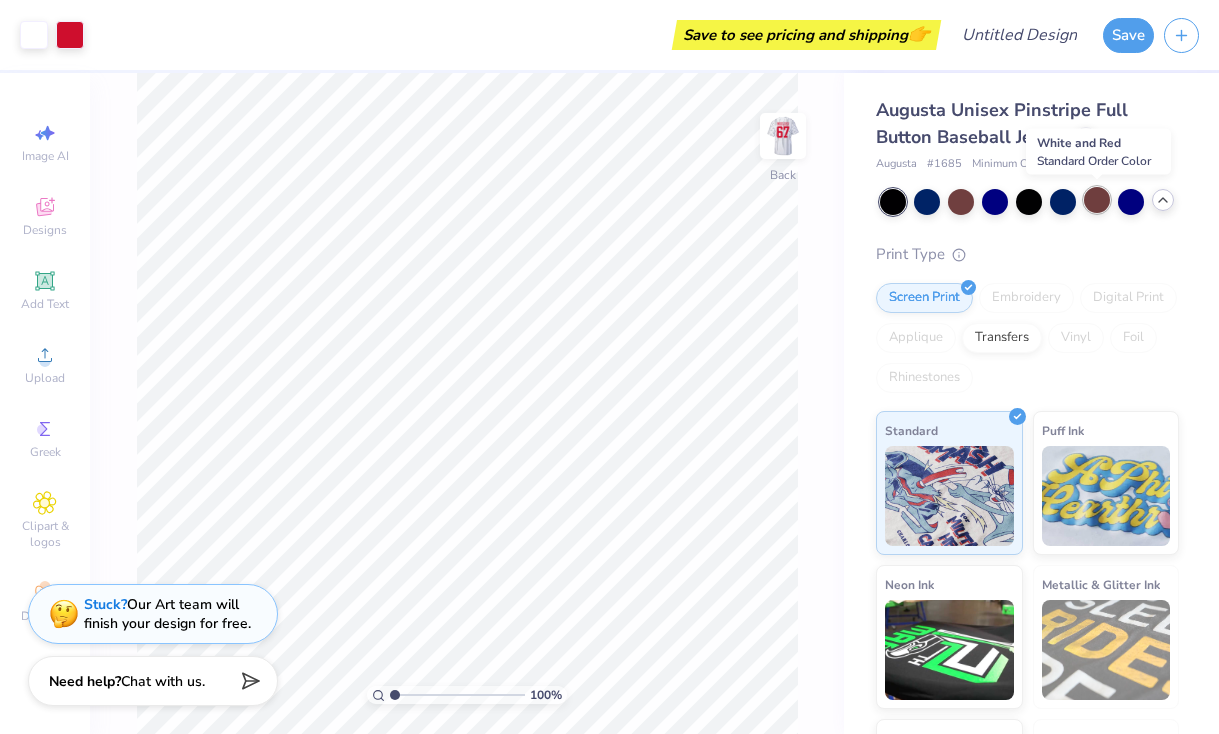 click at bounding box center (1097, 200) 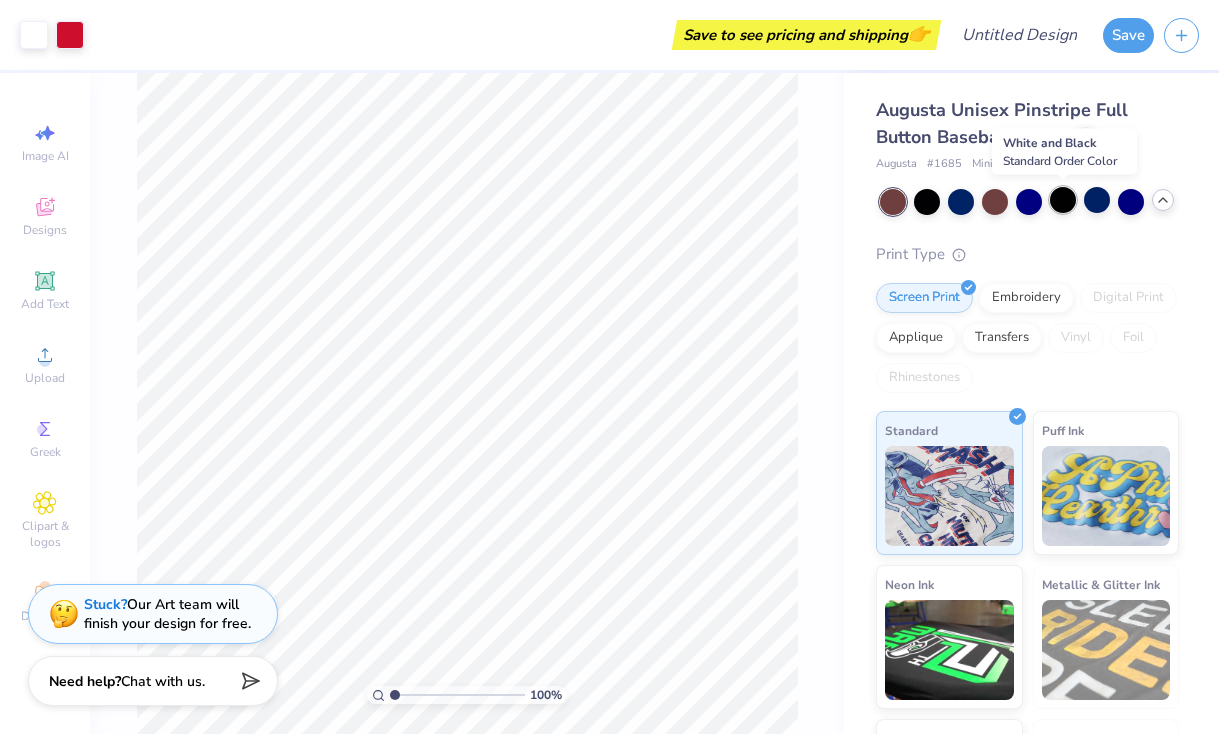 click at bounding box center (1063, 200) 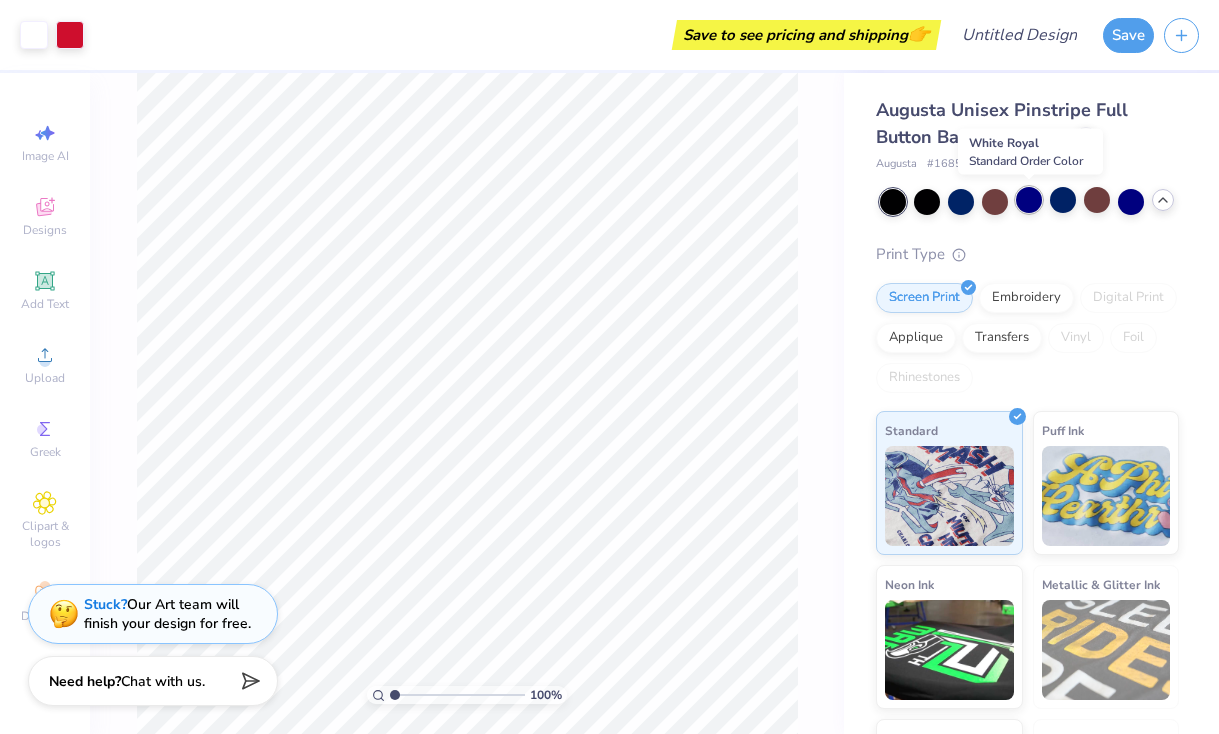 click at bounding box center [1029, 200] 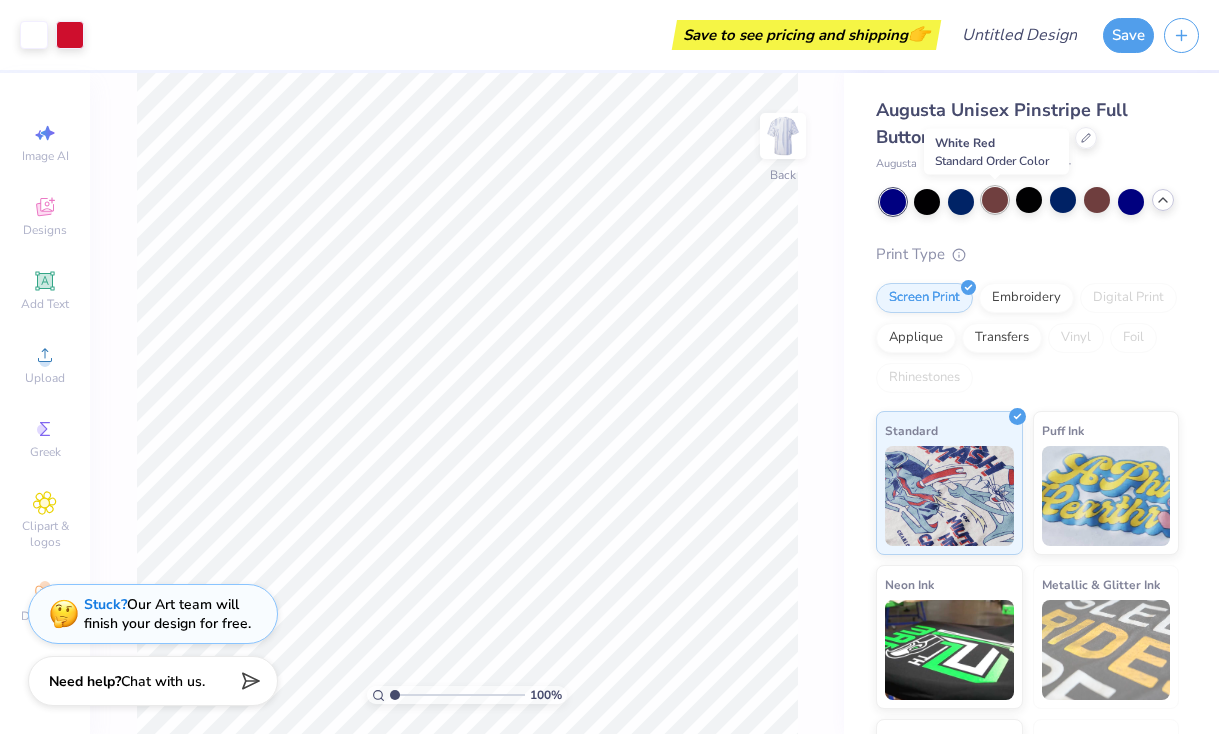 click at bounding box center (995, 200) 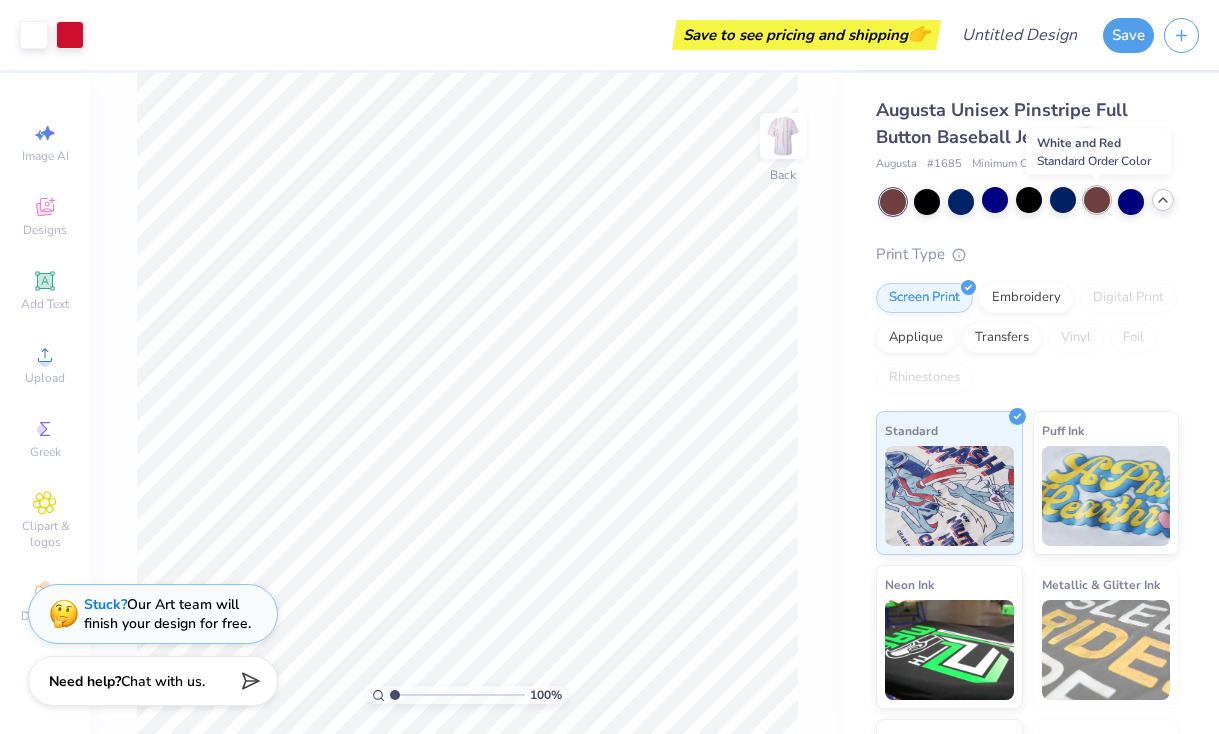 click at bounding box center (1097, 200) 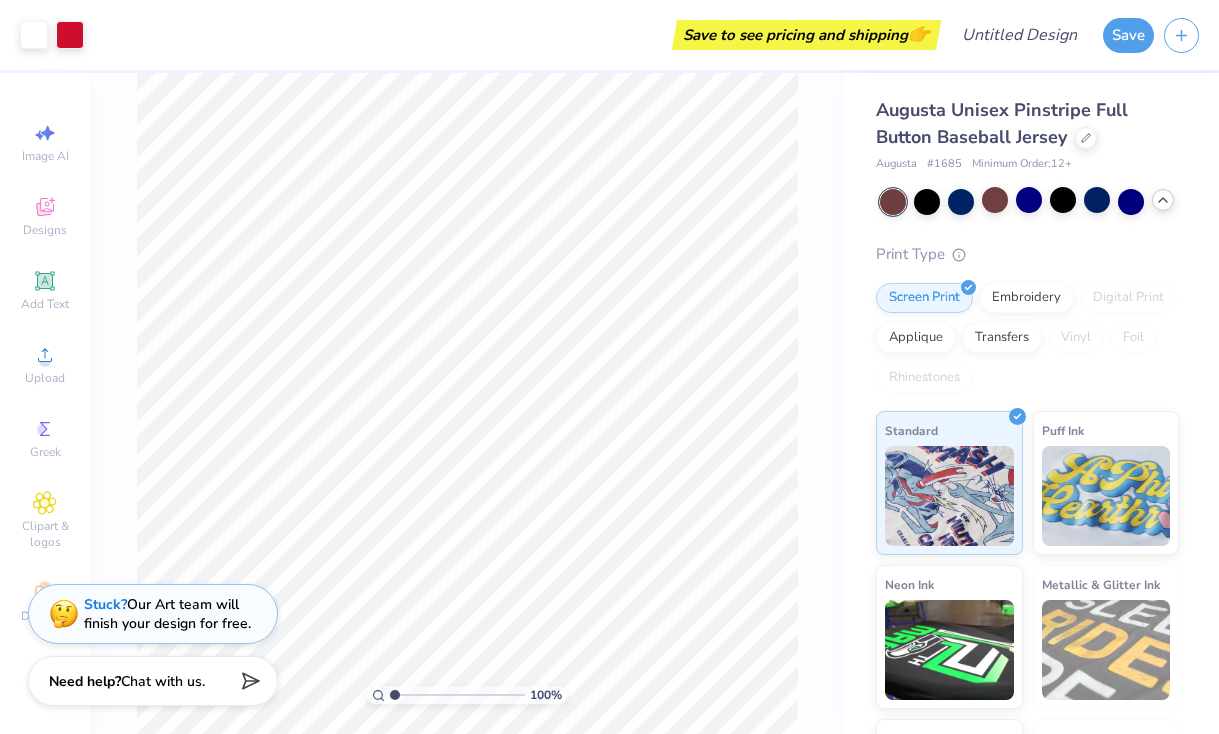 click at bounding box center (893, 202) 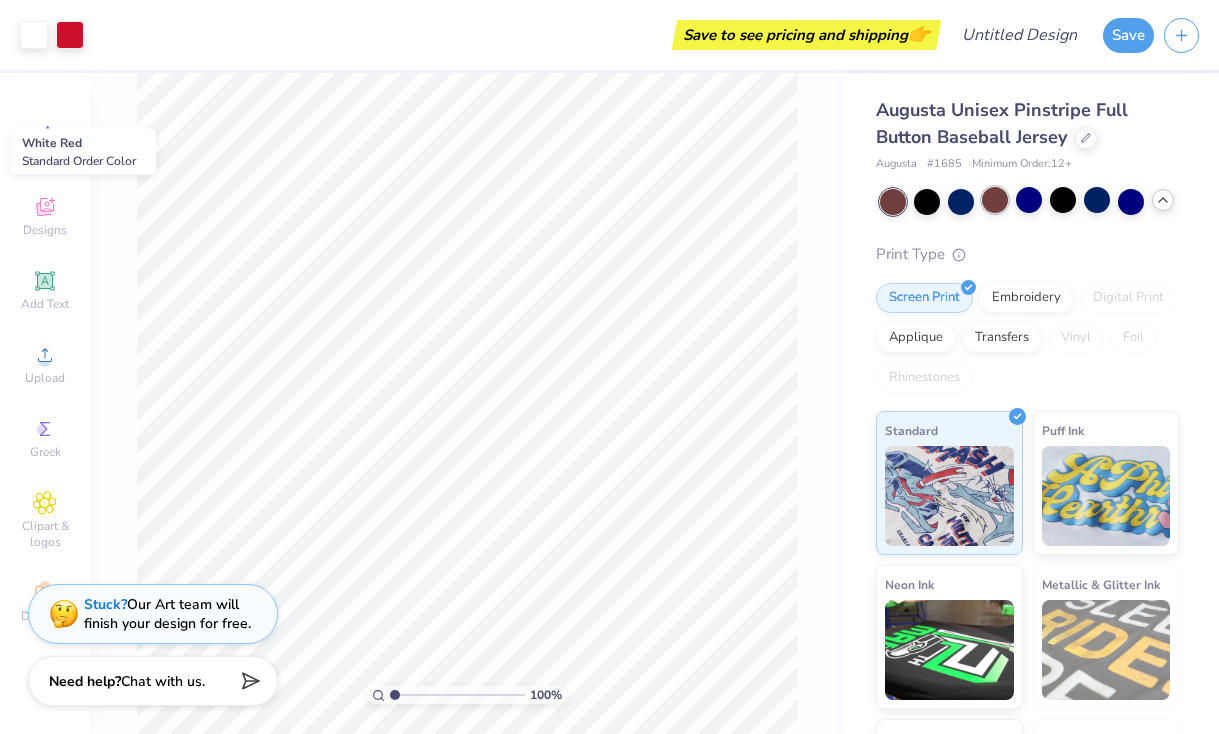 click at bounding box center (995, 200) 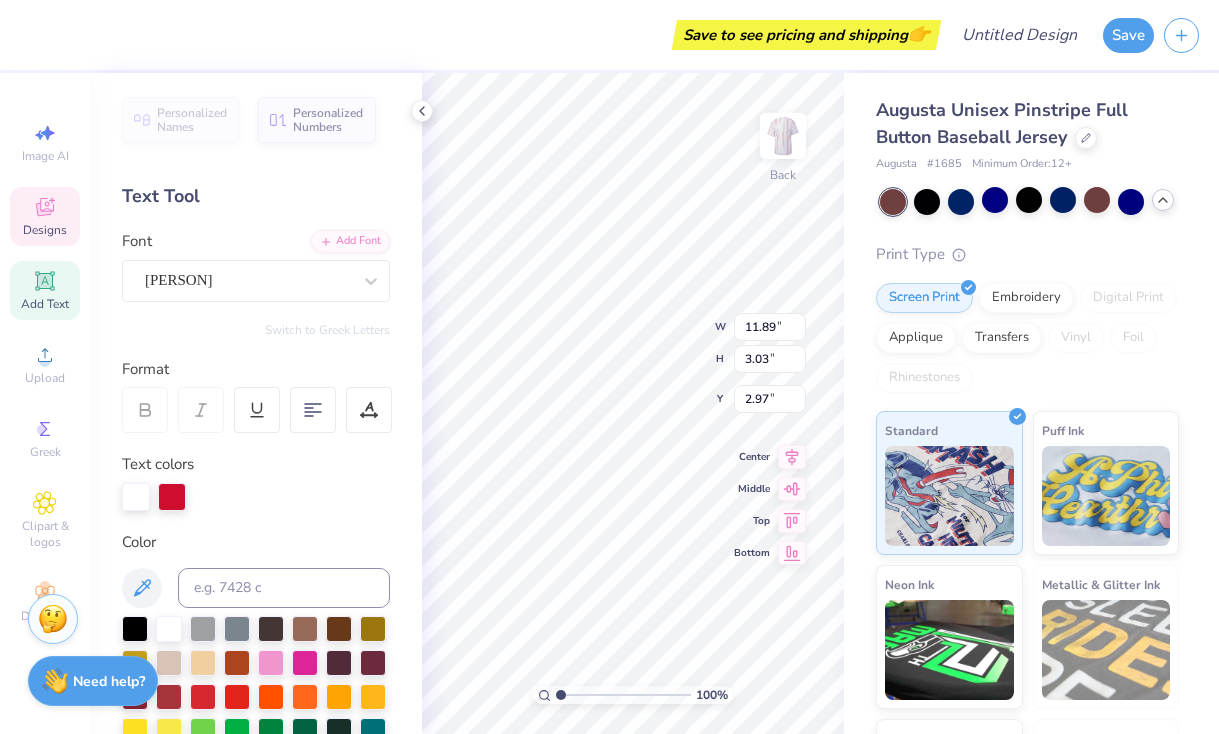 scroll, scrollTop: 0, scrollLeft: 1, axis: horizontal 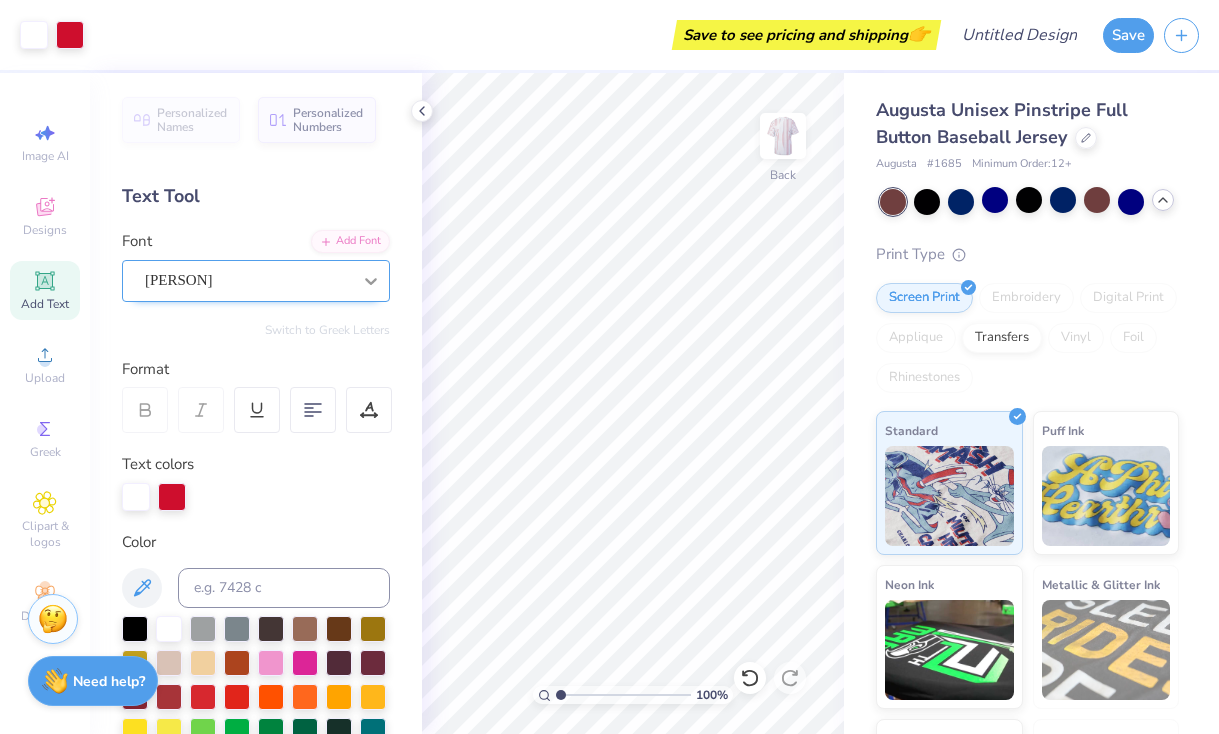 click 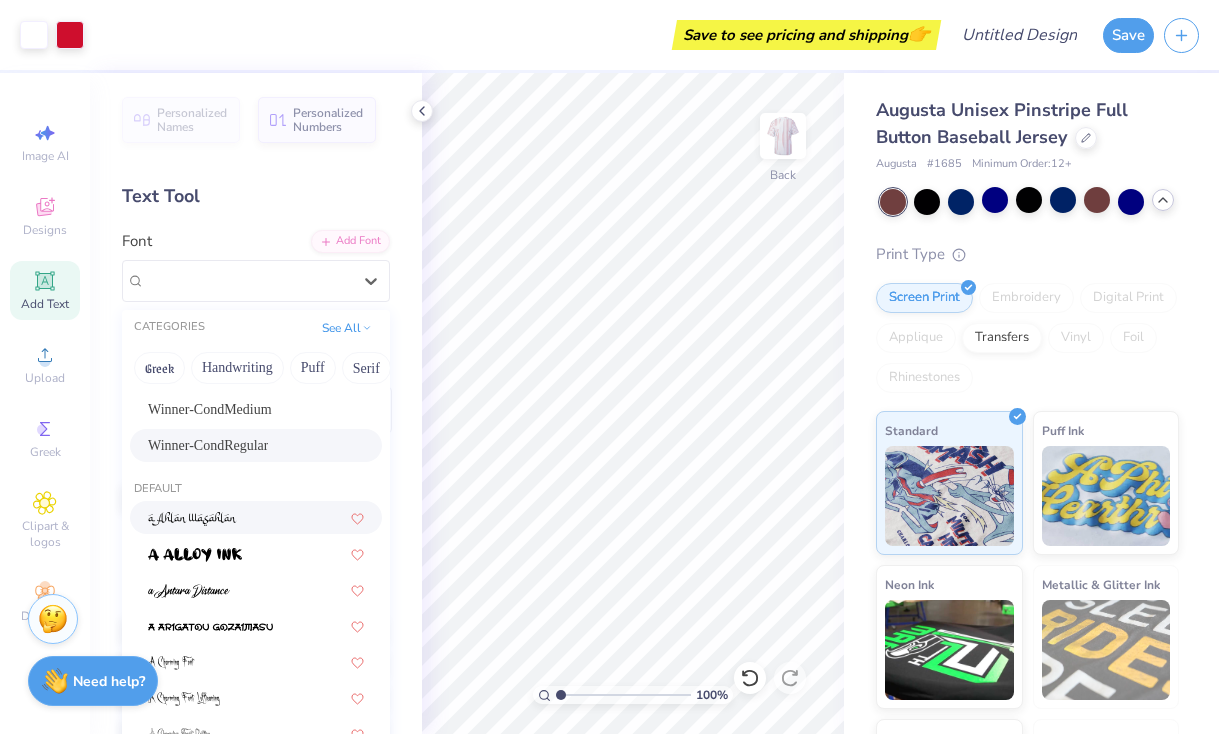 scroll, scrollTop: 0, scrollLeft: 0, axis: both 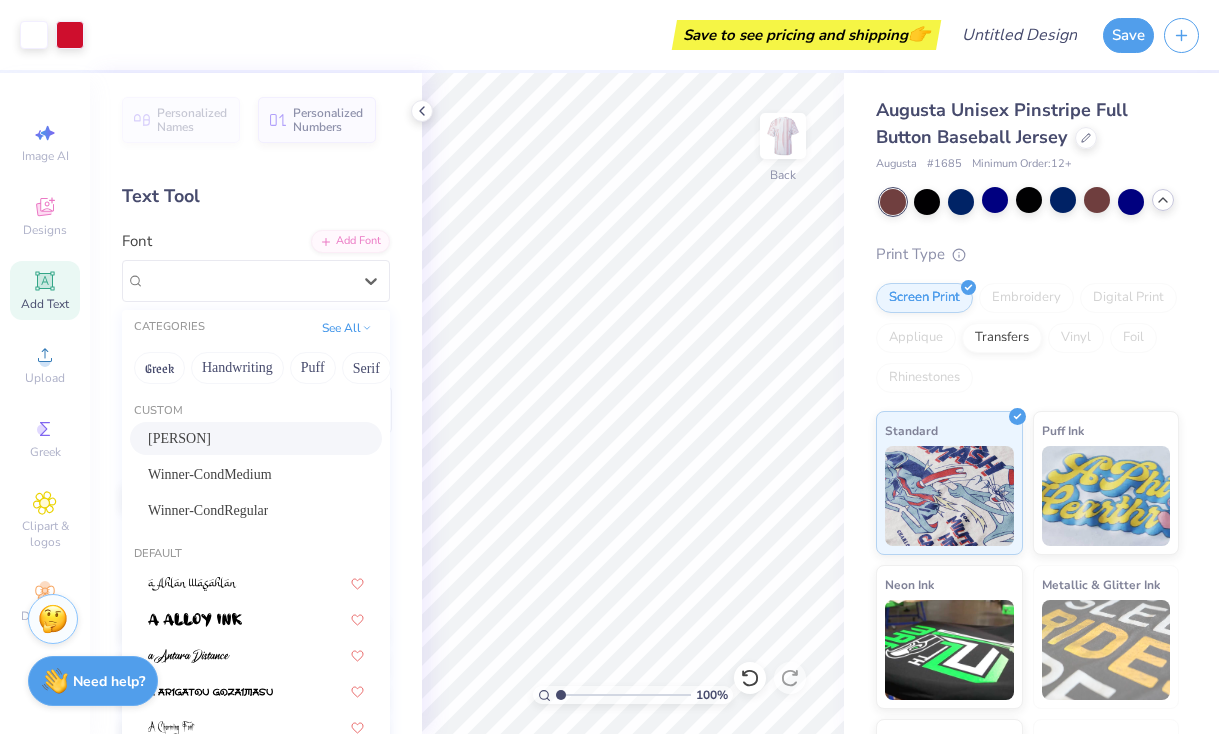 click on "Custom" at bounding box center (256, 411) 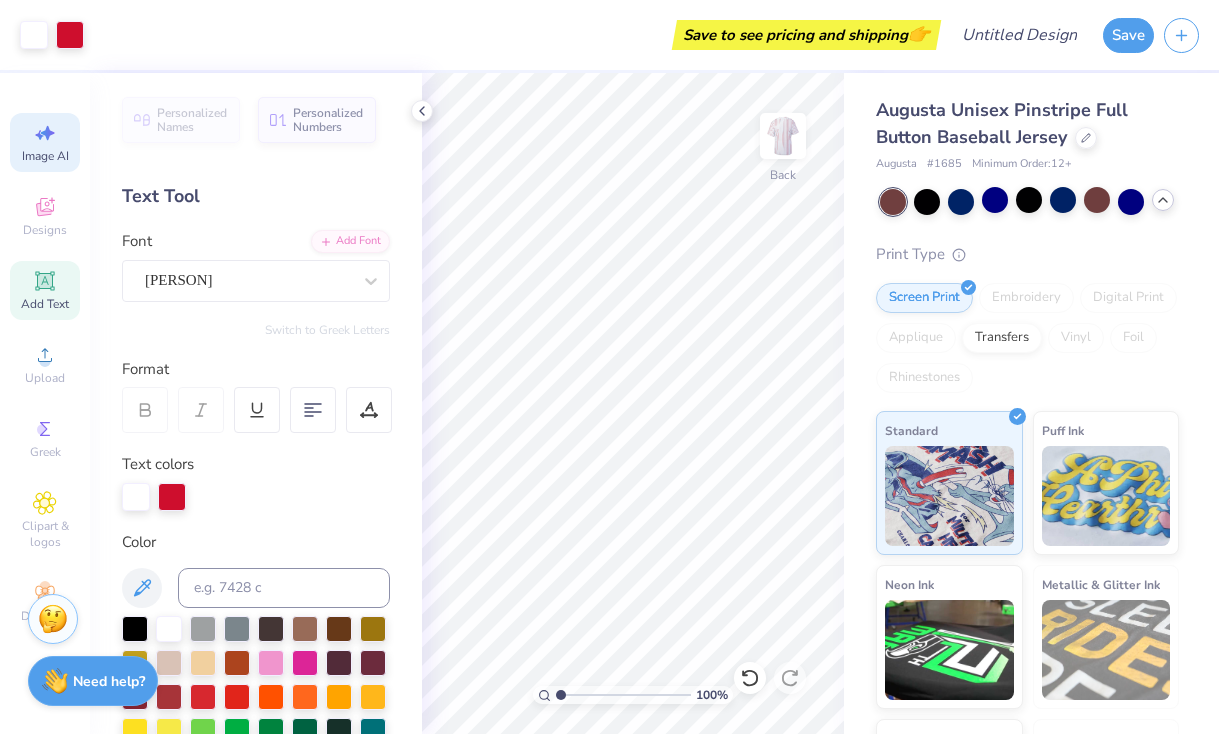 click on "Image AI" at bounding box center [45, 142] 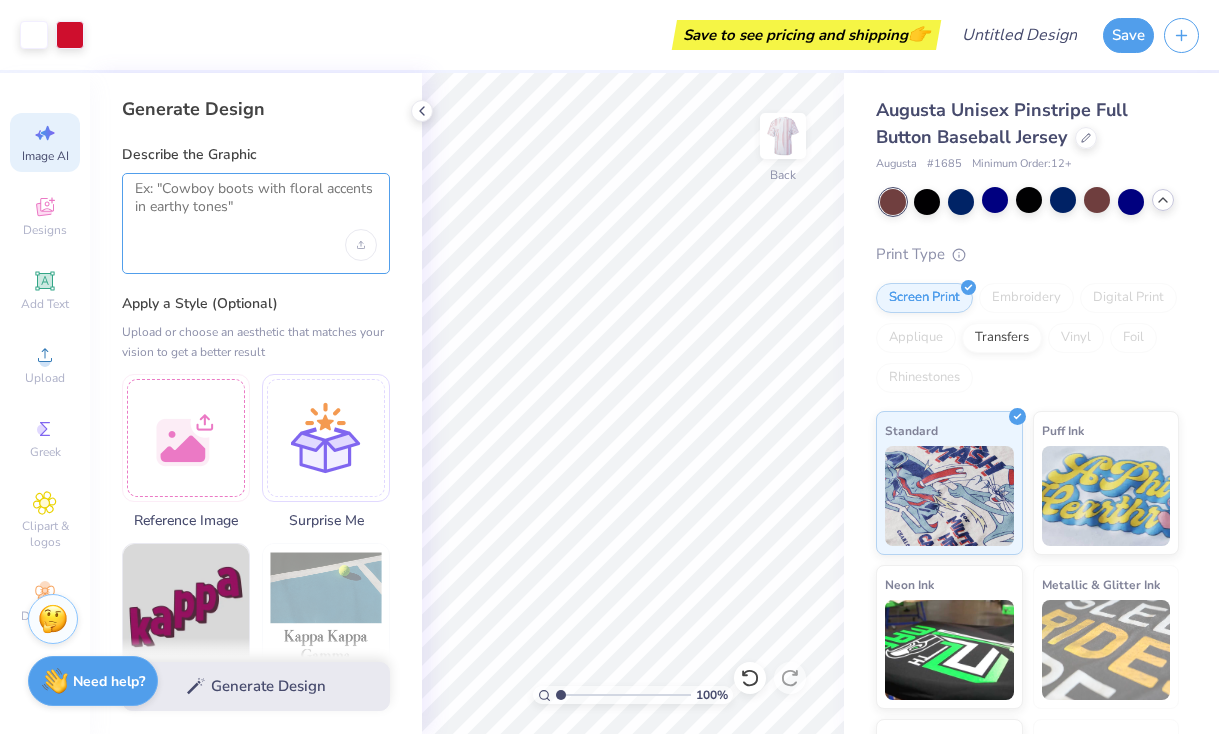 click at bounding box center [256, 205] 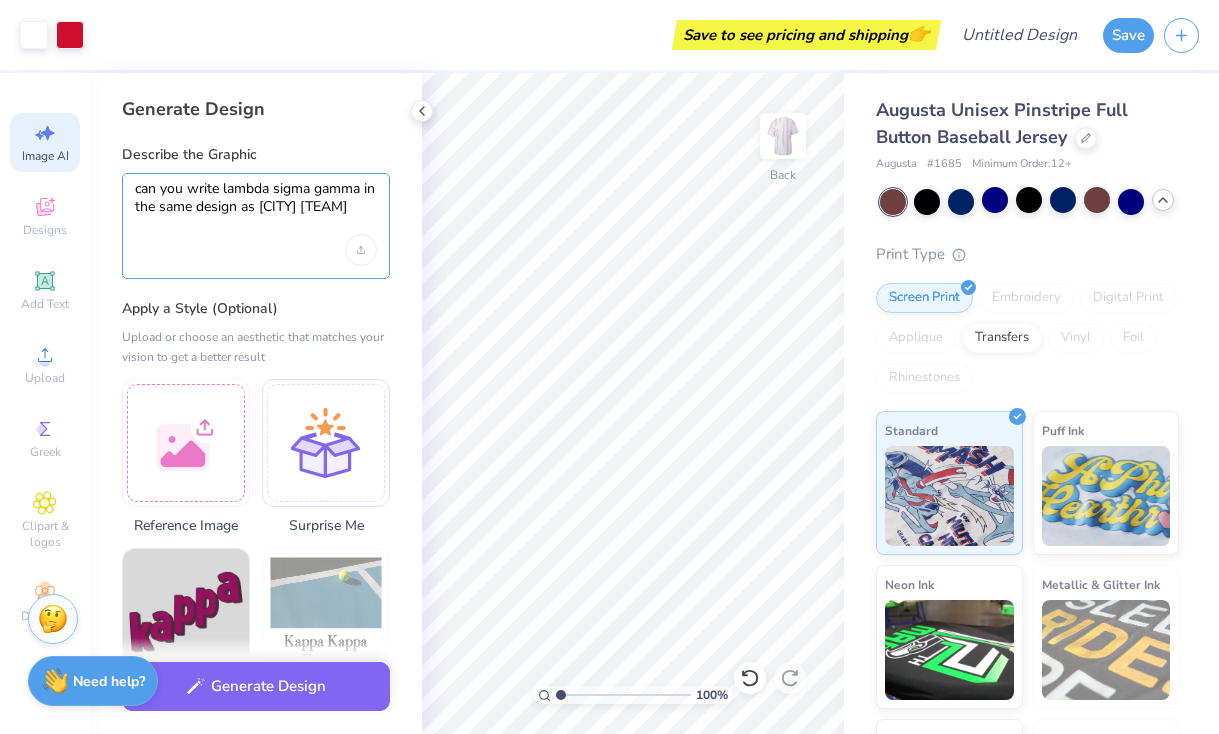 drag, startPoint x: 352, startPoint y: 210, endPoint x: 260, endPoint y: 210, distance: 92 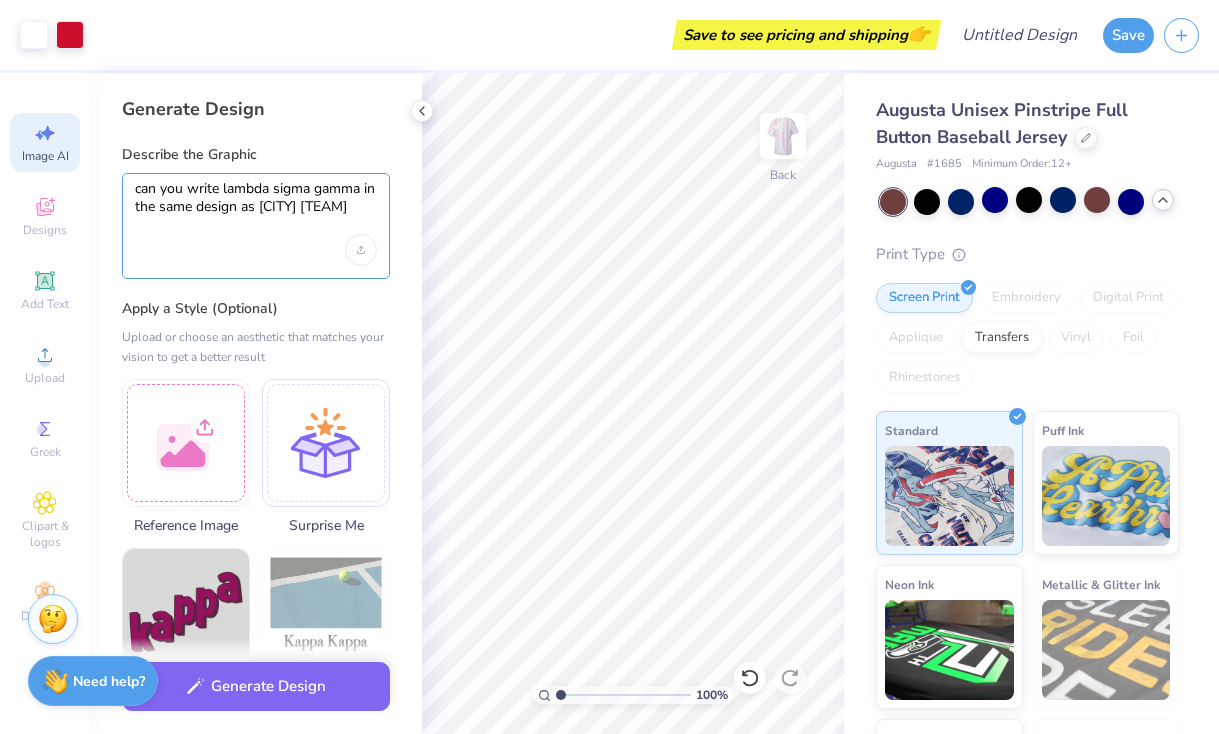 type on "can you write lambda sigma gamma in the same design as [CITY] [TEAM]" 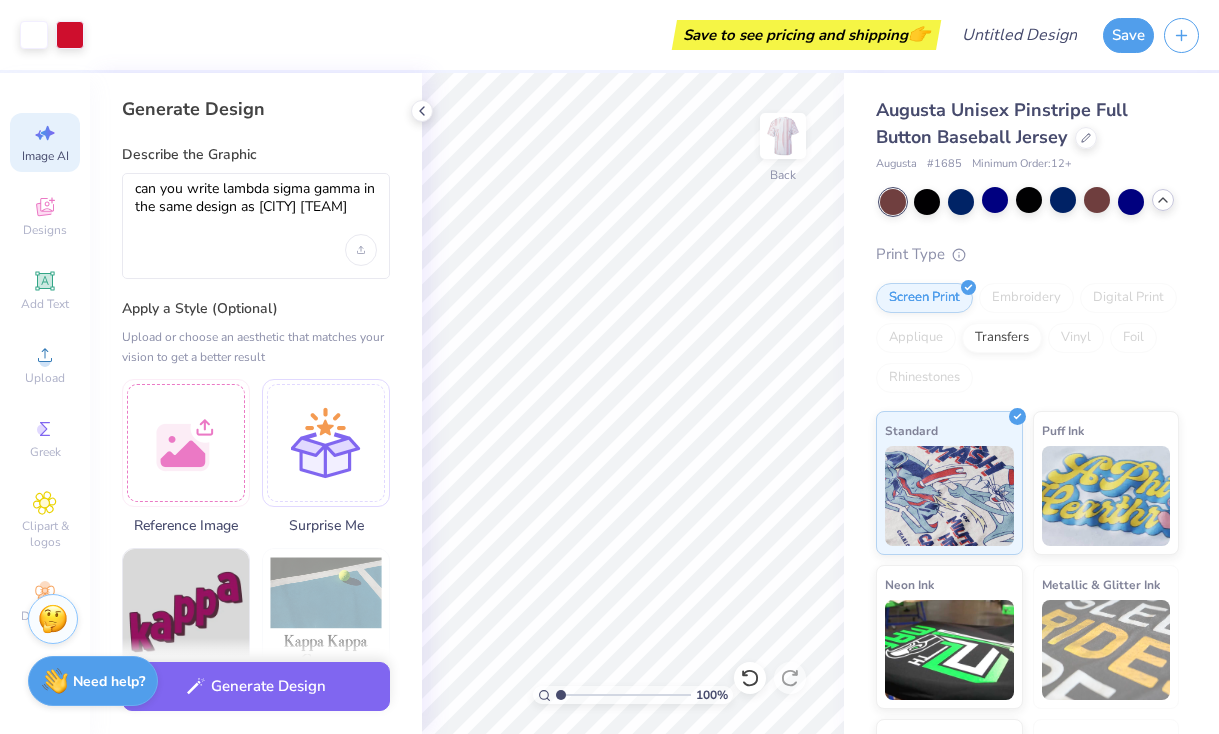 click on "can you write lambda sigma gamma in the same design as [CITY] [TEAM]" at bounding box center (256, 226) 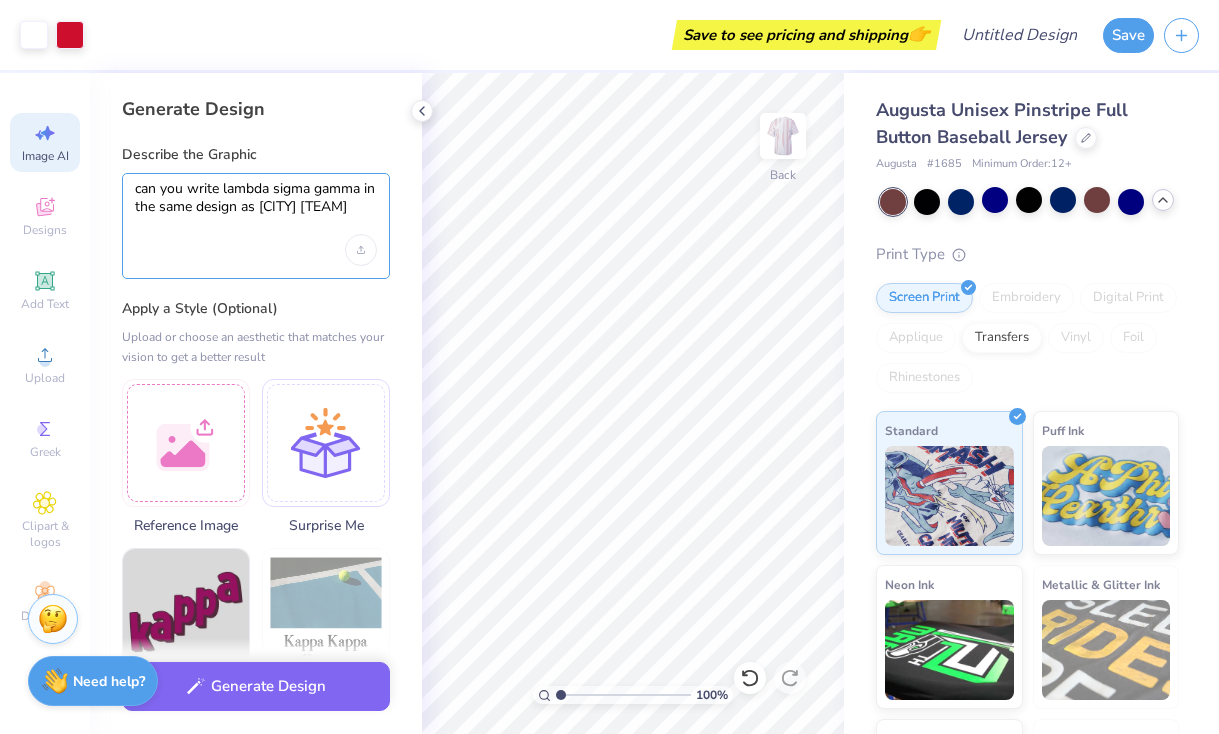 click on "can you write lambda sigma gamma in the same design as [CITY] [TEAM]" at bounding box center (256, 207) 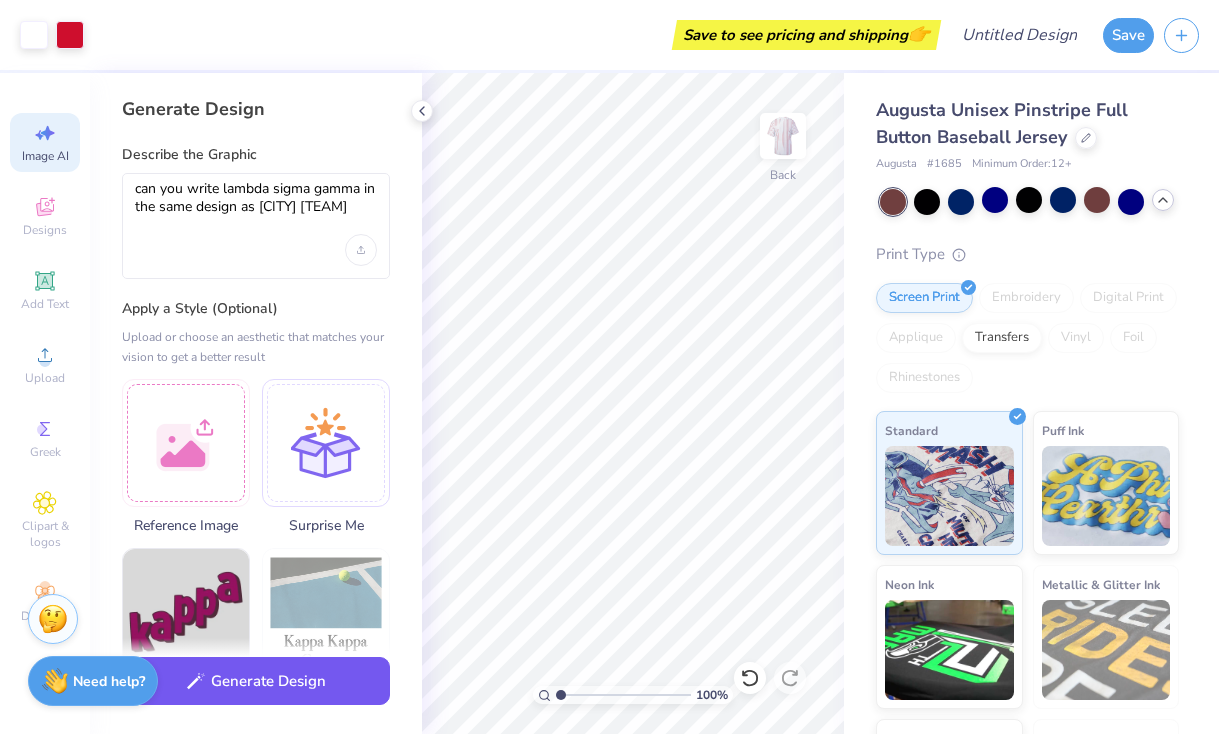 click on "Generate Design" at bounding box center (256, 681) 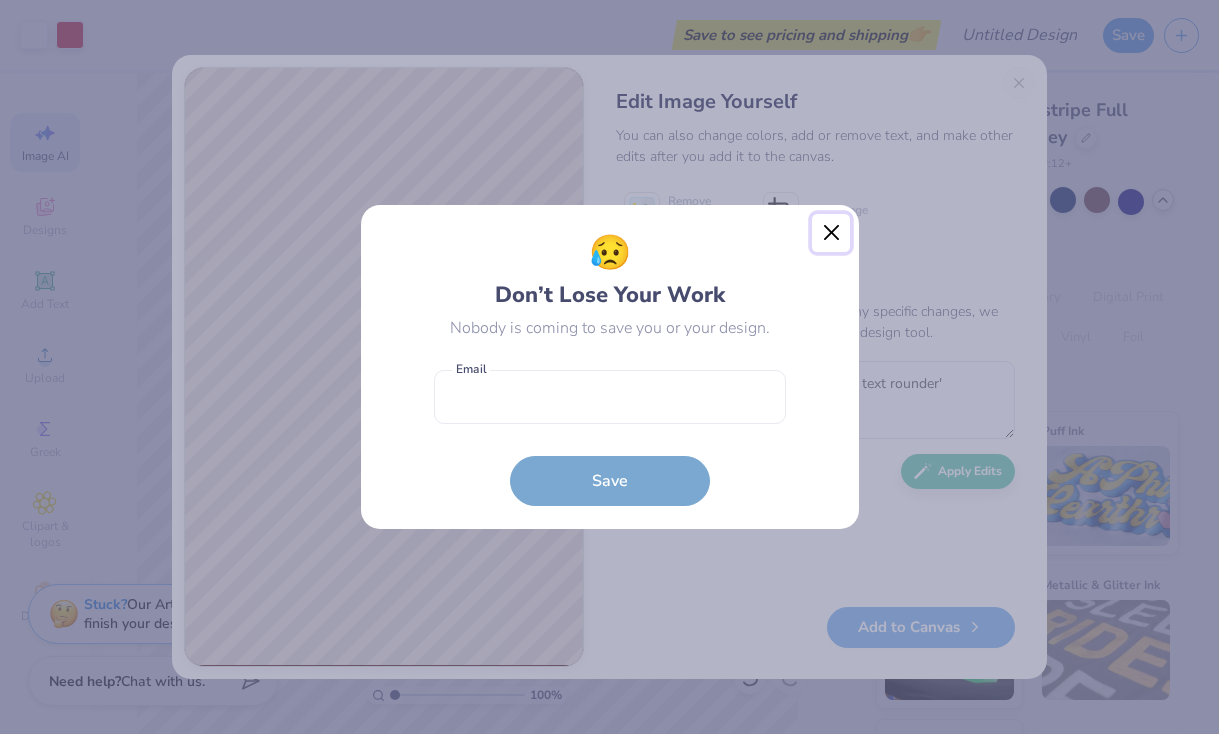 click at bounding box center [831, 233] 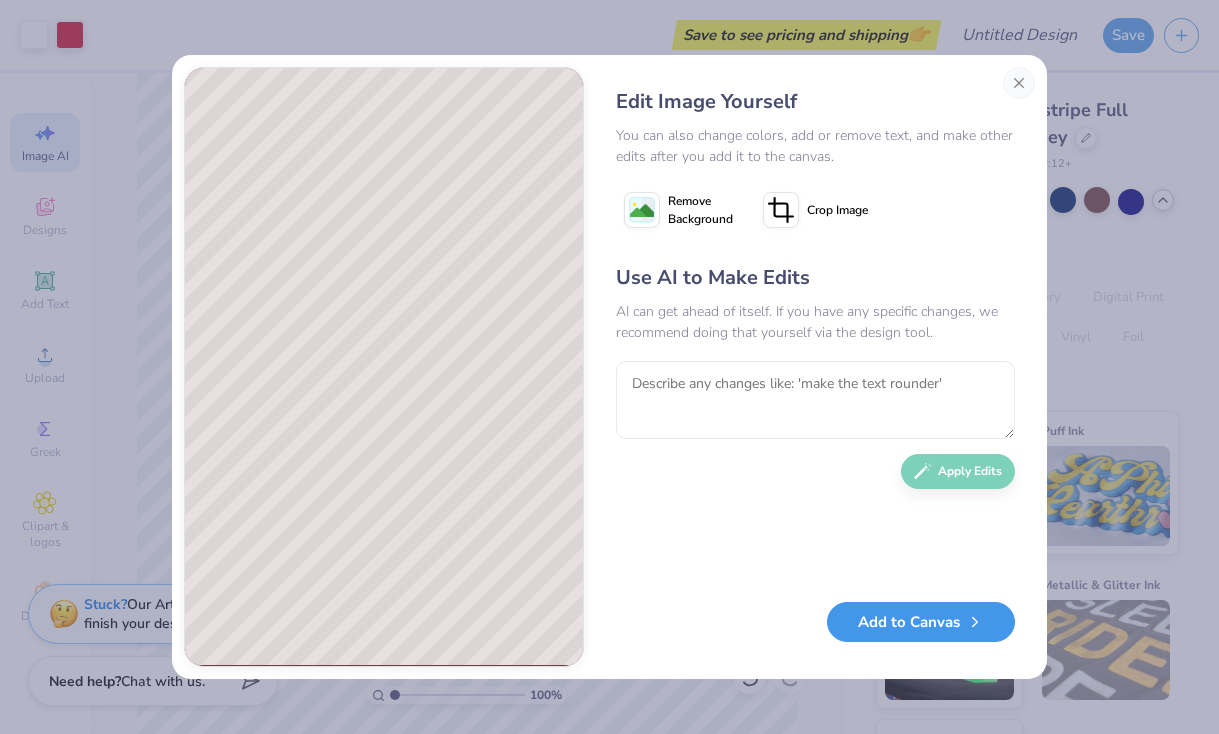click on "Add to Canvas" at bounding box center [921, 622] 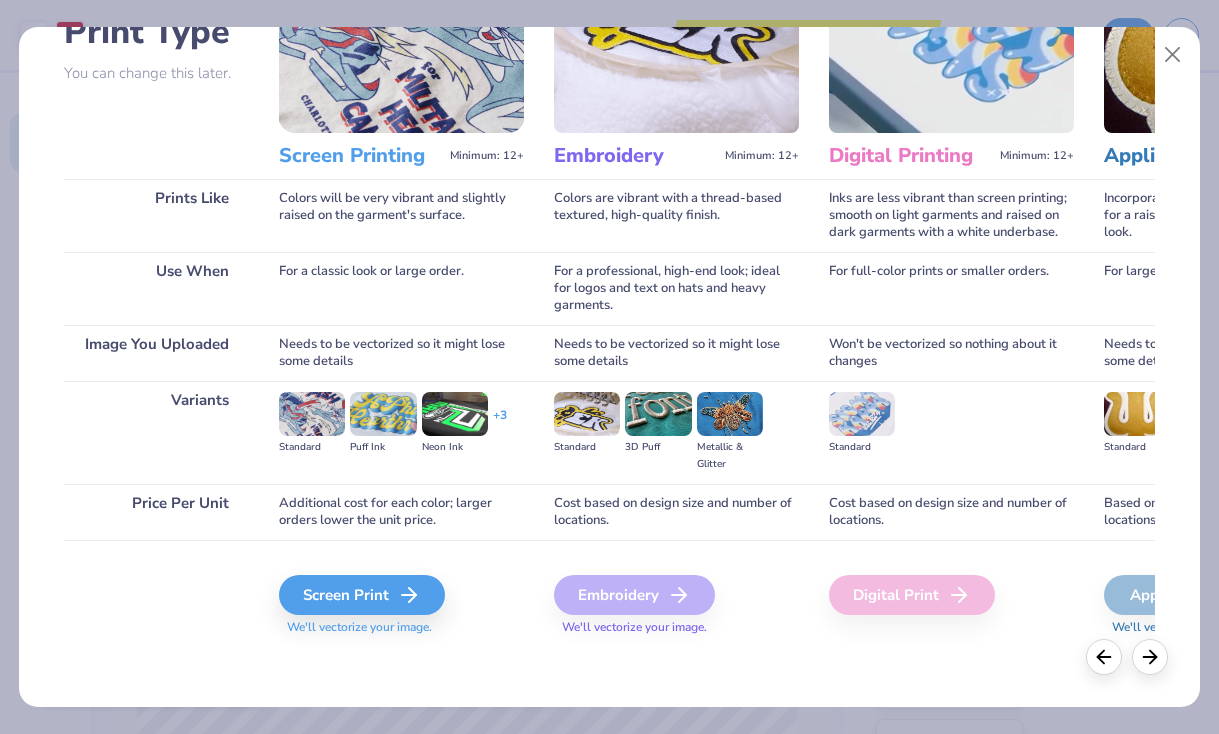 scroll, scrollTop: 163, scrollLeft: 0, axis: vertical 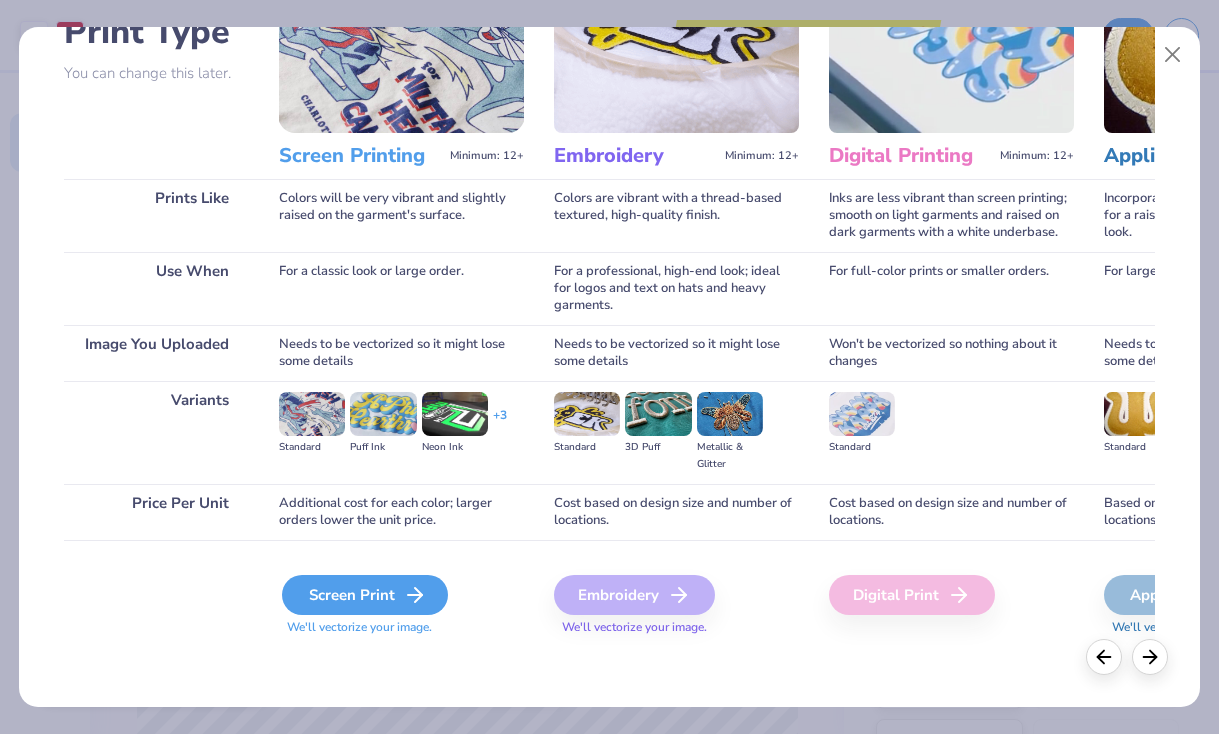click on "Screen Print" at bounding box center (365, 595) 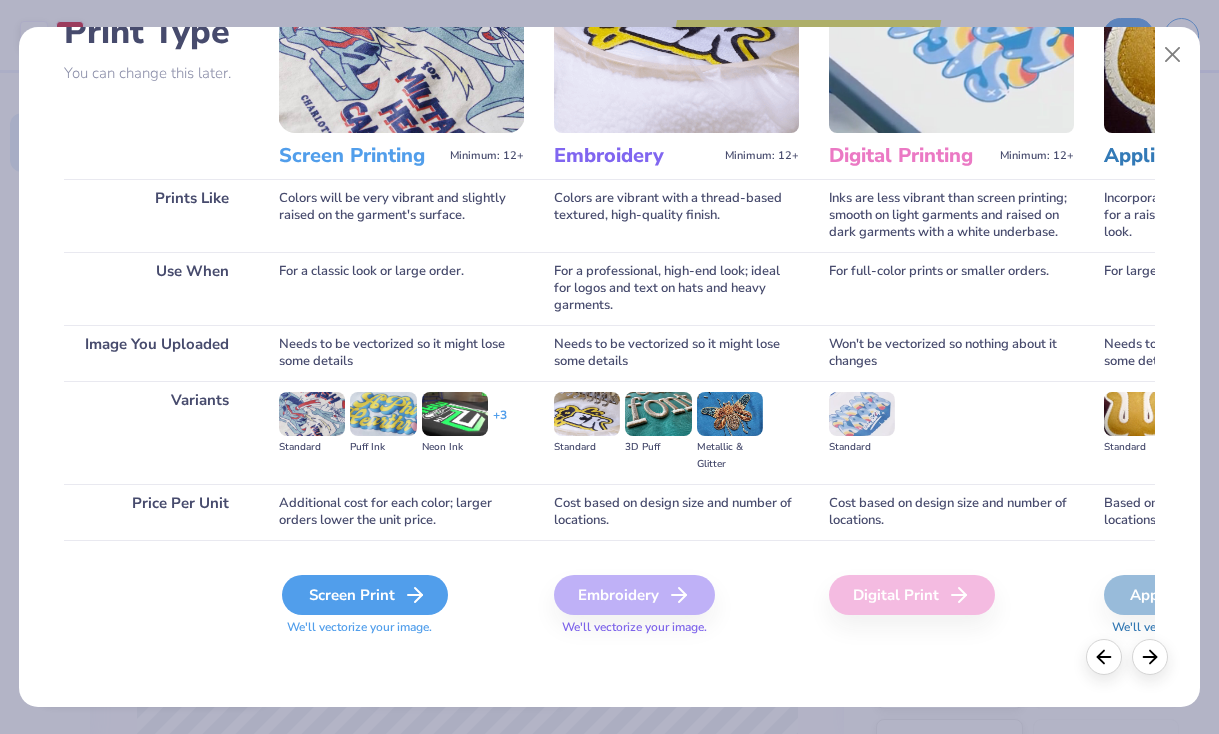 click on "Screen Print" at bounding box center [365, 595] 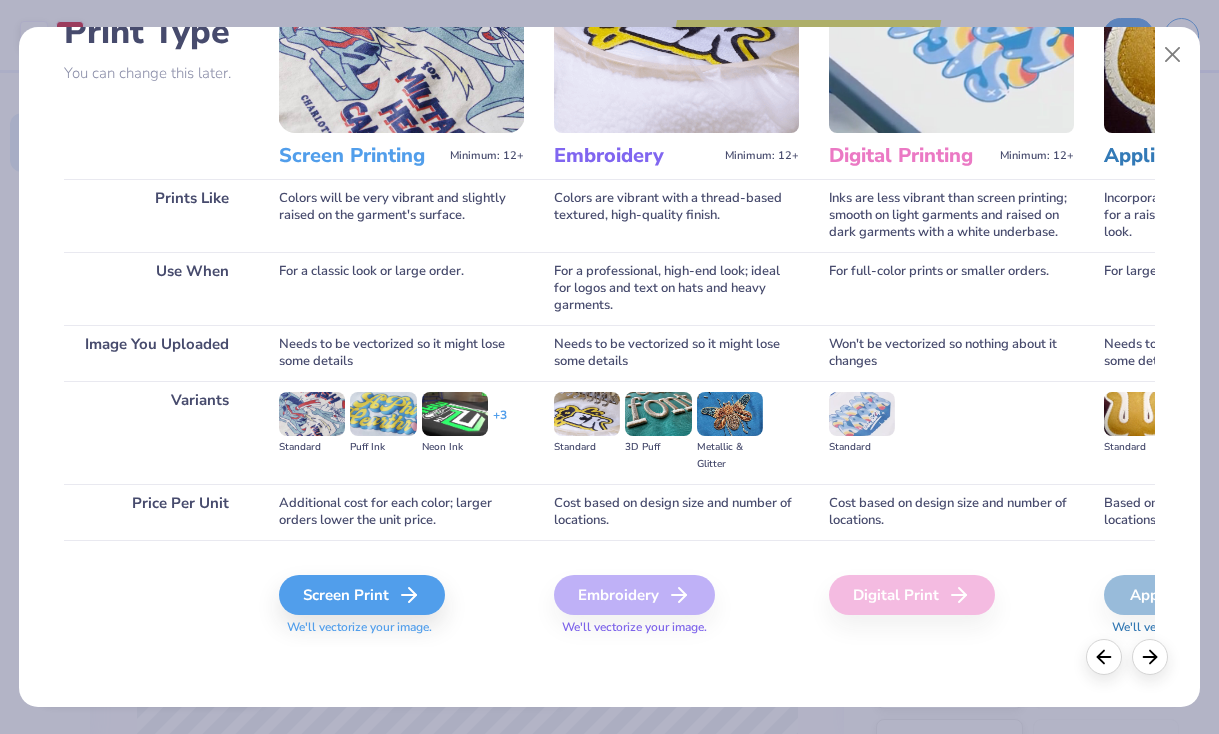 click at bounding box center [401, 30] 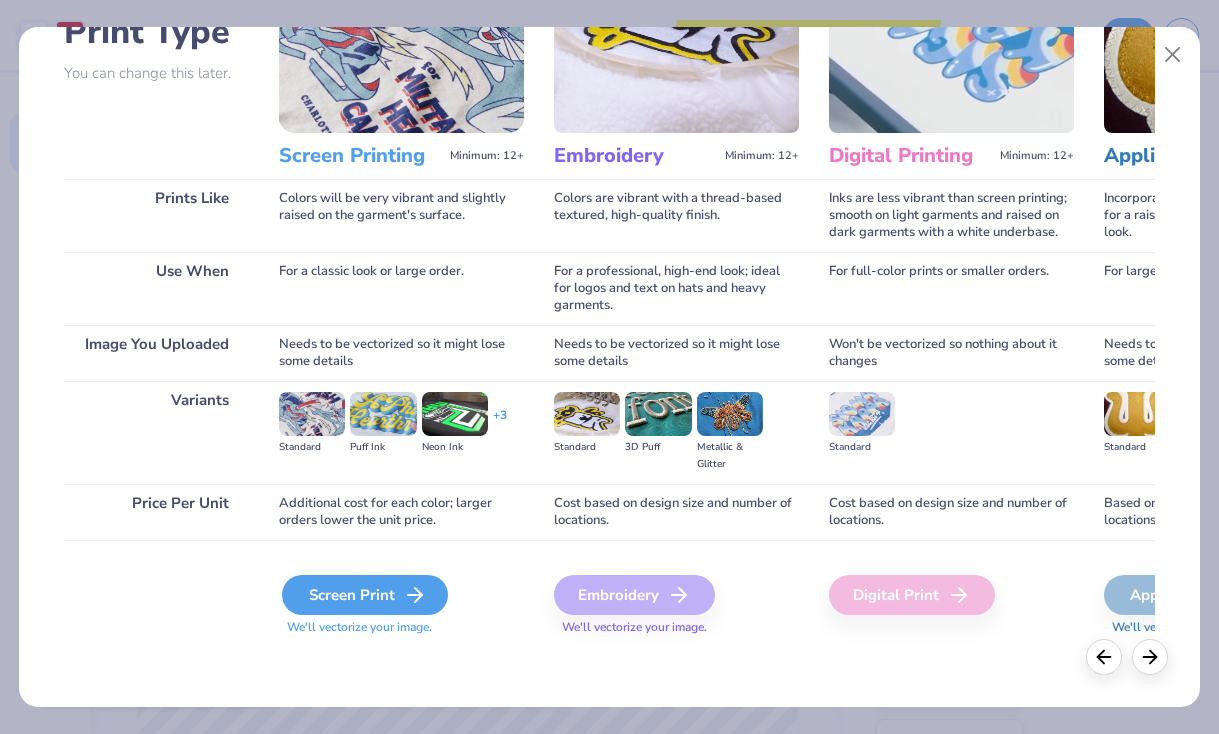 click on "Screen Print" at bounding box center (365, 595) 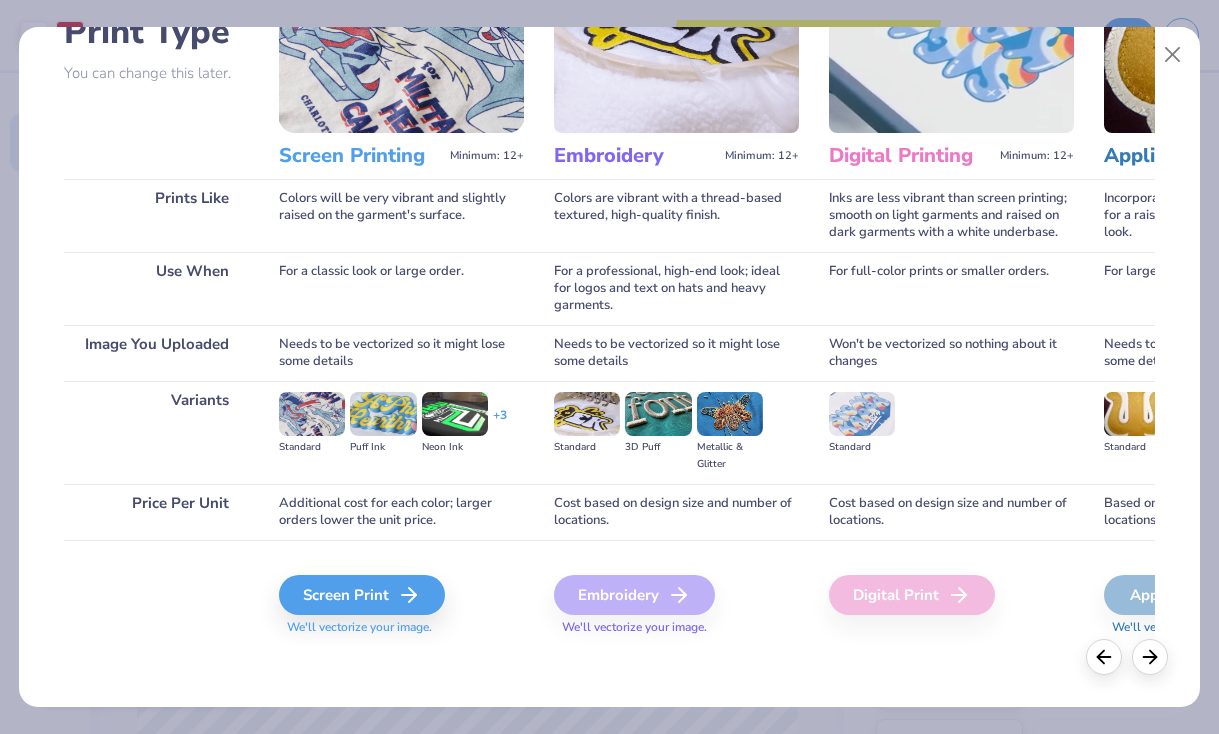 click at bounding box center (312, 414) 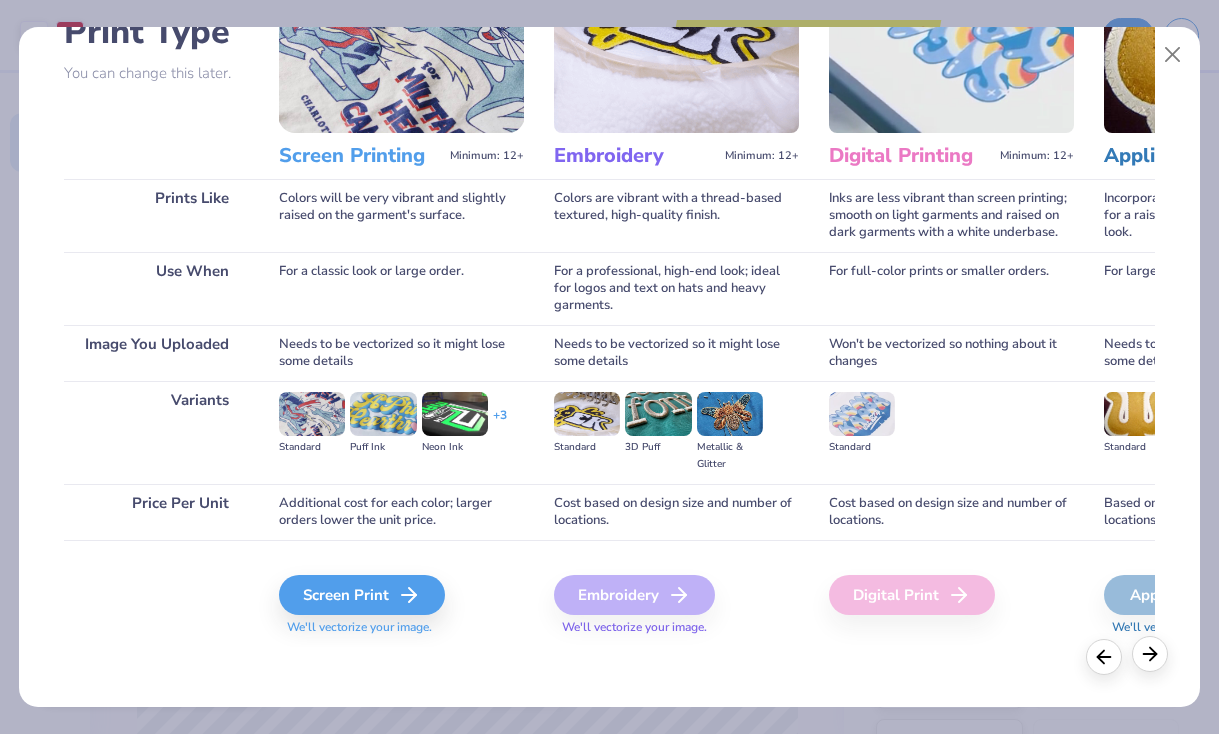 click 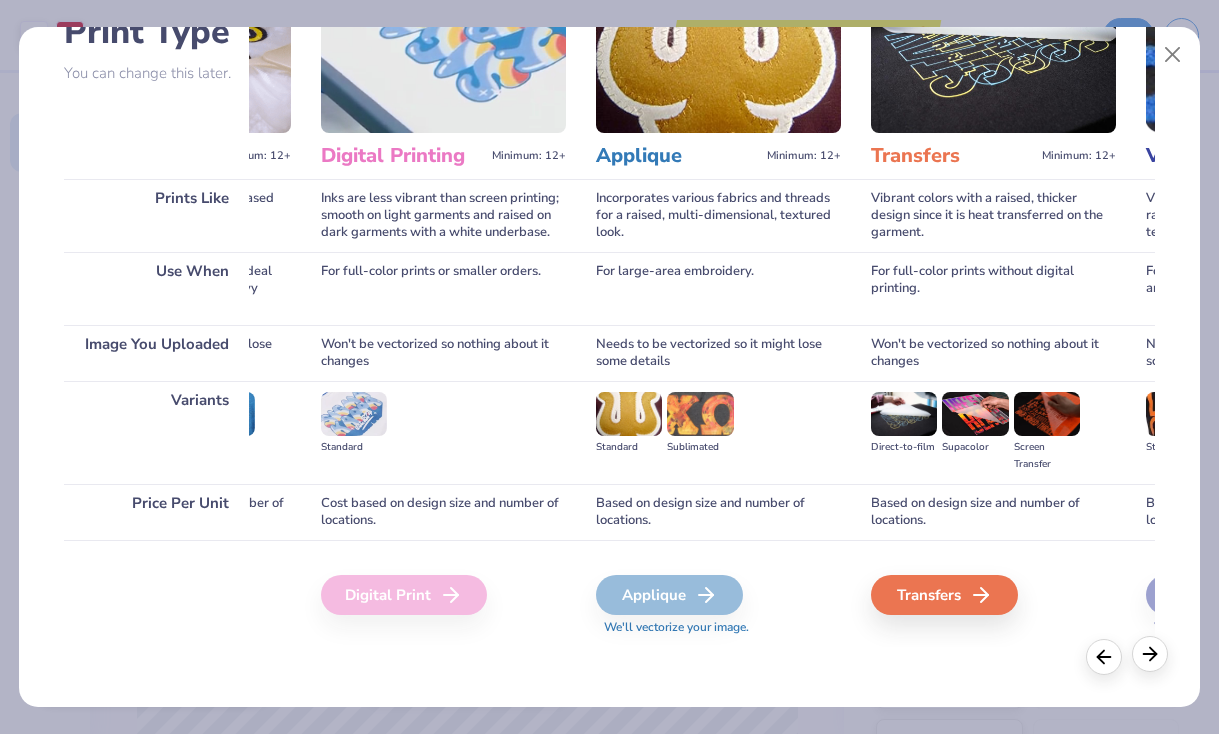scroll, scrollTop: 0, scrollLeft: 545, axis: horizontal 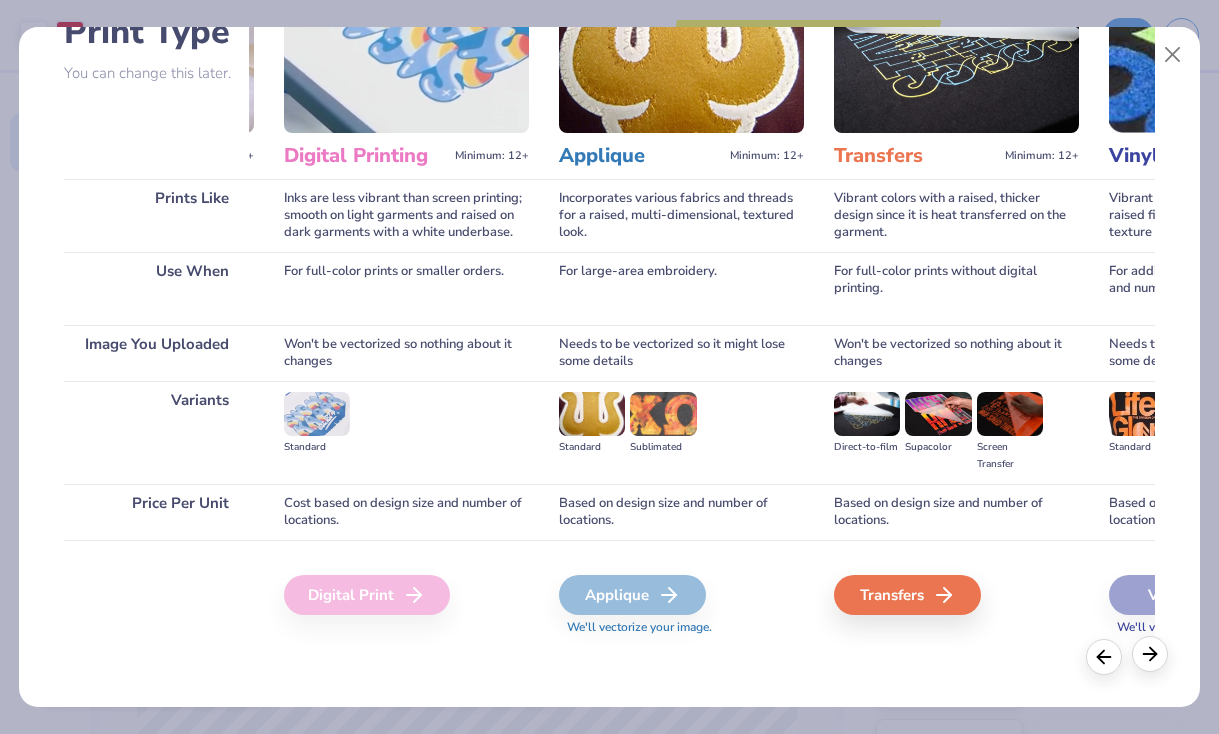 click 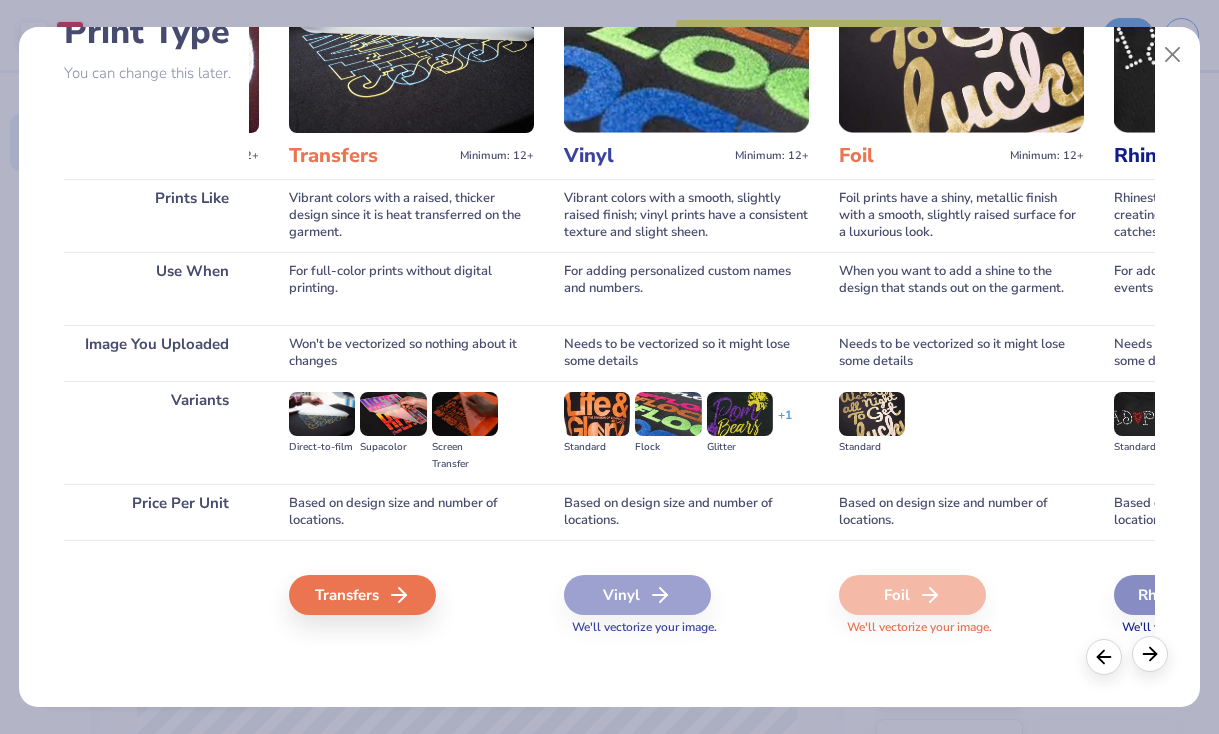 click 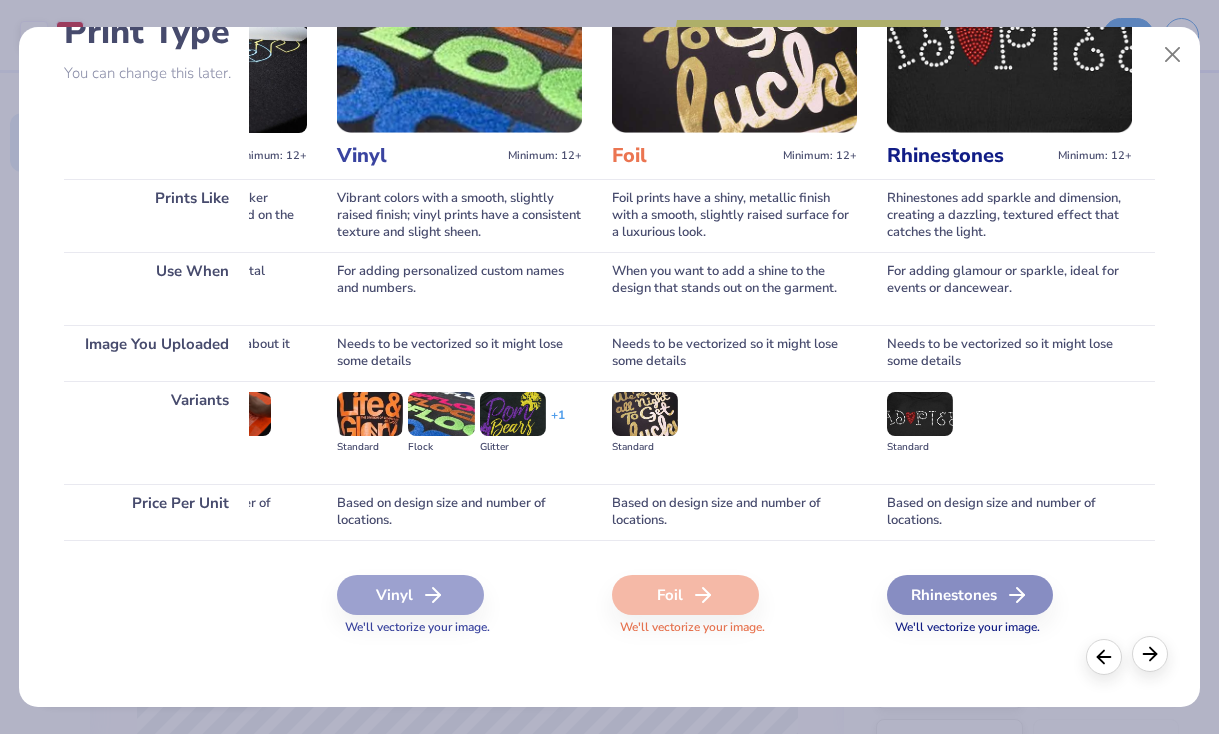 scroll, scrollTop: 0, scrollLeft: 1324, axis: horizontal 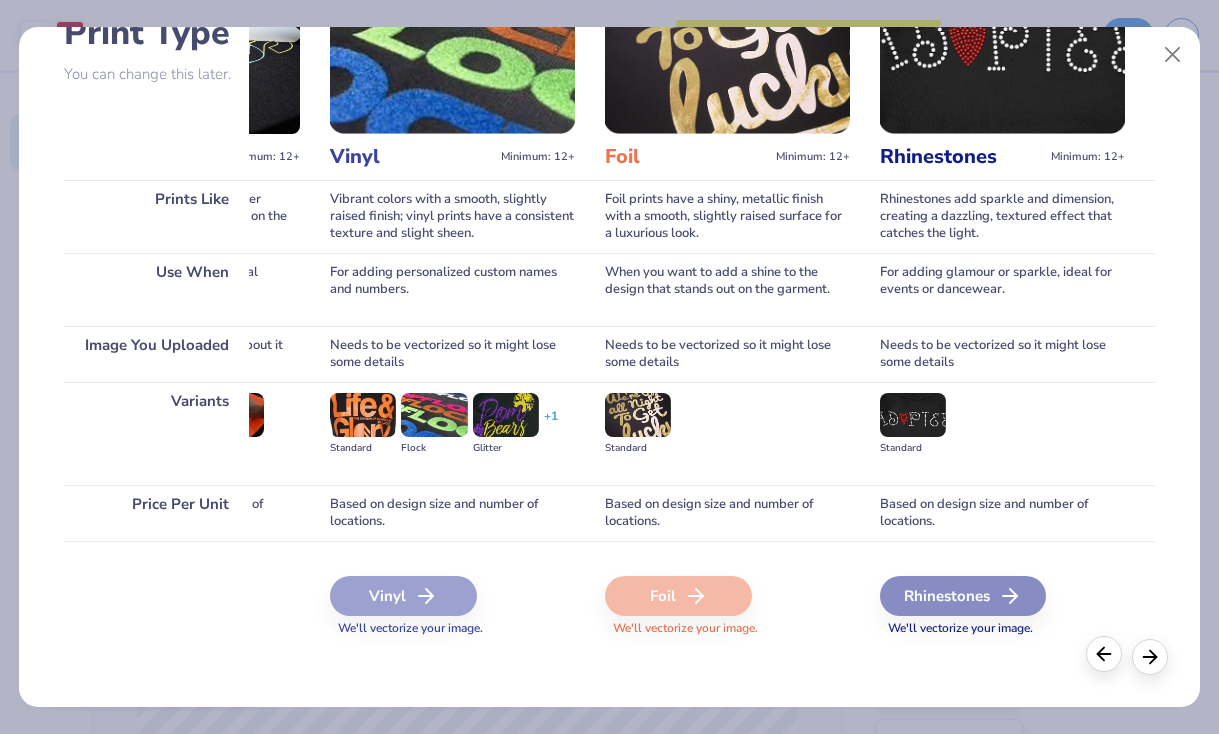 click 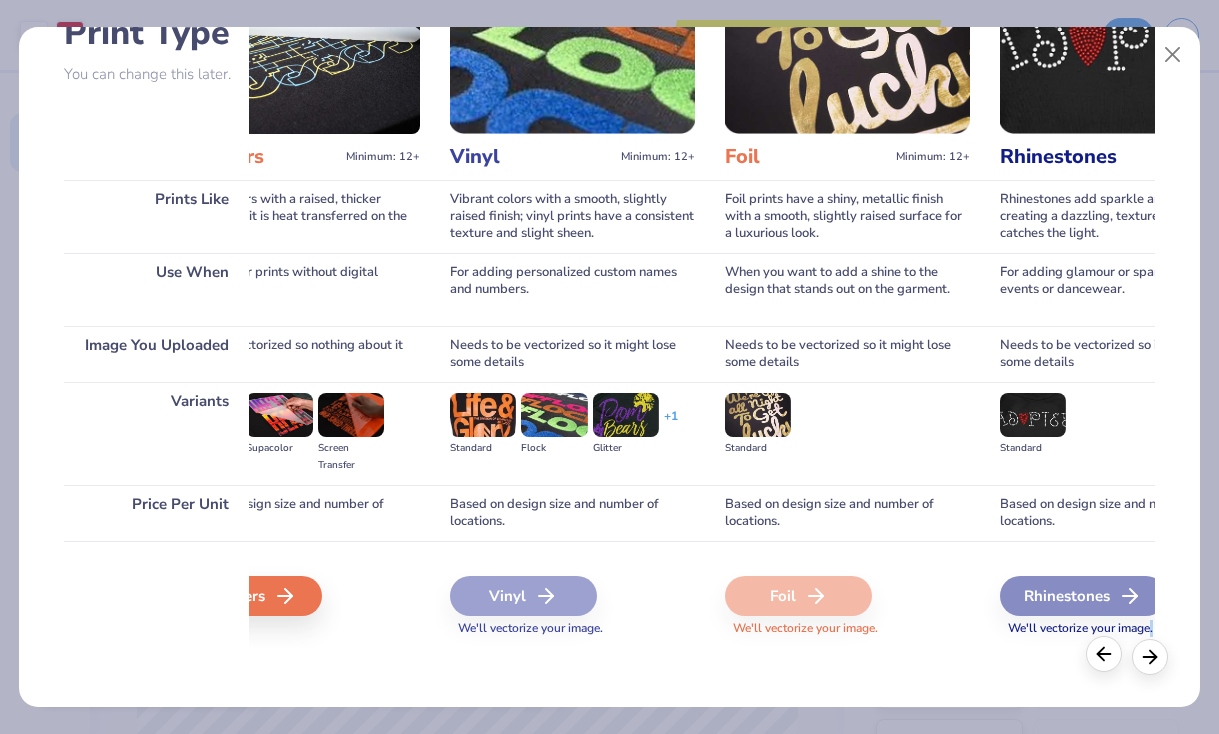 click 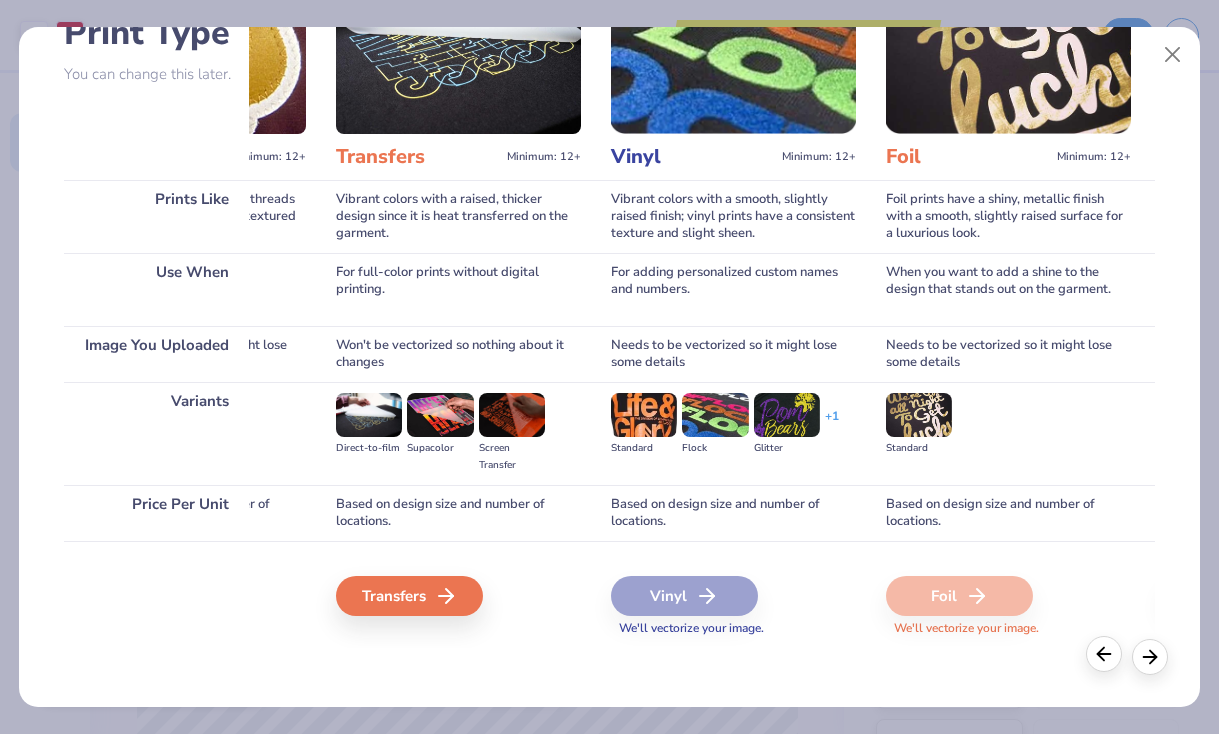 click 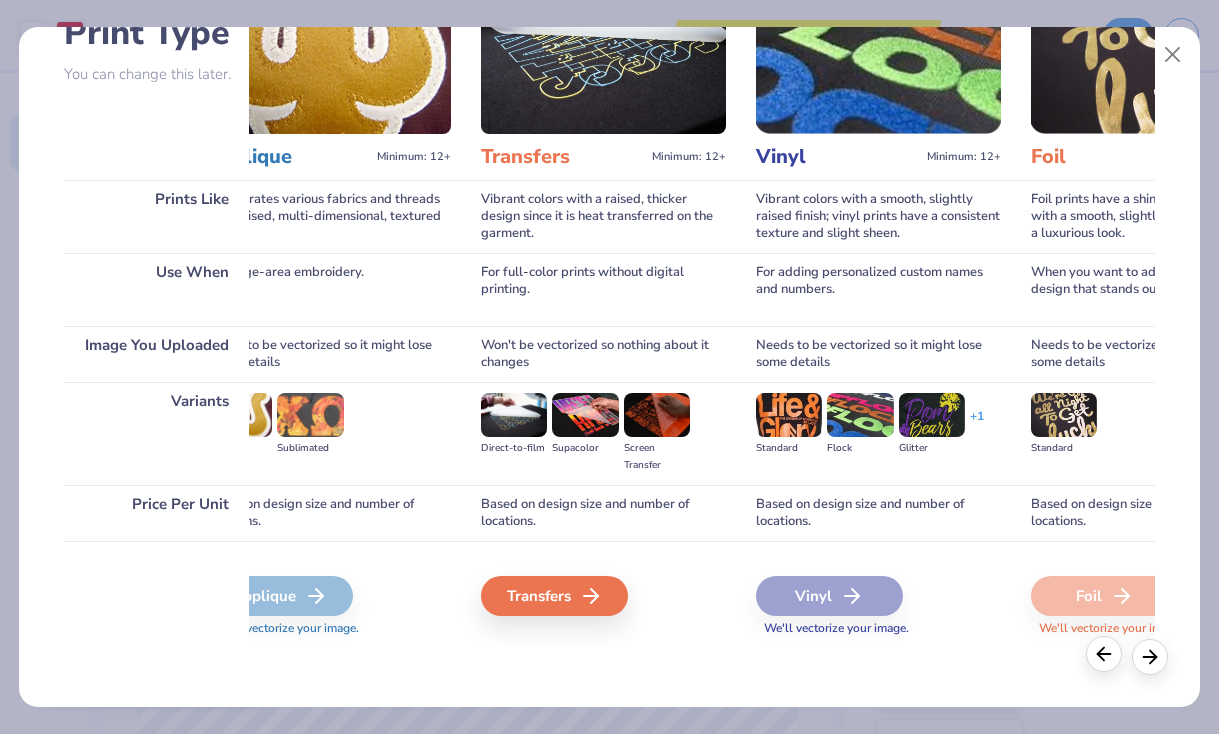 click 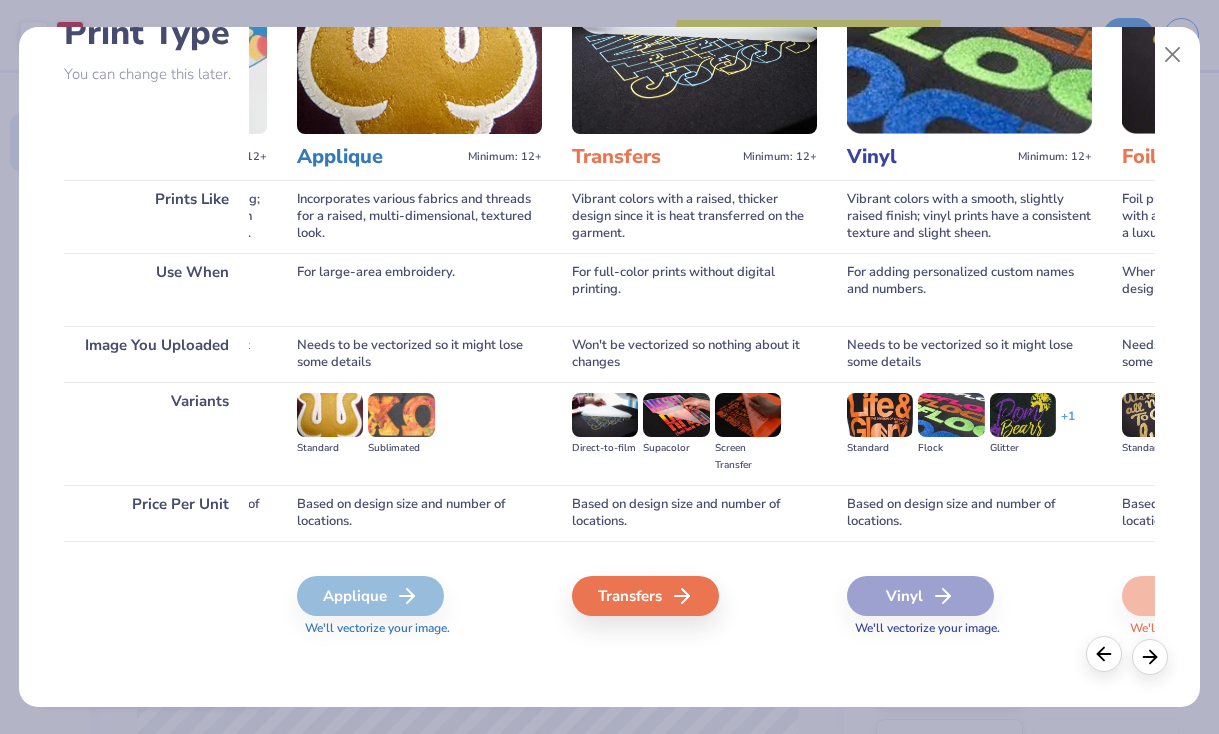 click 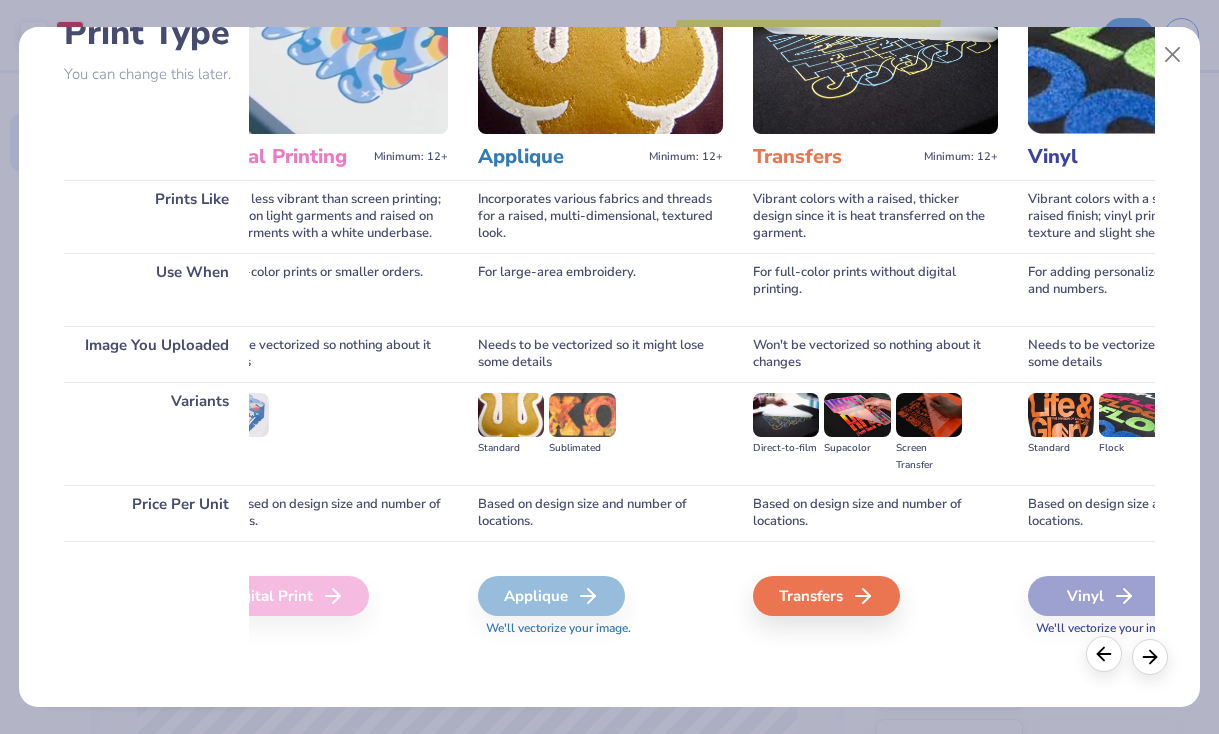 click 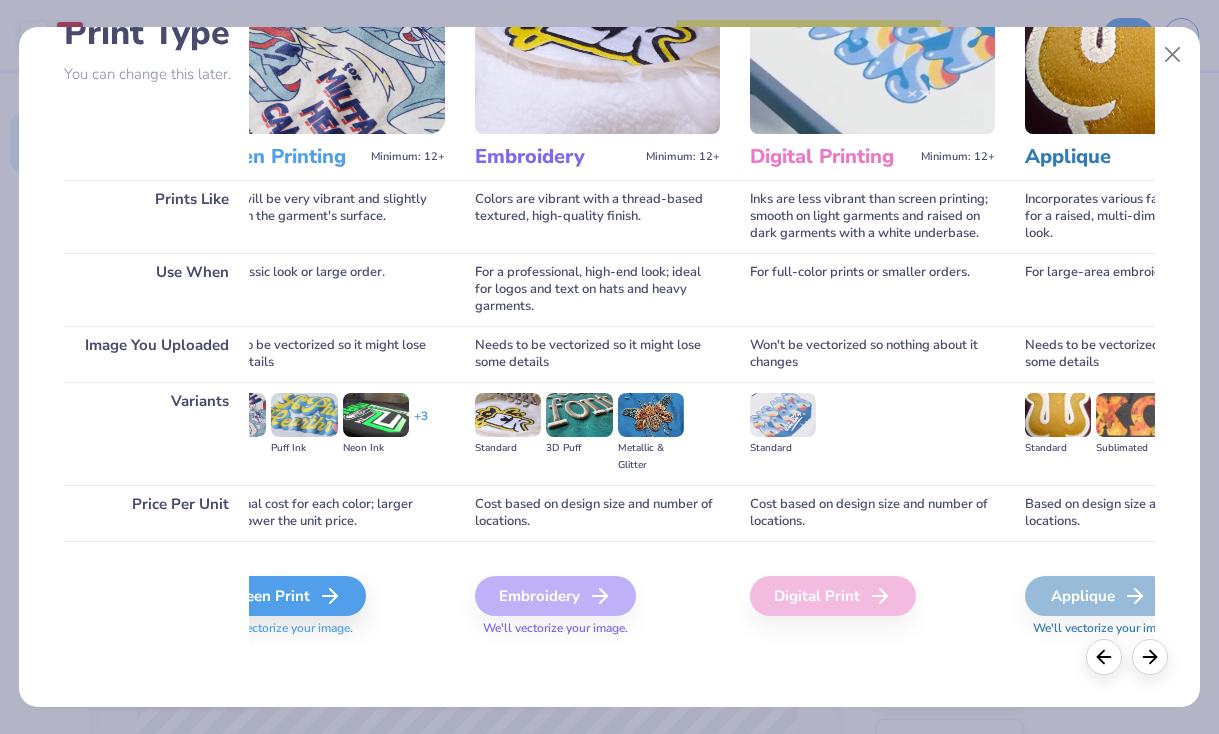 scroll, scrollTop: 0, scrollLeft: 74, axis: horizontal 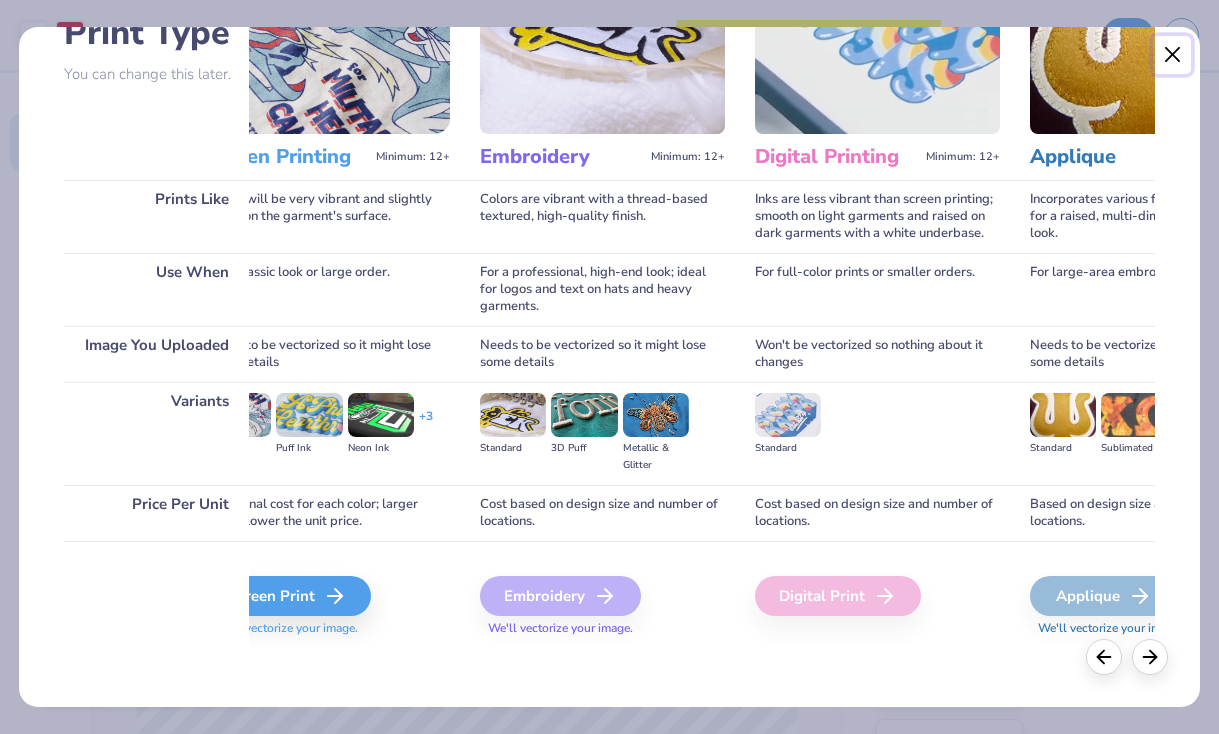 click at bounding box center [1172, 55] 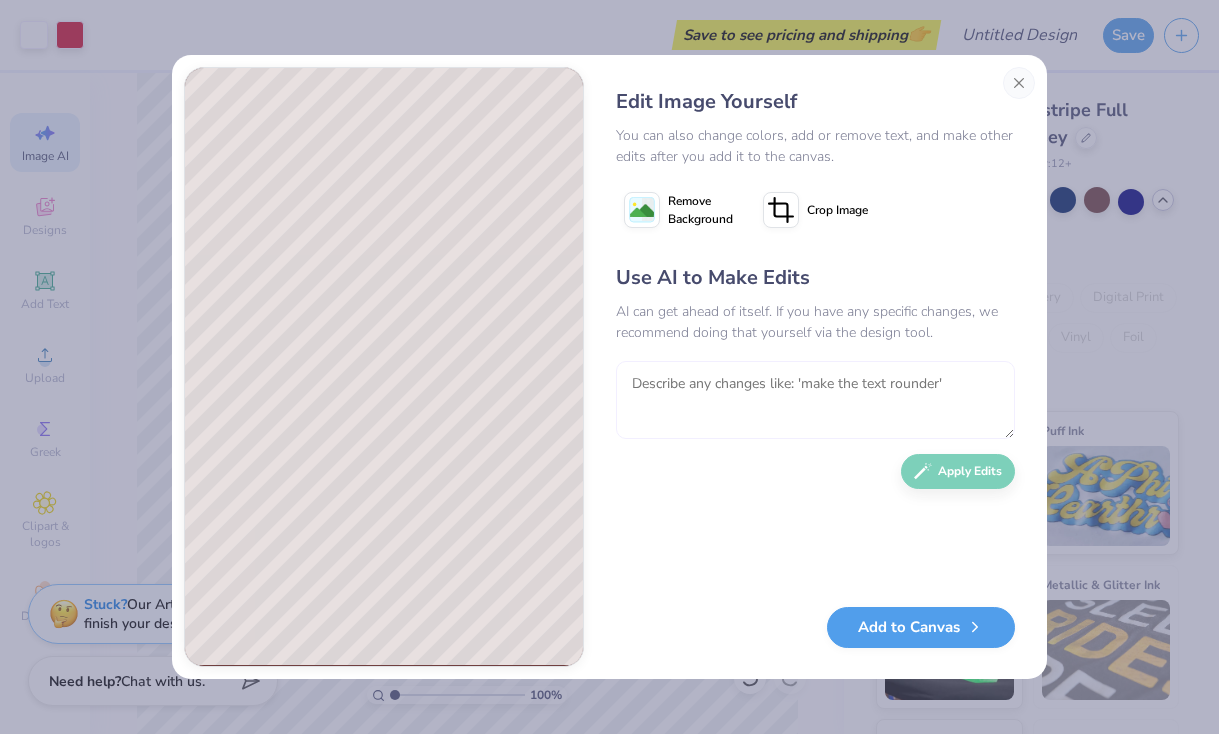 click at bounding box center [815, 400] 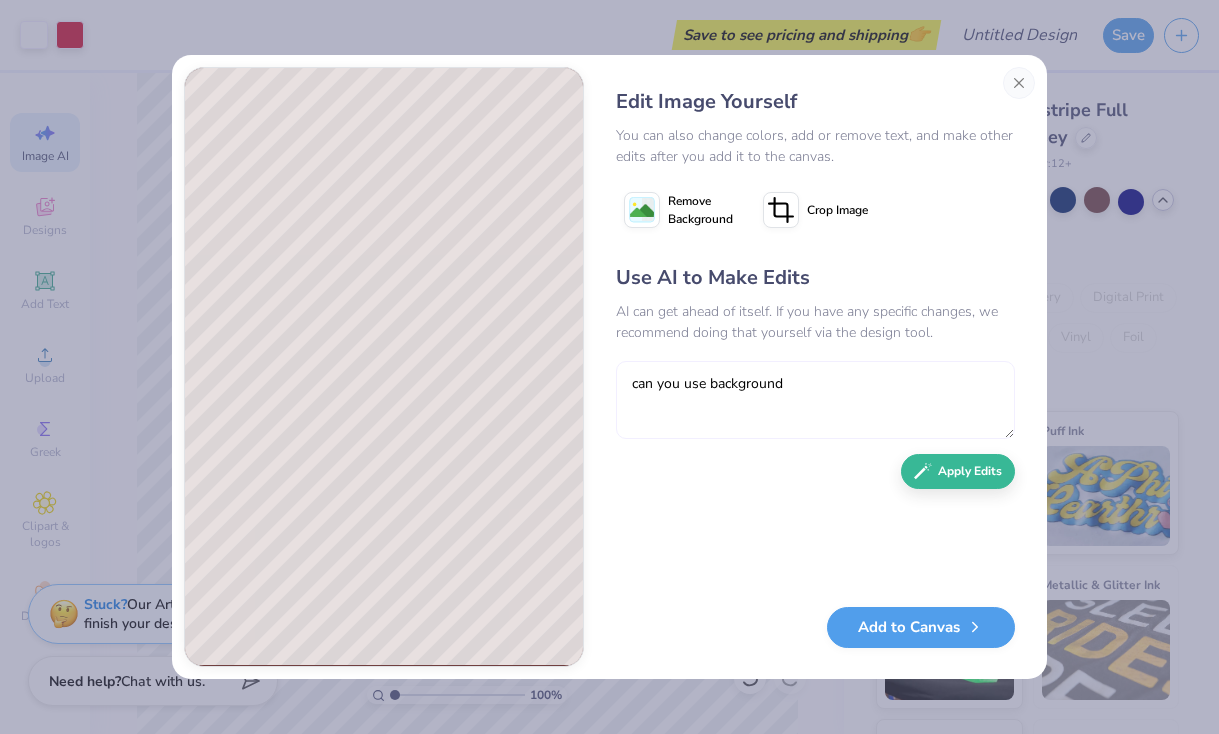 type on "can you use background" 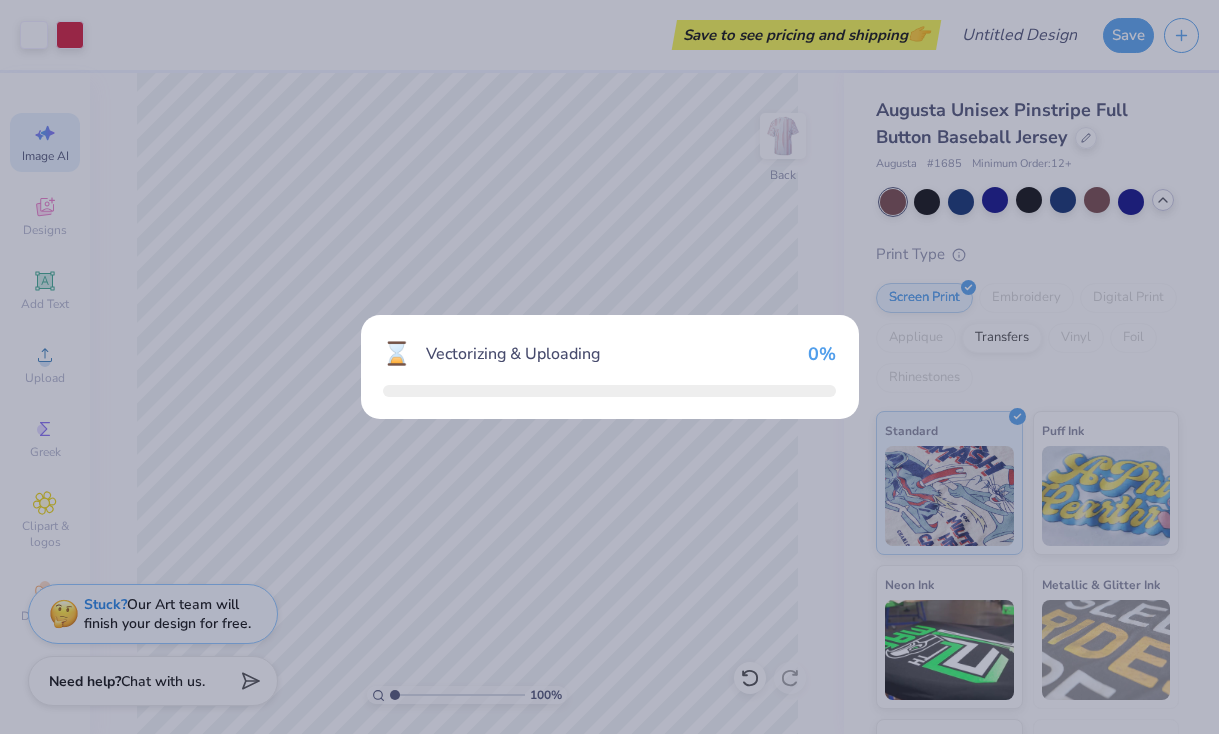 type 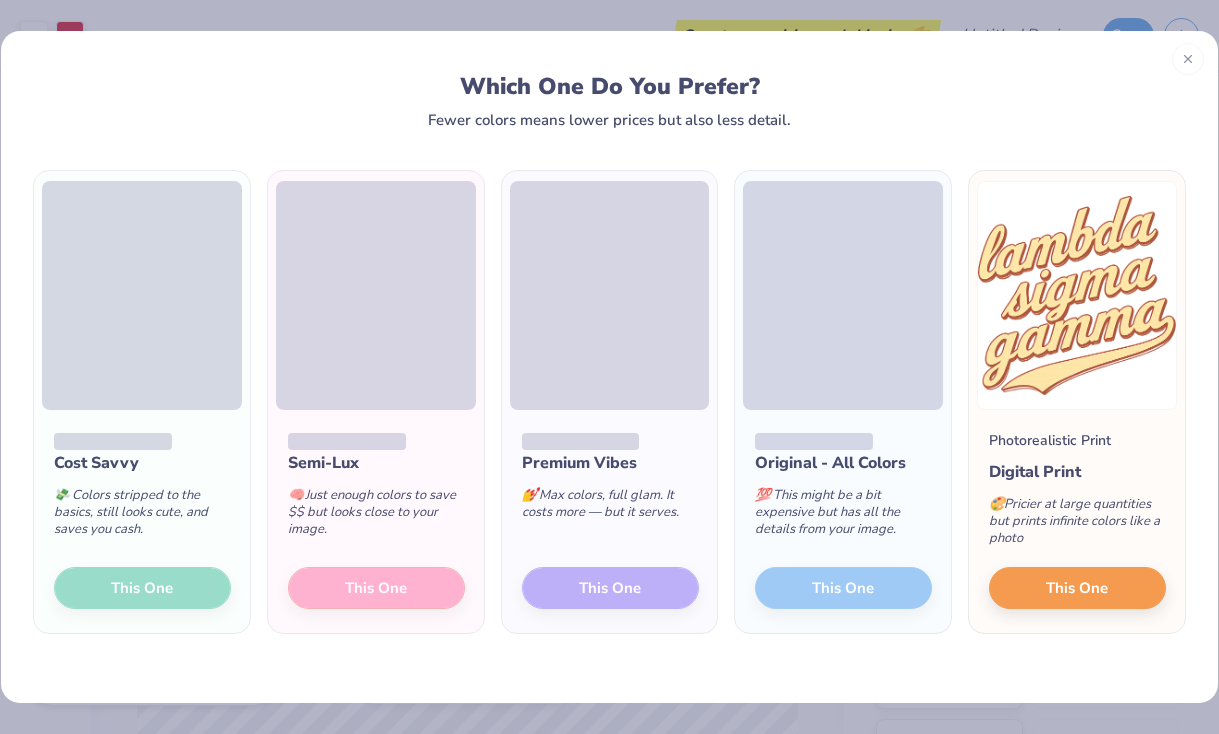 scroll, scrollTop: 0, scrollLeft: 0, axis: both 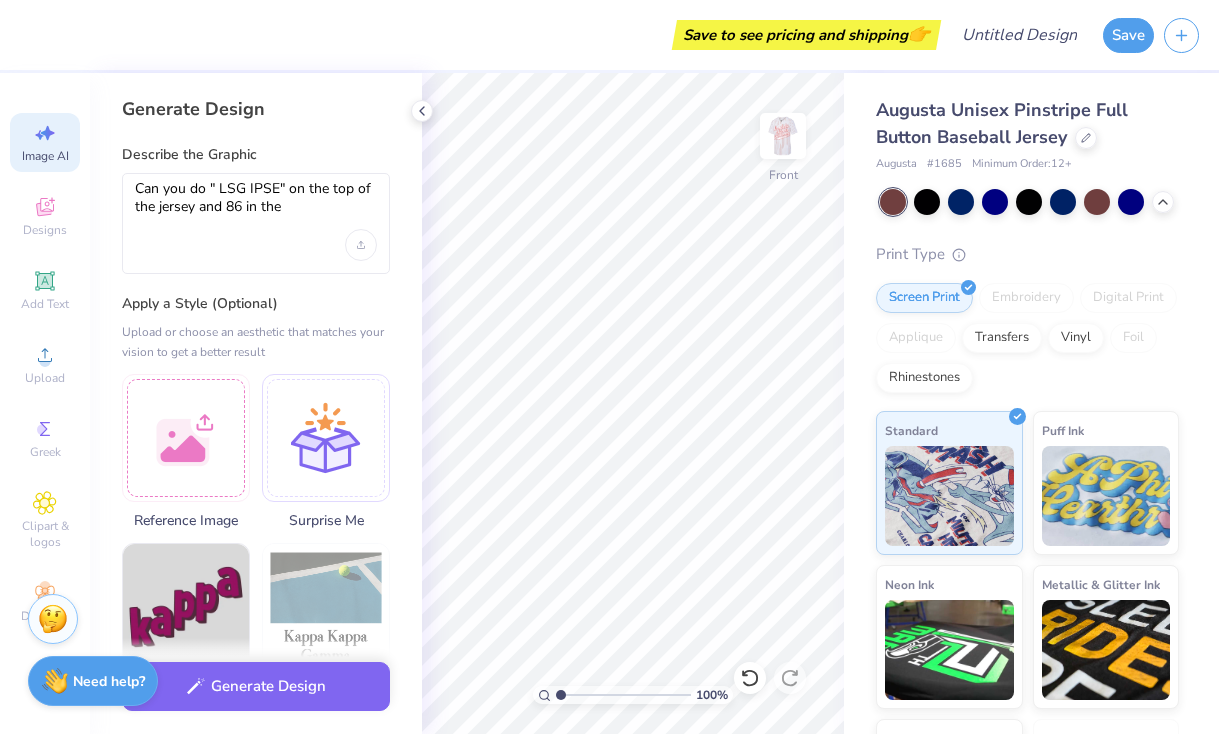select on "4" 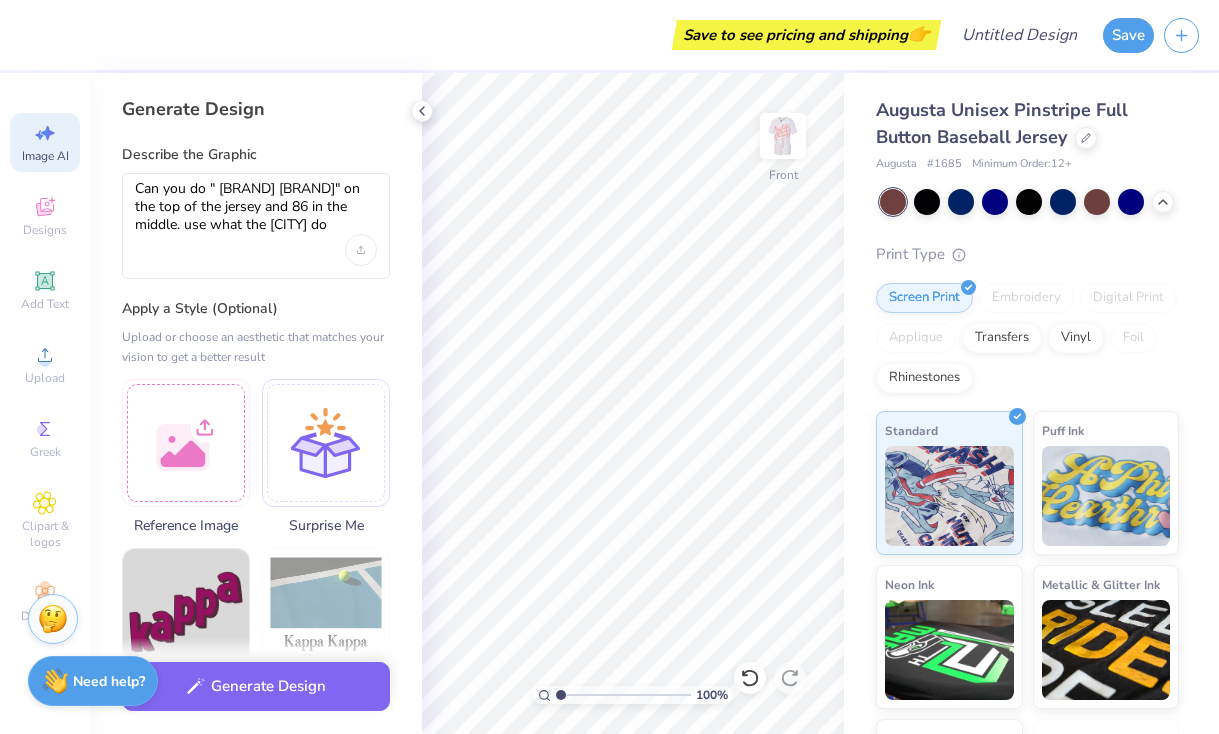 select on "4" 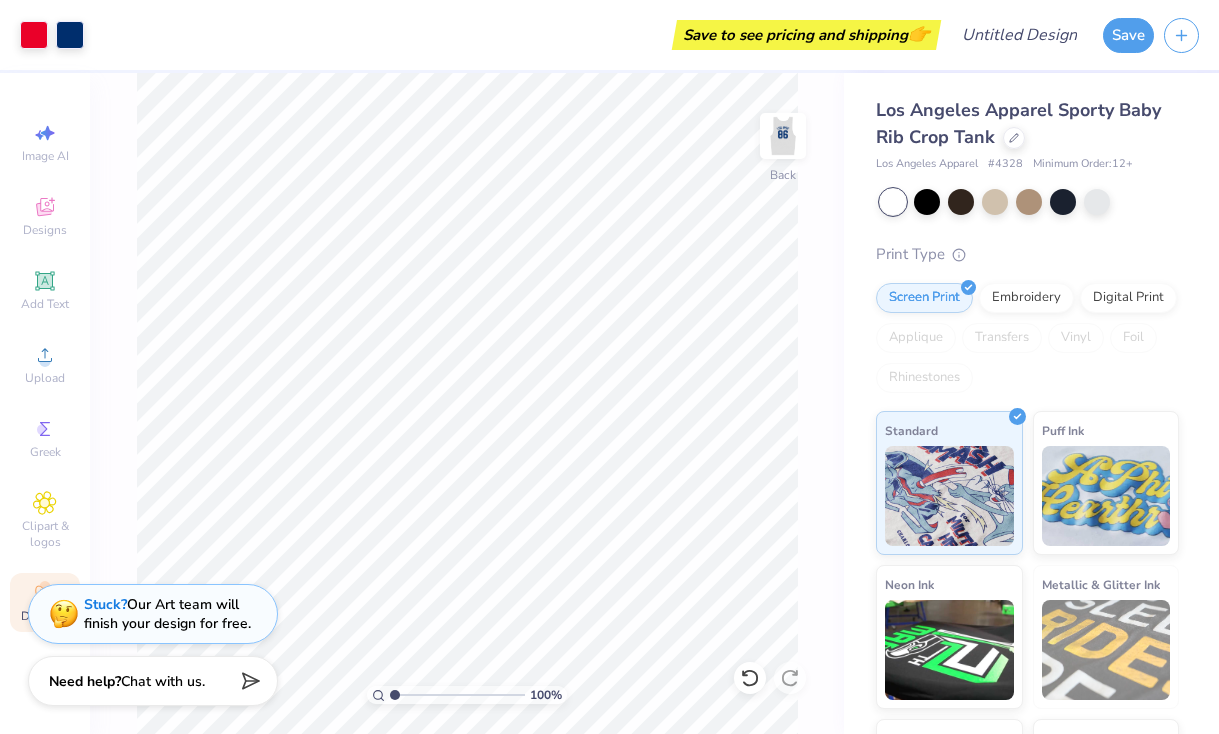 scroll, scrollTop: 0, scrollLeft: 0, axis: both 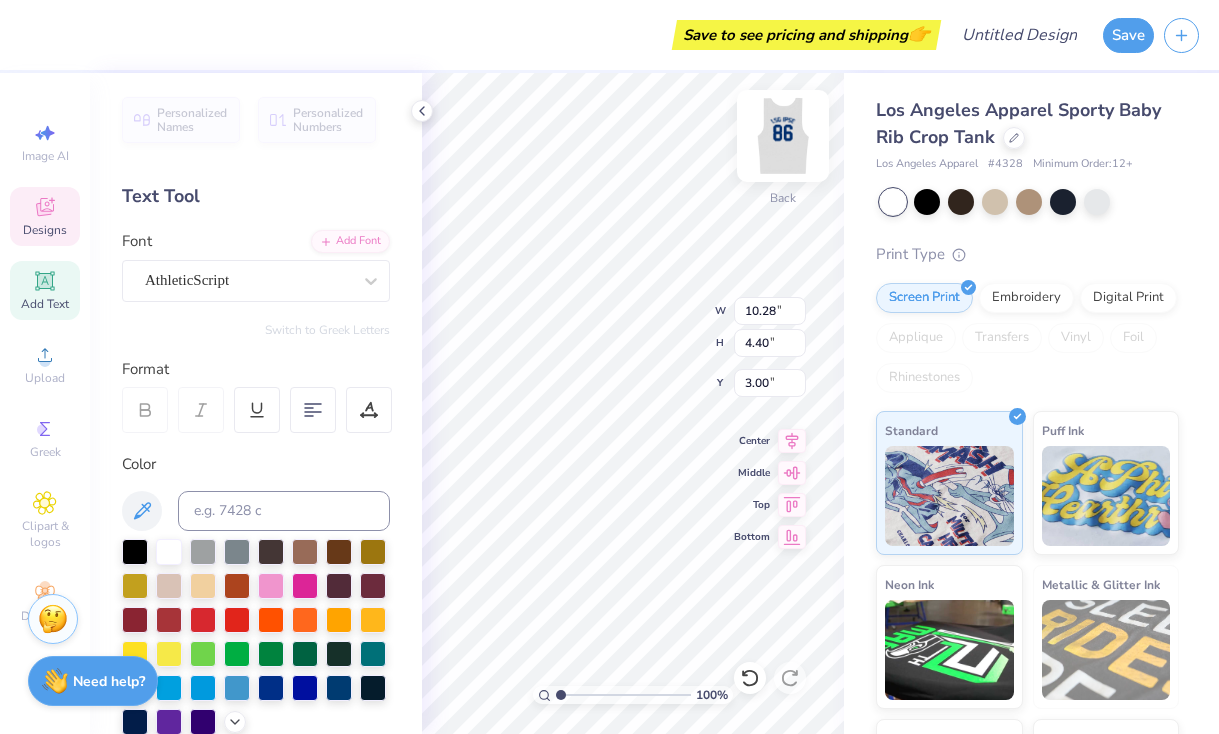 click at bounding box center (783, 136) 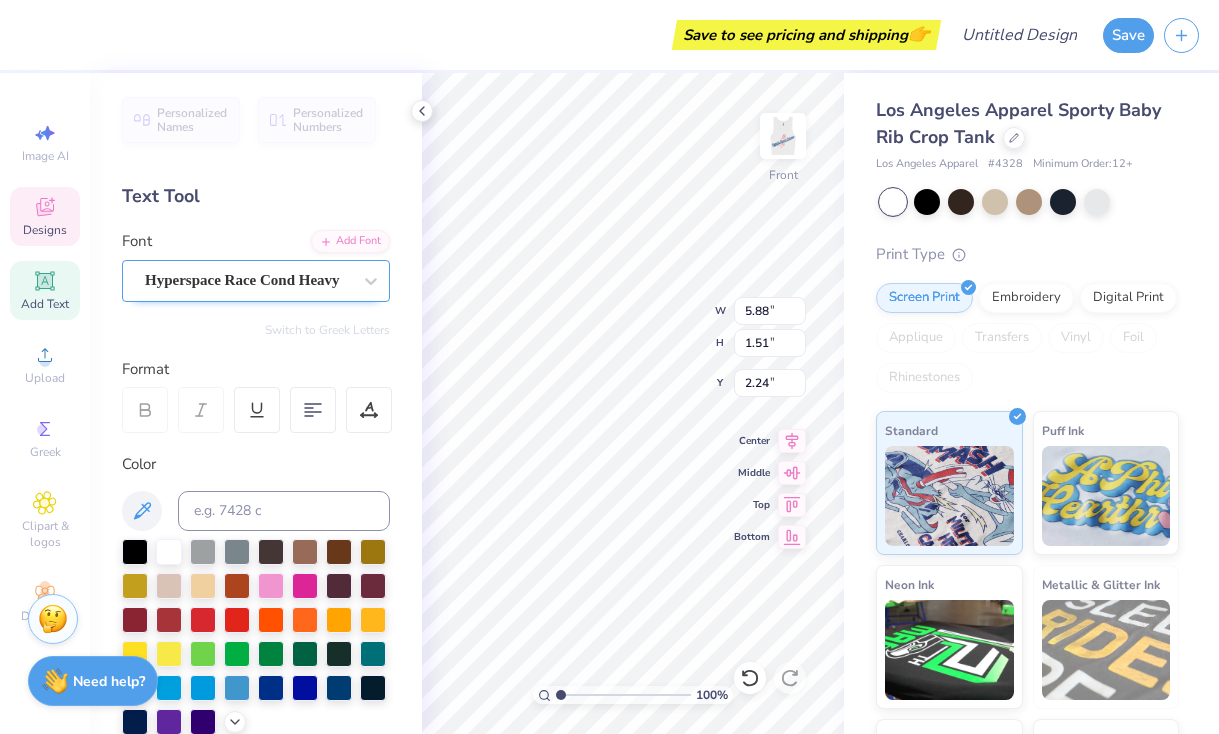 click on "Hyperspace Race Cond Heavy" at bounding box center [248, 280] 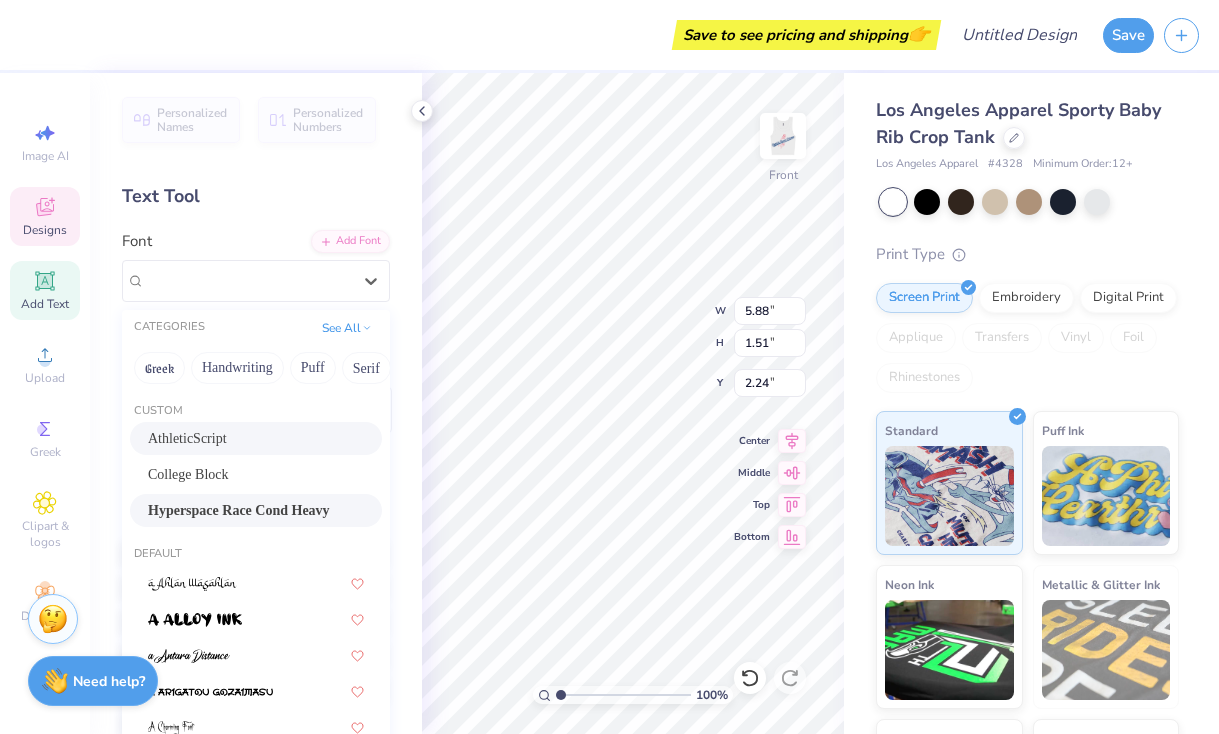 click on "AthleticScript" at bounding box center (187, 438) 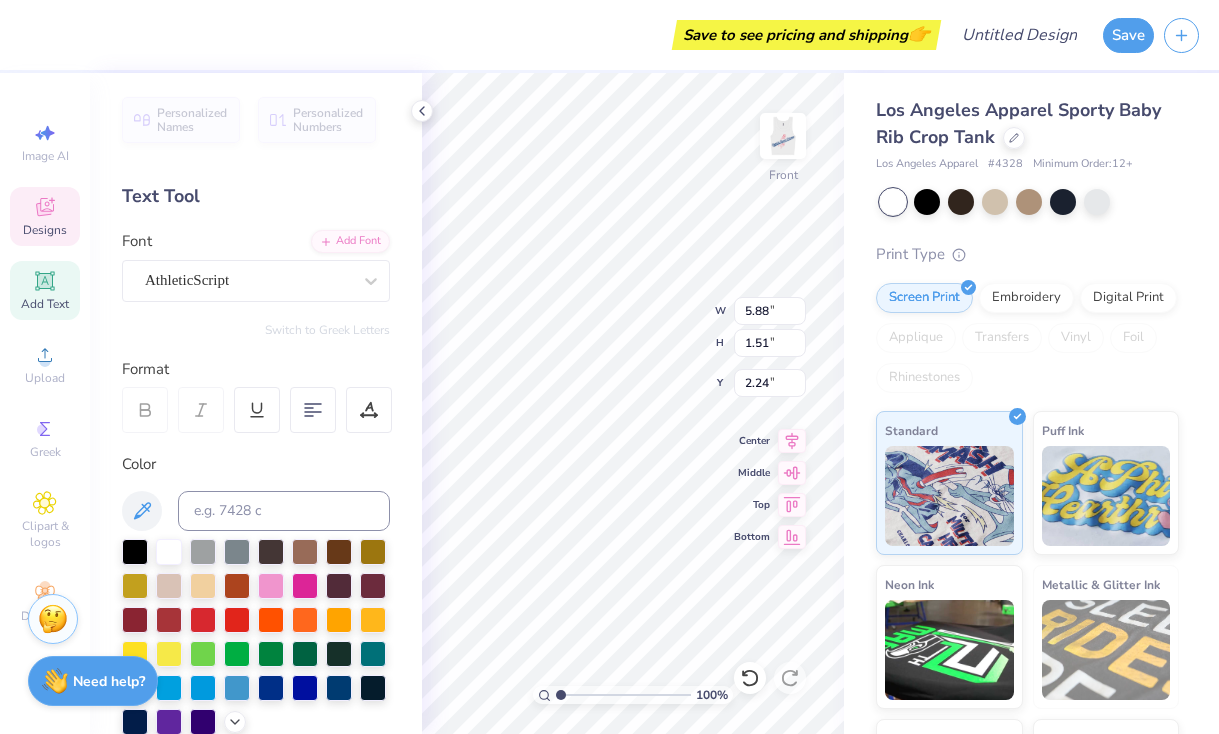 scroll, scrollTop: 0, scrollLeft: 1, axis: horizontal 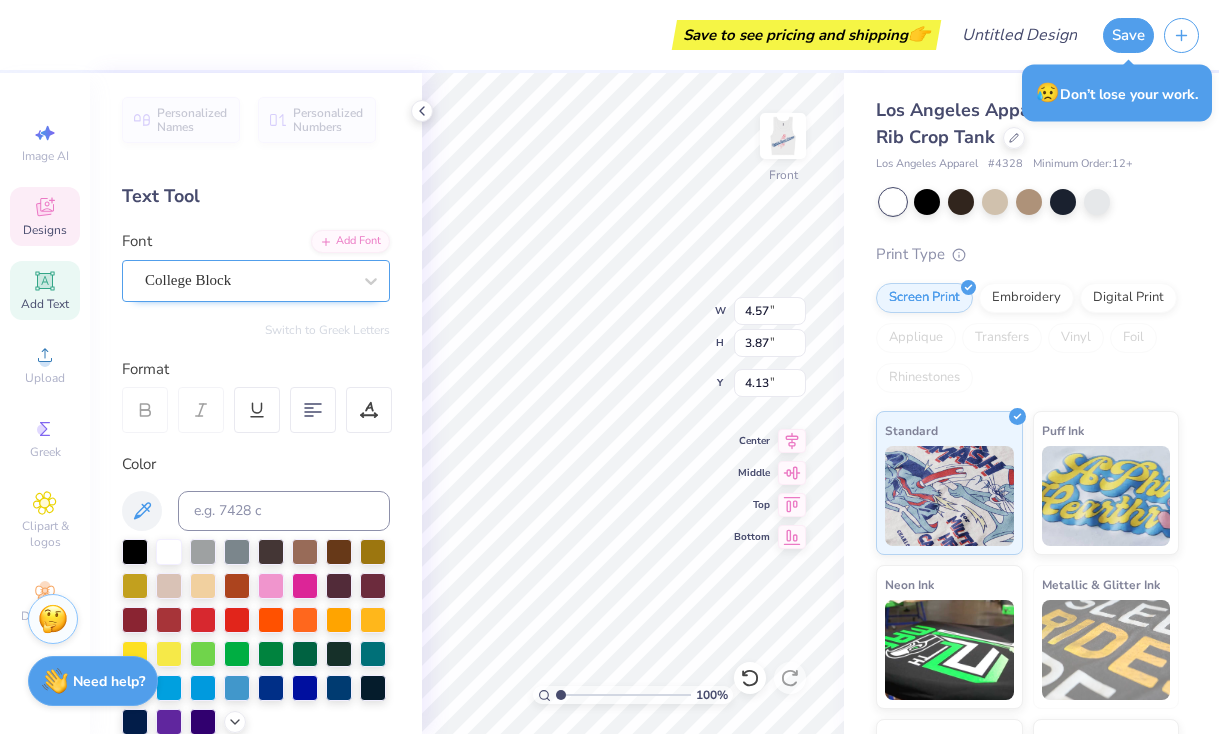 click on "College Block" at bounding box center (248, 280) 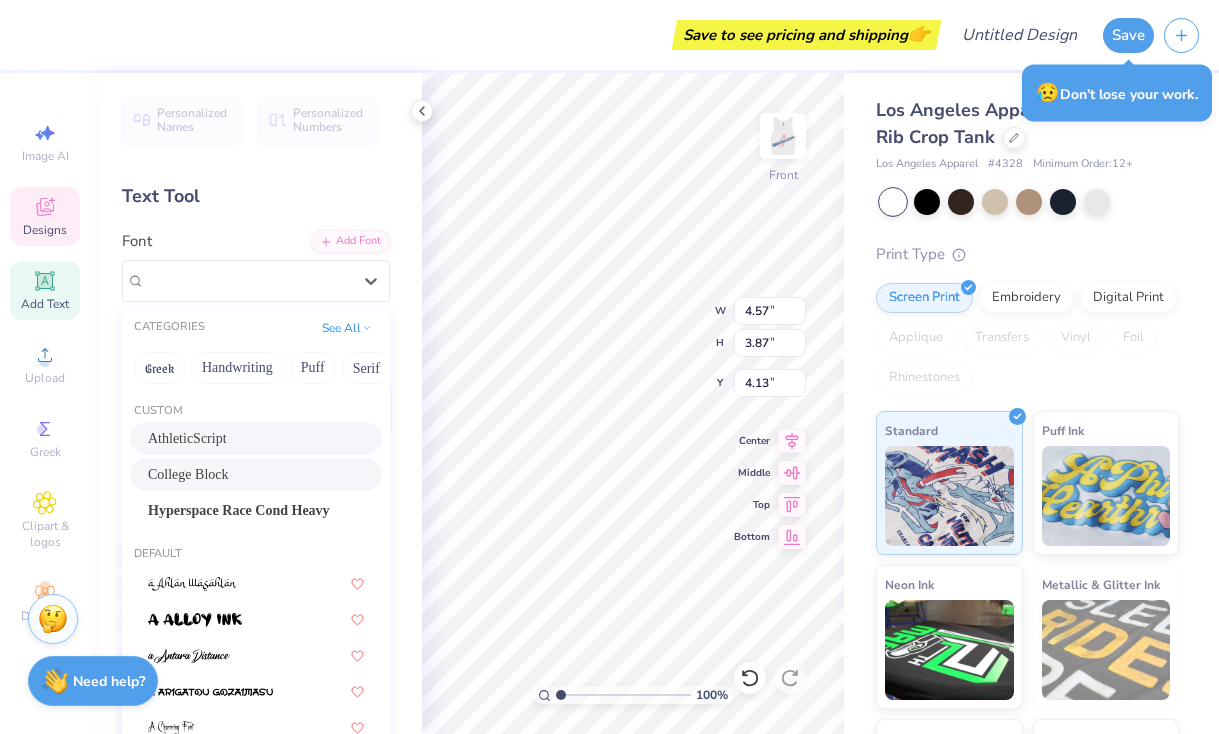 click on "AthleticScript" at bounding box center [187, 438] 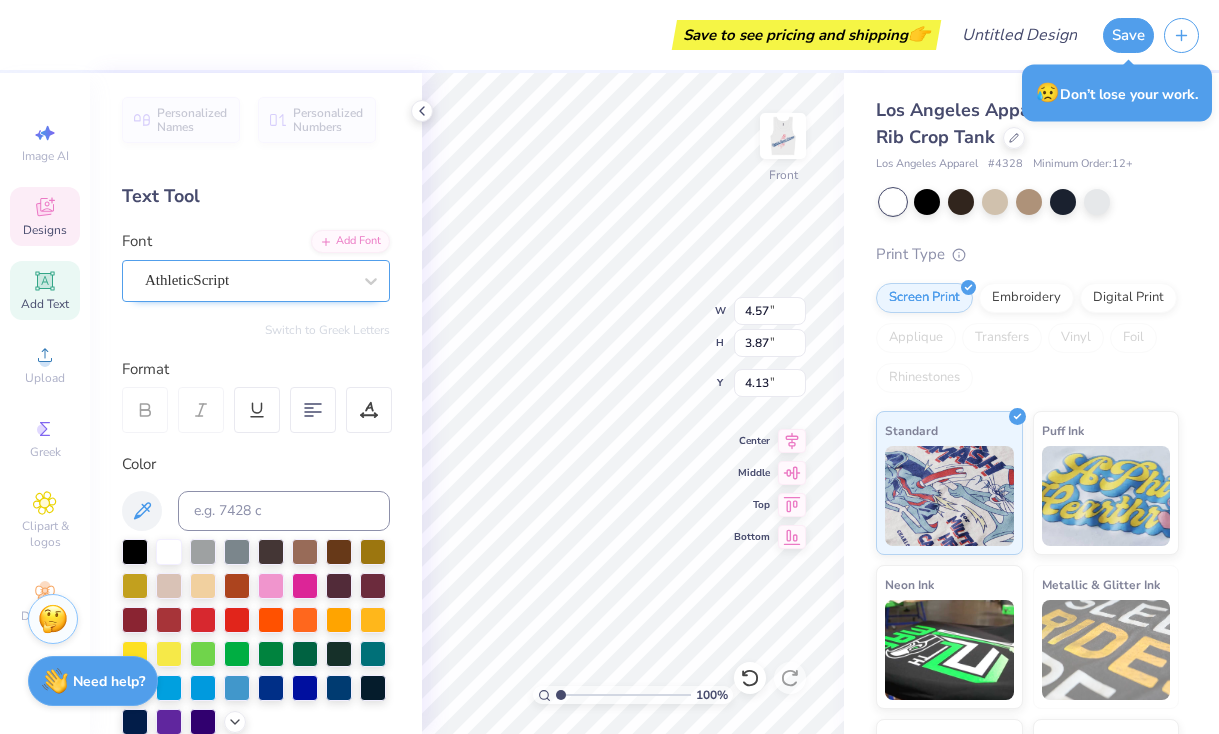 click on "AthleticScript" at bounding box center (248, 280) 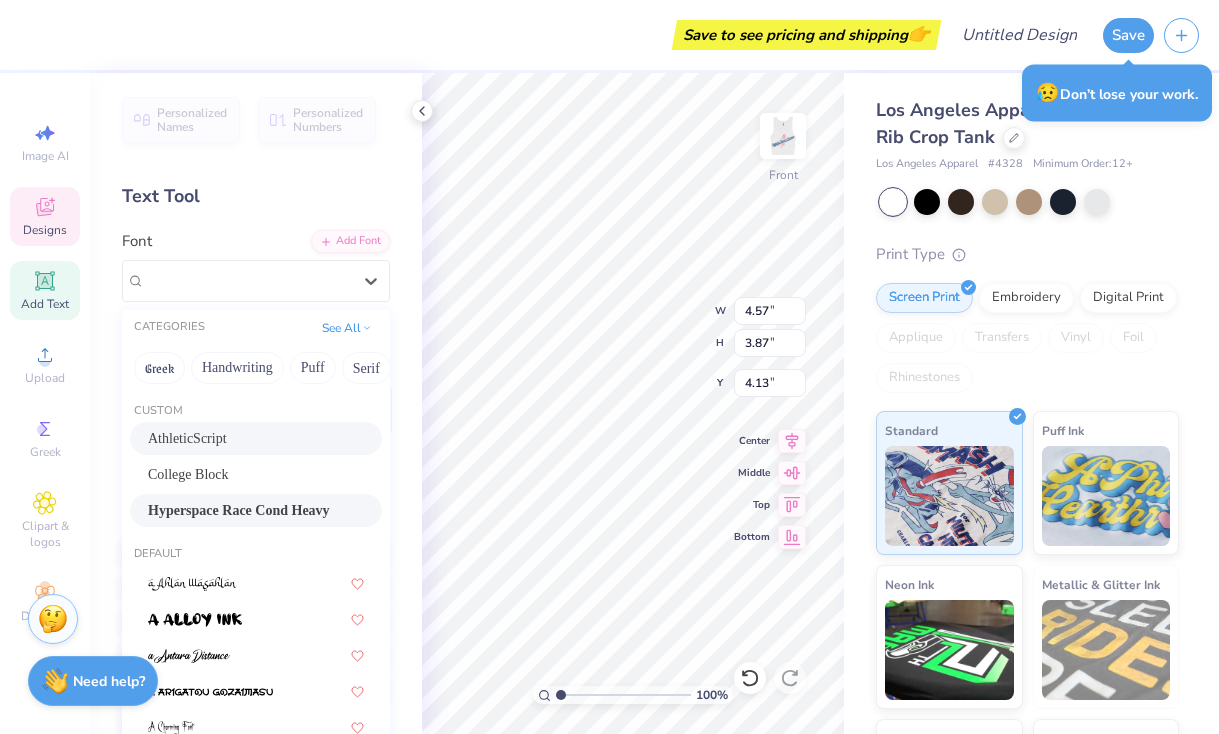 click on "Hyperspace Race Cond Heavy" at bounding box center [239, 510] 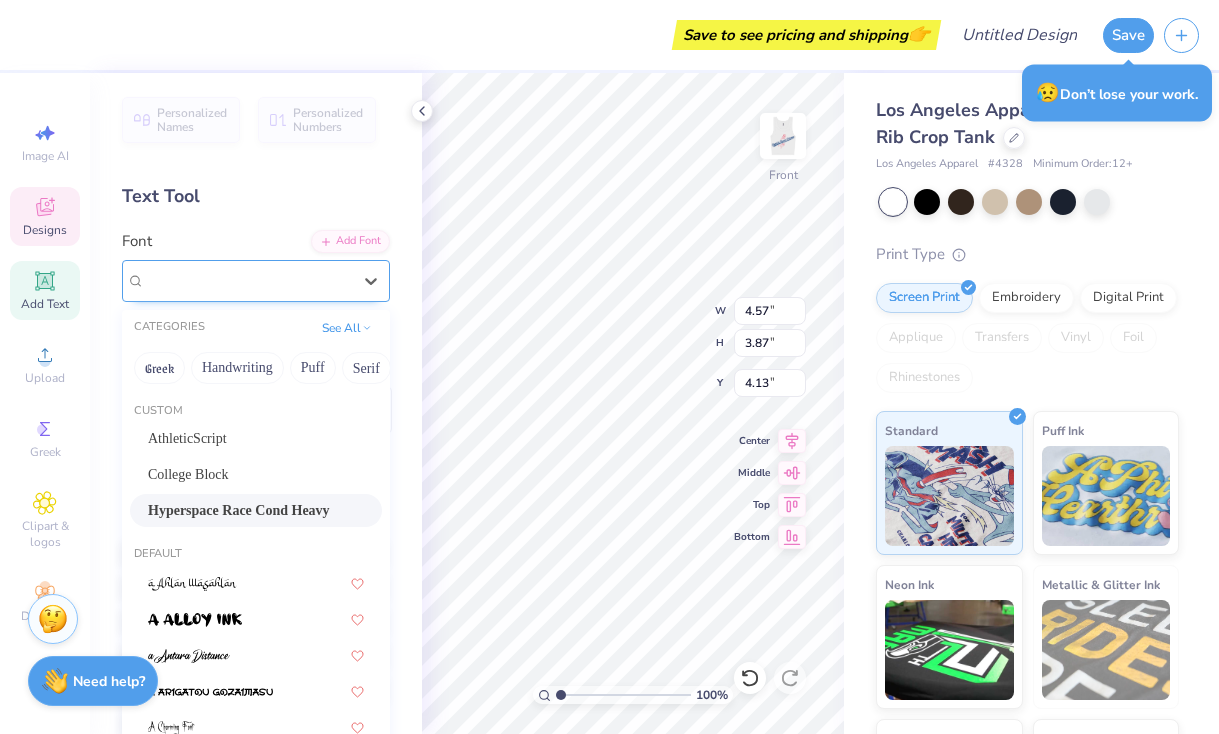 click on "Hyperspace Race Cond Heavy" at bounding box center (248, 280) 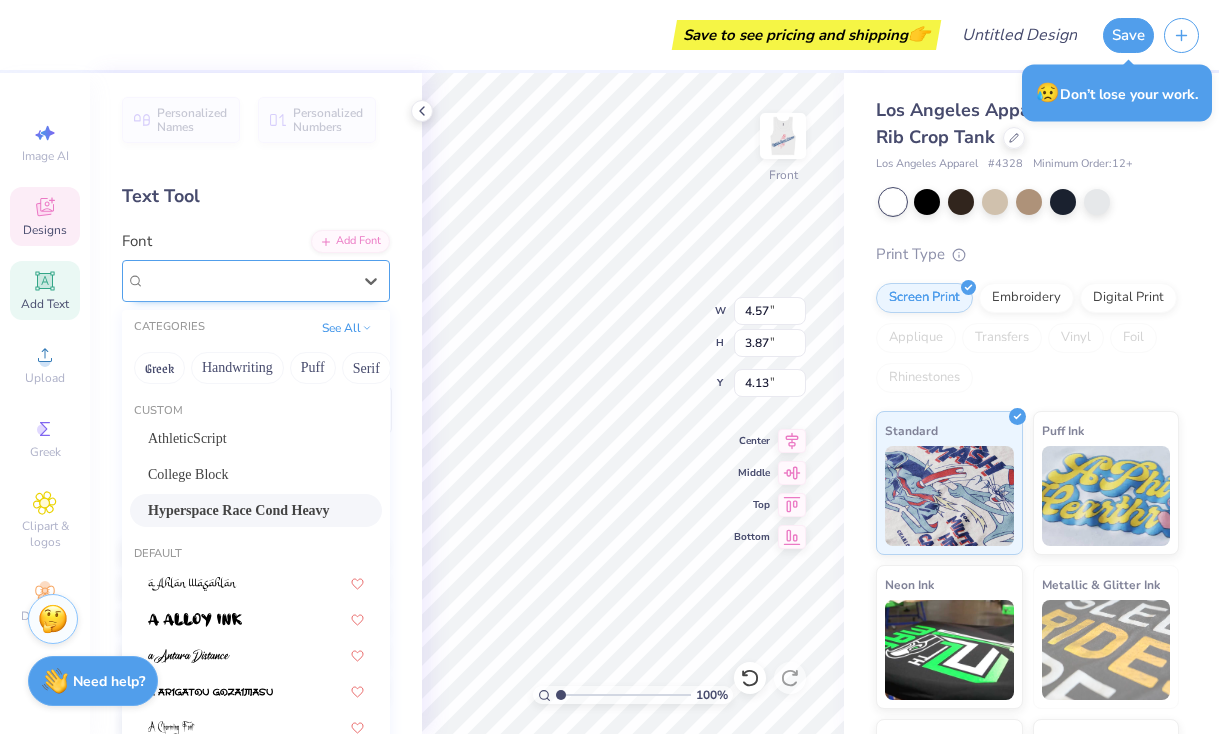 click on "Hyperspace Race Cond Heavy" at bounding box center (242, 280) 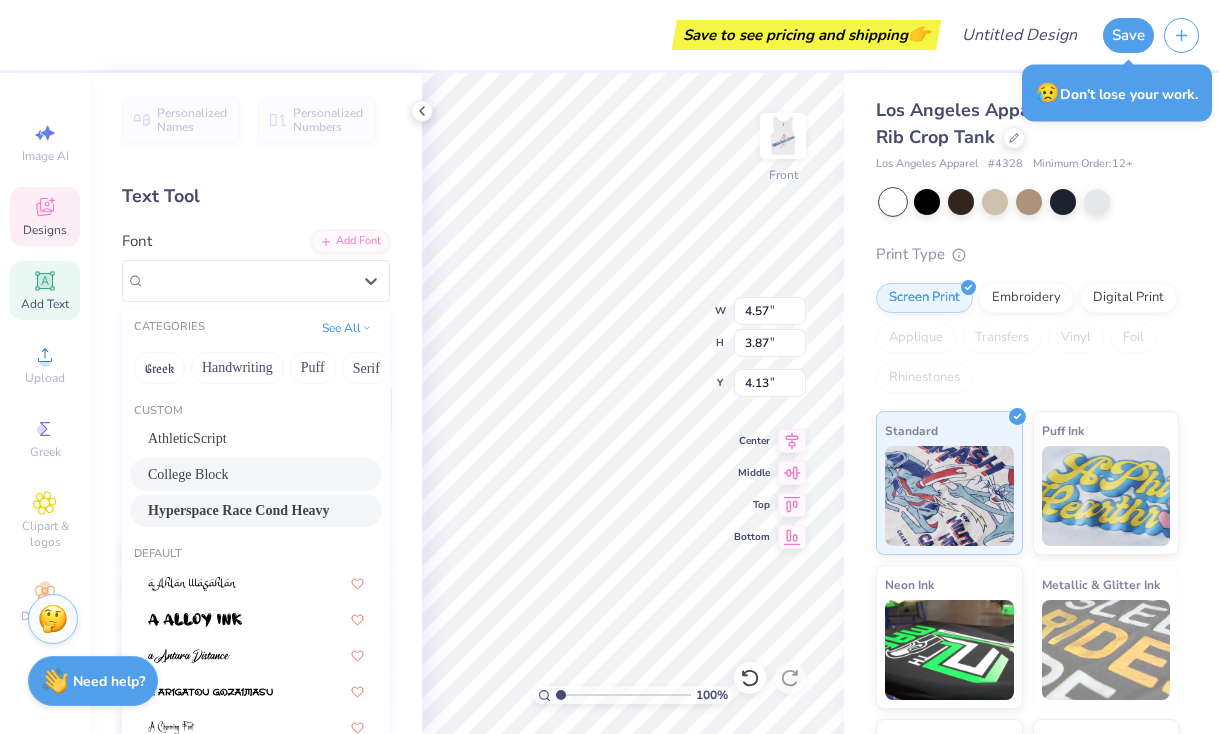 click on "College Block" at bounding box center [188, 474] 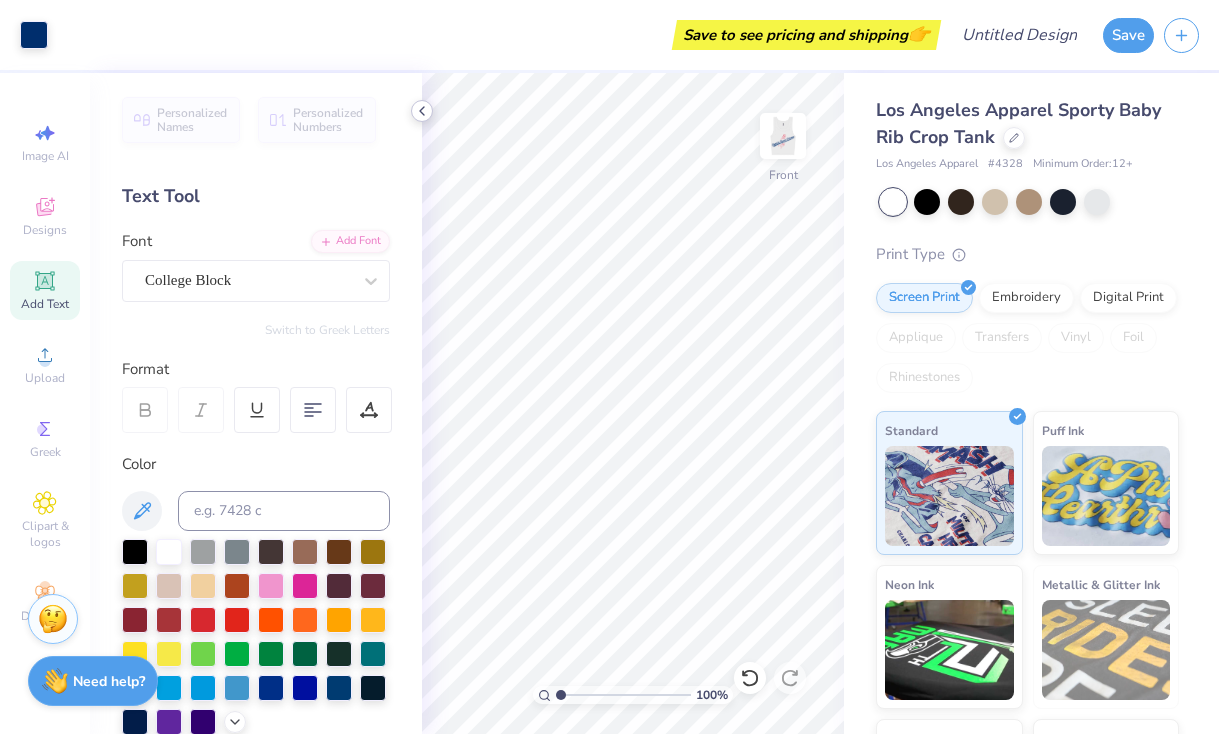 click 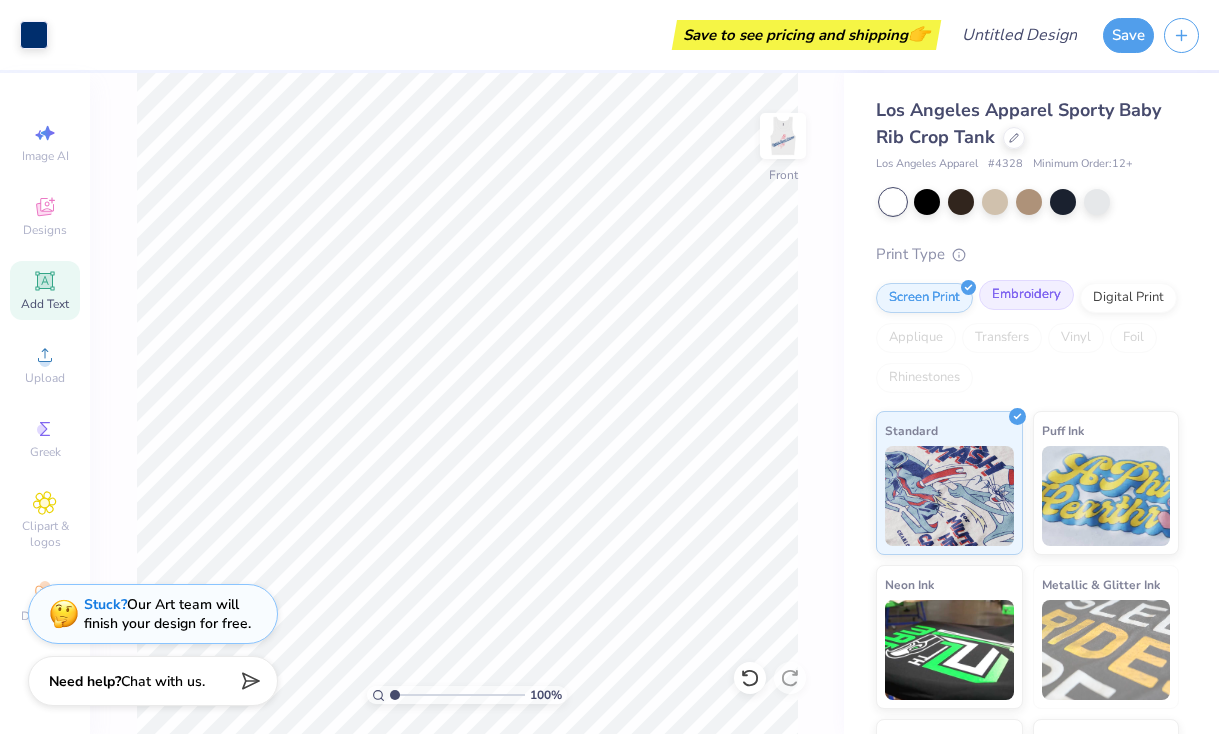 click on "Embroidery" at bounding box center (1026, 295) 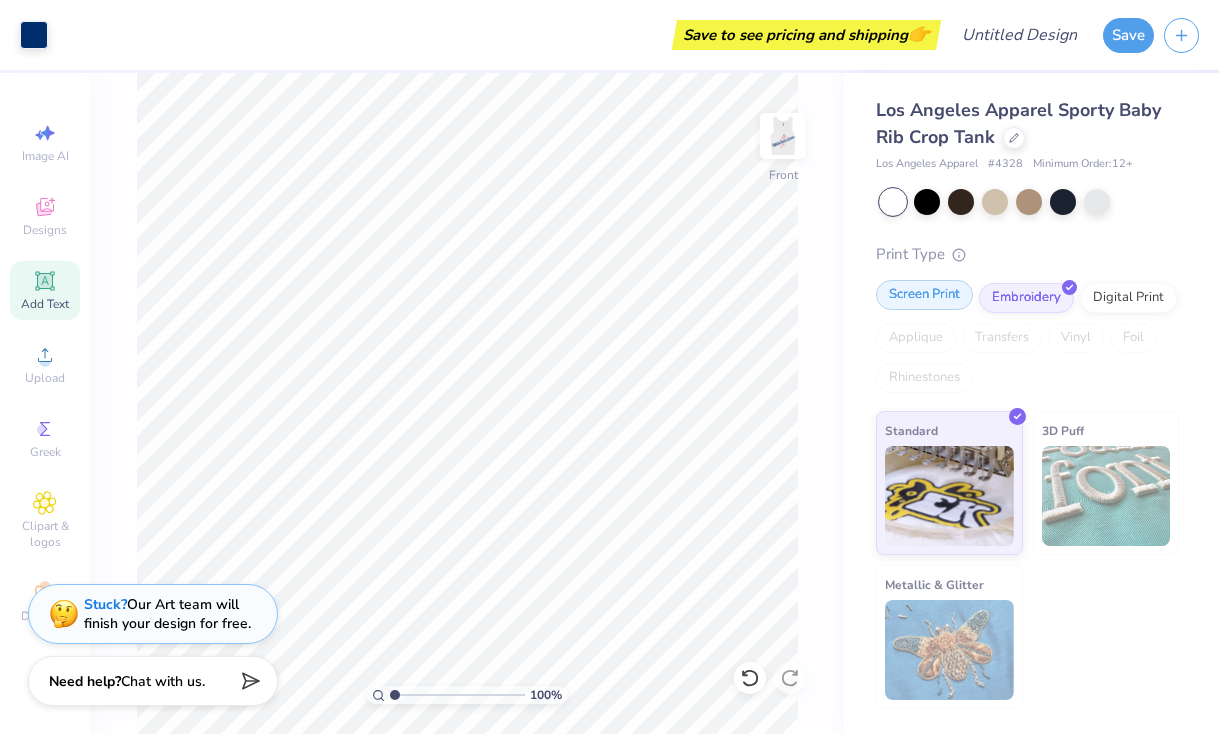 click on "Screen Print" at bounding box center [924, 295] 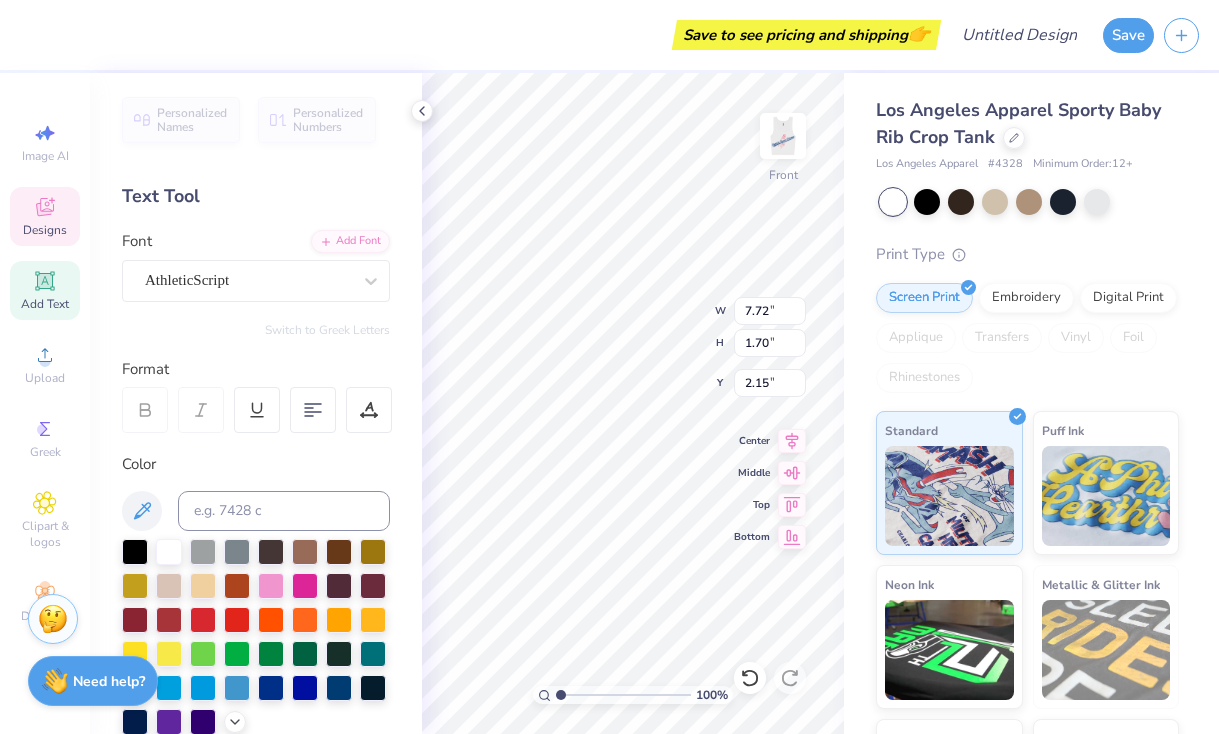scroll, scrollTop: 0, scrollLeft: 2, axis: horizontal 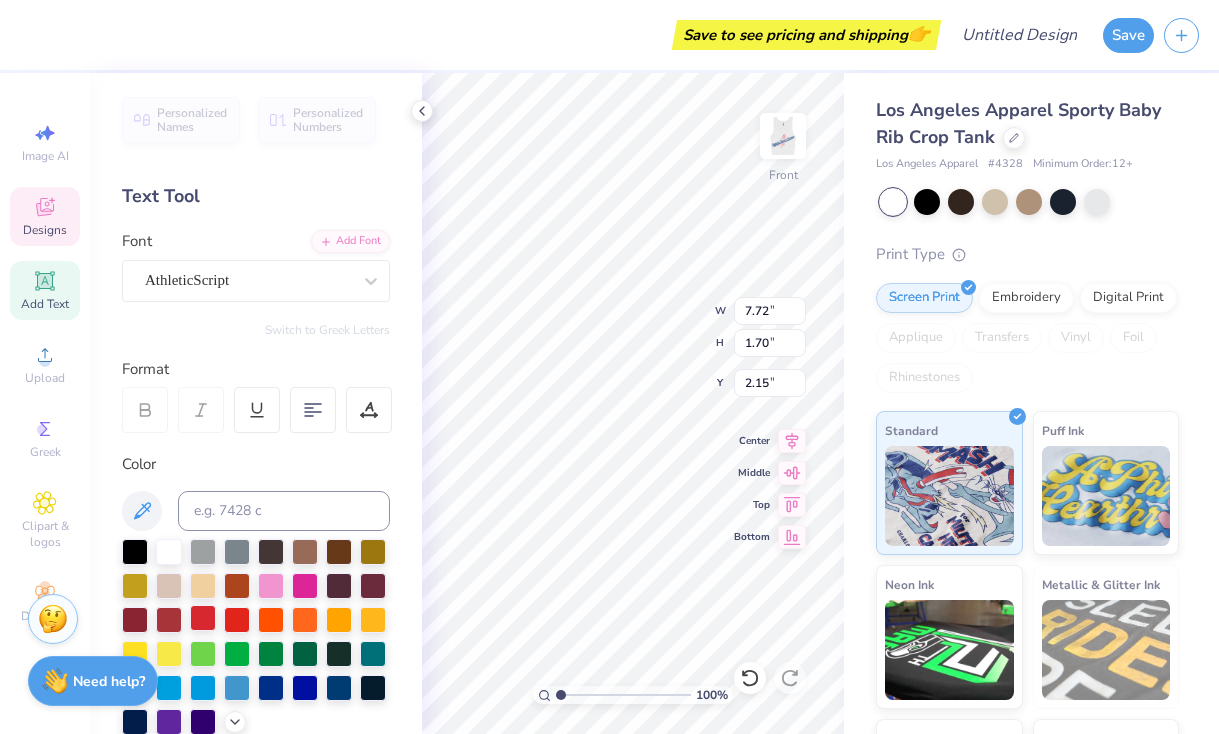 click at bounding box center [203, 618] 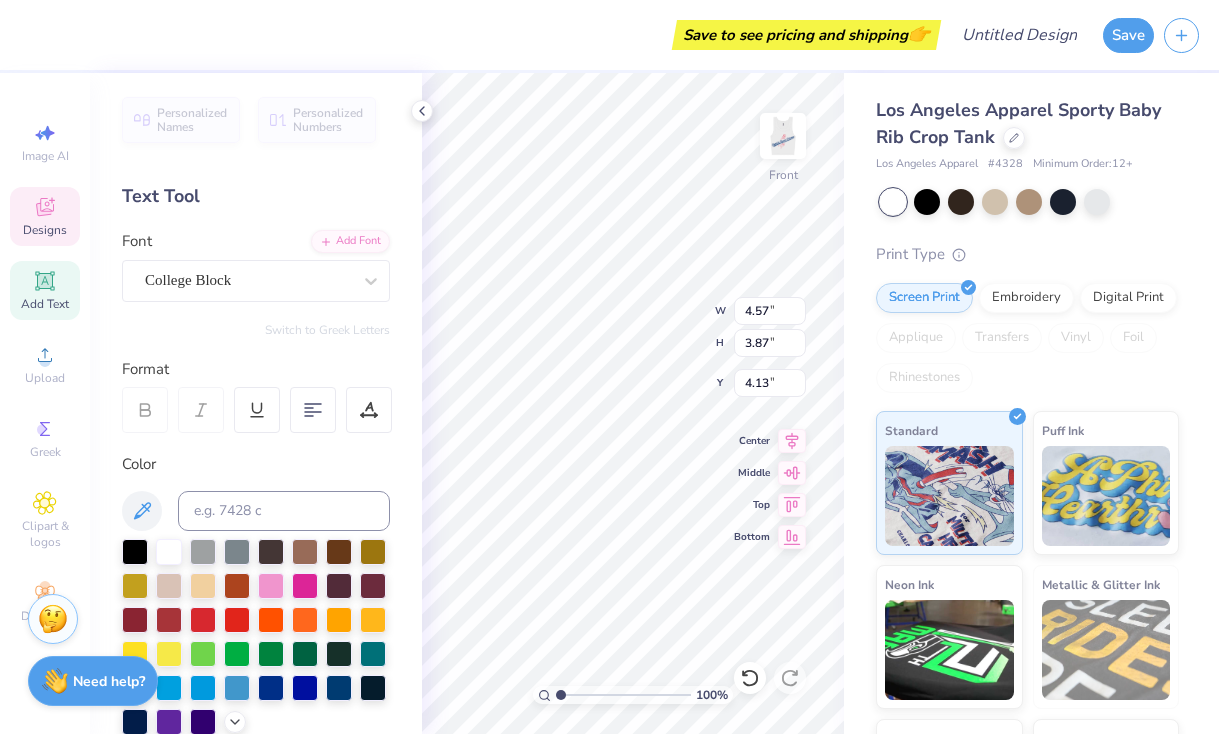type on "4.57" 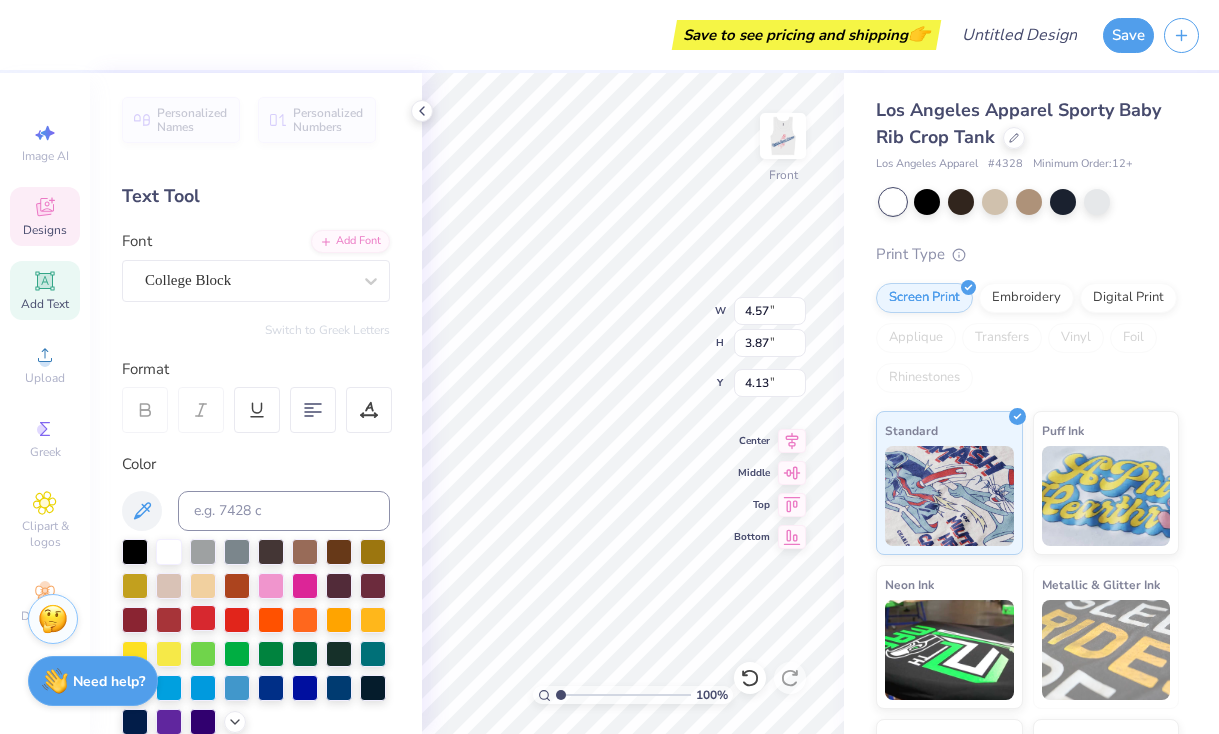 click at bounding box center [203, 618] 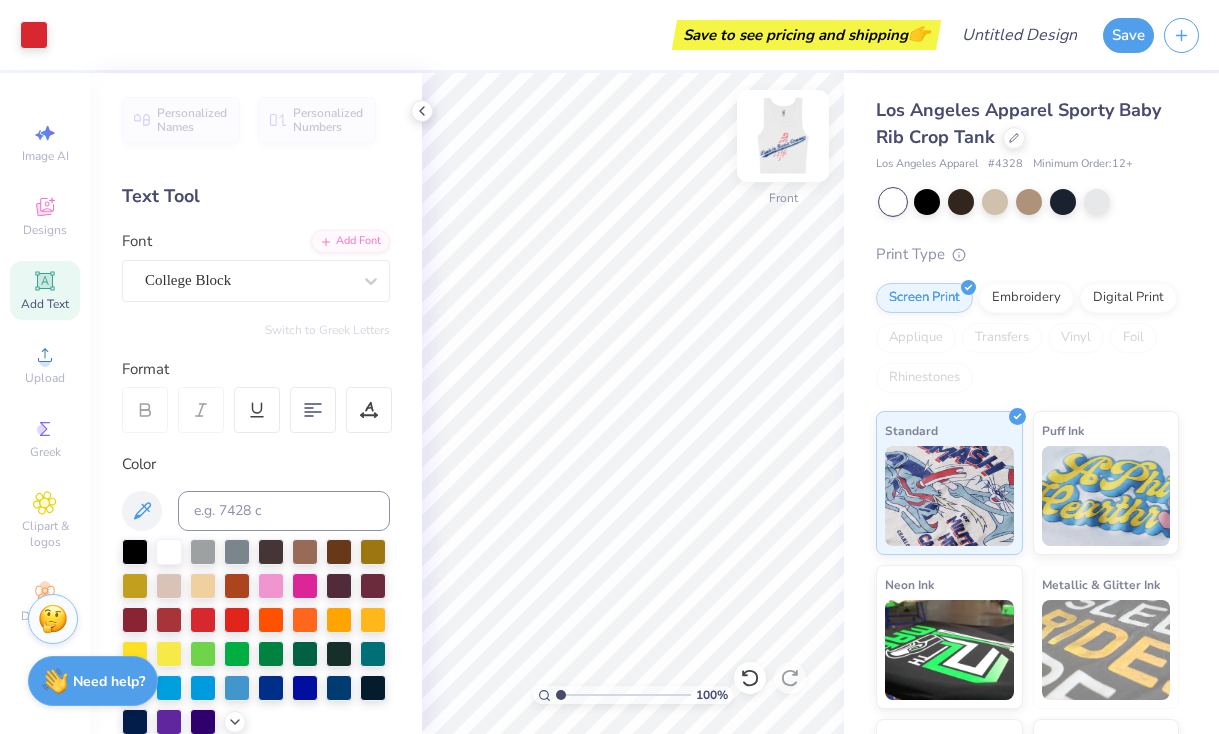 click at bounding box center (783, 136) 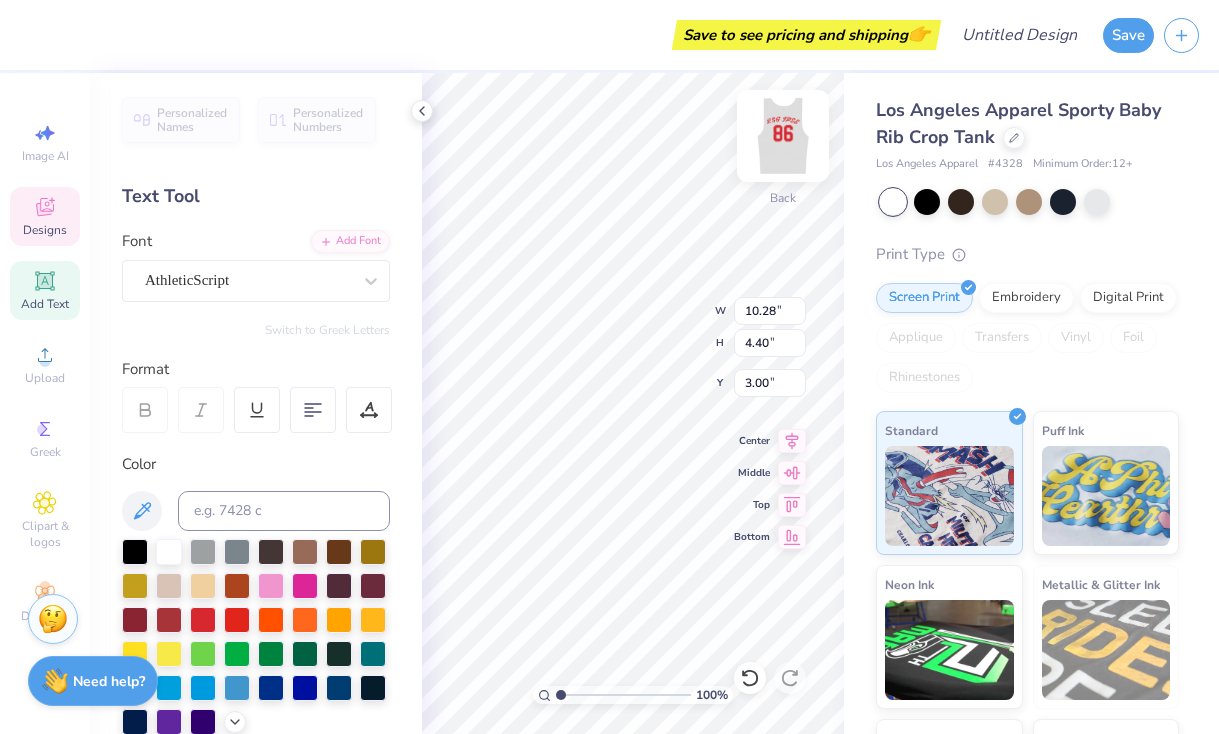 scroll, scrollTop: 0, scrollLeft: 4, axis: horizontal 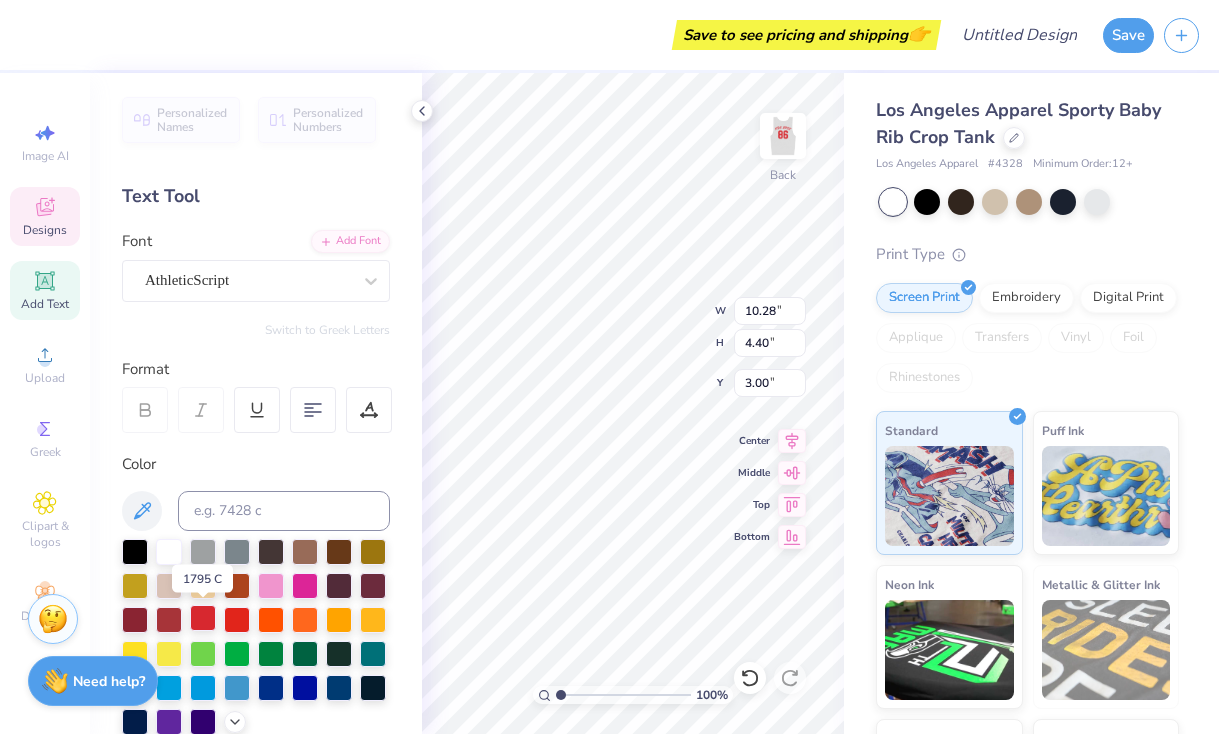 click at bounding box center [203, 618] 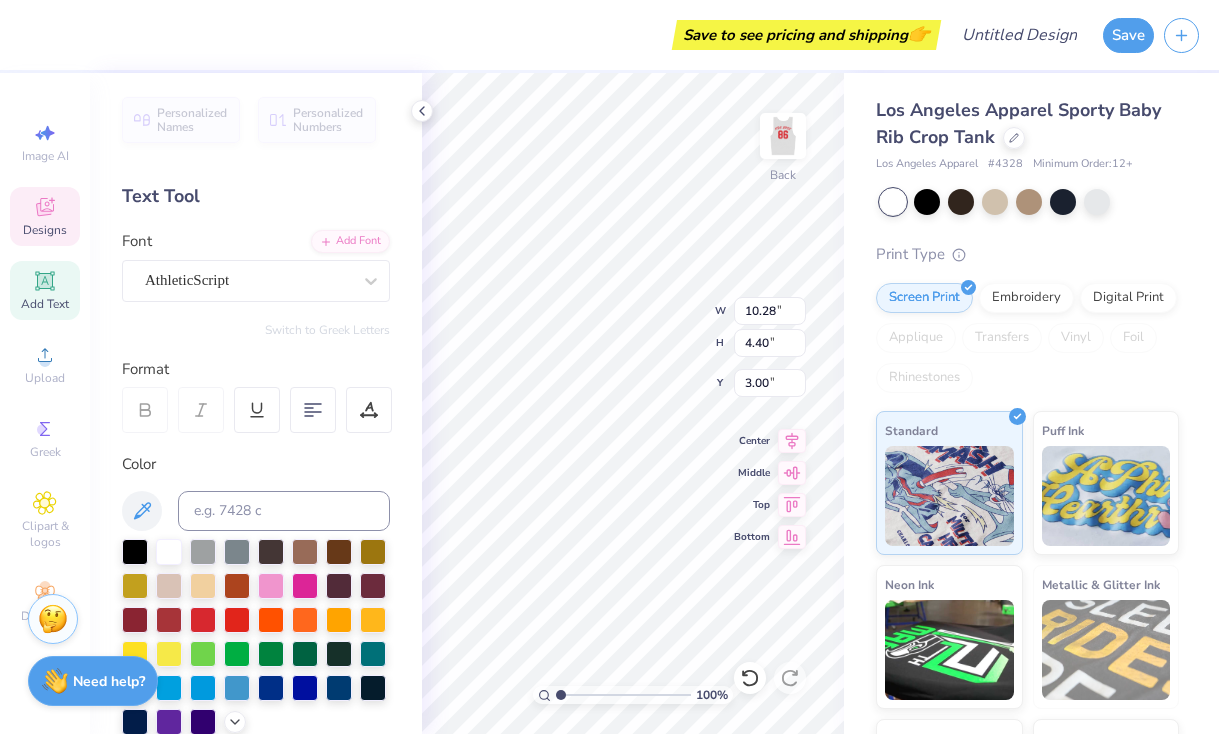 type on "10.36" 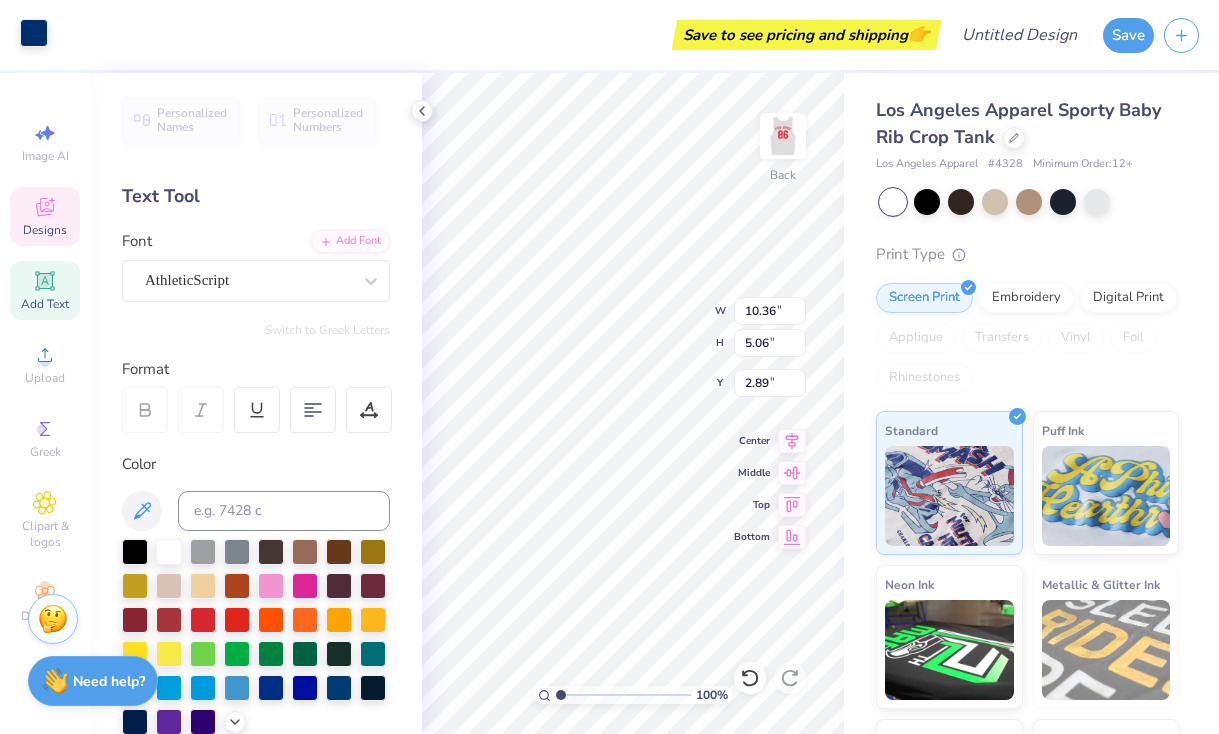 click at bounding box center [34, 33] 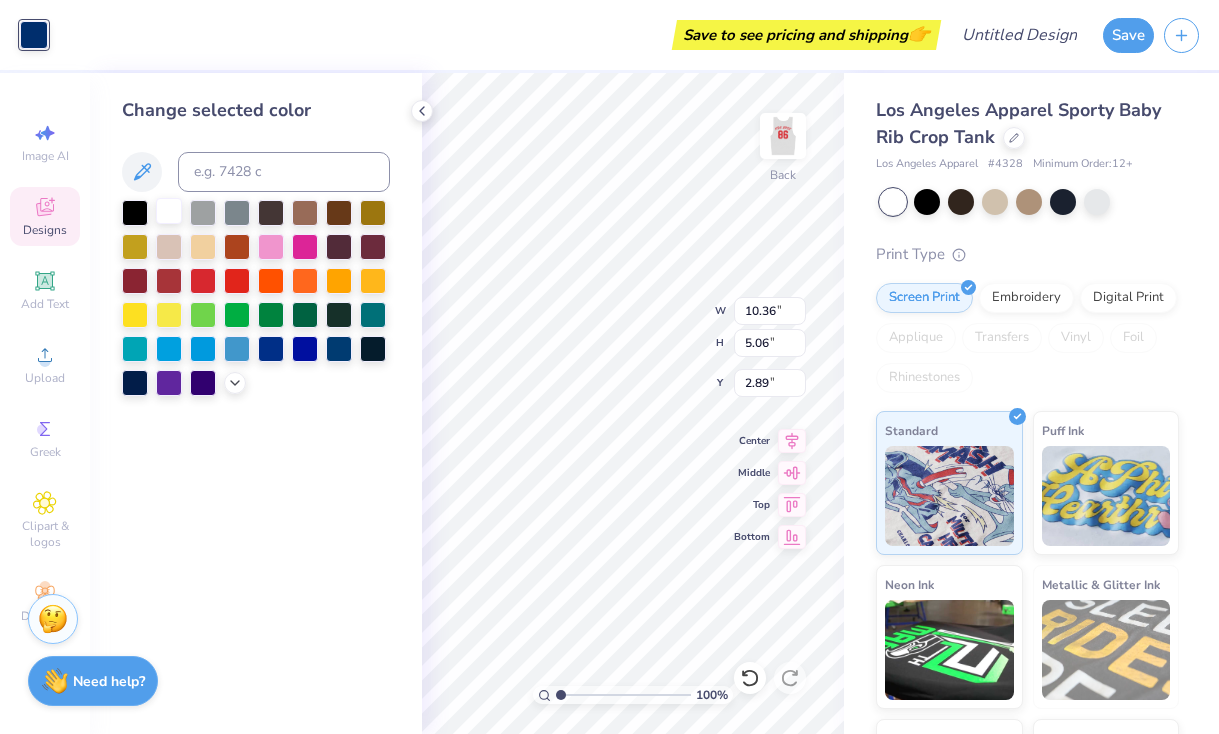 click at bounding box center [169, 211] 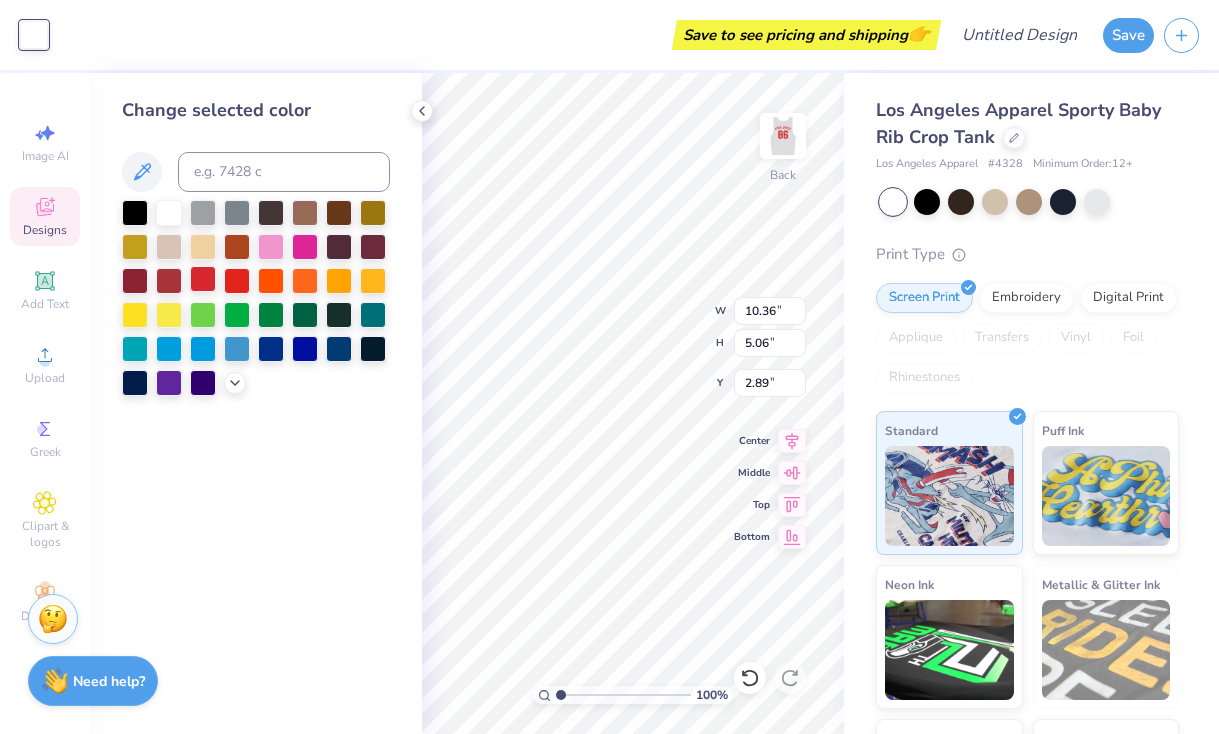 click at bounding box center (203, 279) 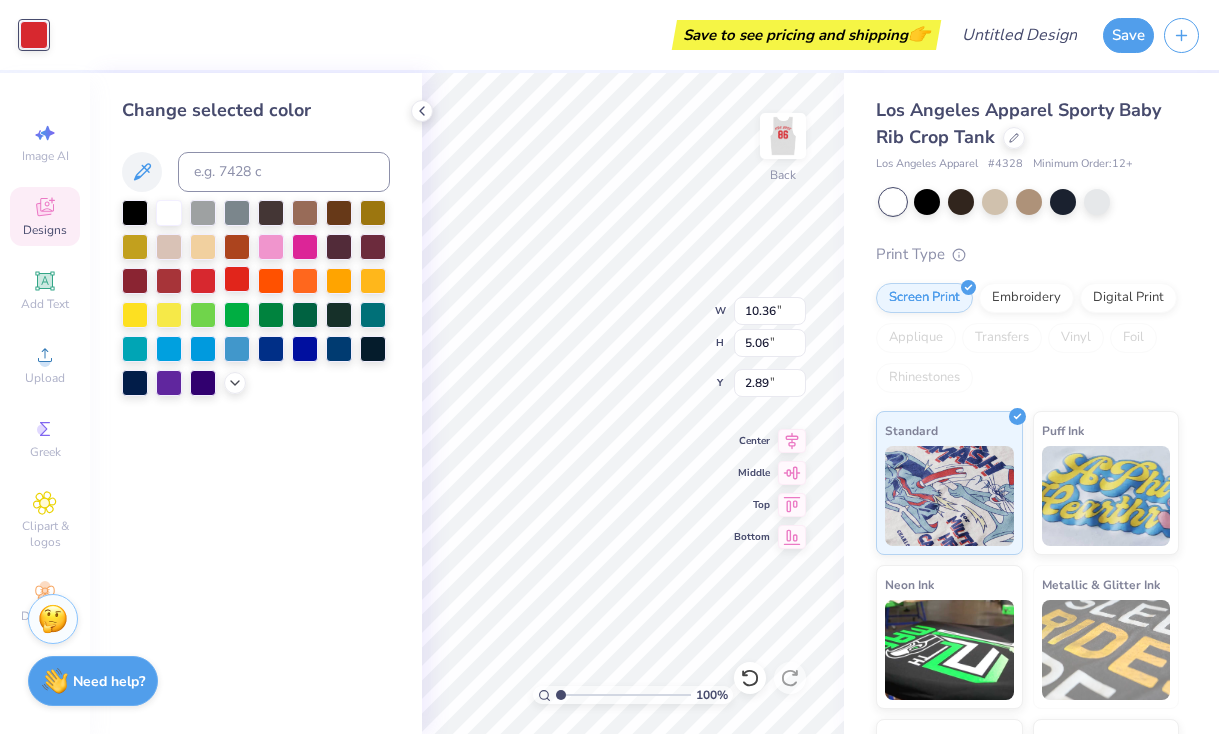 click at bounding box center (237, 279) 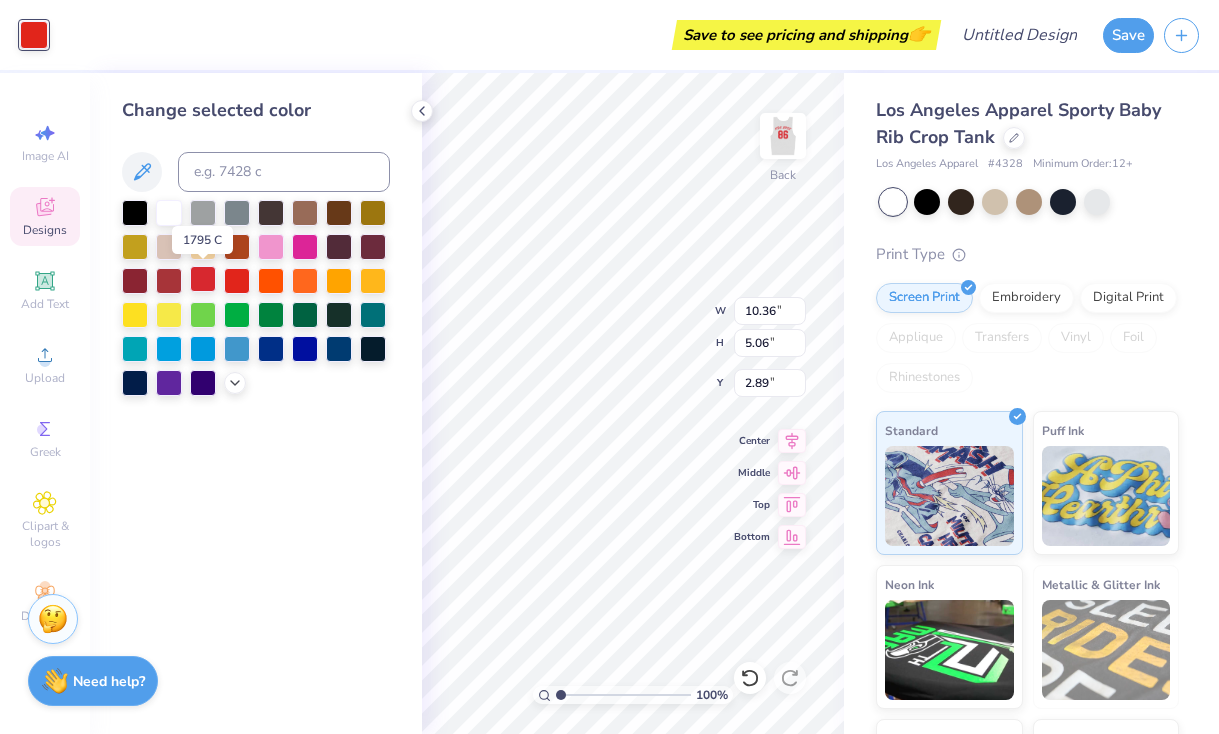 click at bounding box center (203, 279) 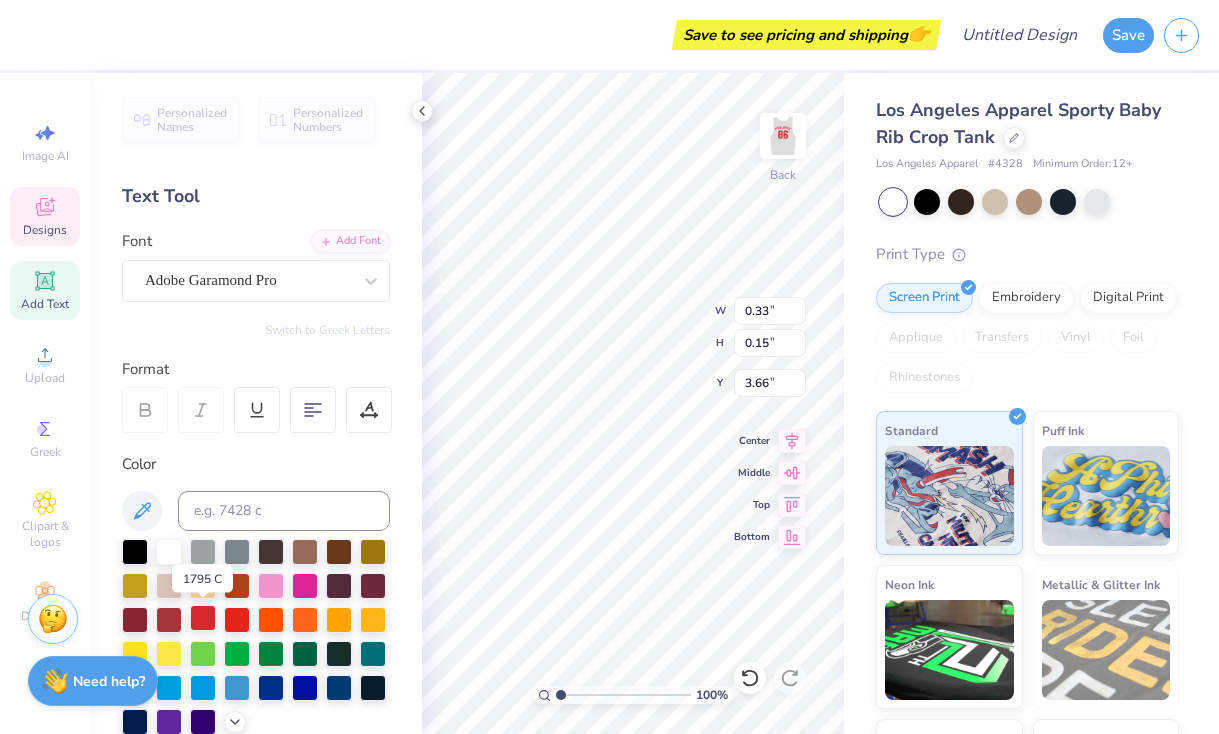click at bounding box center (203, 618) 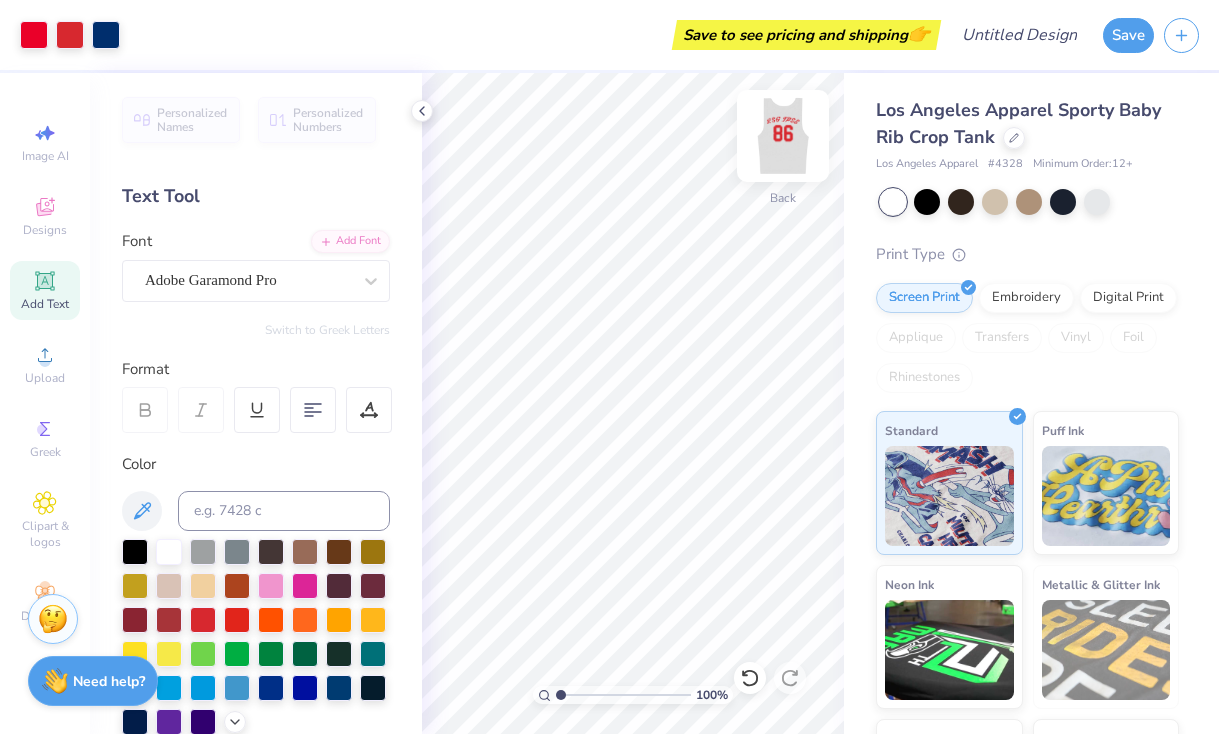 click at bounding box center [783, 136] 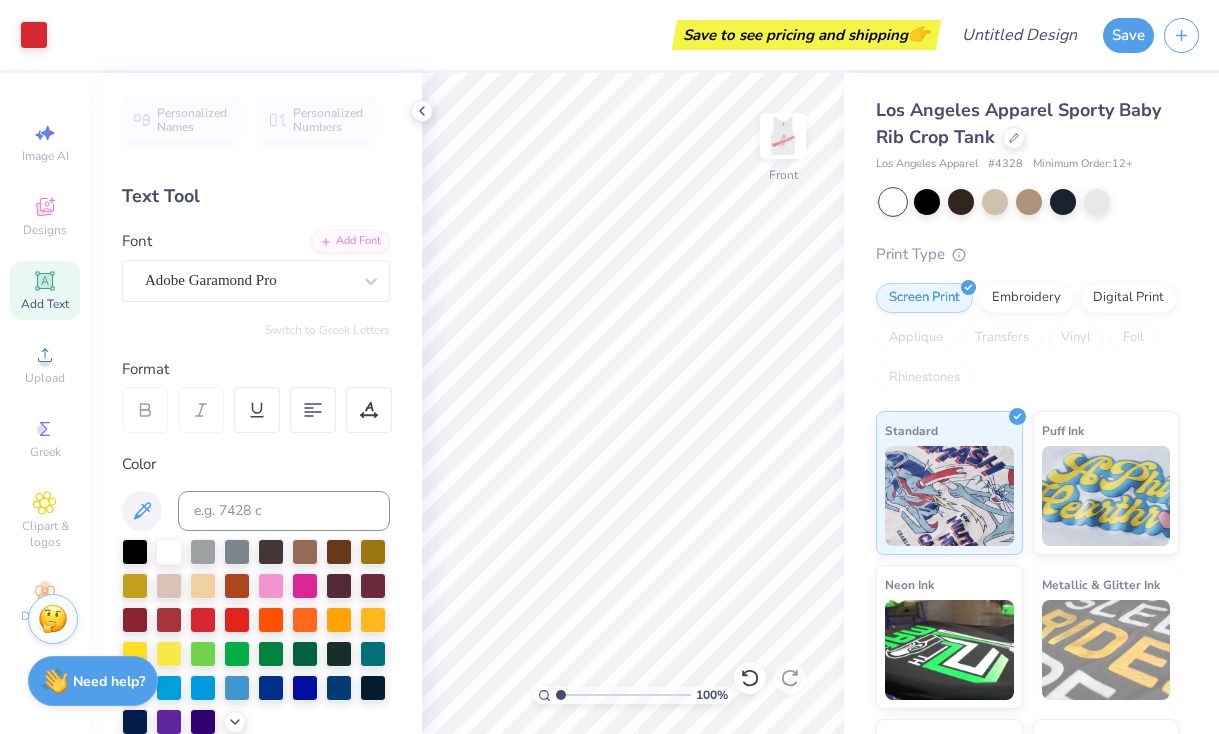 click at bounding box center [783, 136] 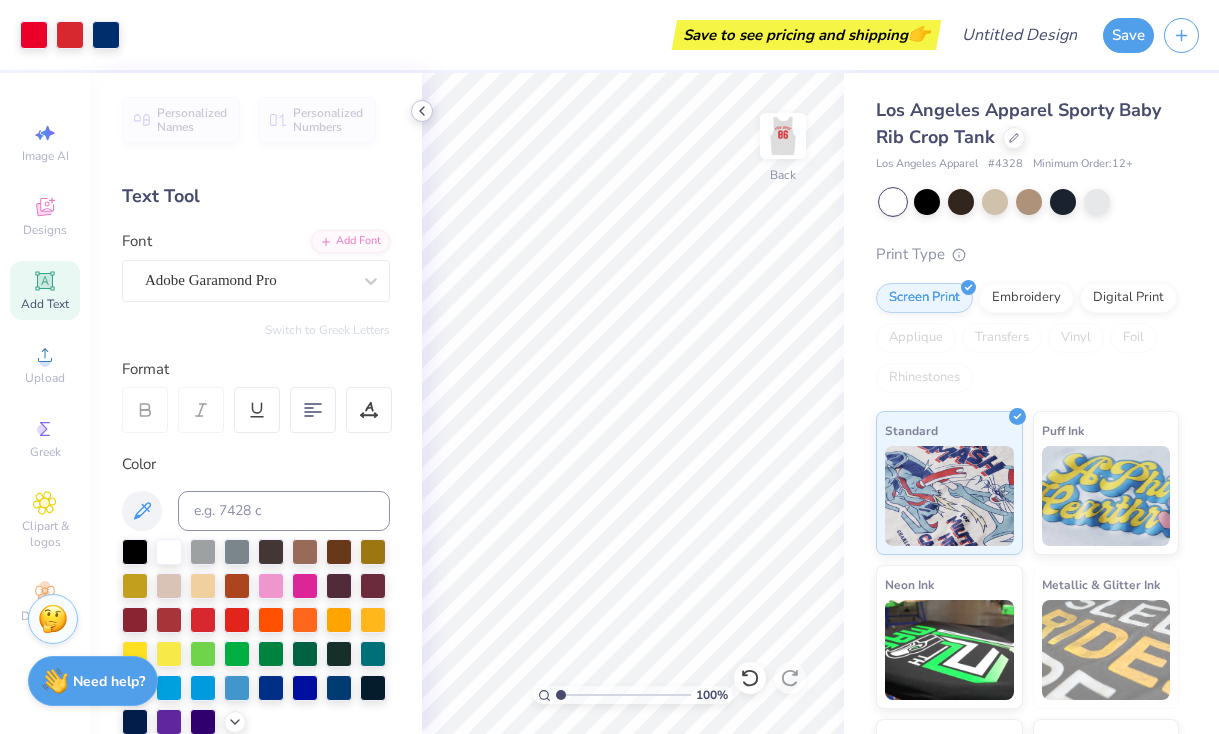 click 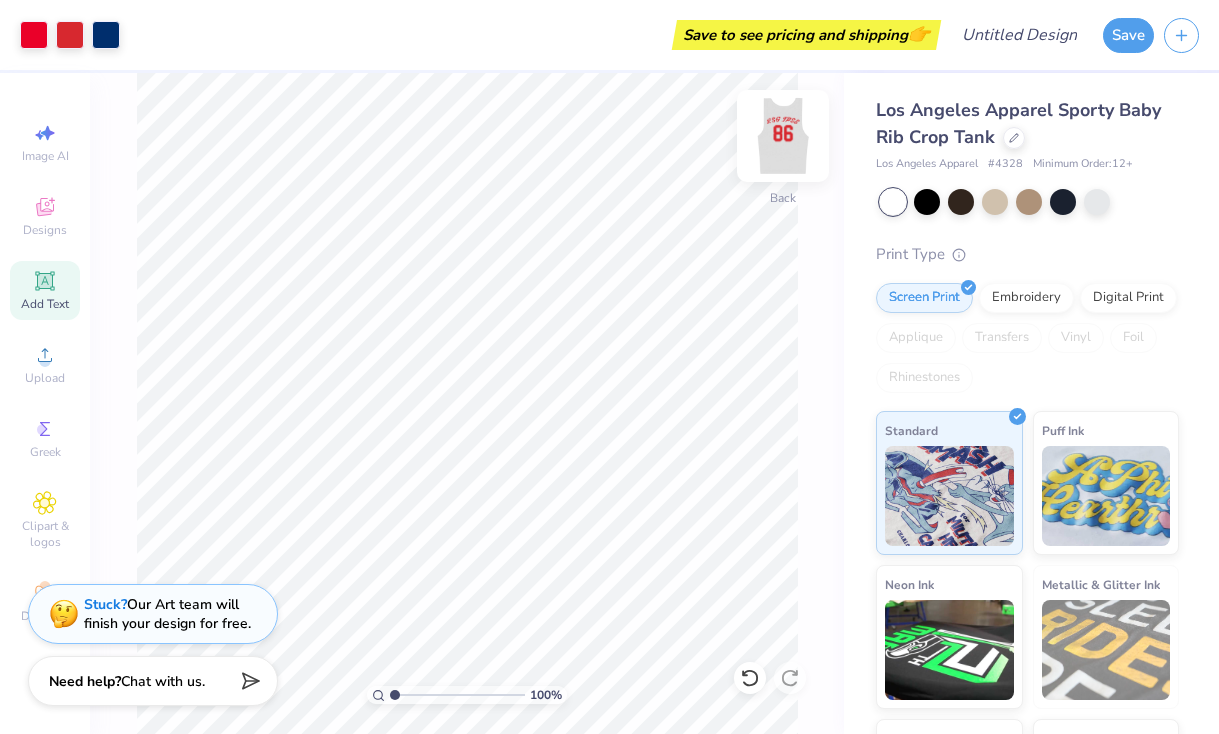 click at bounding box center (783, 136) 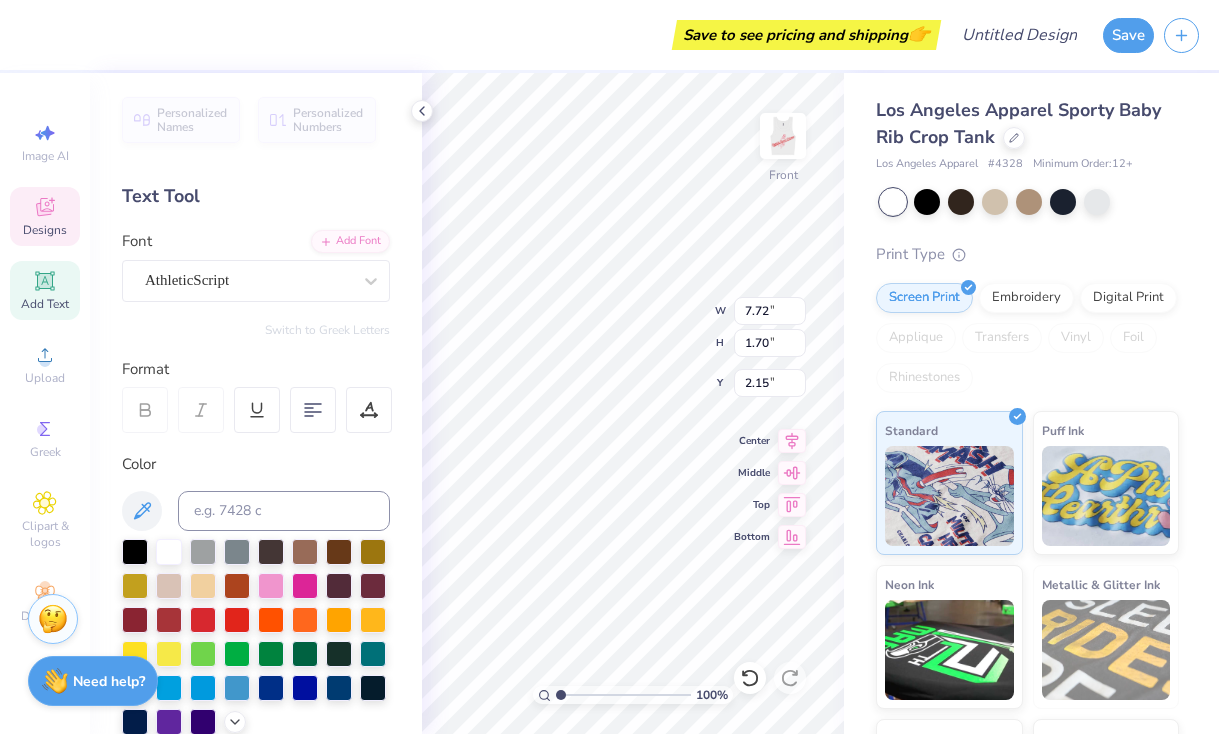 click on "Save to see pricing and shipping  👉 Design Title Save Image AI Designs Add Text Upload Greek Clipart & logos Decorate Personalized Names Personalized Numbers Text Tool  Add Font Font AthleticScript Switch to Greek Letters Format Color Styles Text Shape 100  % Front W 7.72 7.72 " H 1.70 1.70 " Y 2.15 2.15 " Center Middle Top Bottom Los Angeles Apparel Sporty Baby Rib Crop Tank Los Angeles Apparel # 4328 Minimum Order:  12 +   Print Type Screen Print Embroidery Digital Print Applique Transfers Vinyl Foil Rhinestones Standard Puff Ink Neon Ink Metallic & Glitter Ink Glow in the Dark Ink Water based Ink Stuck?  Our Art team will finish your design for free. Need help?  Chat with us." at bounding box center (609, 367) 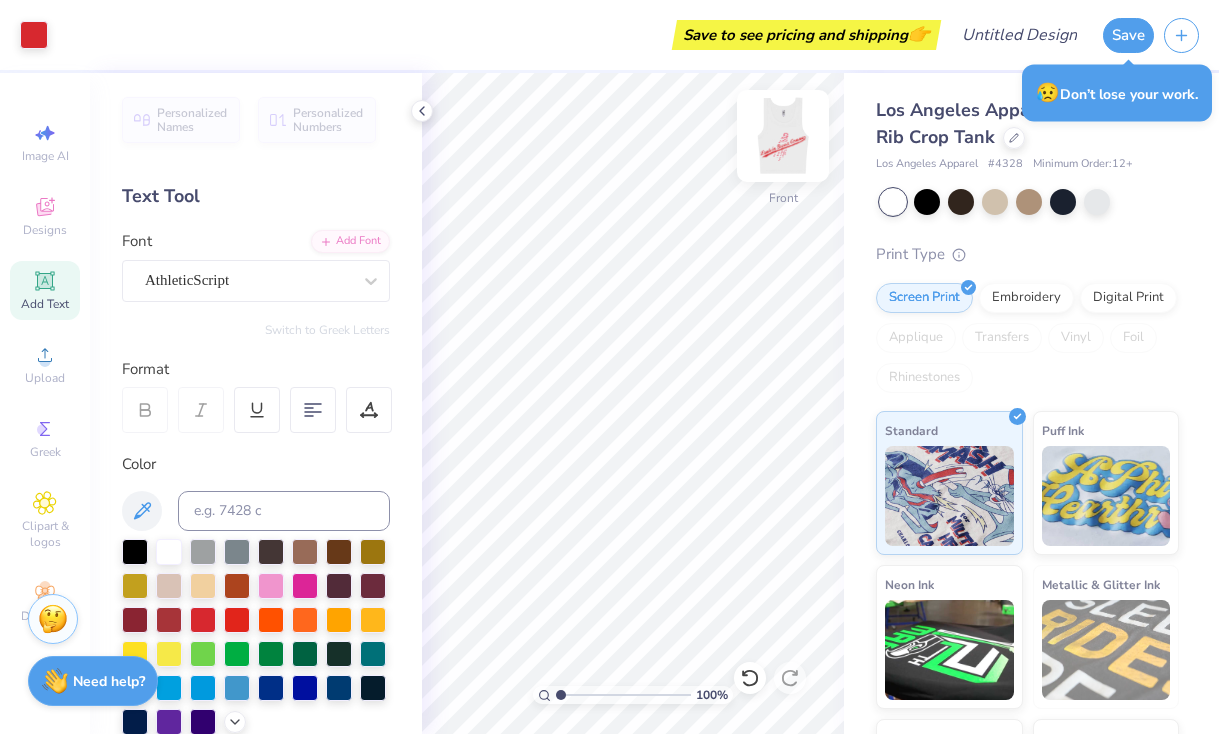 click at bounding box center [783, 136] 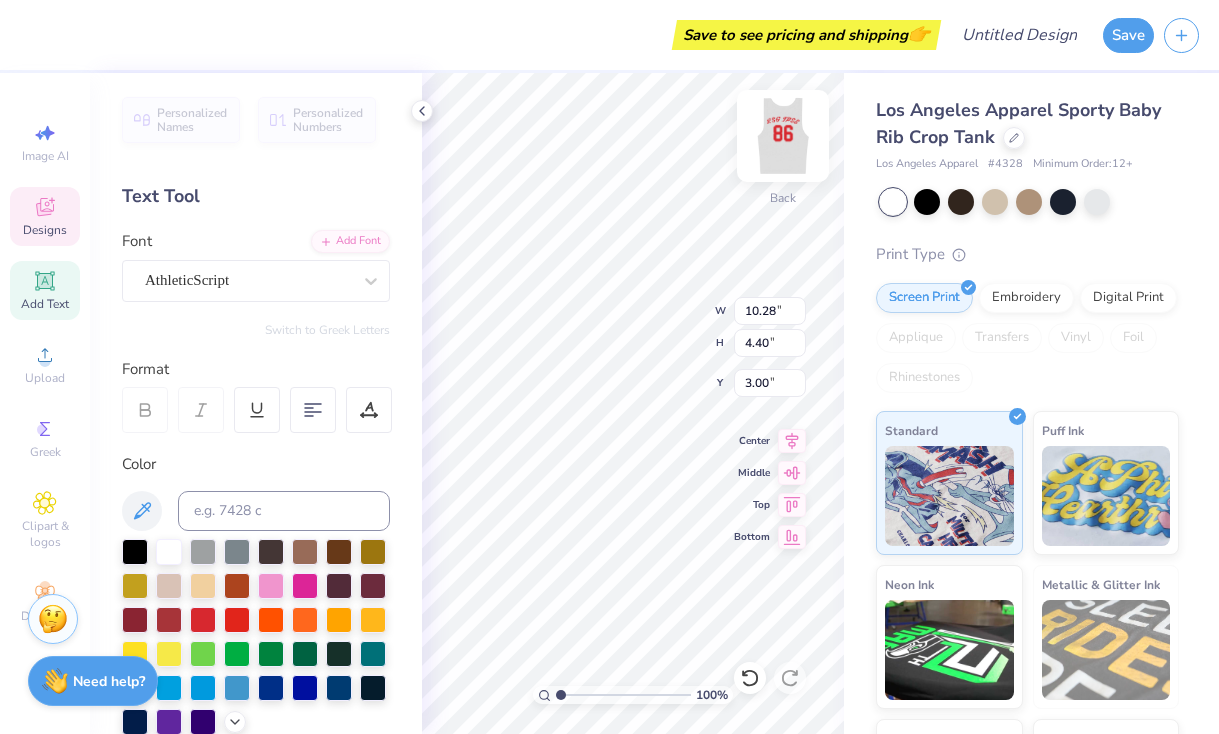 scroll, scrollTop: 0, scrollLeft: 4, axis: horizontal 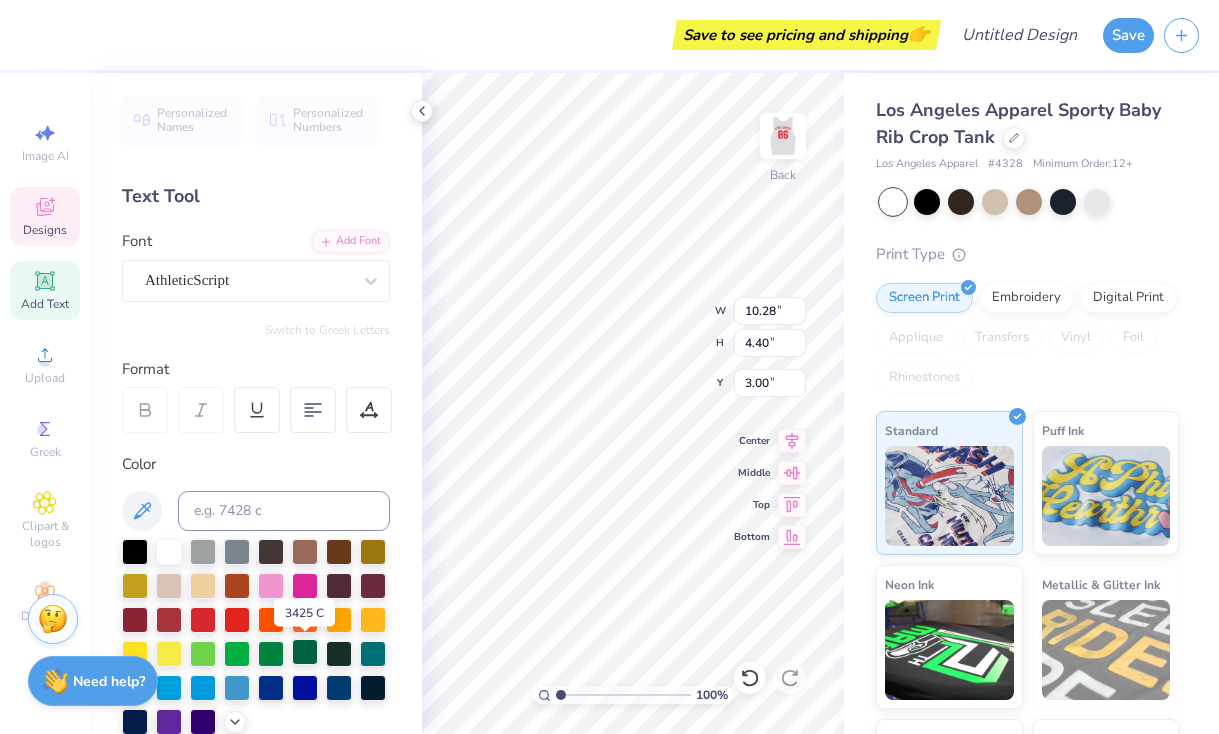 click at bounding box center (305, 652) 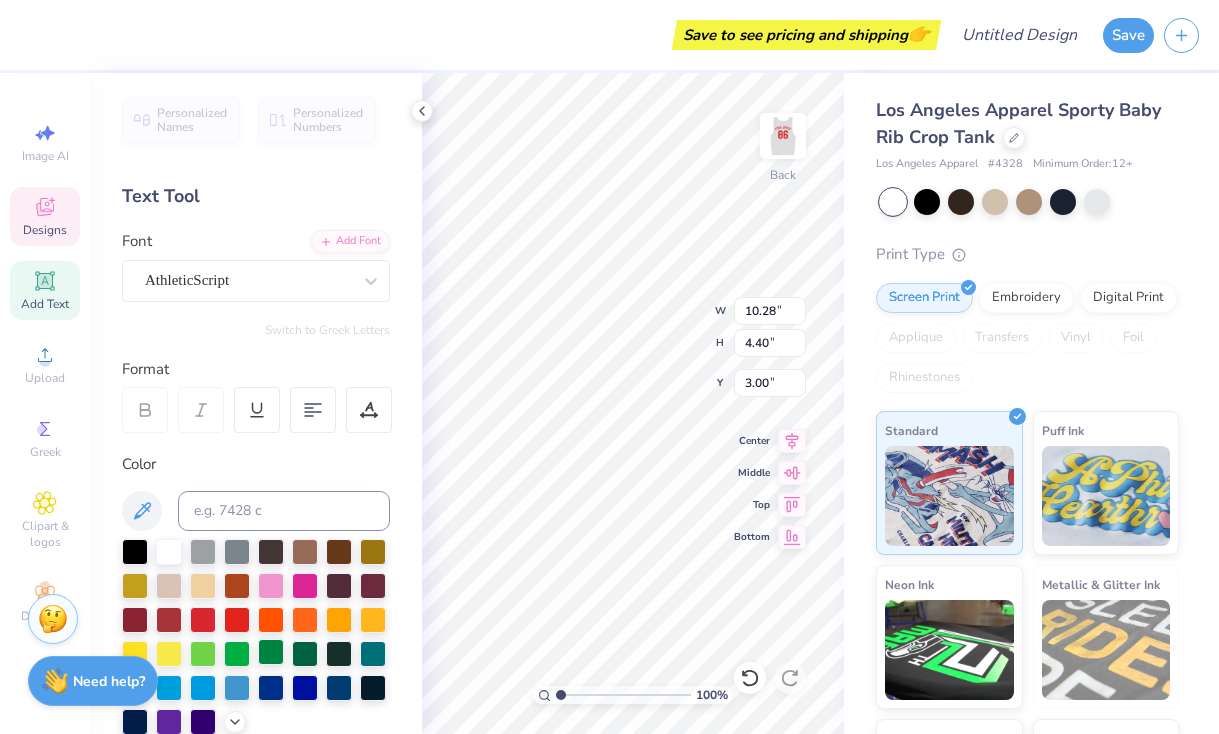 click at bounding box center (271, 652) 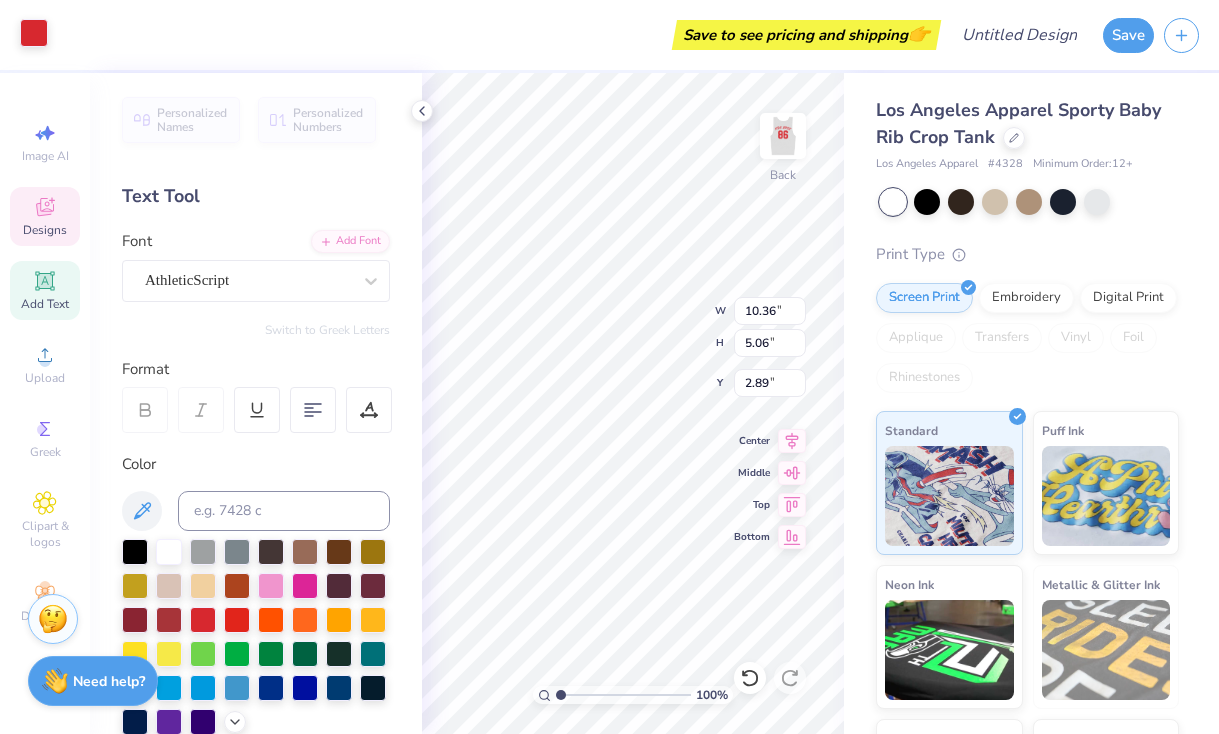 click at bounding box center (34, 33) 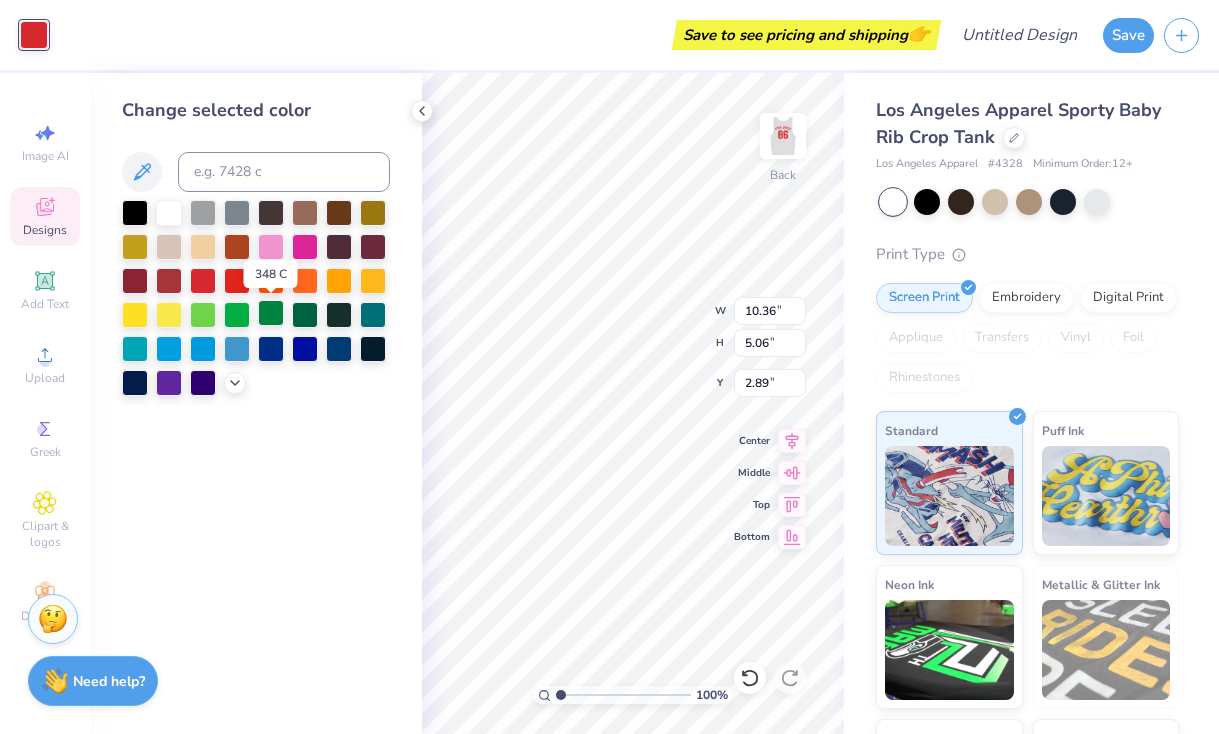 click at bounding box center (271, 313) 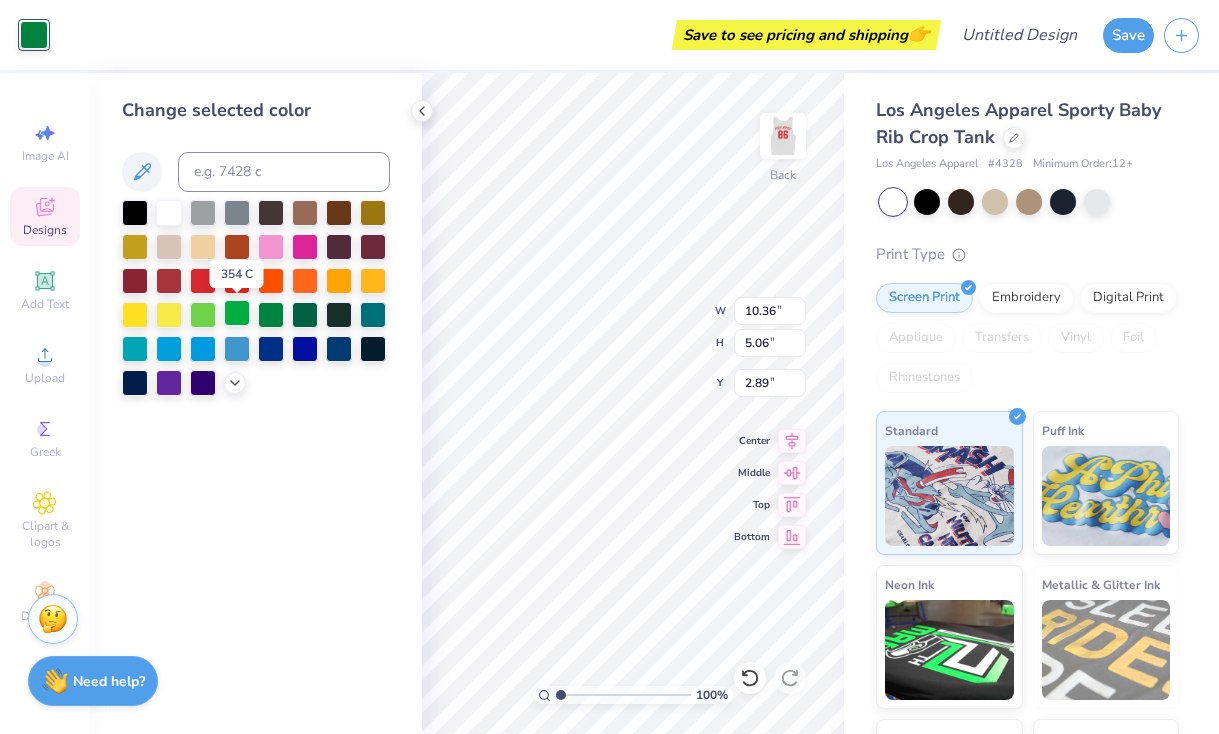 click at bounding box center [237, 313] 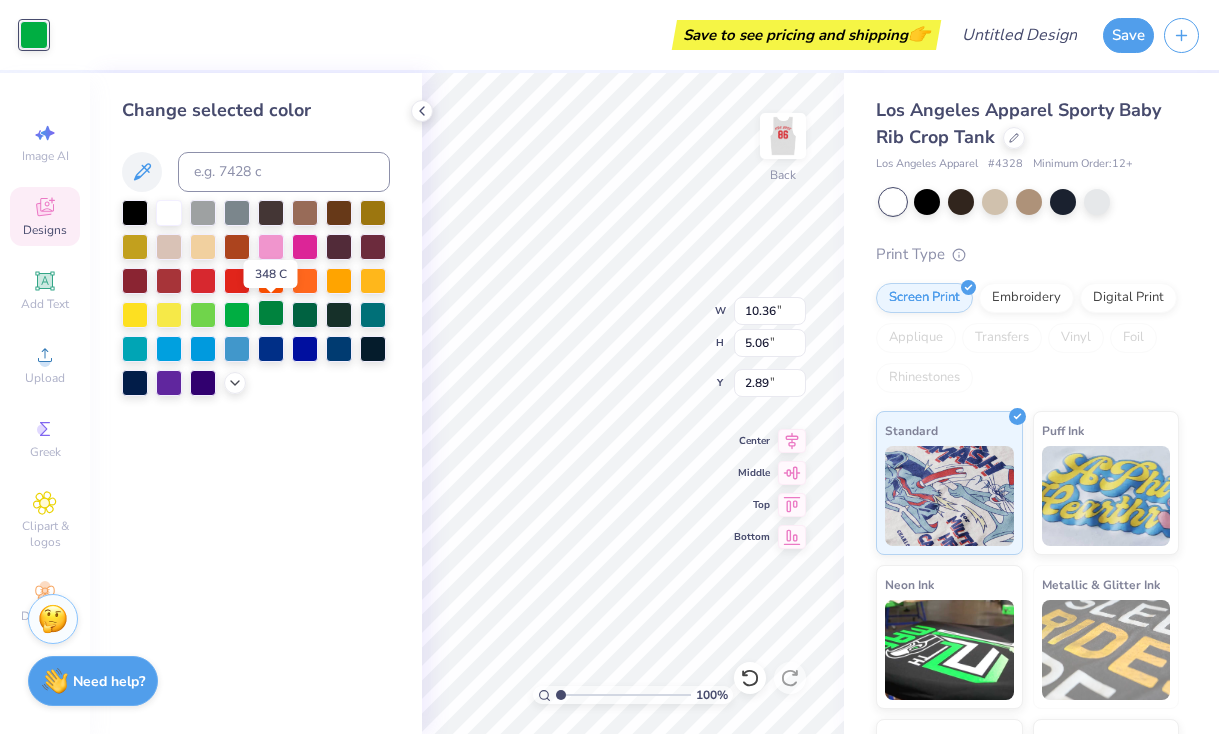click at bounding box center (271, 313) 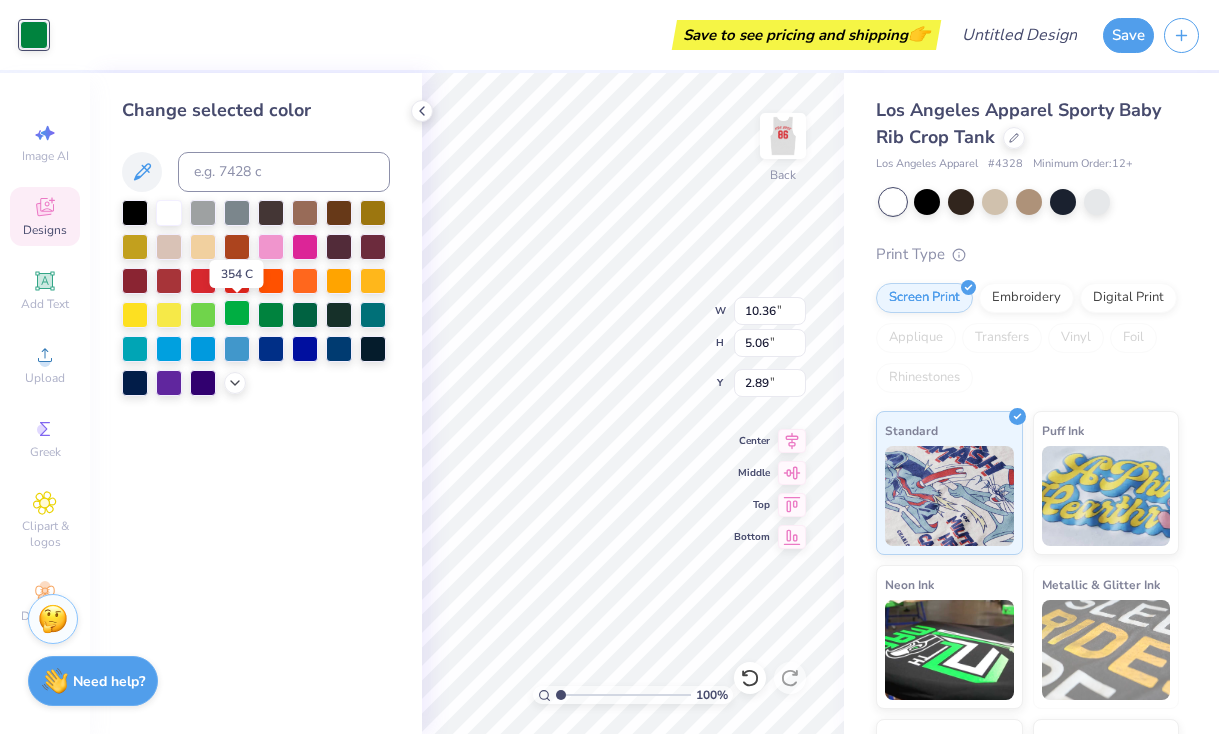 click at bounding box center (237, 313) 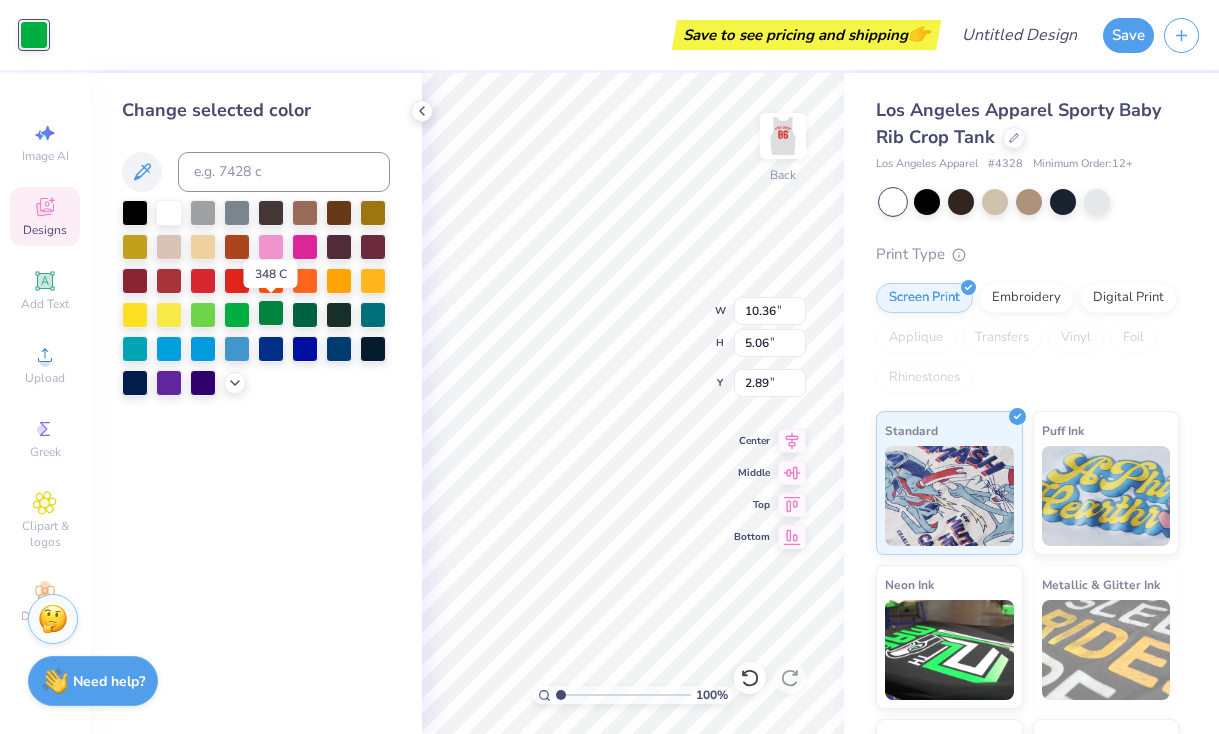 click at bounding box center (271, 313) 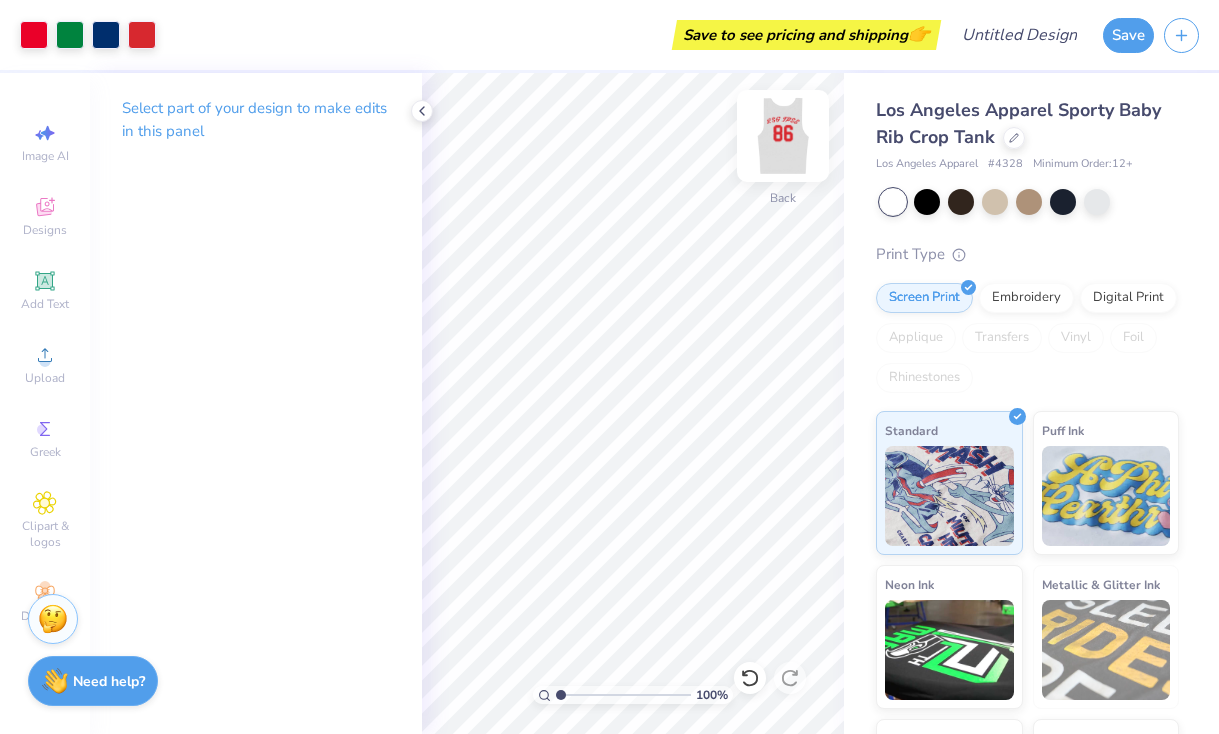 click at bounding box center (783, 136) 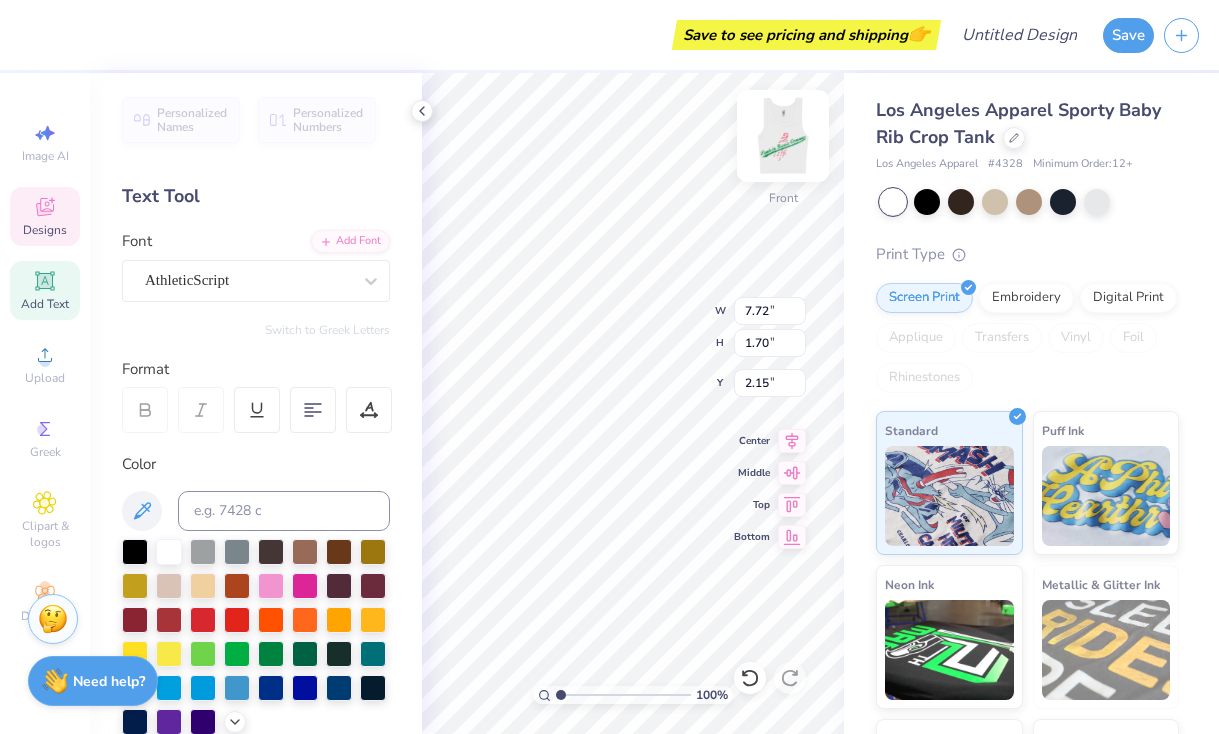 scroll, scrollTop: 0, scrollLeft: 0, axis: both 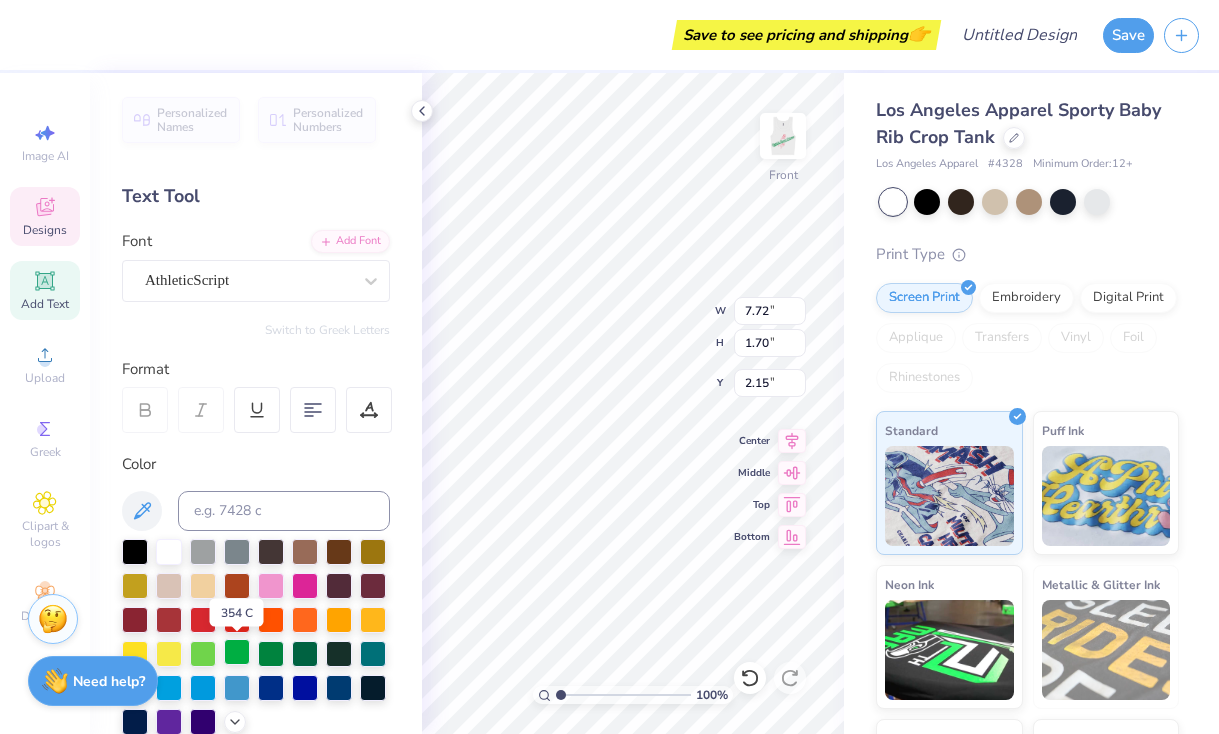 click at bounding box center (237, 652) 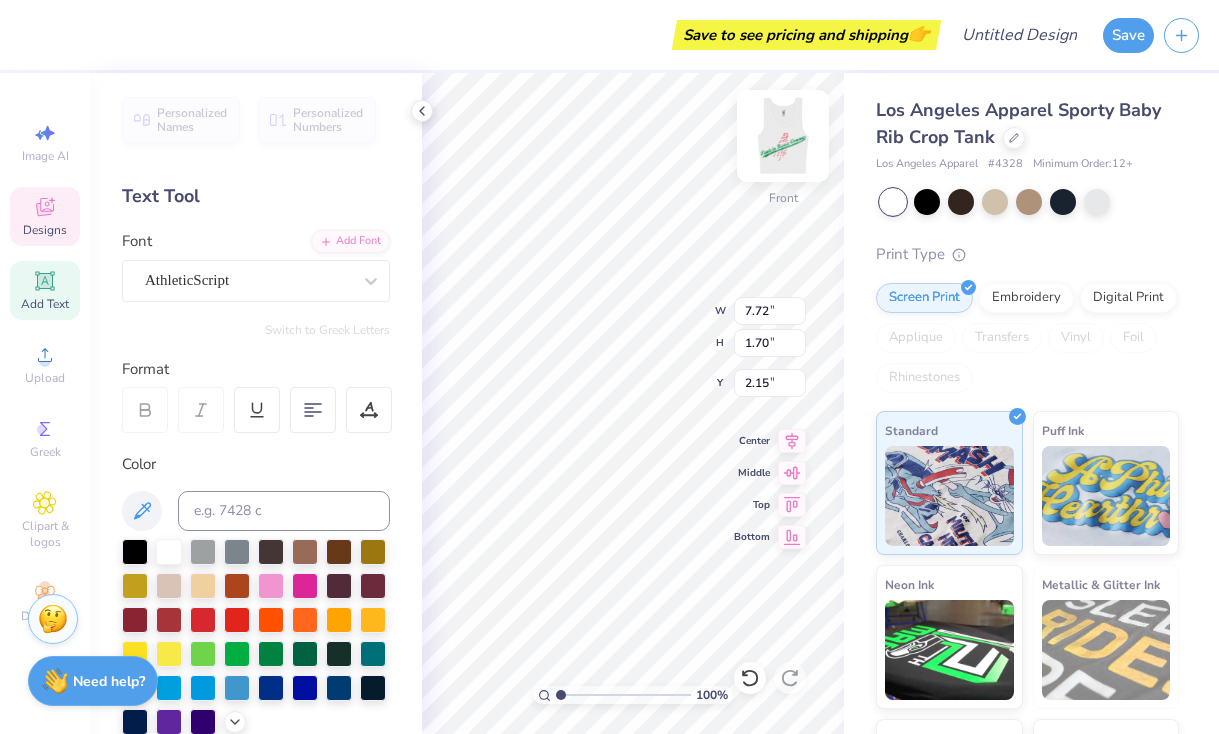 scroll, scrollTop: 0, scrollLeft: 2, axis: horizontal 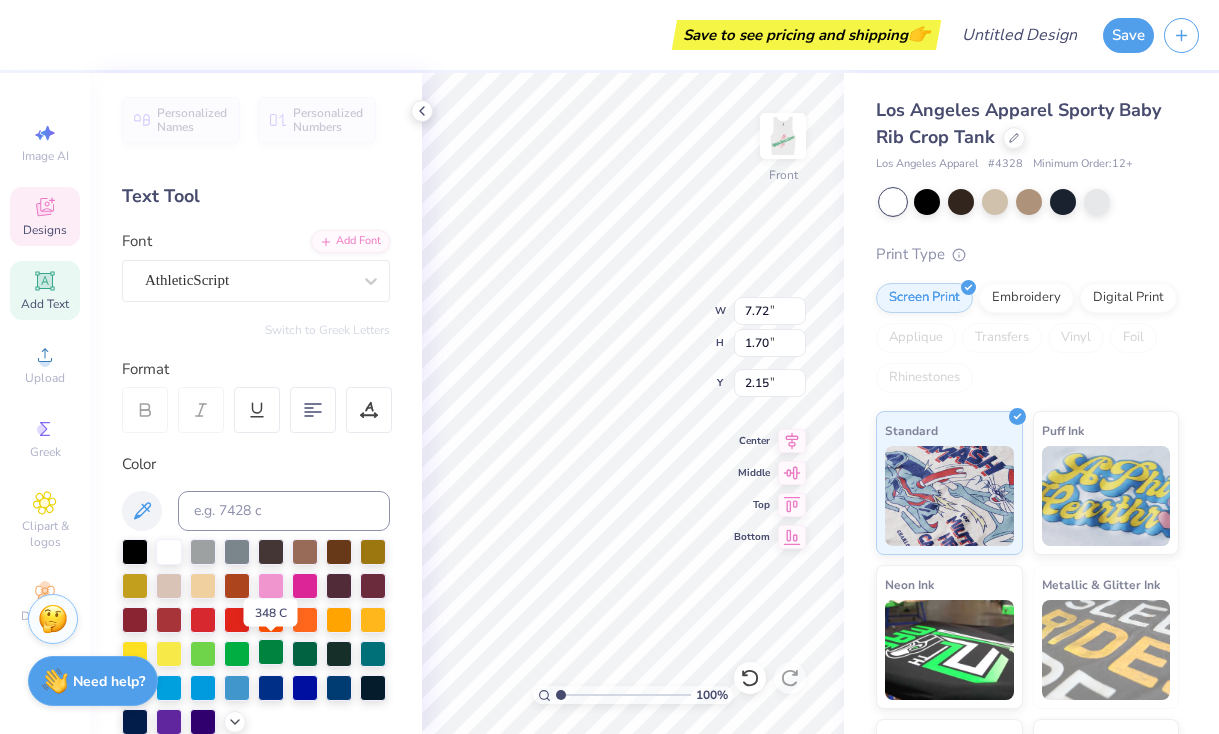 click at bounding box center (271, 652) 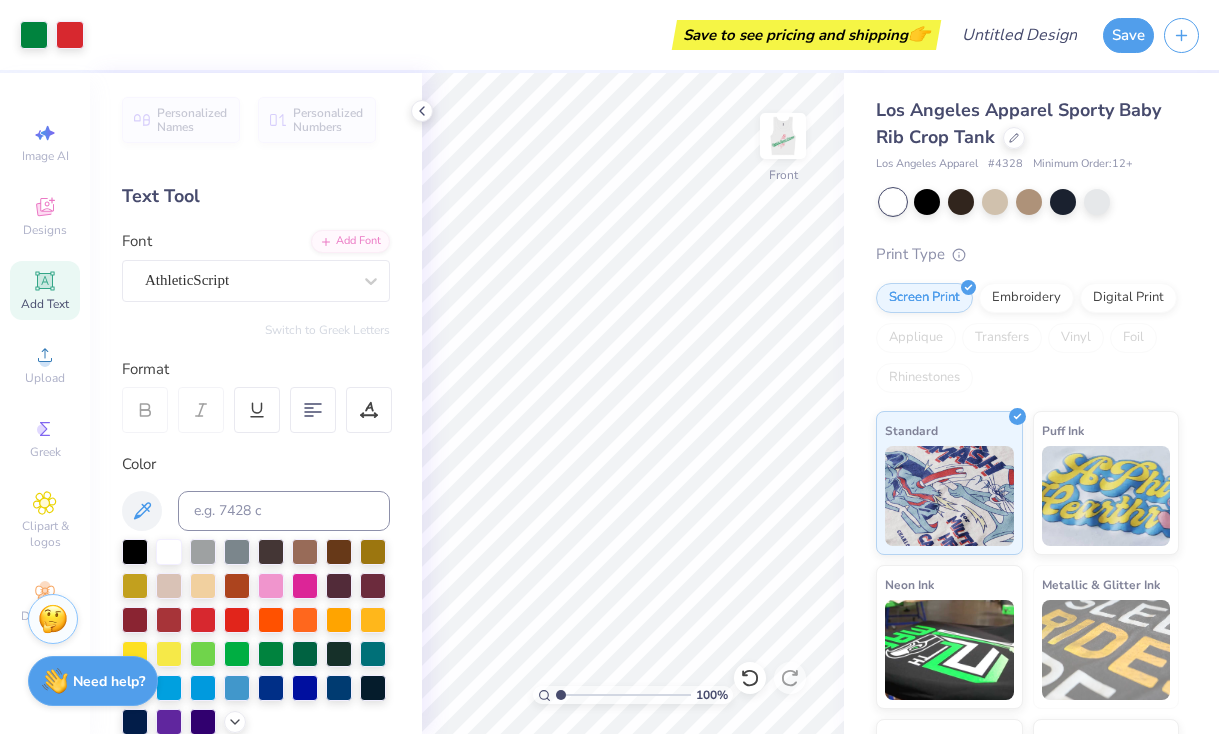 click on "Los Angeles Apparel Sporty Baby Rib Crop Tank Los Angeles Apparel # 4328 Minimum Order:  12 +   Print Type Screen Print Embroidery Digital Print Applique Transfers Vinyl Foil Rhinestones Standard Puff Ink Neon Ink Metallic & Glitter Ink Glow in the Dark Ink Water based Ink" at bounding box center (1031, 468) 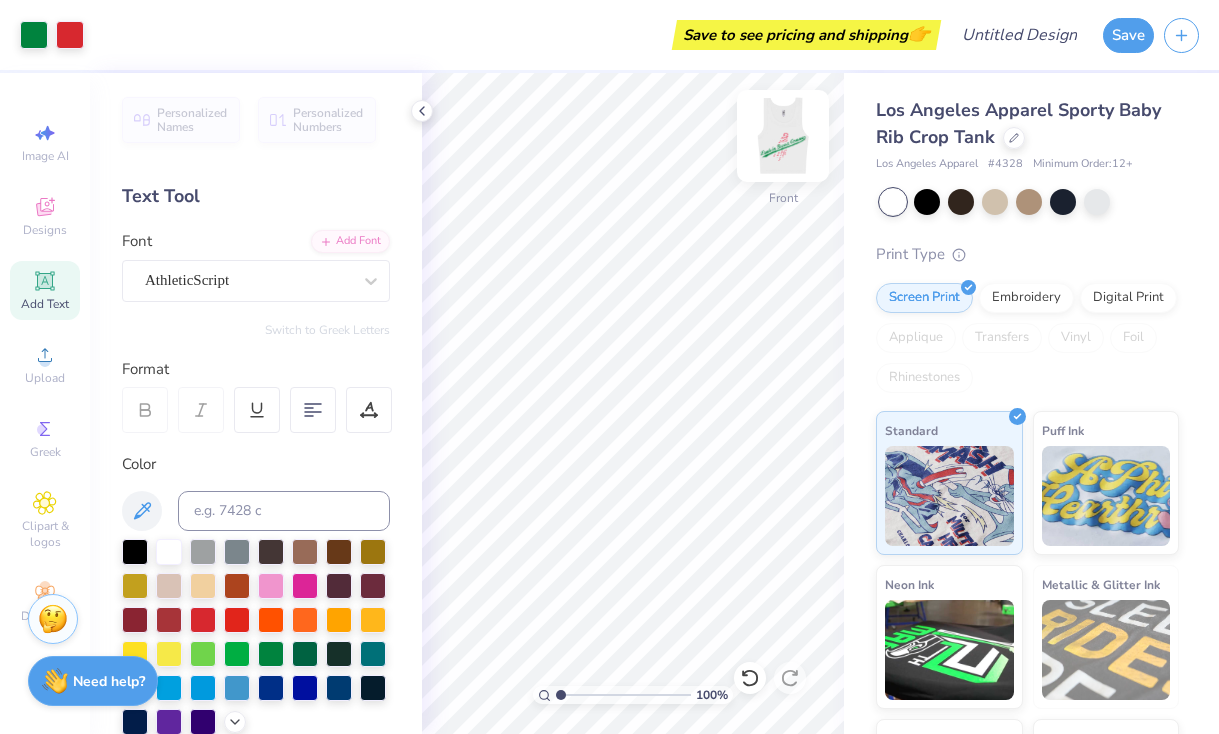 click at bounding box center [783, 136] 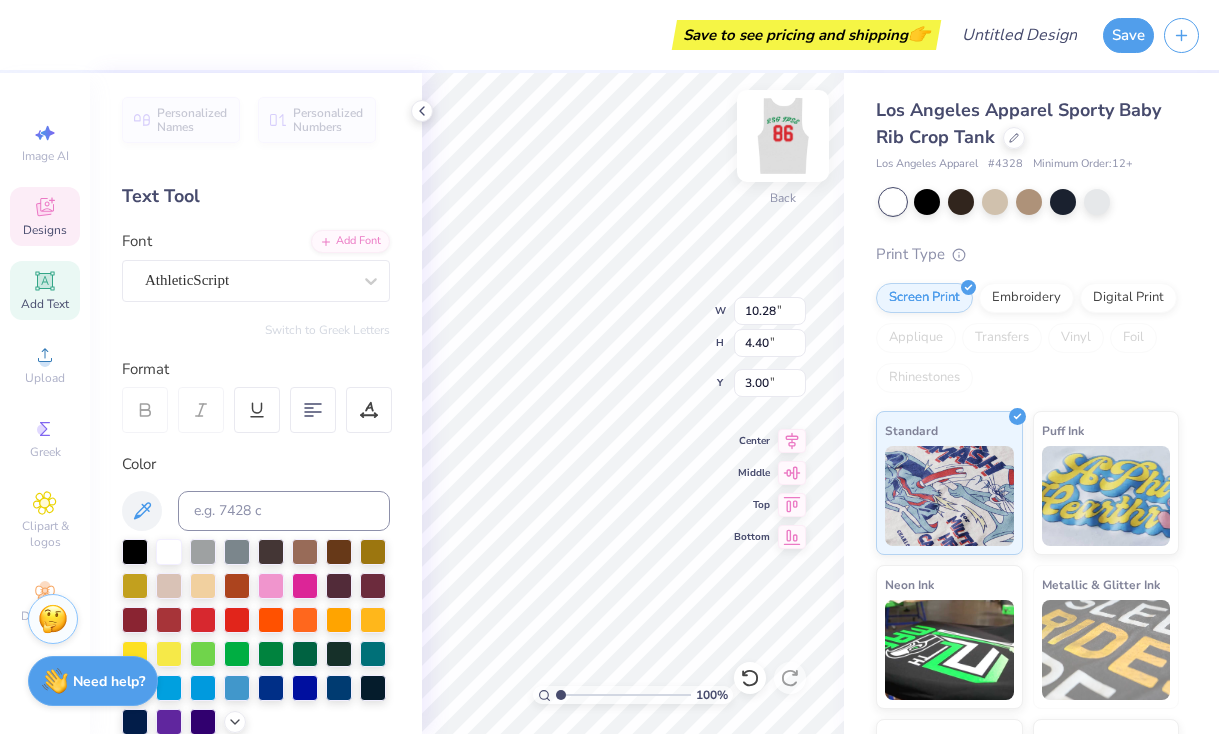 scroll, scrollTop: 0, scrollLeft: 4, axis: horizontal 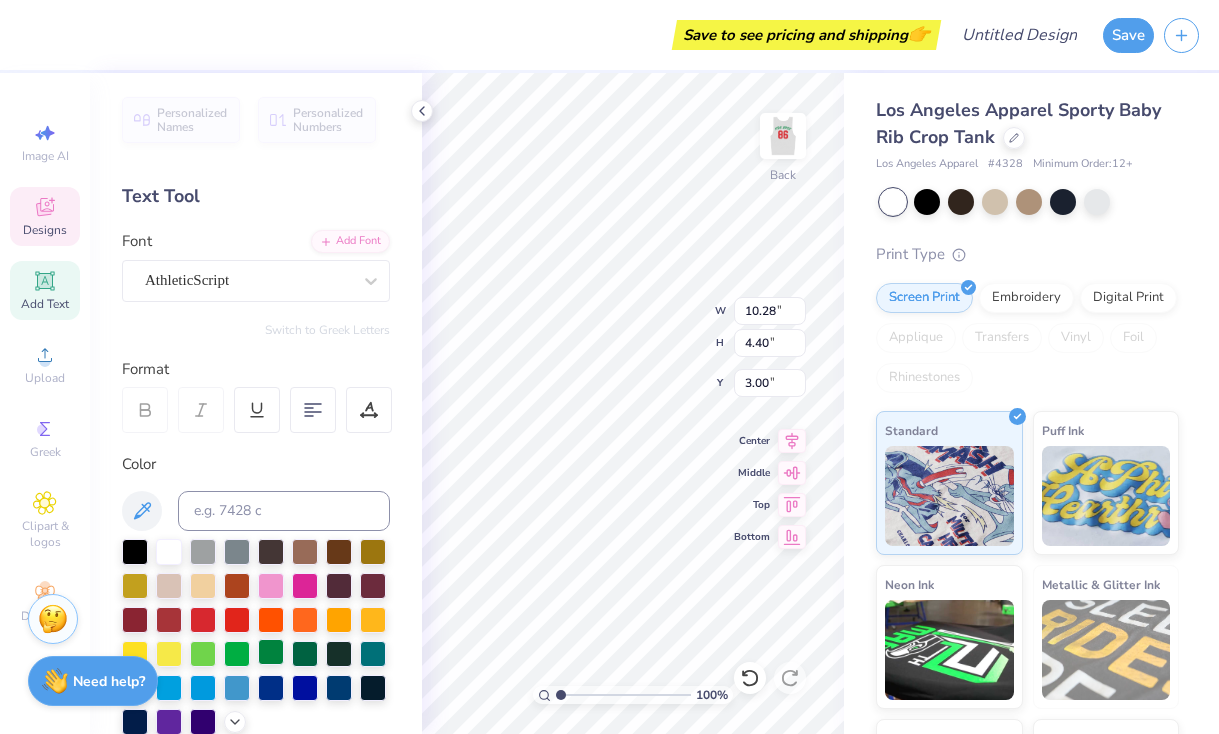 click at bounding box center (271, 652) 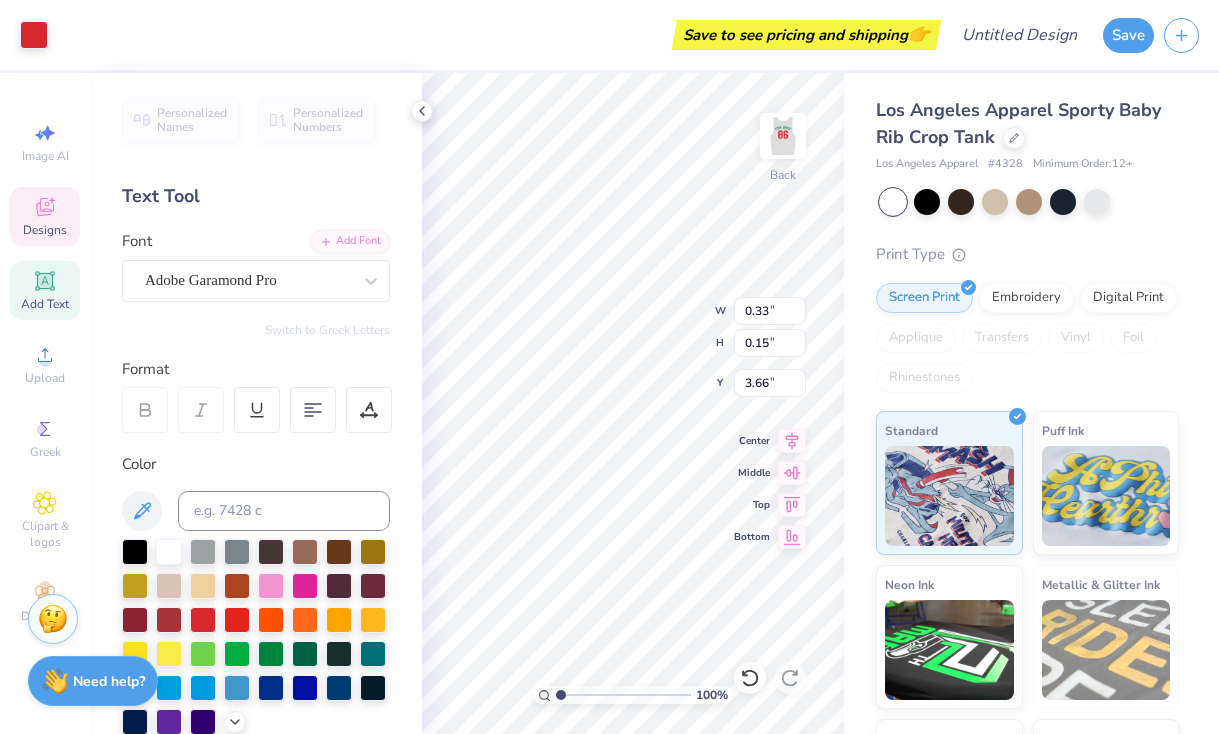 type on "3.67" 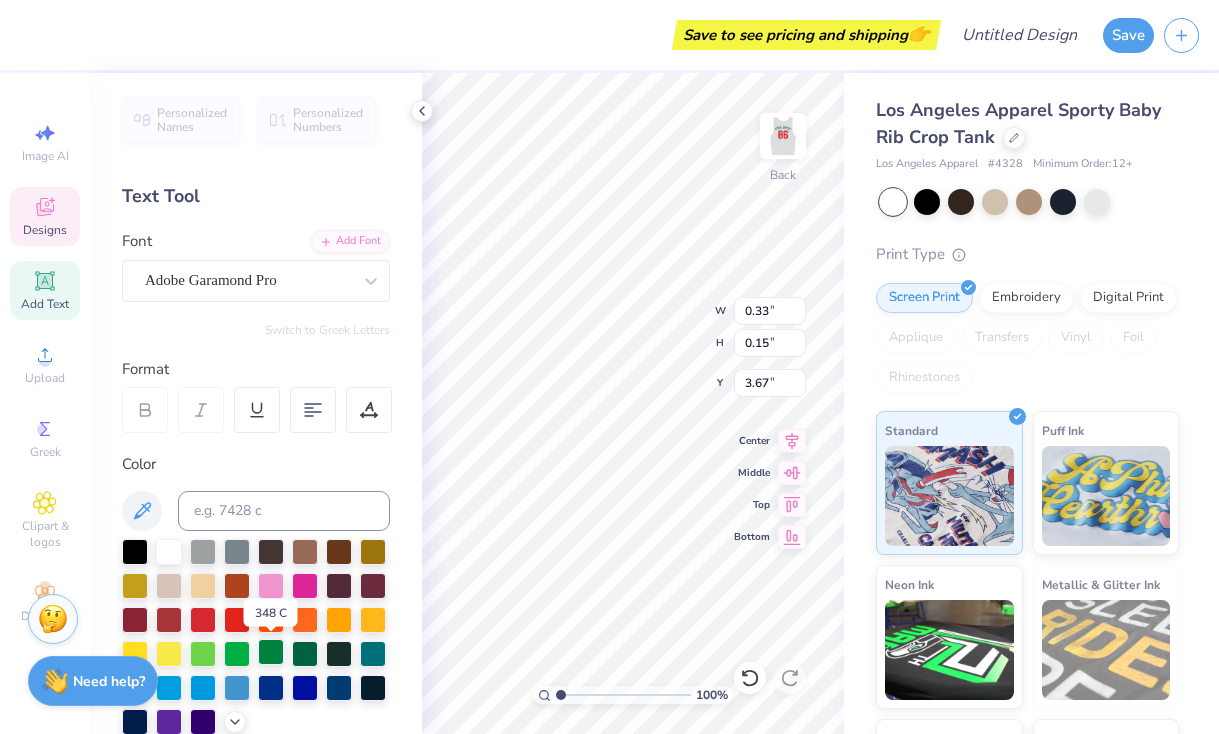 click at bounding box center [271, 652] 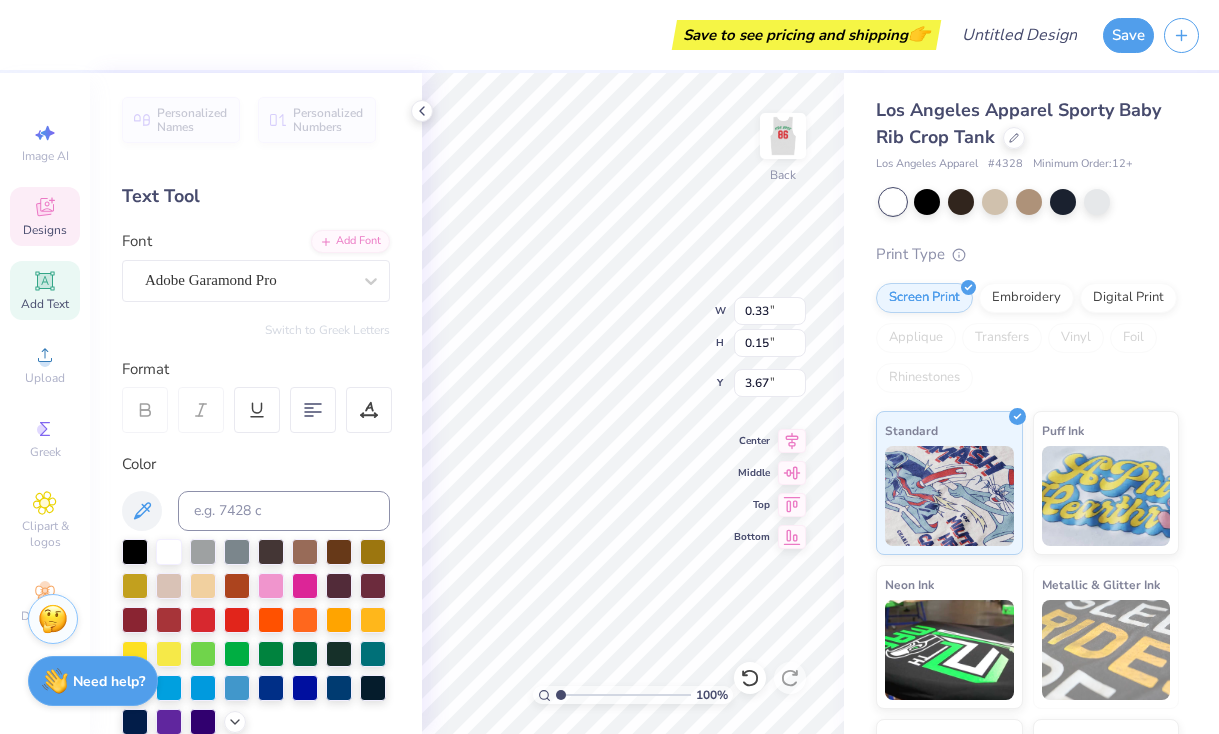 click on "Applique" at bounding box center [916, 338] 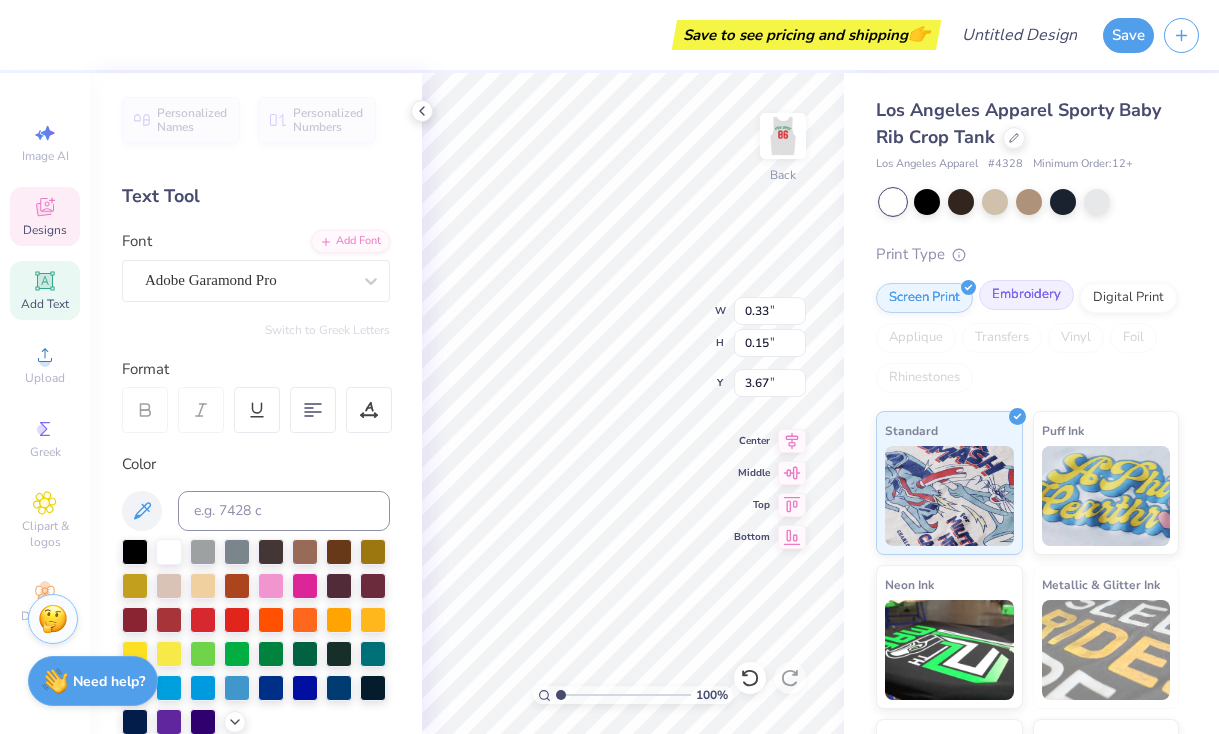 click on "Embroidery" at bounding box center (1026, 295) 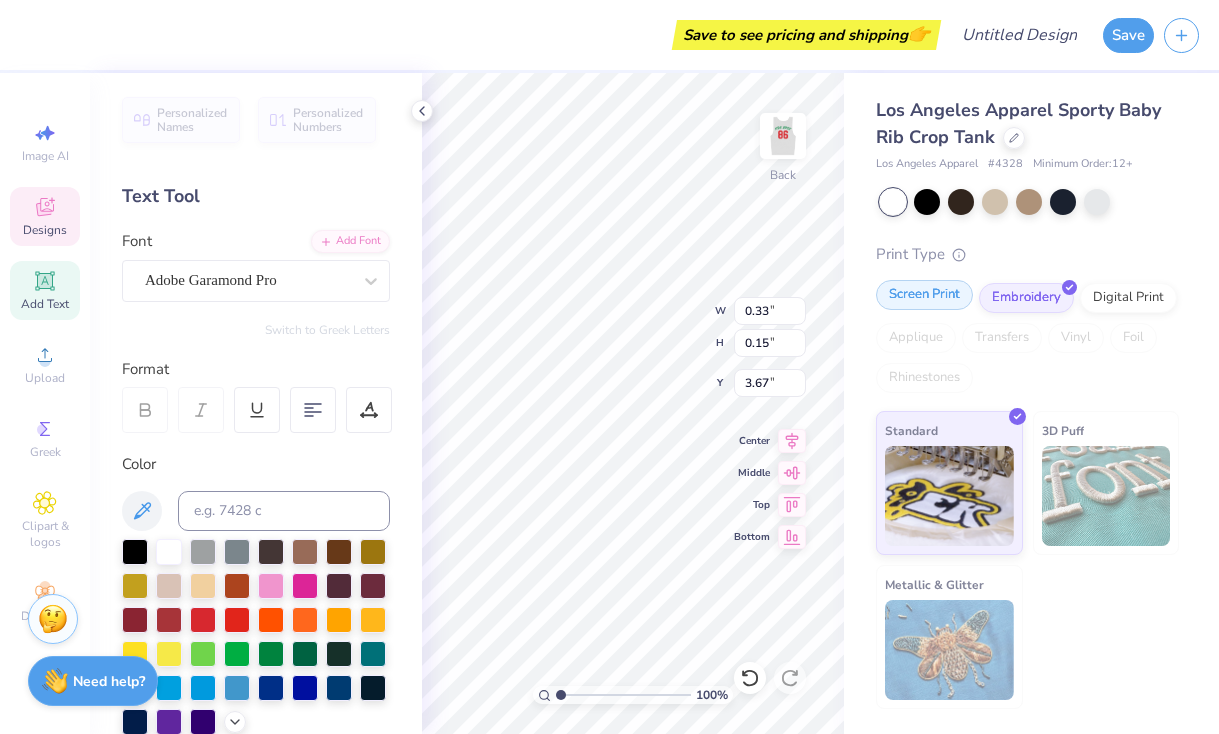 click on "Screen Print" at bounding box center [924, 295] 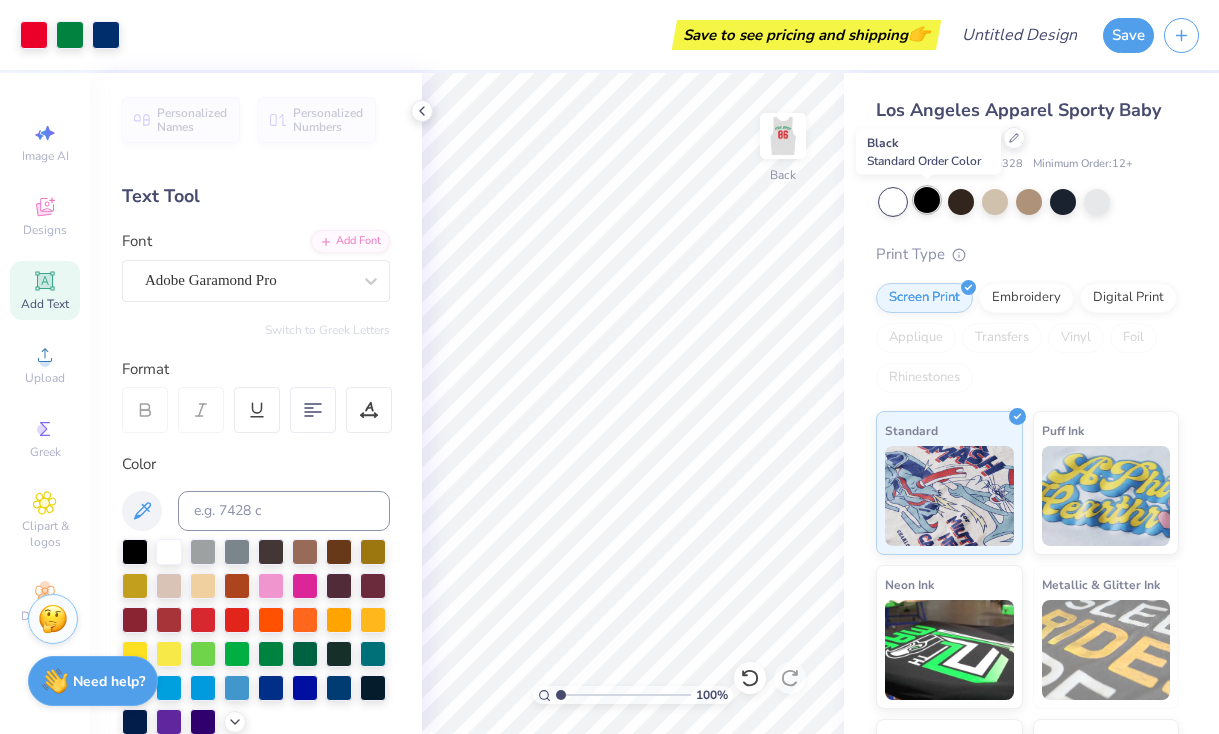 click at bounding box center [927, 200] 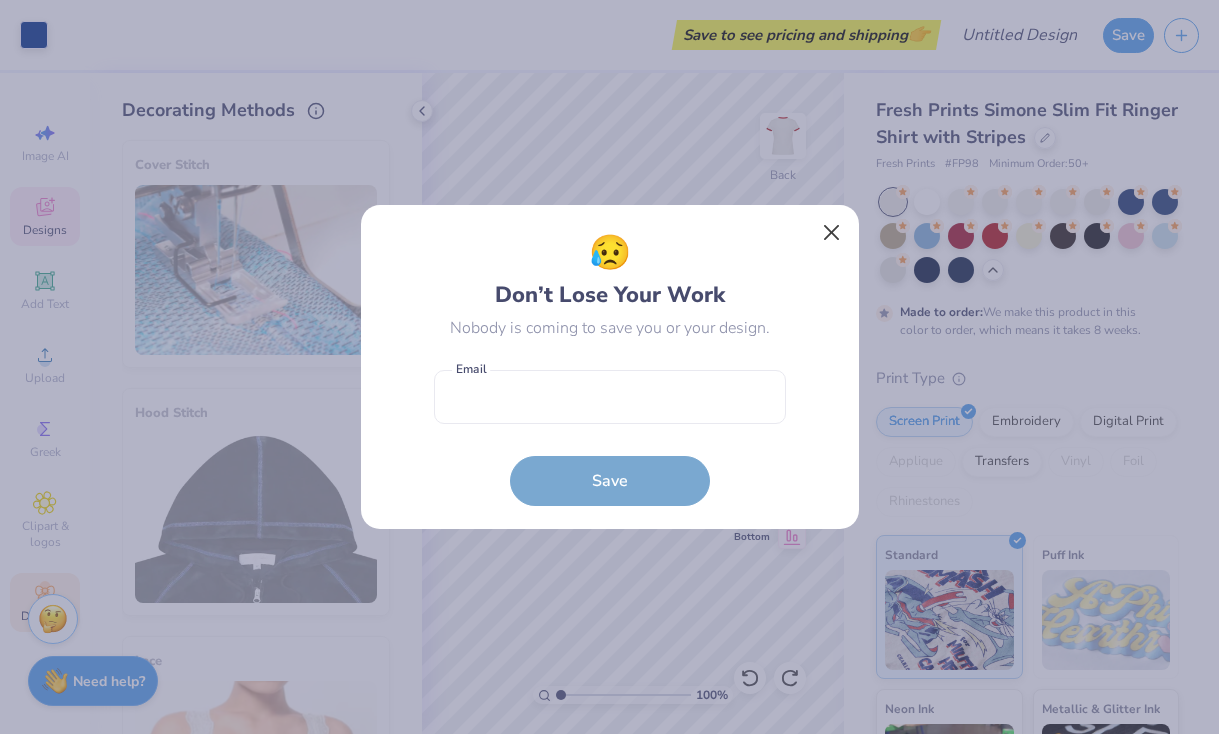 scroll, scrollTop: 0, scrollLeft: 0, axis: both 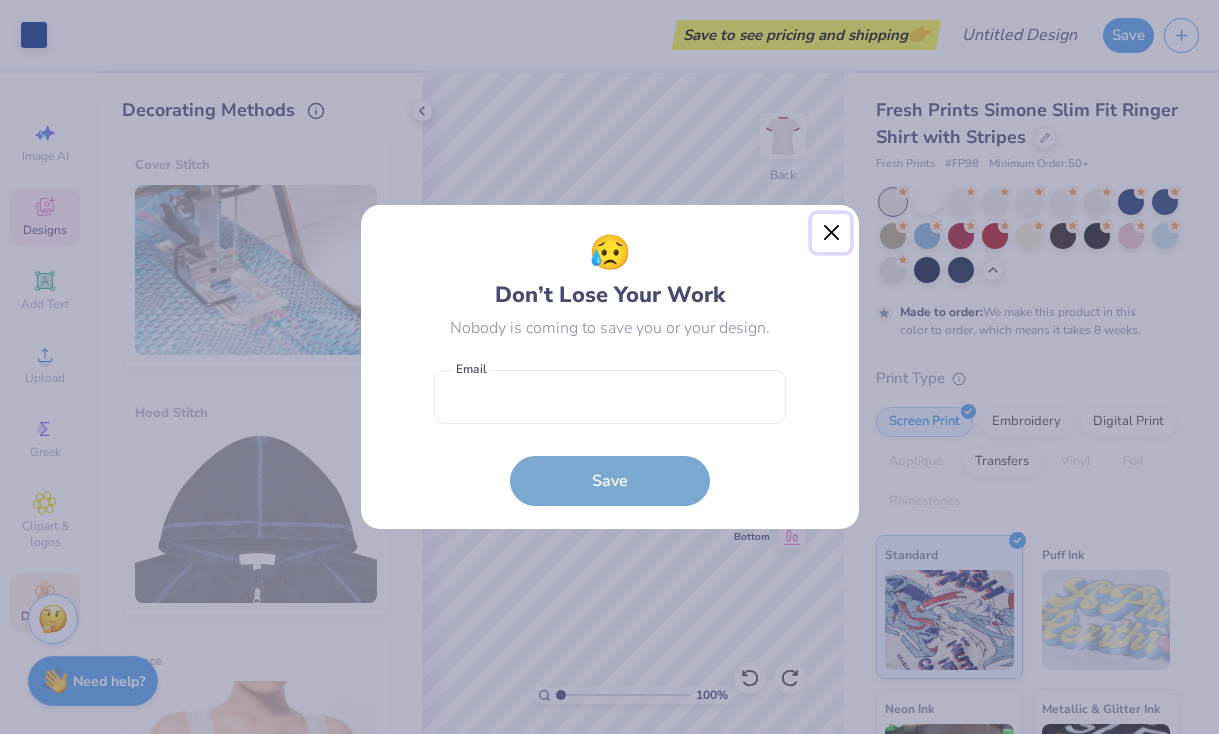 click at bounding box center [831, 233] 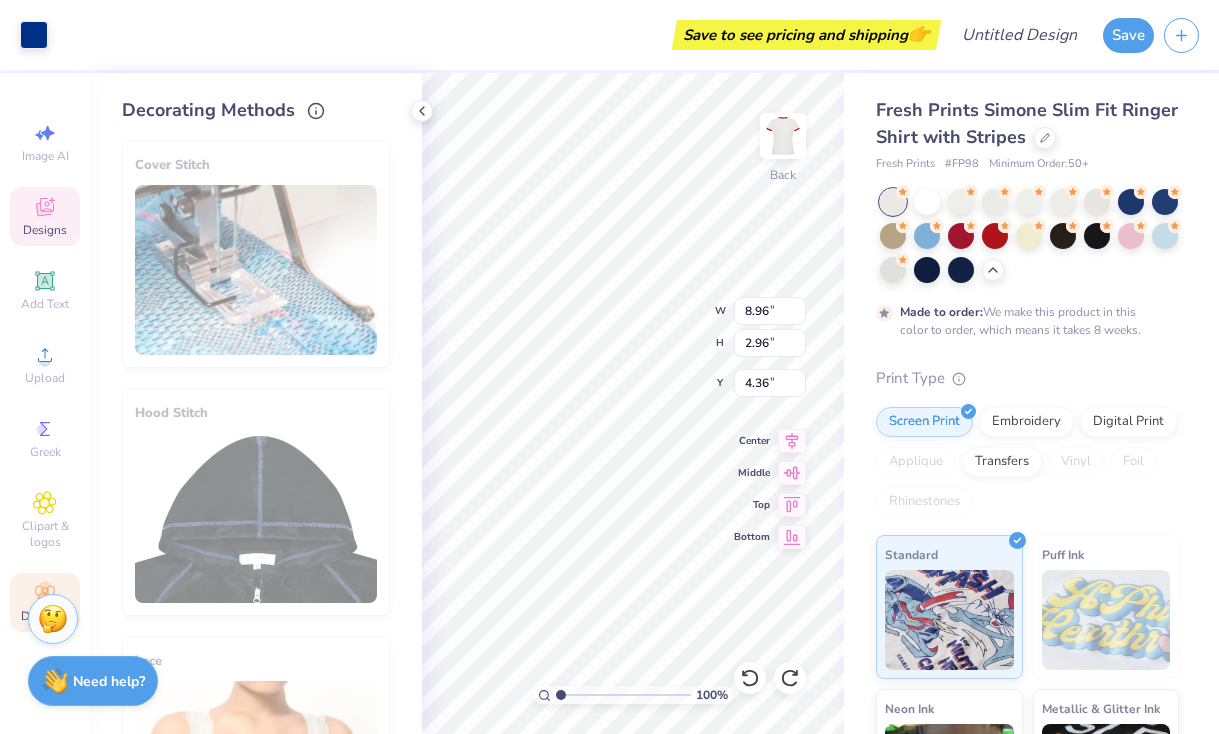 click on "Fresh Prints Simone Slim Fit Ringer Shirt with Stripes Fresh Prints # FP98 Minimum Order:  50 +   Made to order:  We make this product in this color to order, which means it takes 8 weeks. Print Type Screen Print Embroidery Digital Print Applique Transfers Vinyl Foil Rhinestones Standard Puff Ink Neon Ink Metallic & Glitter Ink Glow in the Dark Ink Water based Ink" at bounding box center [1031, 530] 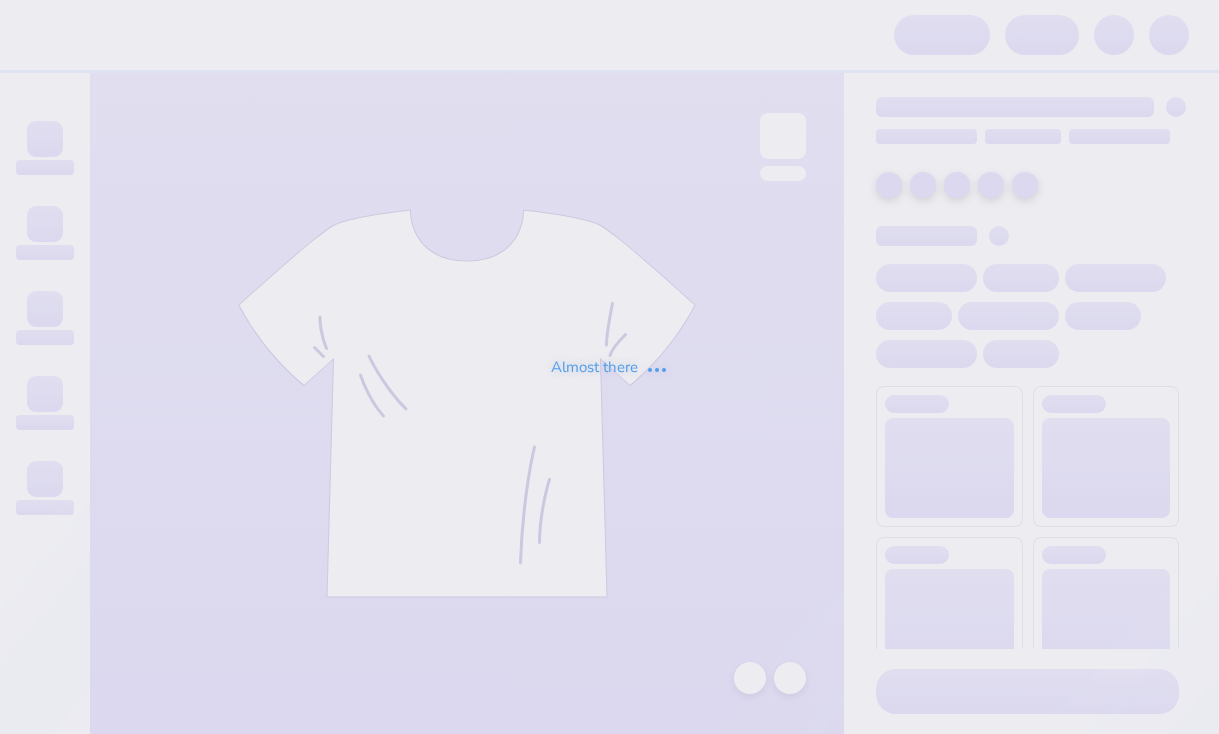 scroll, scrollTop: 0, scrollLeft: 0, axis: both 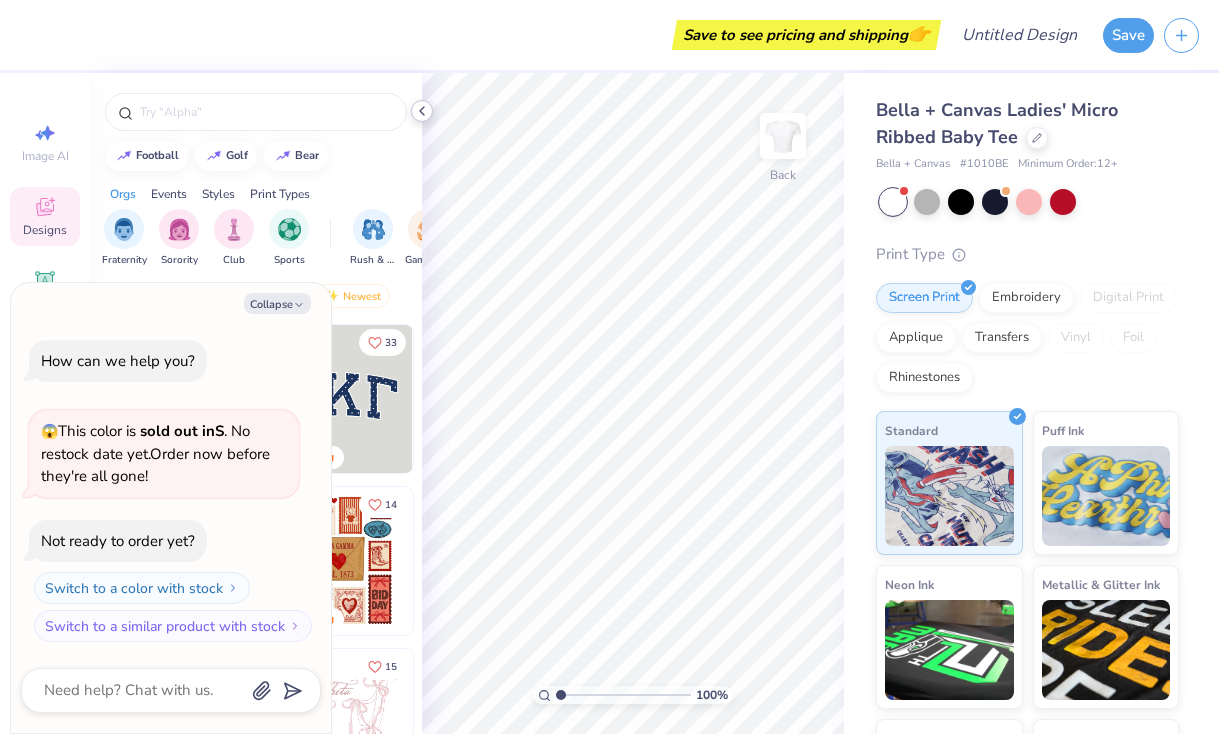click 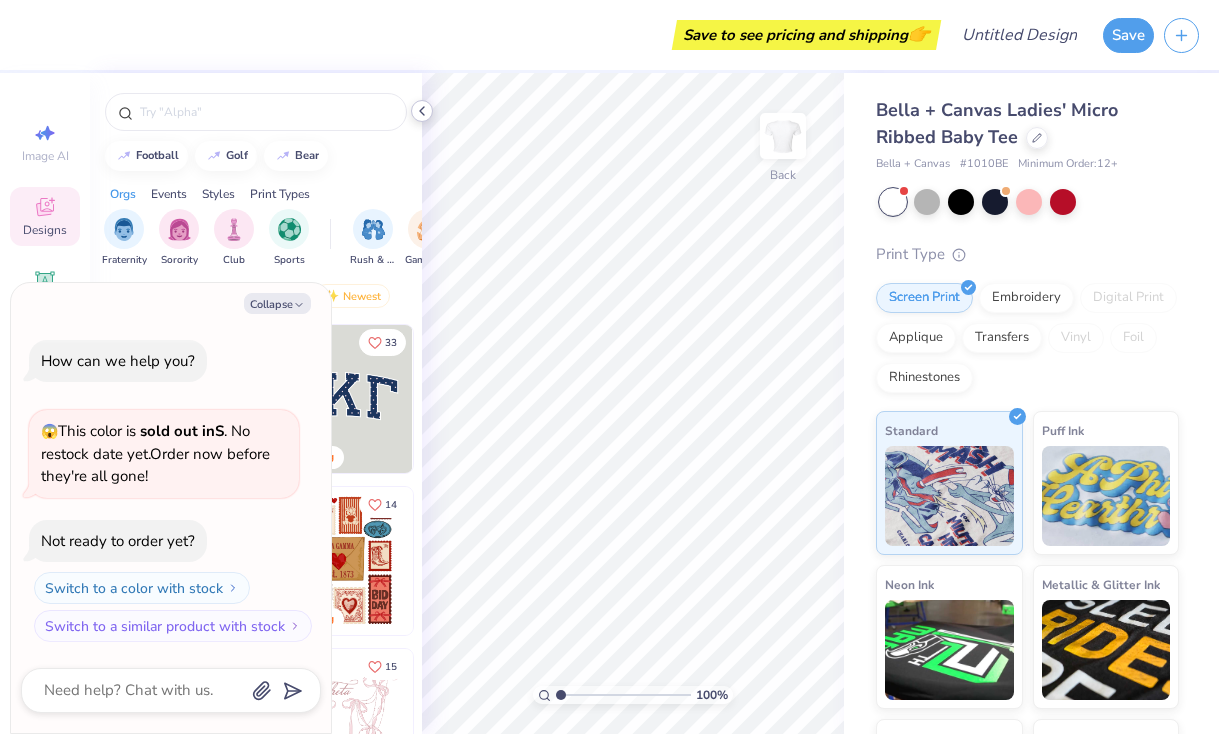 type on "x" 